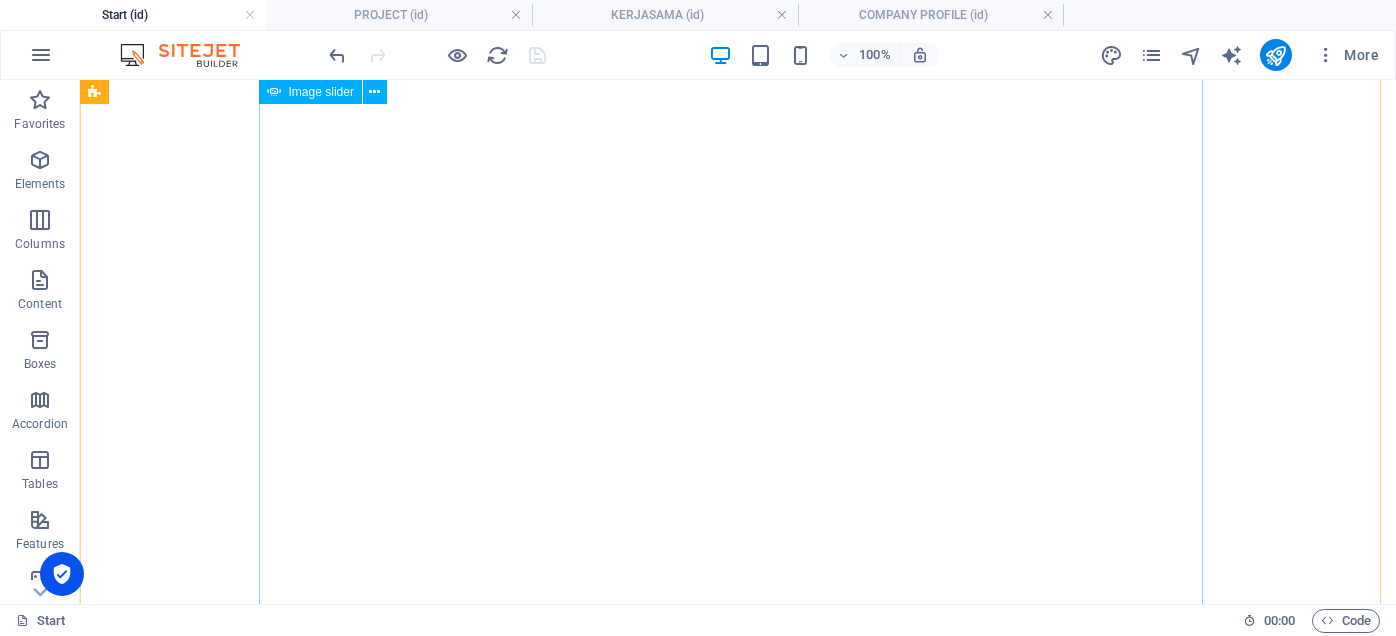 scroll, scrollTop: 0, scrollLeft: 0, axis: both 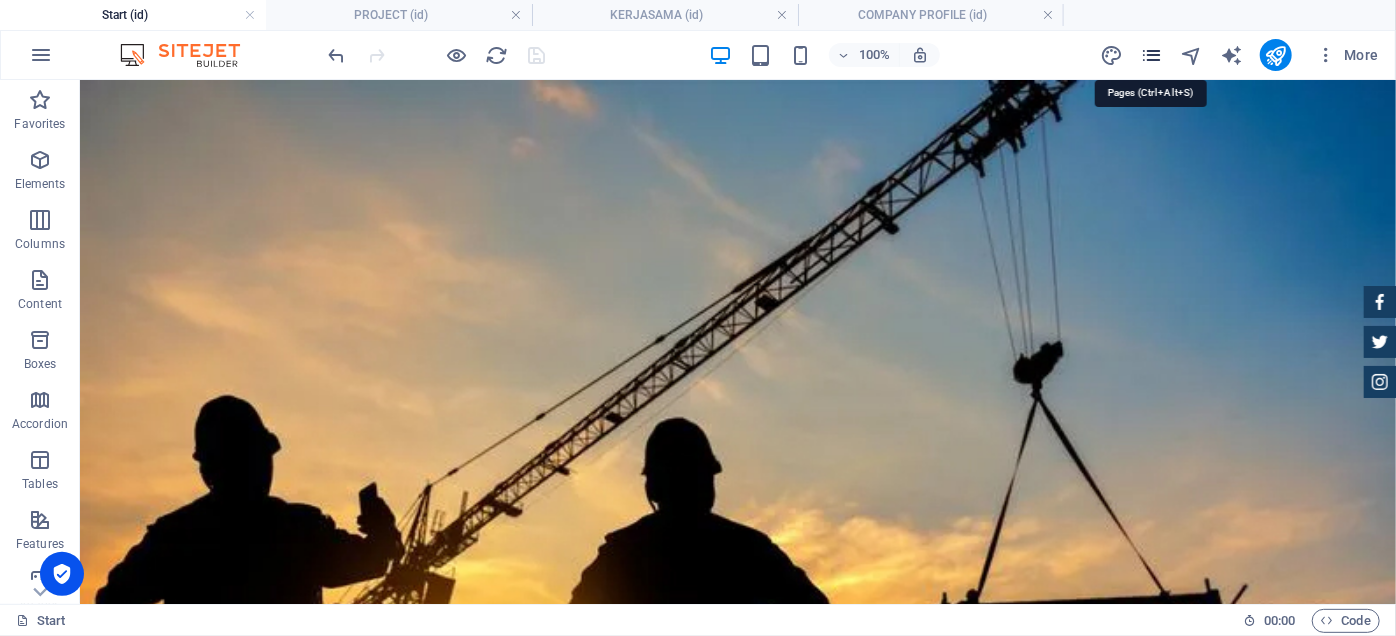type 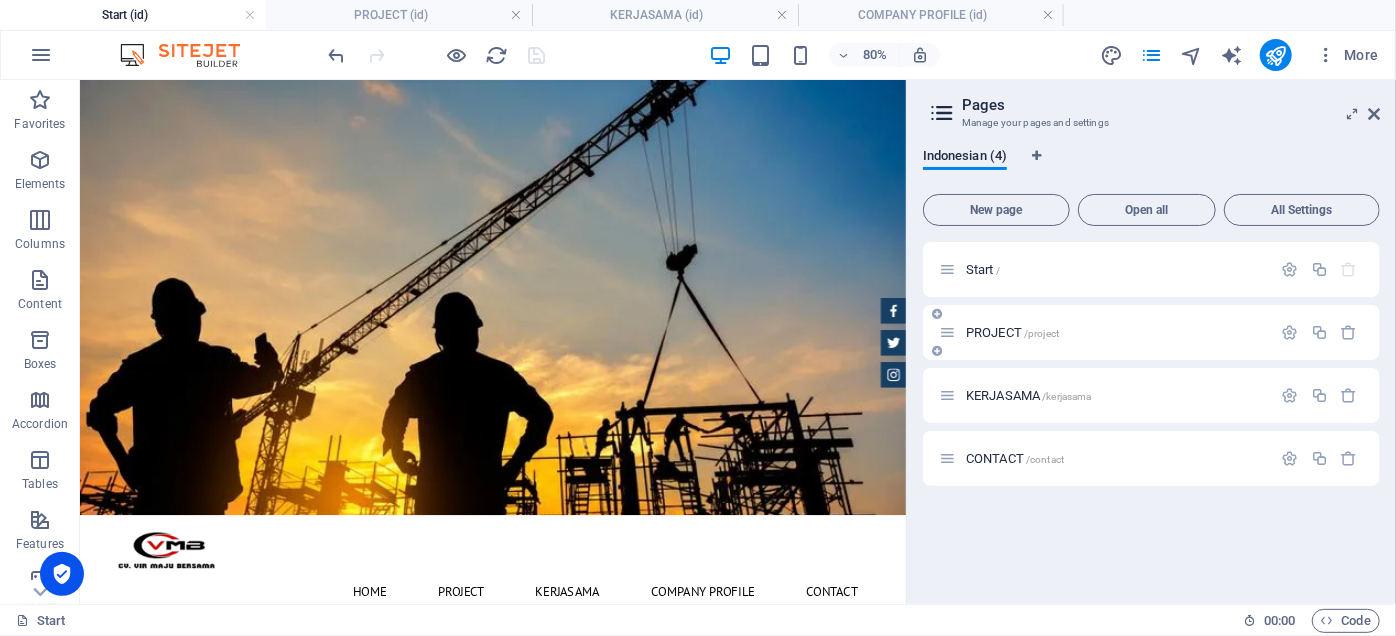 click on "PROJECT /project" at bounding box center [1116, 332] 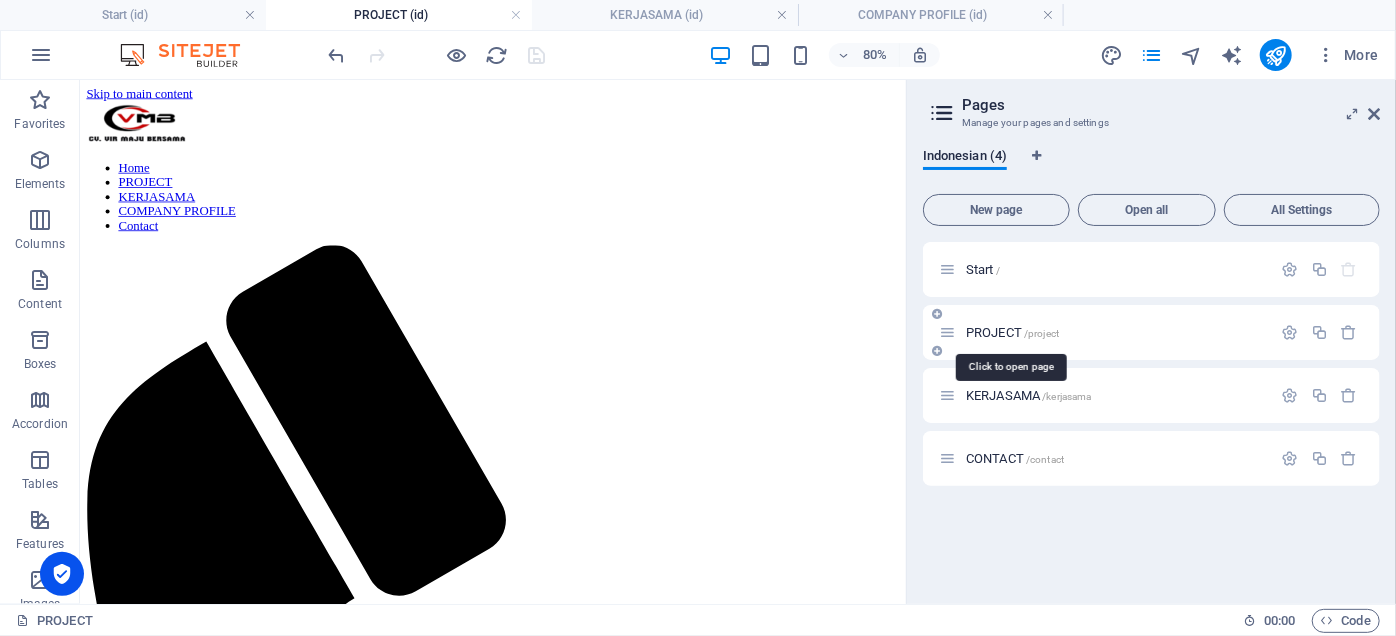 click on "/project" at bounding box center [1041, 333] 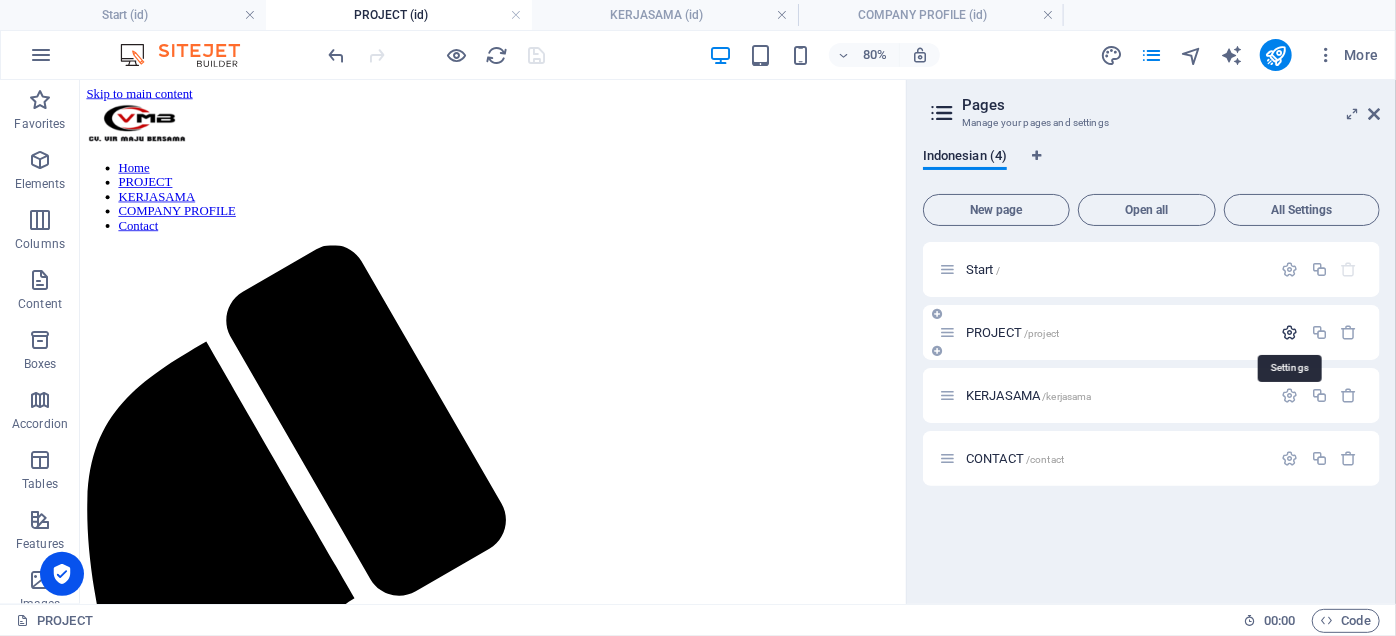 type 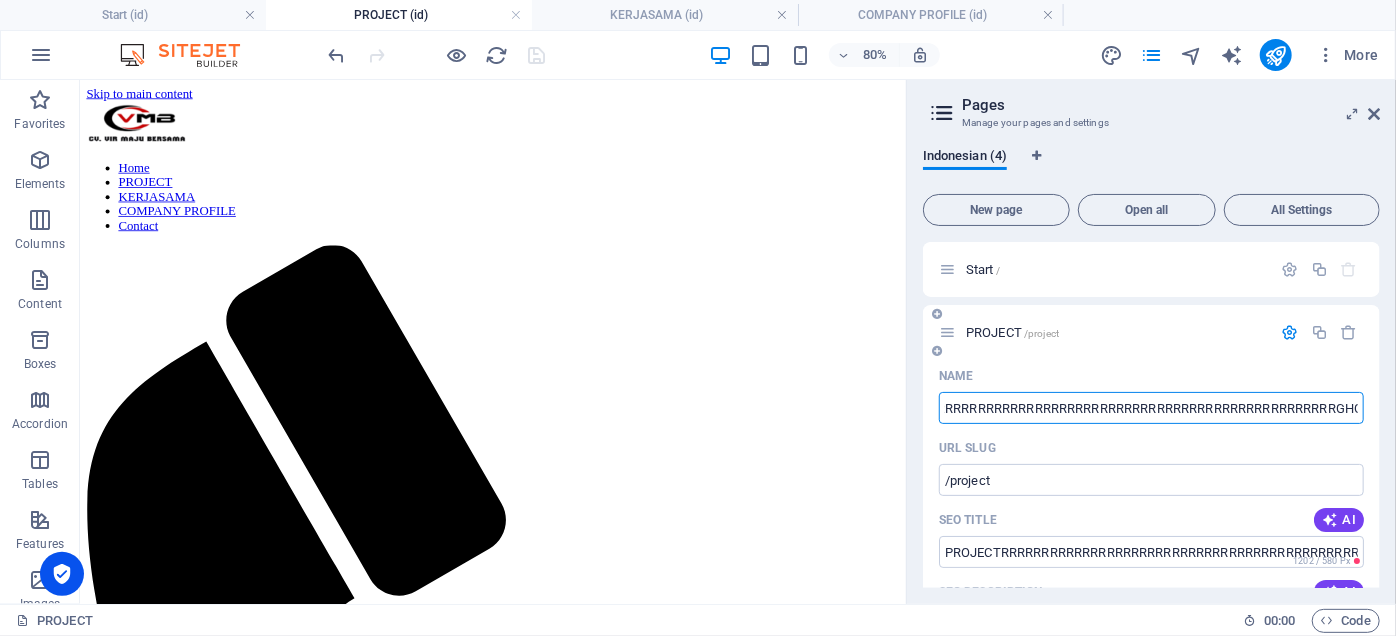scroll, scrollTop: 0, scrollLeft: 138, axis: horizontal 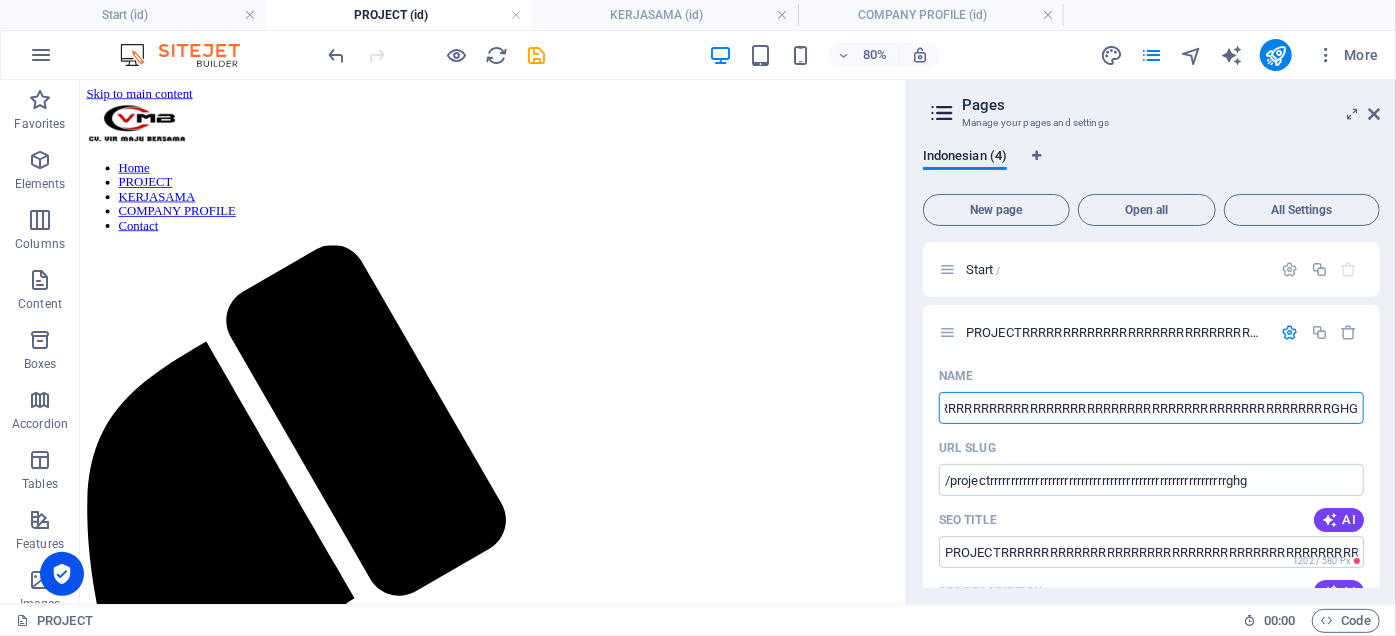 type on "PROJECTRRRRRRRRRRRRRRRRRRRRRRRRRRRRRRRRRRRRRRRRRRRRRRRRRRRRRRRRRGHG" 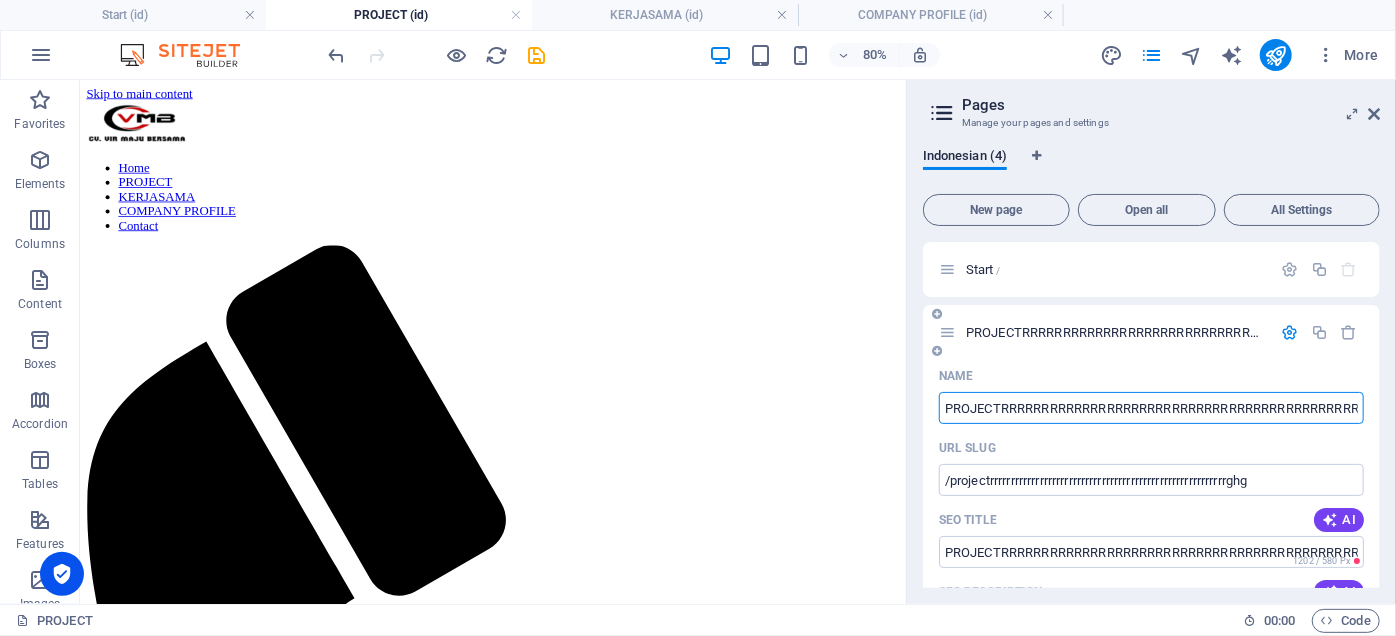scroll, scrollTop: 0, scrollLeft: 129, axis: horizontal 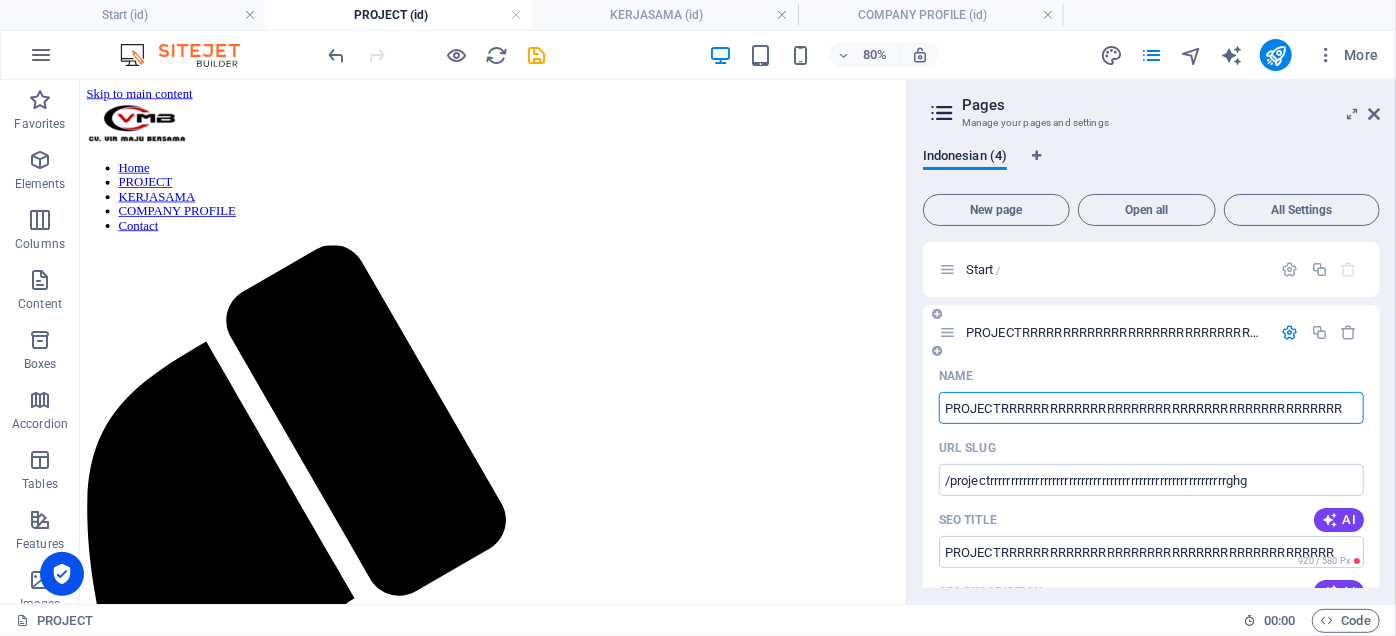 type on "PROJECTRRRRRRRRRRRRRRRRRRRRRRRRRRRRRRRRRRRRRRRRR" 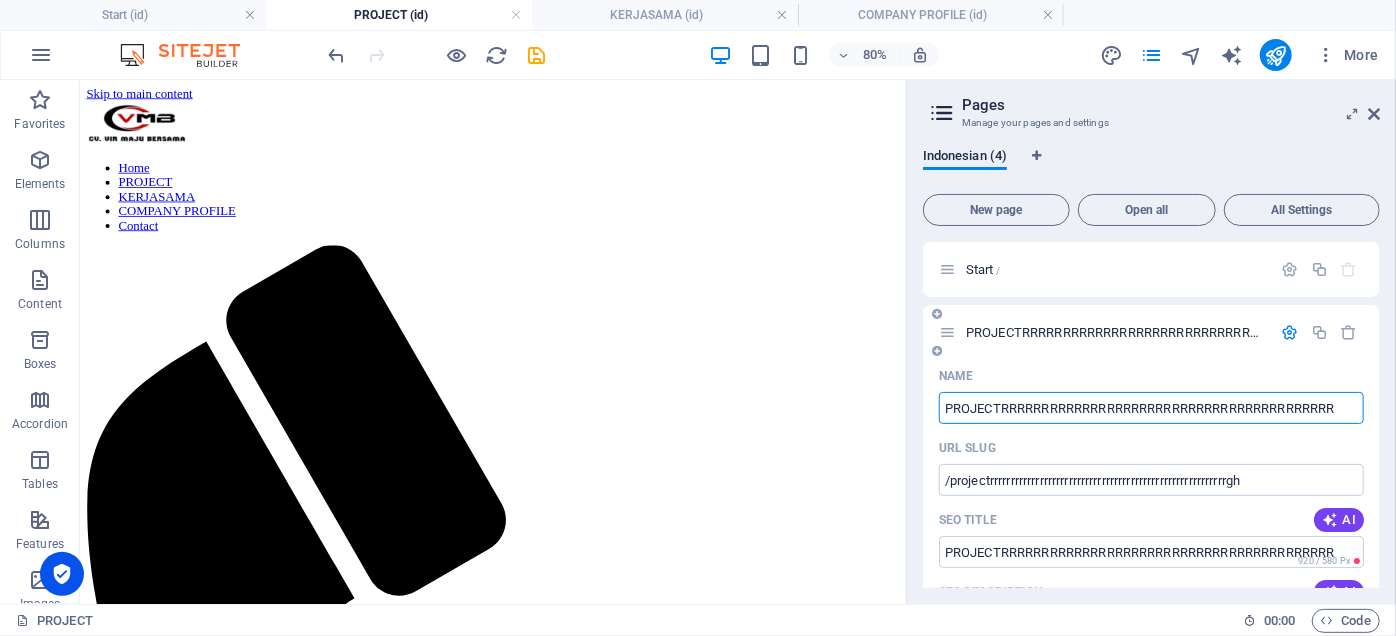 scroll, scrollTop: 0, scrollLeft: 0, axis: both 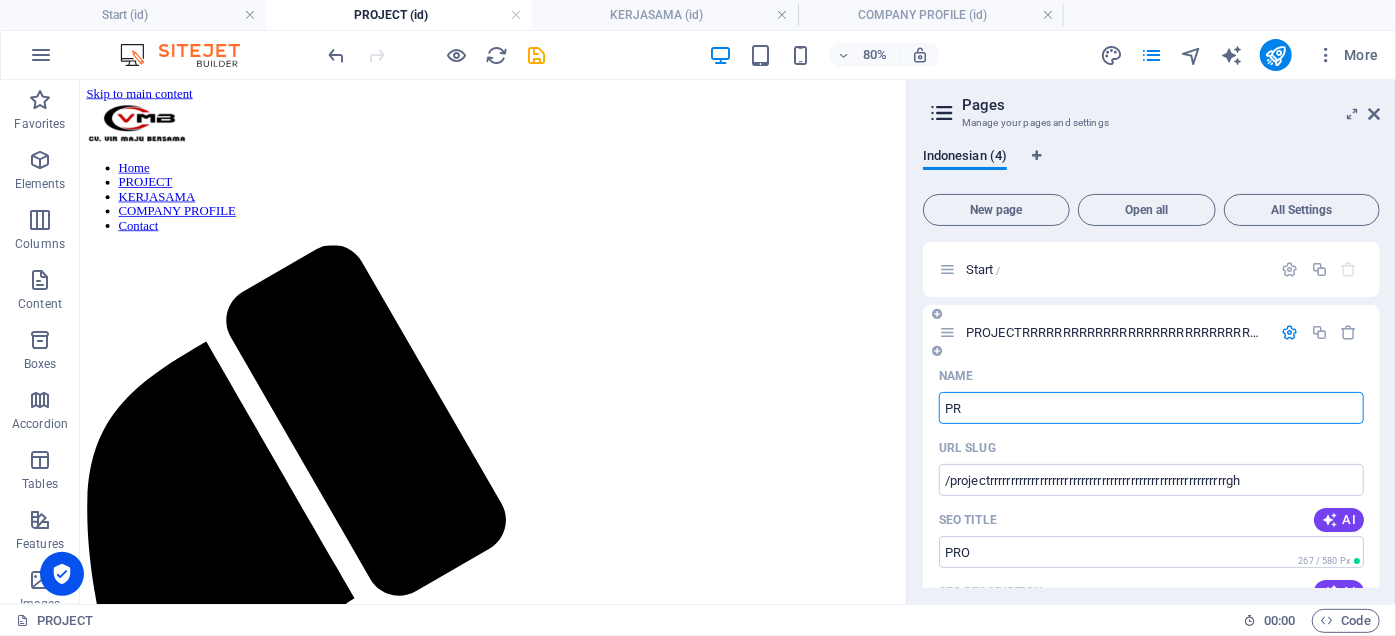 type on "P" 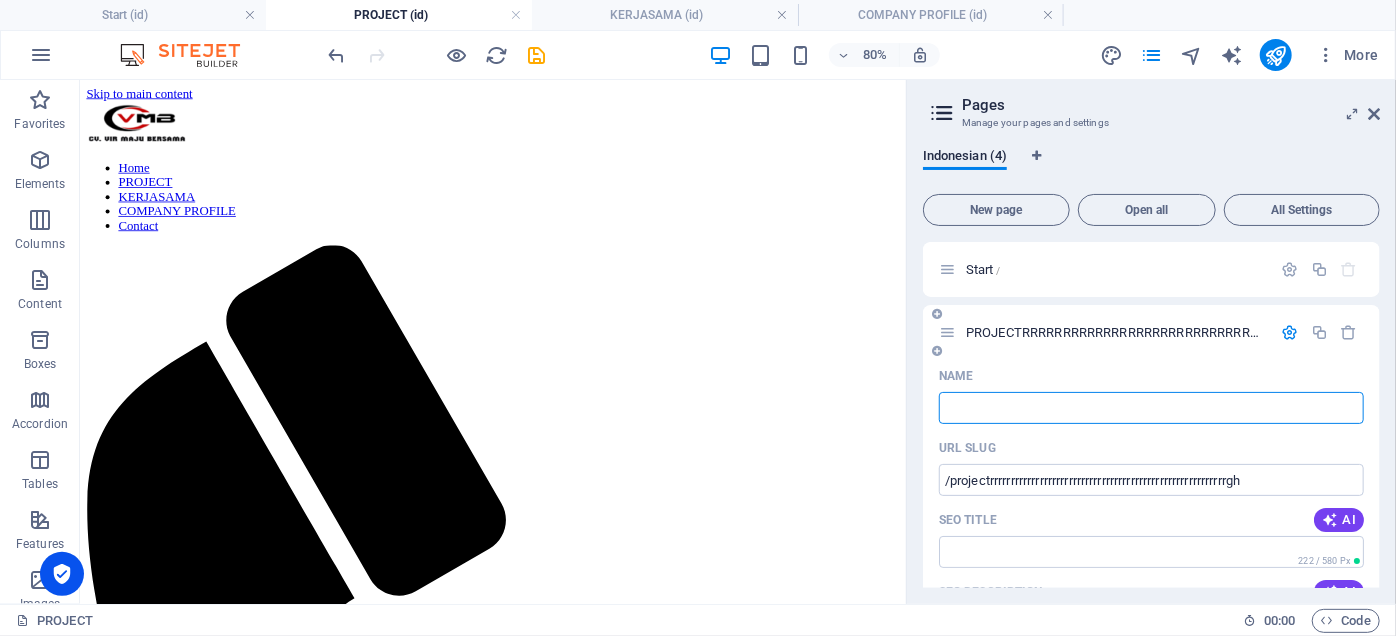 type 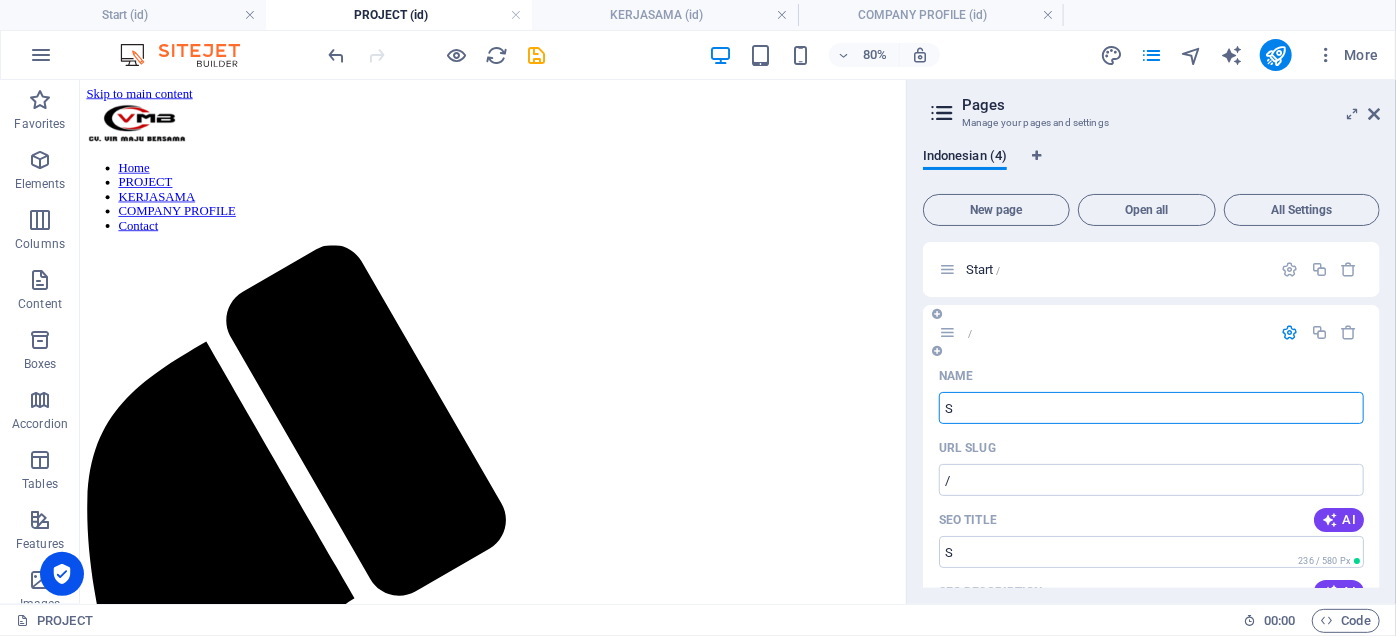 type on "SE" 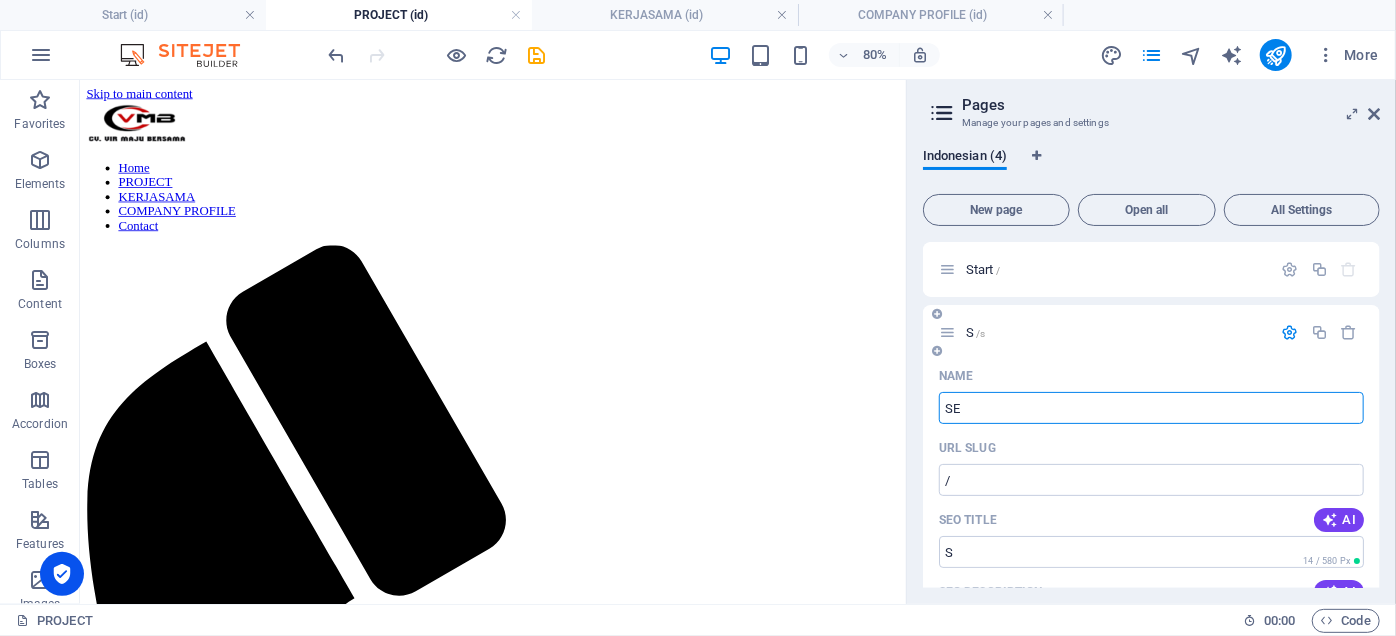 type on "/s" 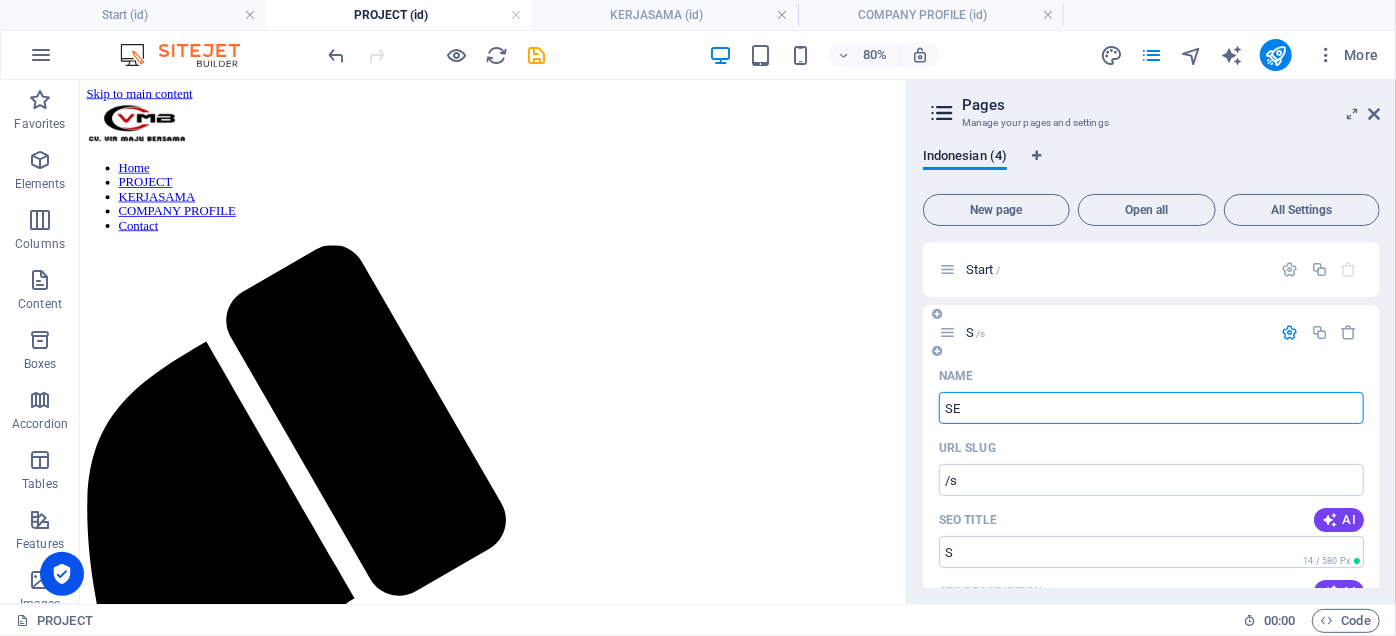 type on "SE" 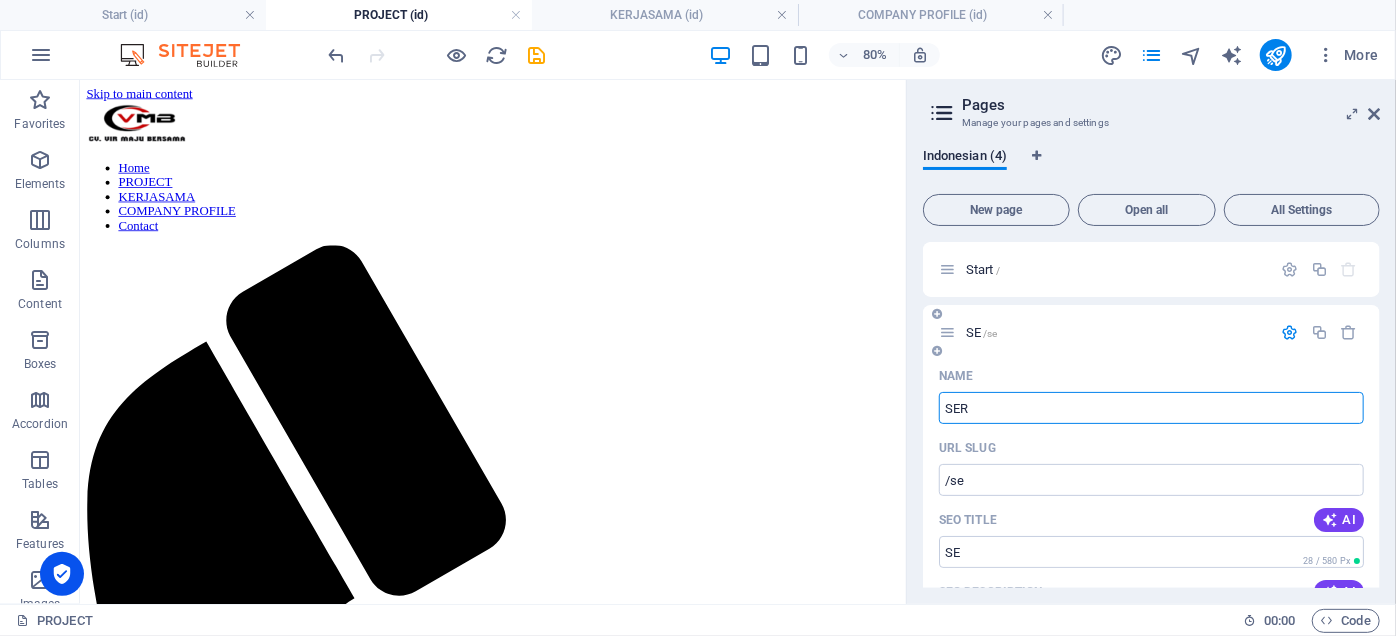 type on "SERV" 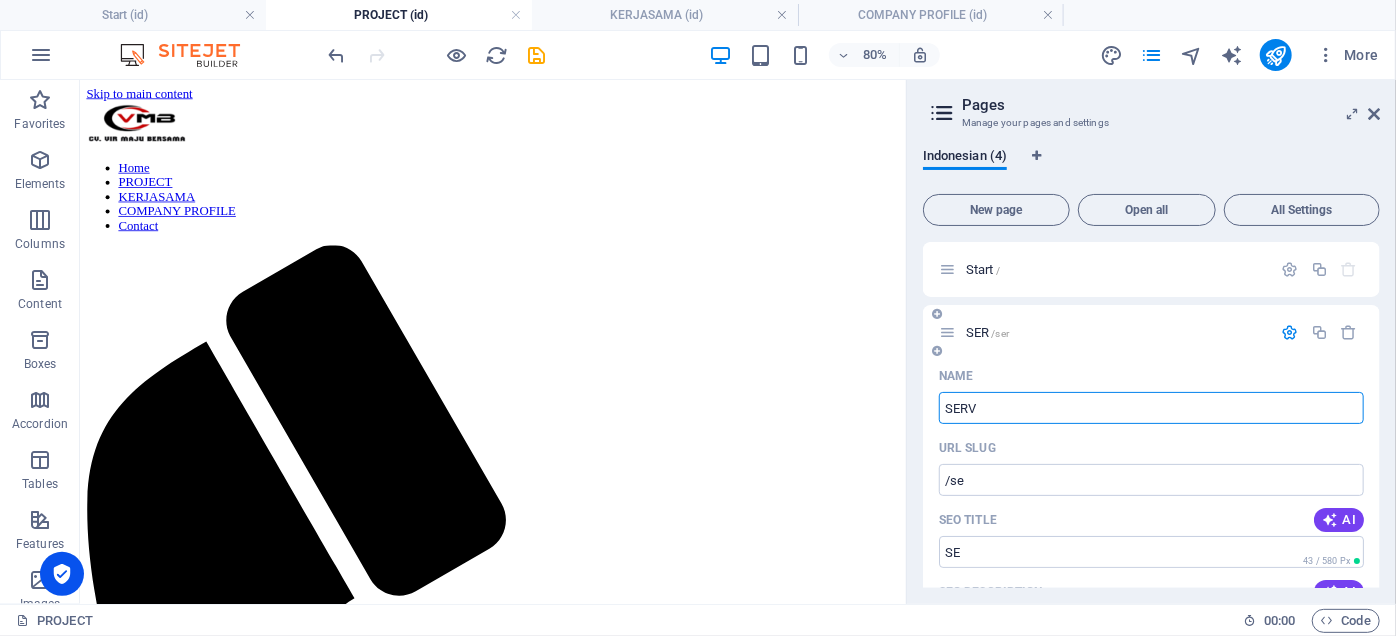 type on "/ser" 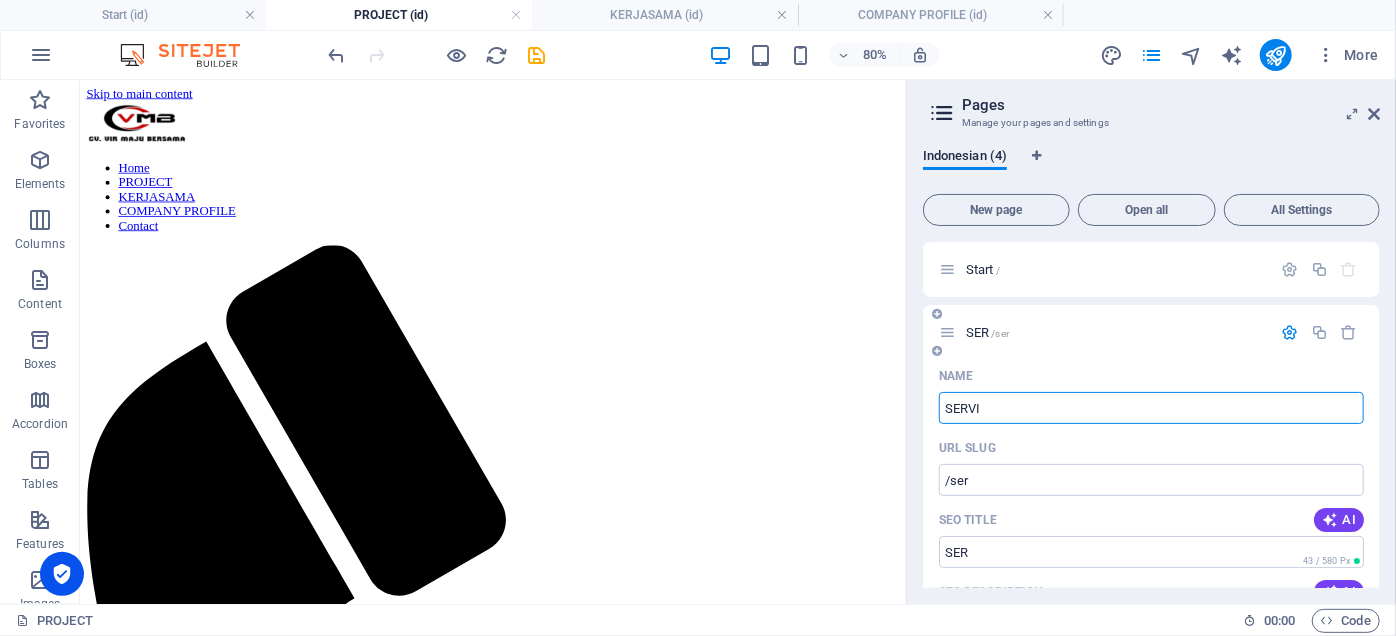 type on "SERVIC" 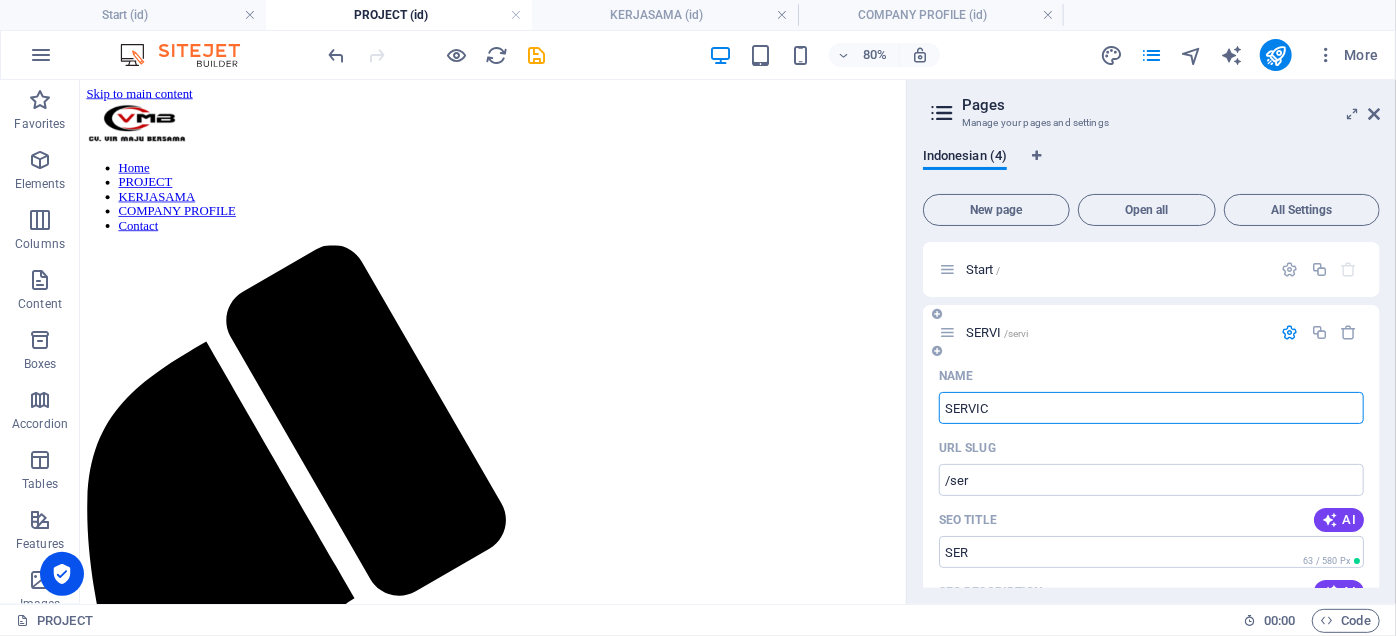 type on "/servi" 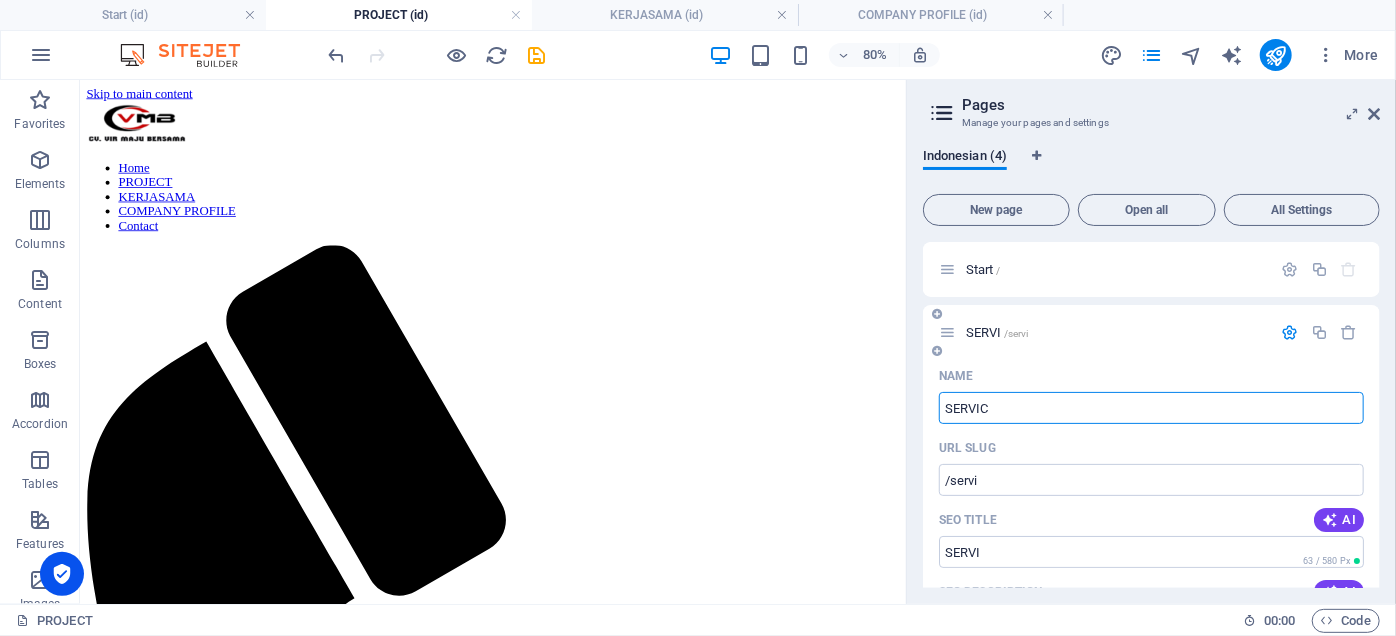 type on "SERVICE" 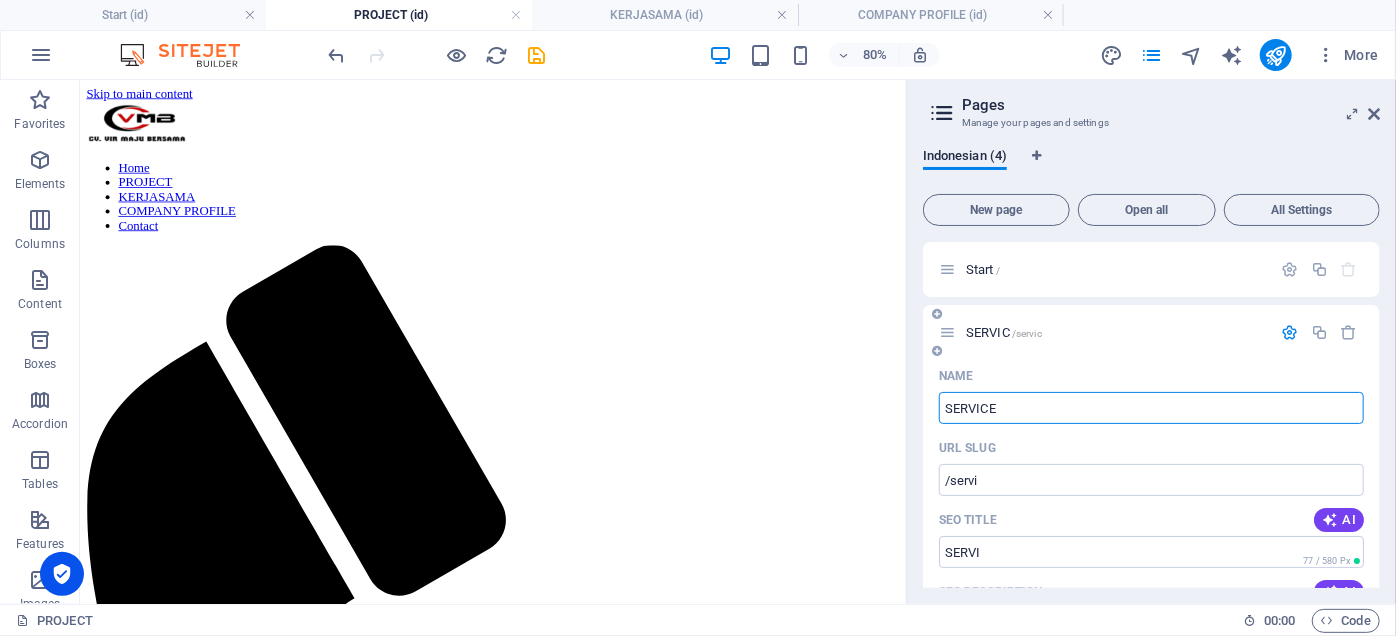 type on "/servic" 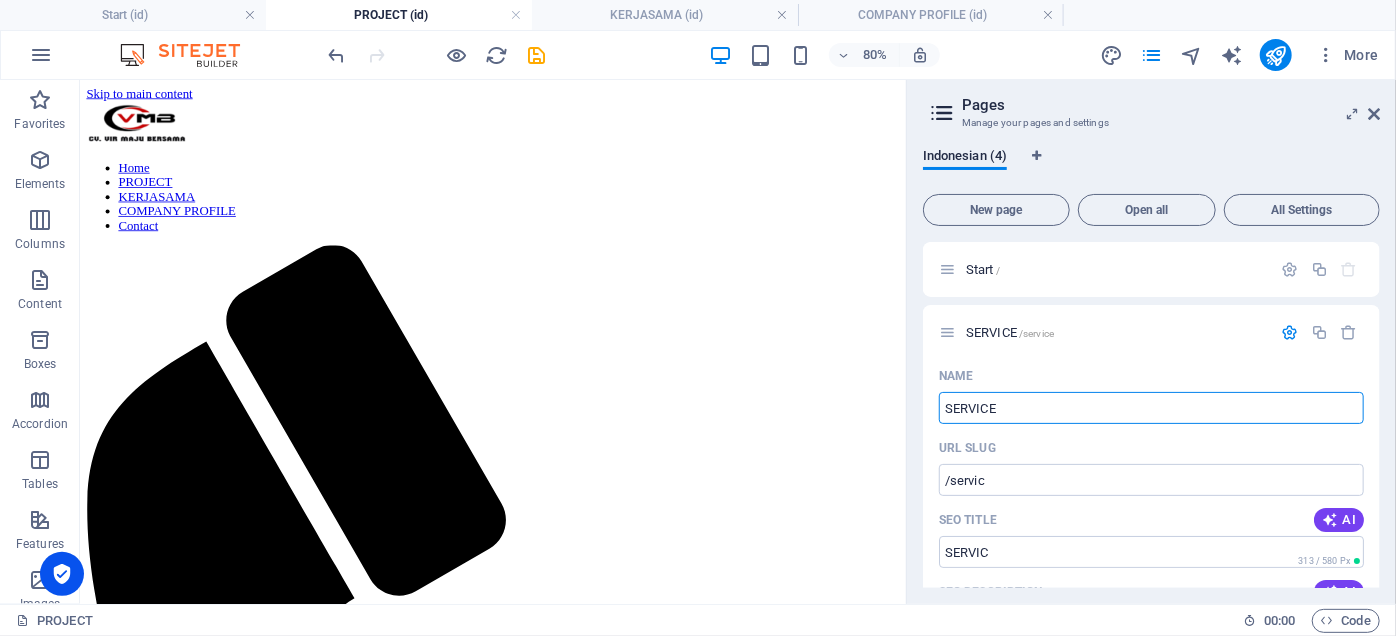 type on "SERVICE" 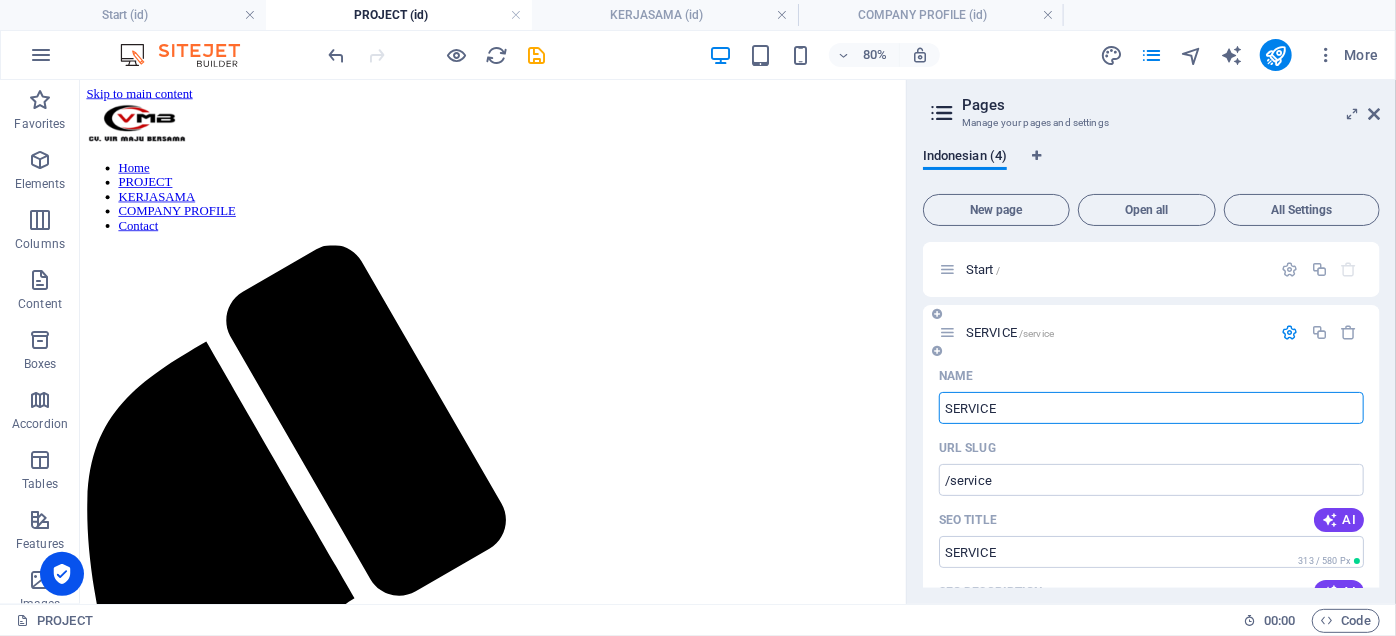 type on "SERVICE" 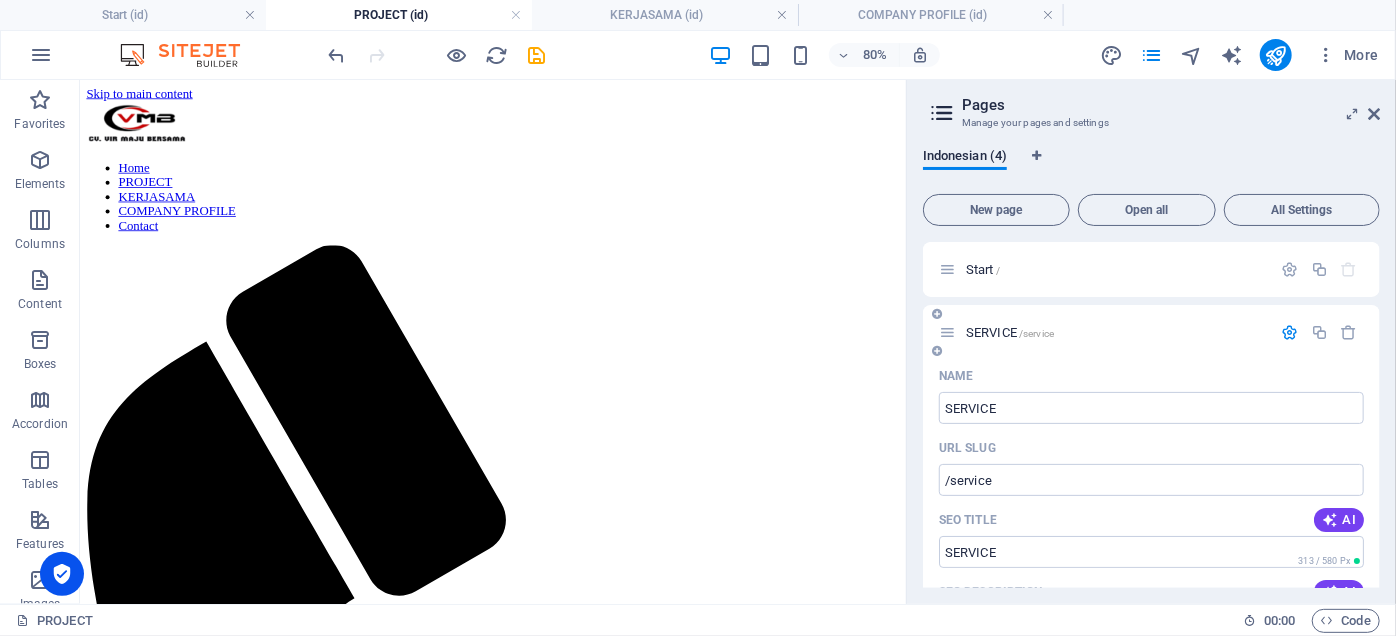click on "URL SLUG" at bounding box center [1151, 448] 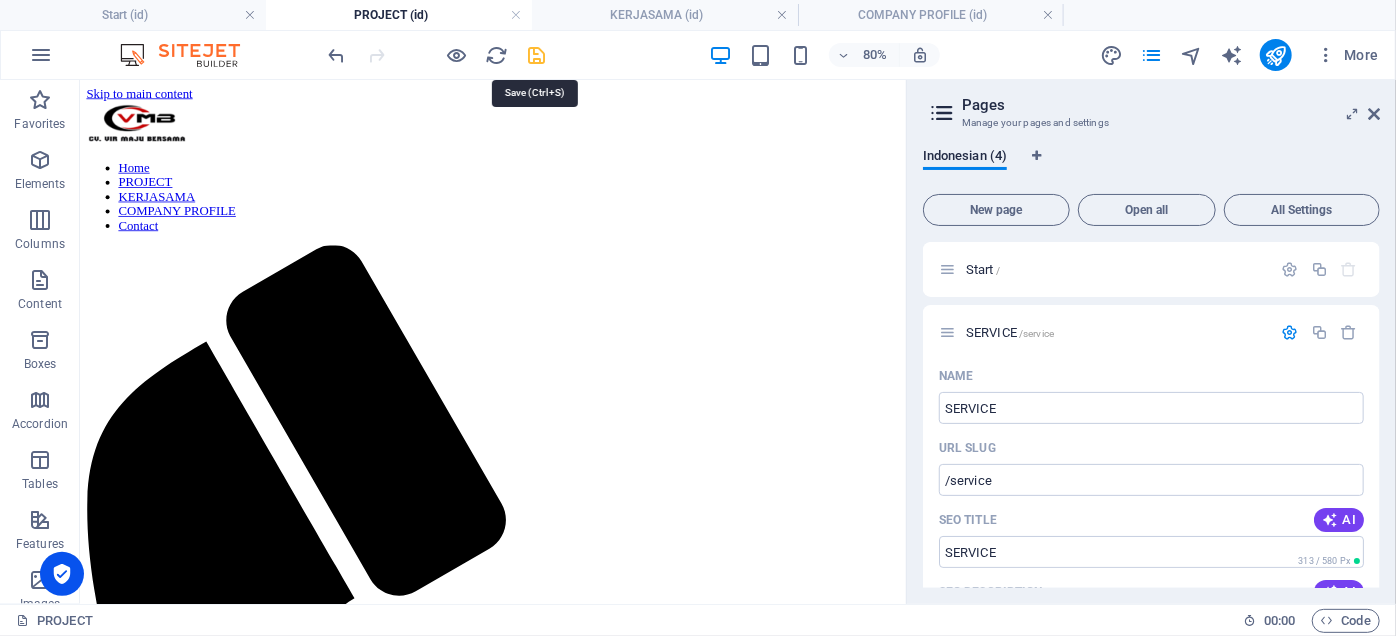 click at bounding box center [537, 55] 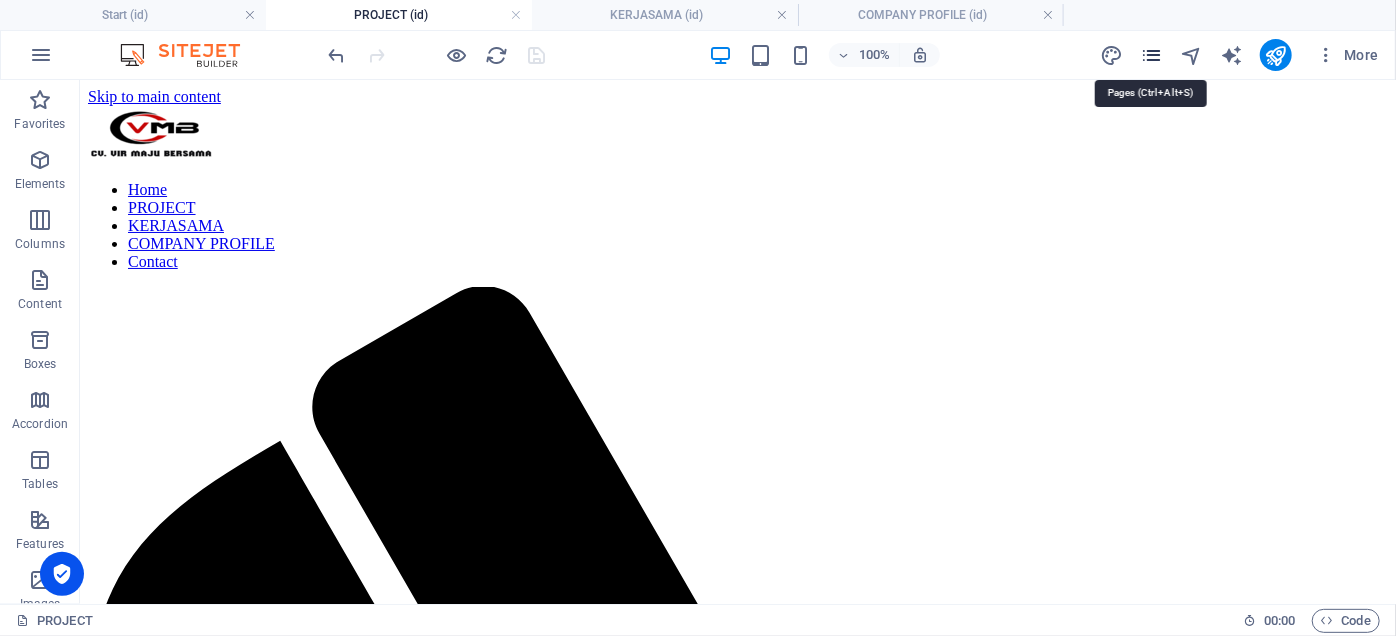 click at bounding box center (1151, 55) 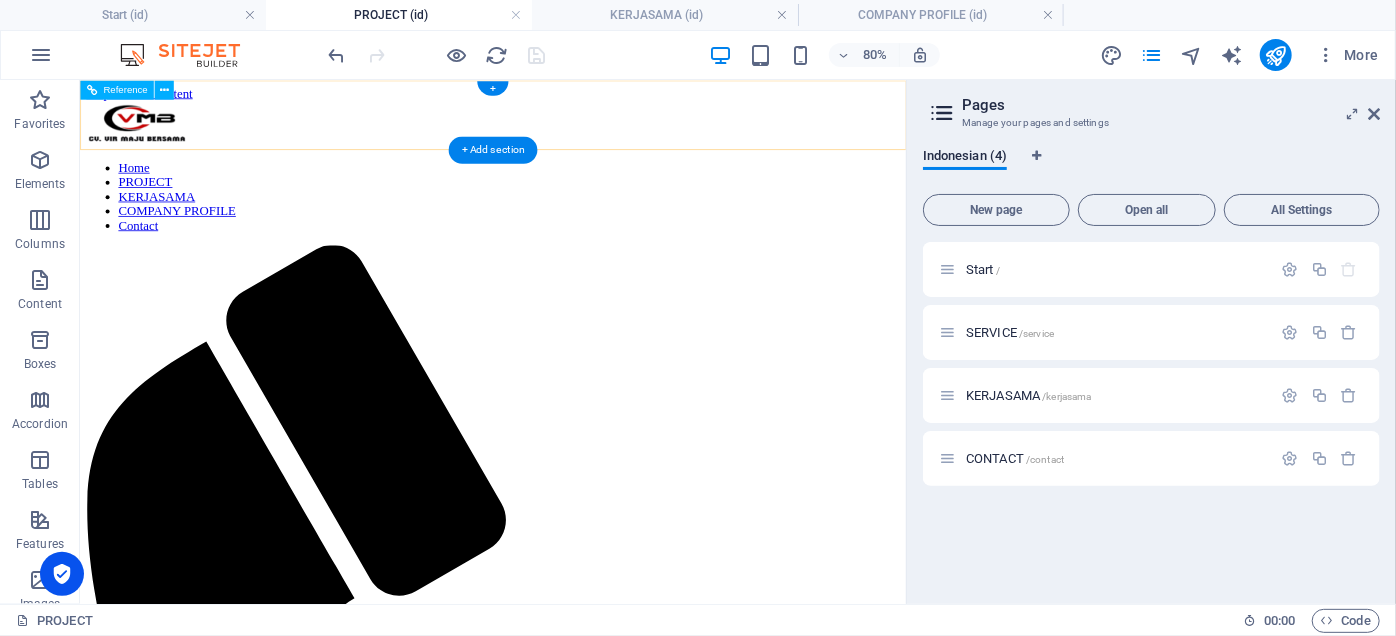 click on "Home PROJECT KERJASAMA COMPANY PROFILE Contact" at bounding box center [595, 225] 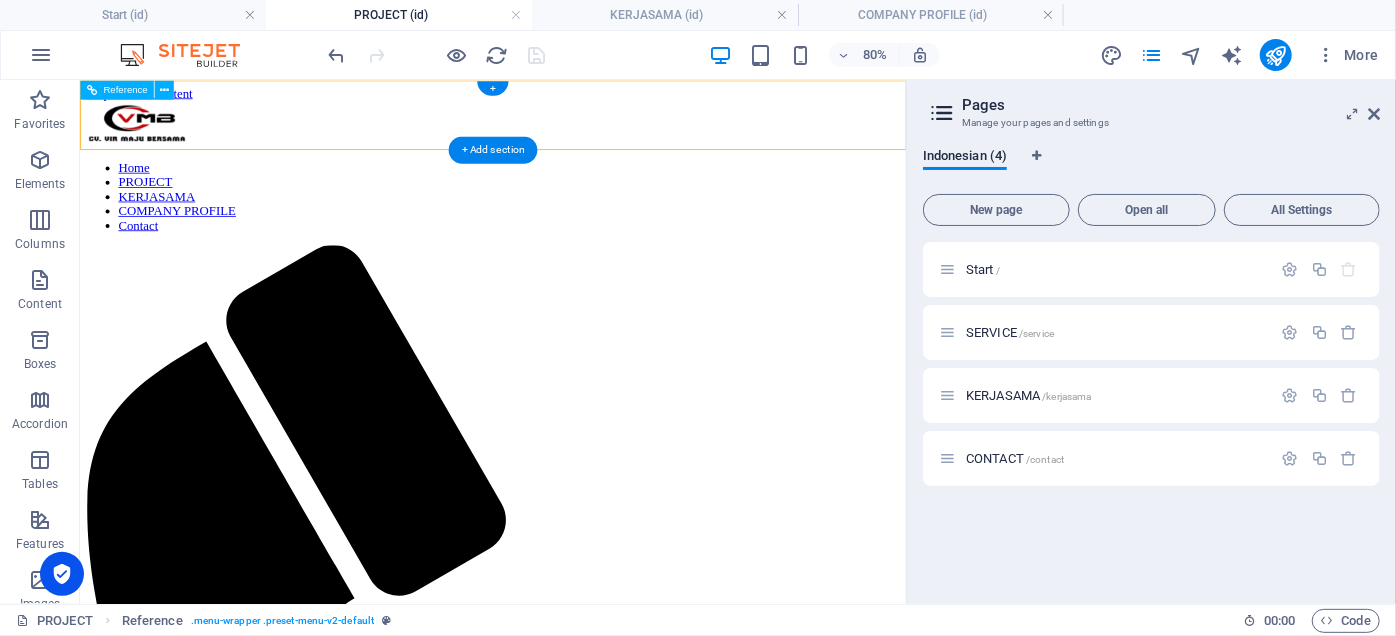 click on "Home PROJECT KERJASAMA COMPANY PROFILE Contact" at bounding box center [595, 225] 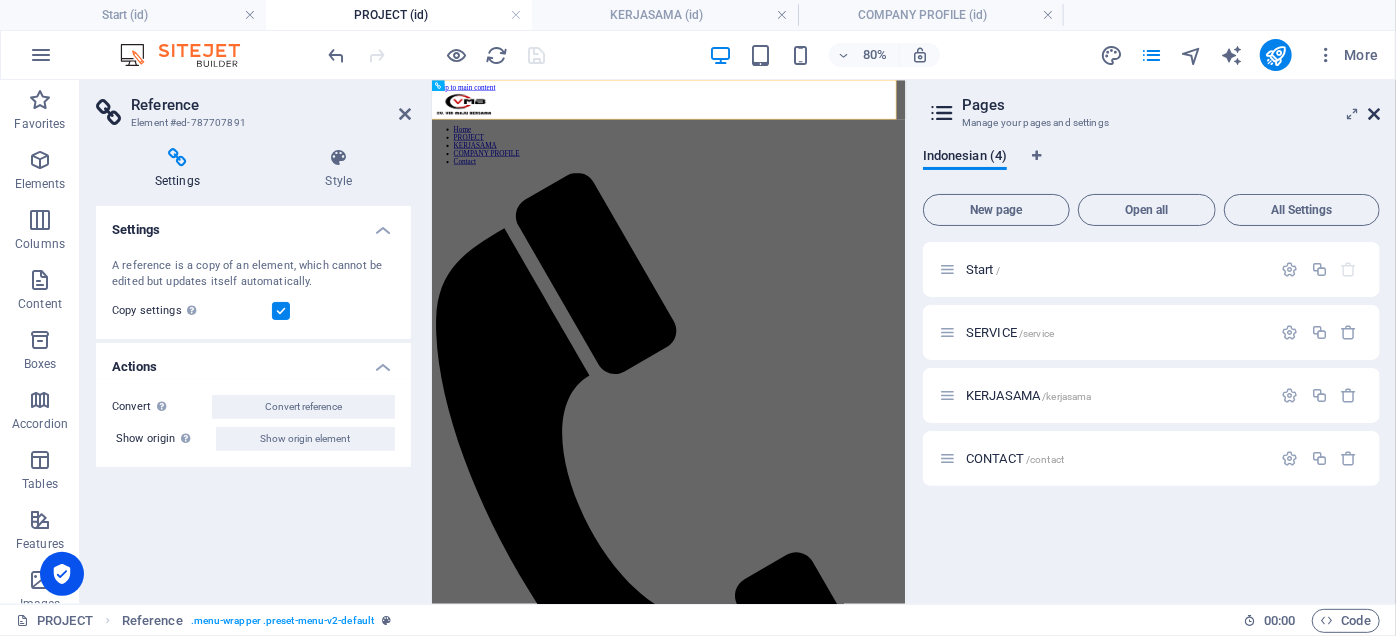 click at bounding box center (1374, 114) 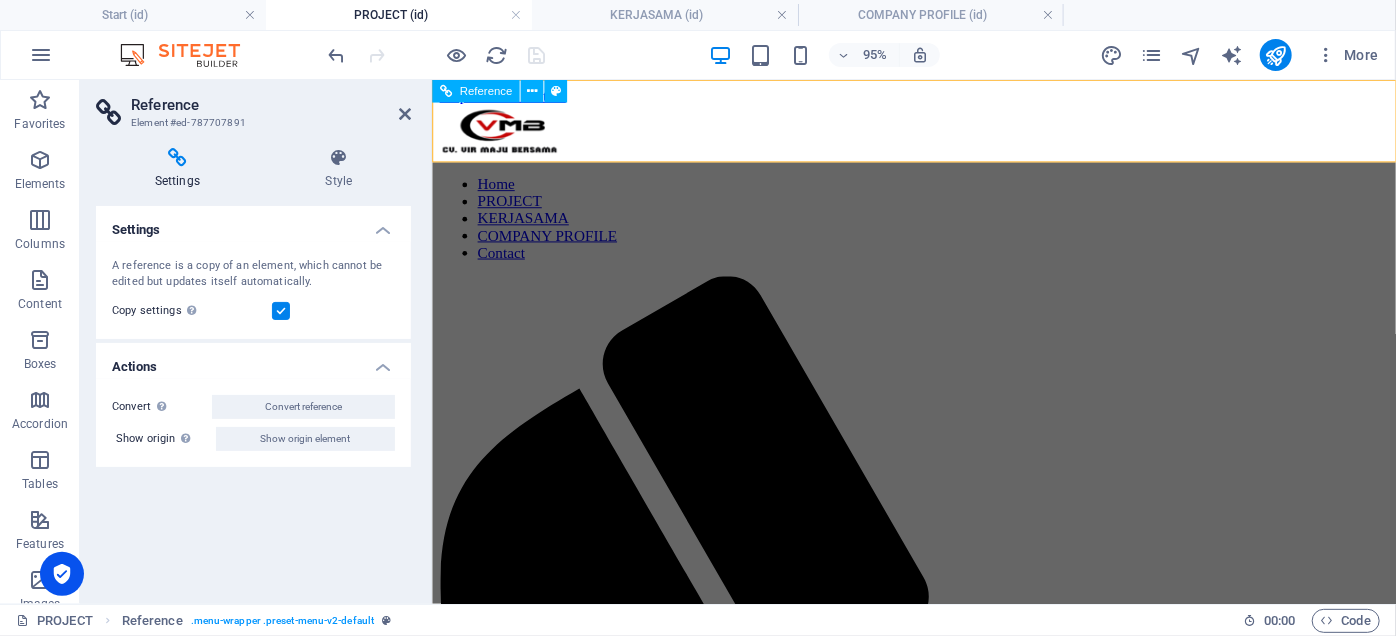 click on "Home PROJECT KERJASAMA COMPANY PROFILE Contact" at bounding box center [938, 226] 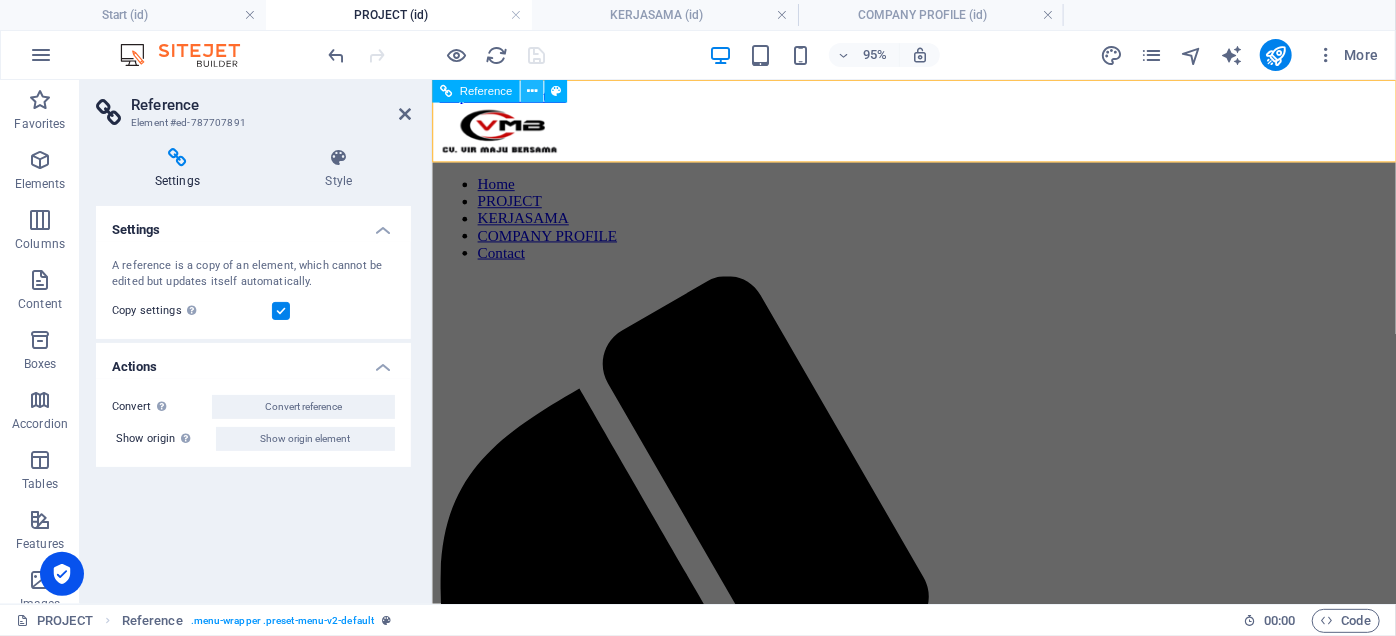 click at bounding box center [532, 91] 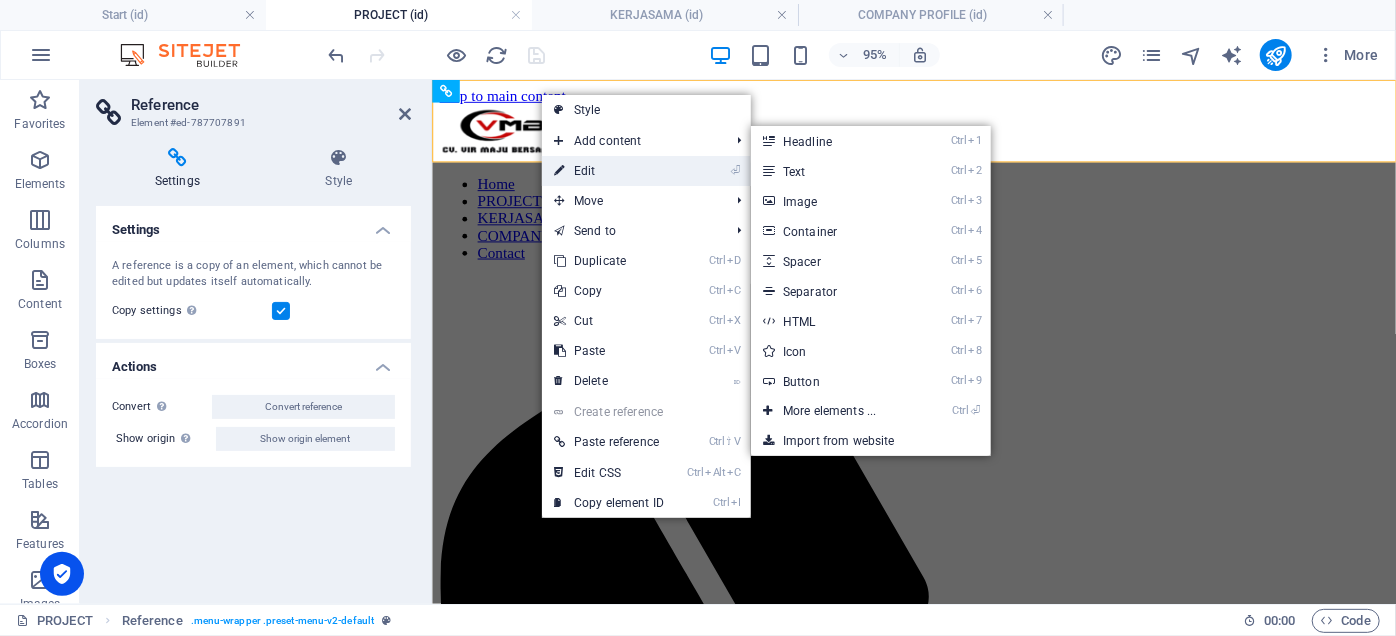 click on "⏎  Edit" at bounding box center (609, 171) 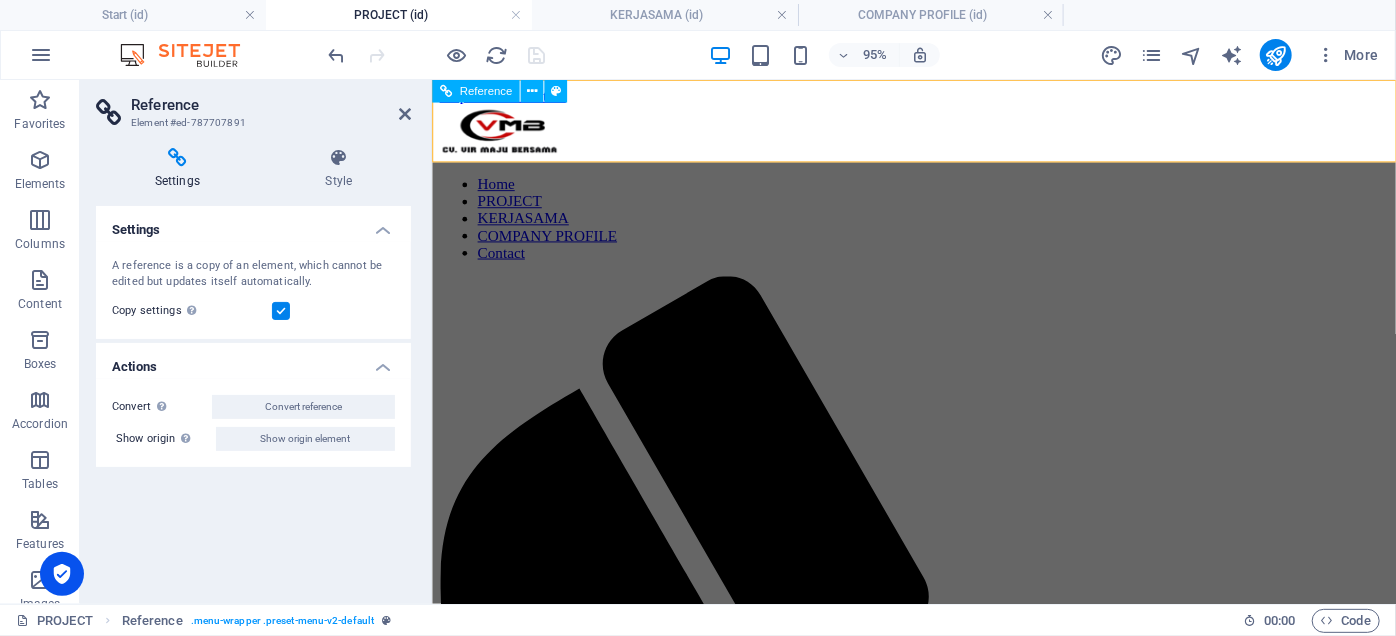 click on "Home PROJECT KERJASAMA COMPANY PROFILE Contact" at bounding box center (938, 226) 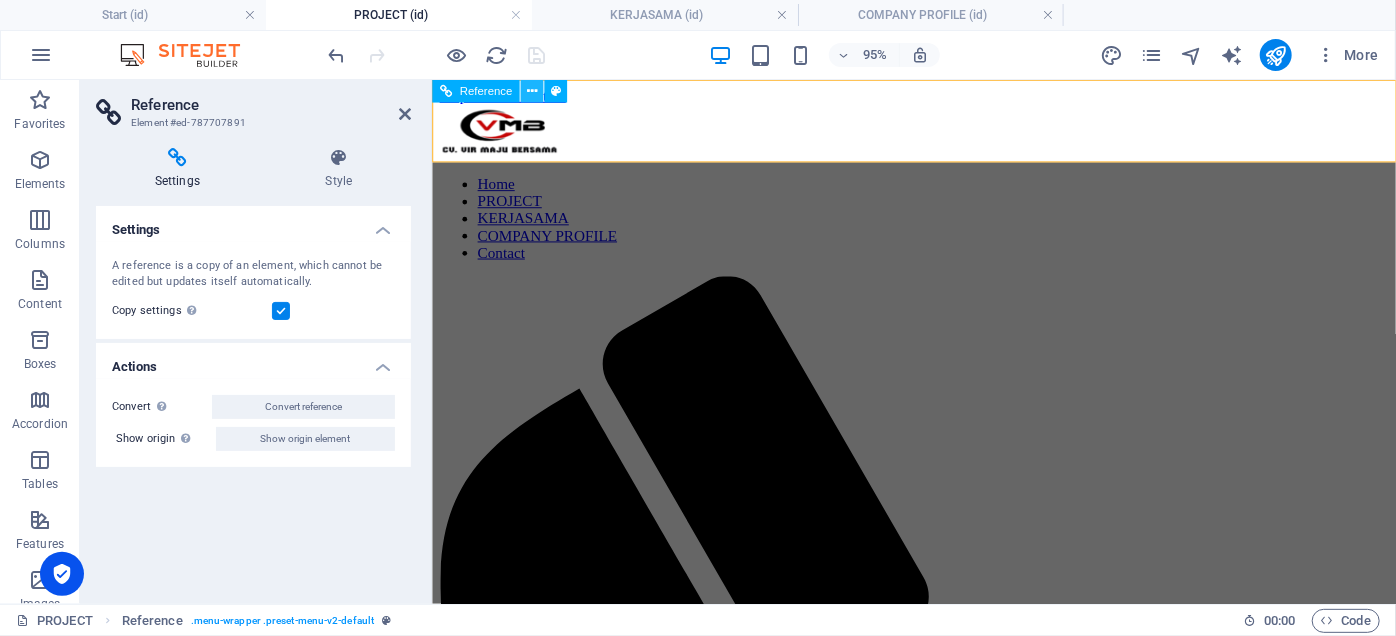 click at bounding box center [532, 91] 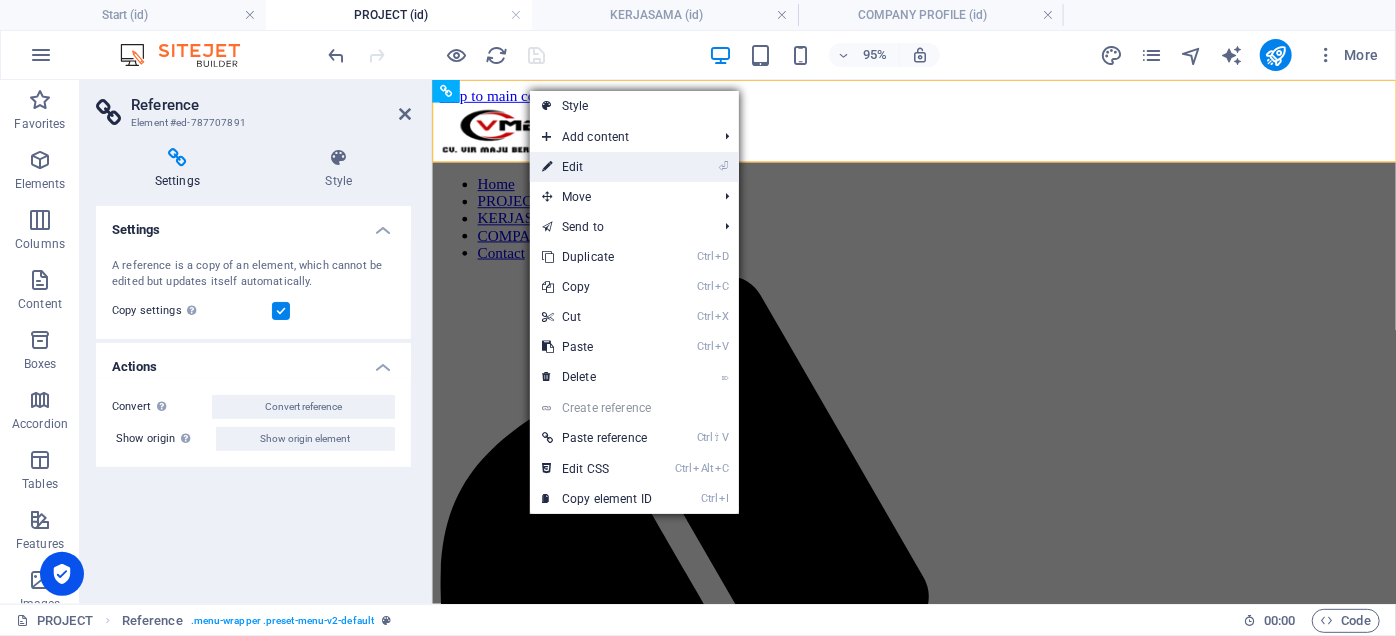 click on "⏎  Edit" at bounding box center [597, 167] 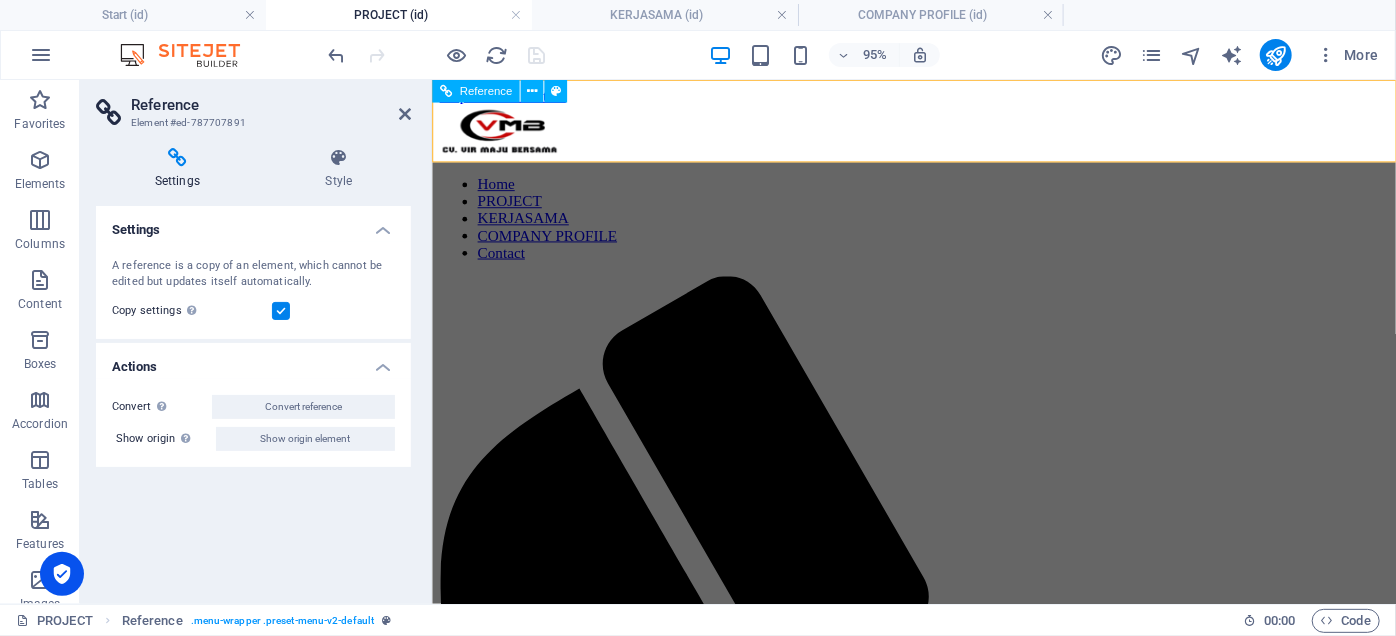 click on "Home PROJECT KERJASAMA COMPANY PROFILE Contact" at bounding box center [938, 226] 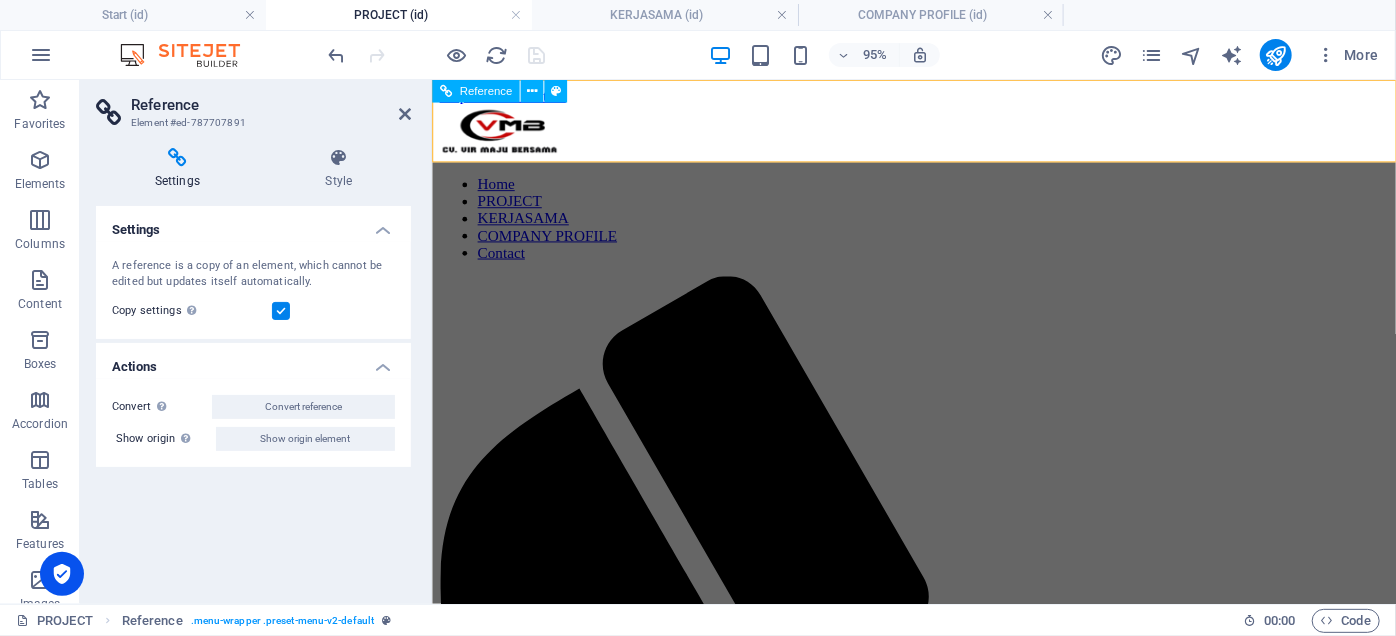 click on "Home PROJECT KERJASAMA COMPANY PROFILE Contact" at bounding box center (938, 226) 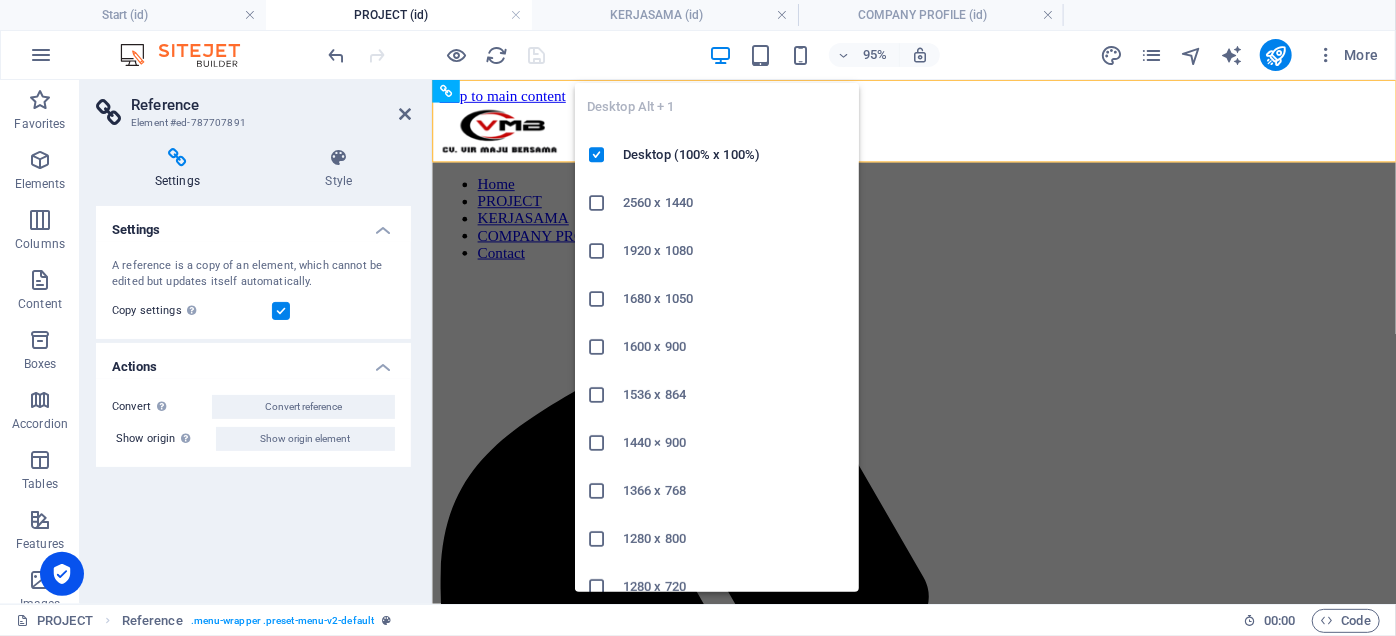 click at bounding box center [720, 55] 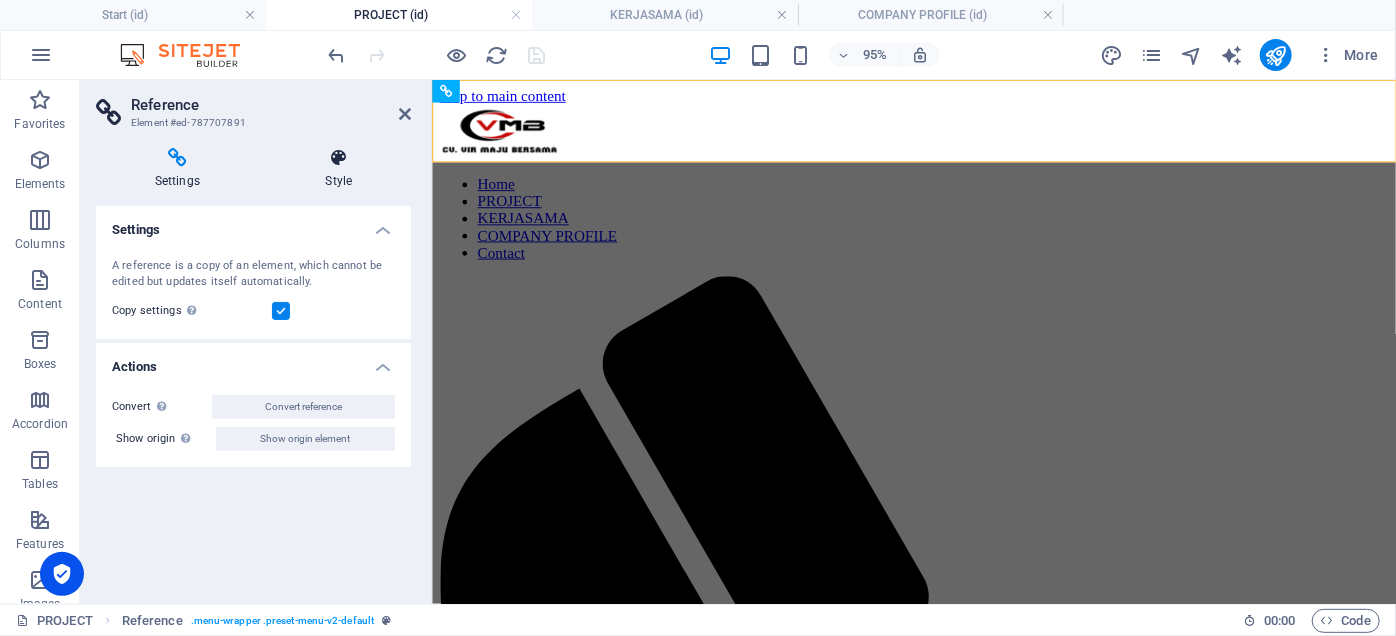 click at bounding box center (339, 158) 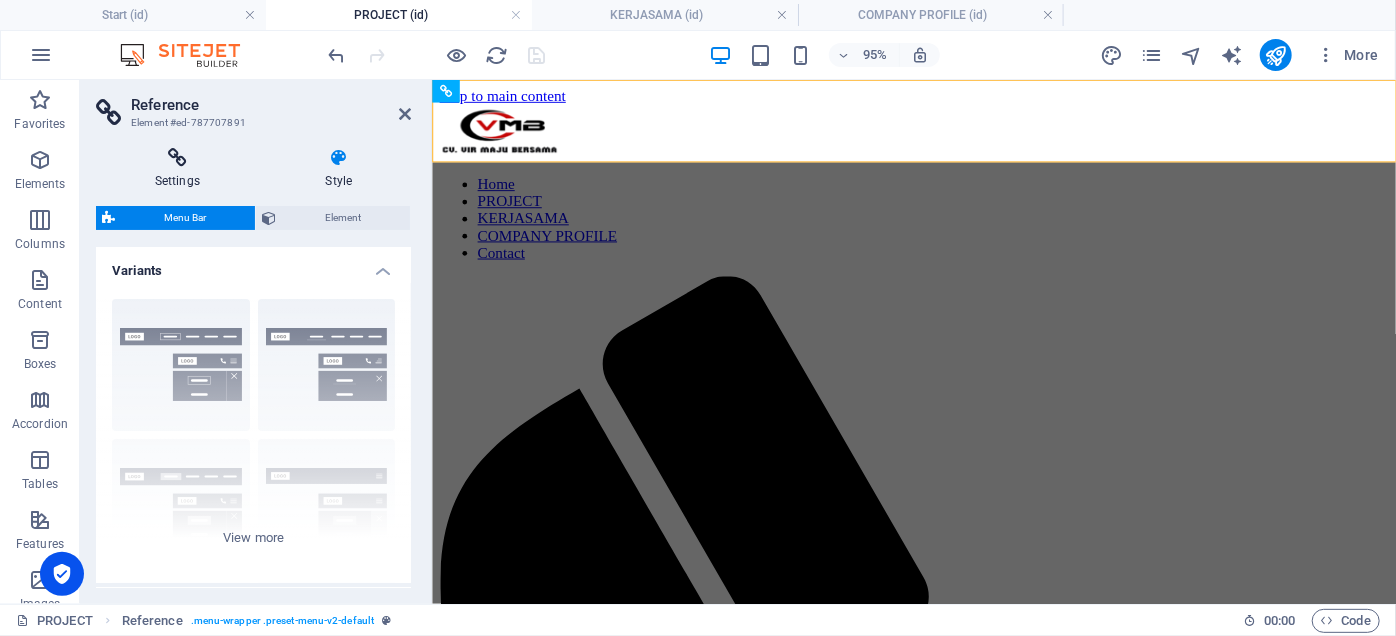 click at bounding box center [177, 158] 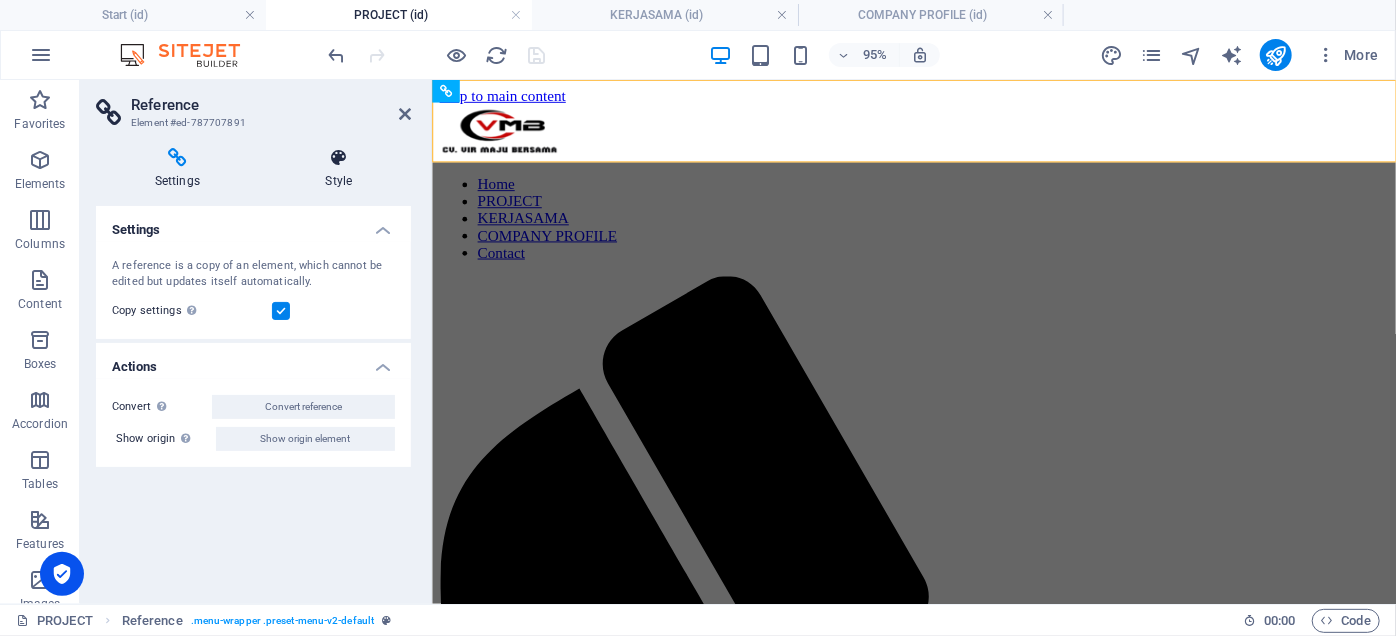 click on "Style" at bounding box center [339, 169] 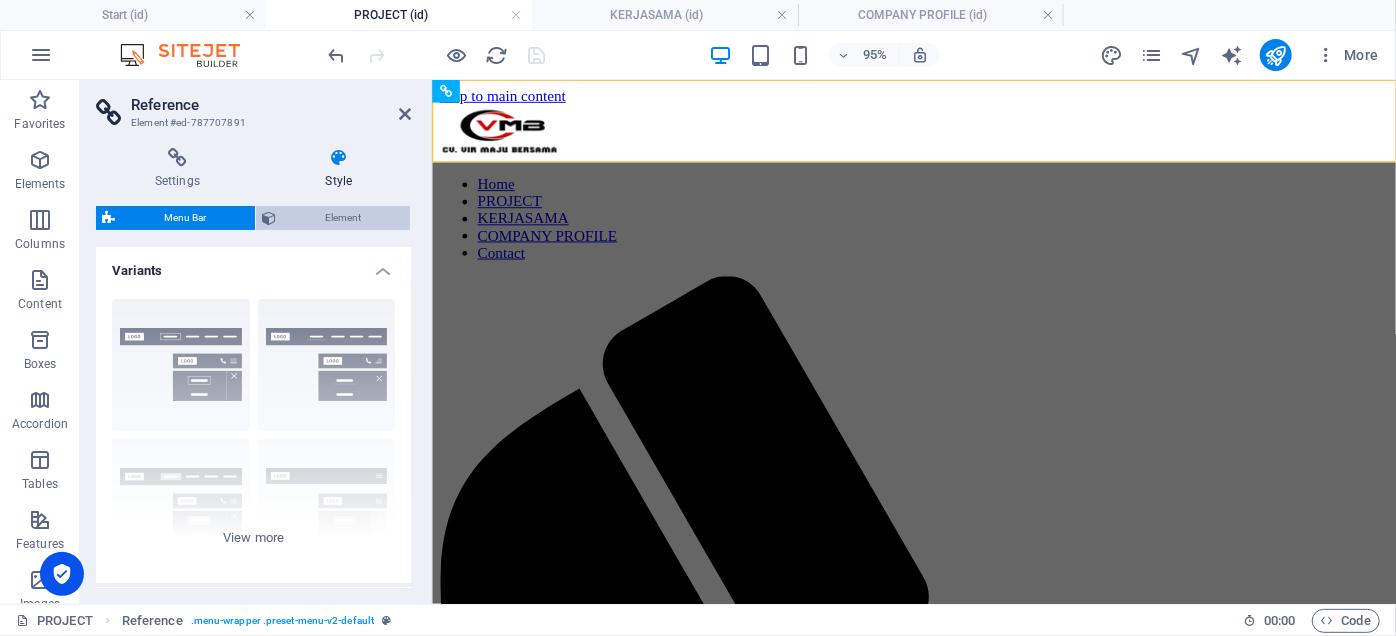 click on "Element" at bounding box center (343, 218) 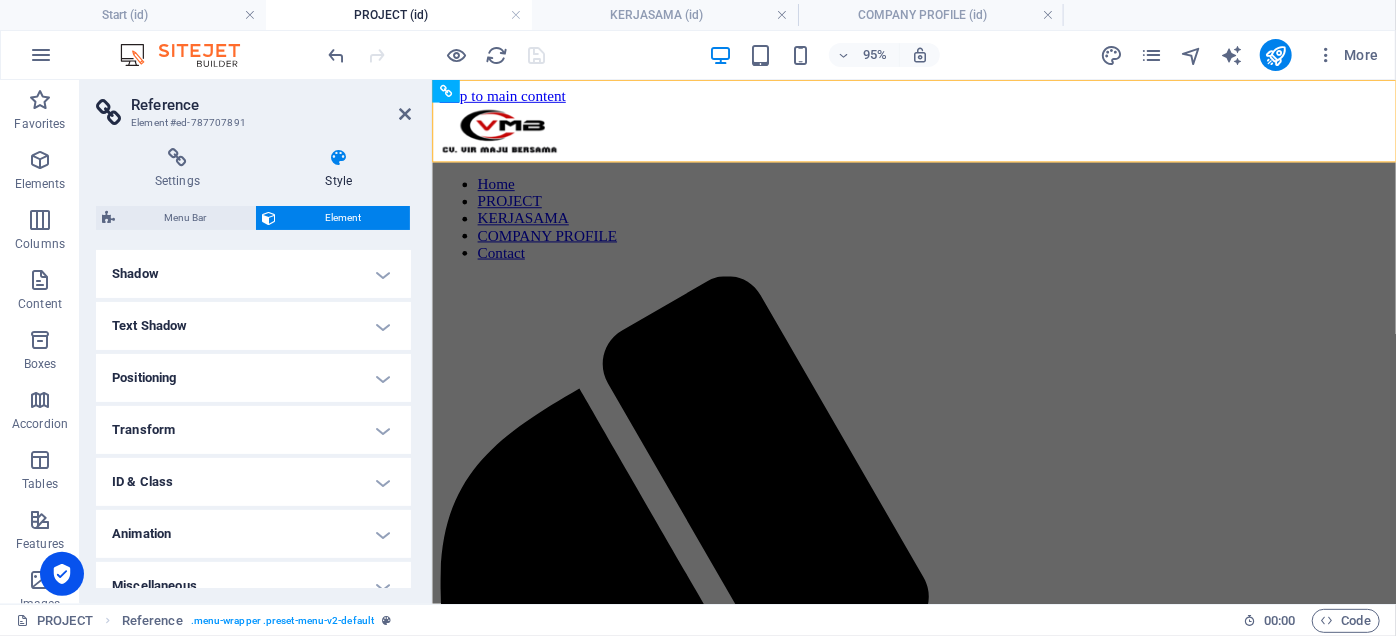 scroll, scrollTop: 293, scrollLeft: 0, axis: vertical 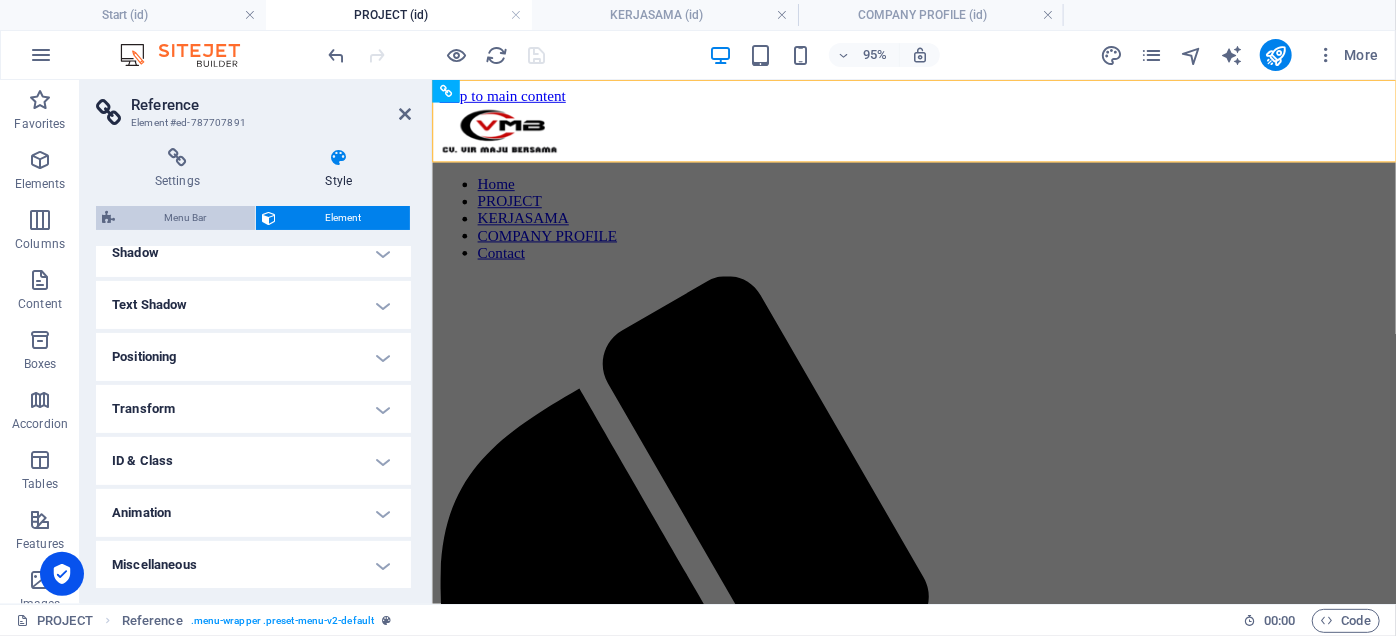 click on "Menu Bar" at bounding box center [185, 218] 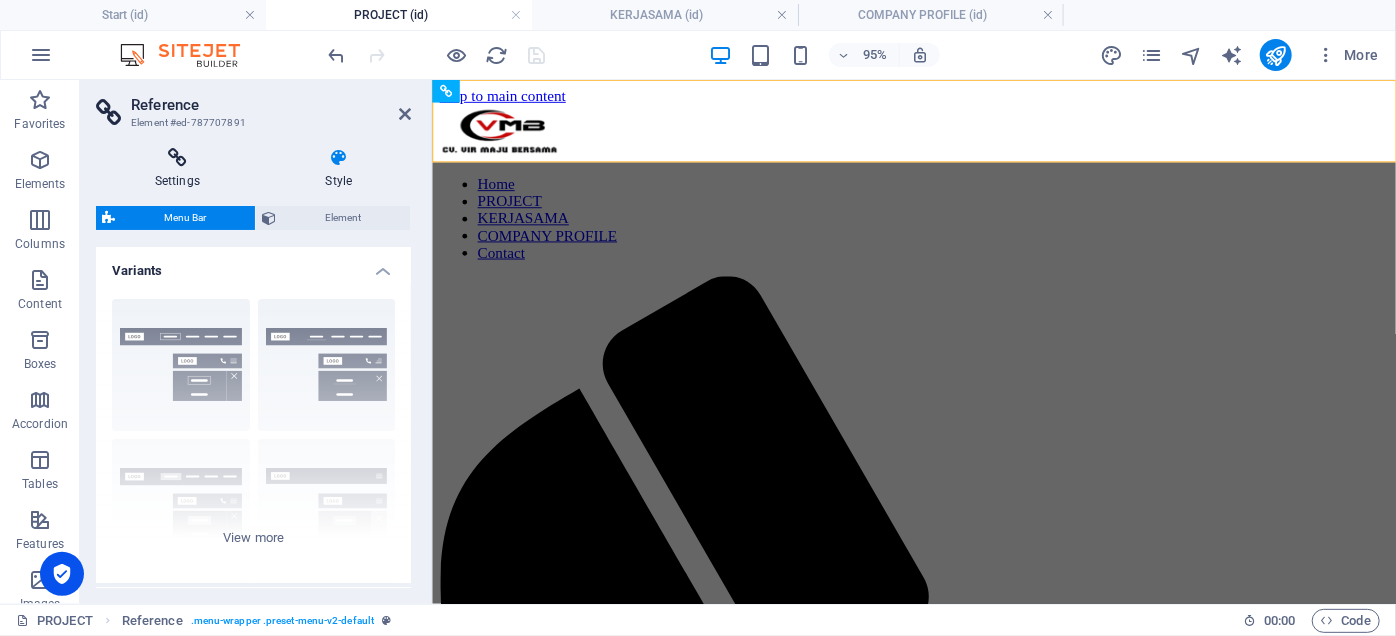 click at bounding box center (177, 158) 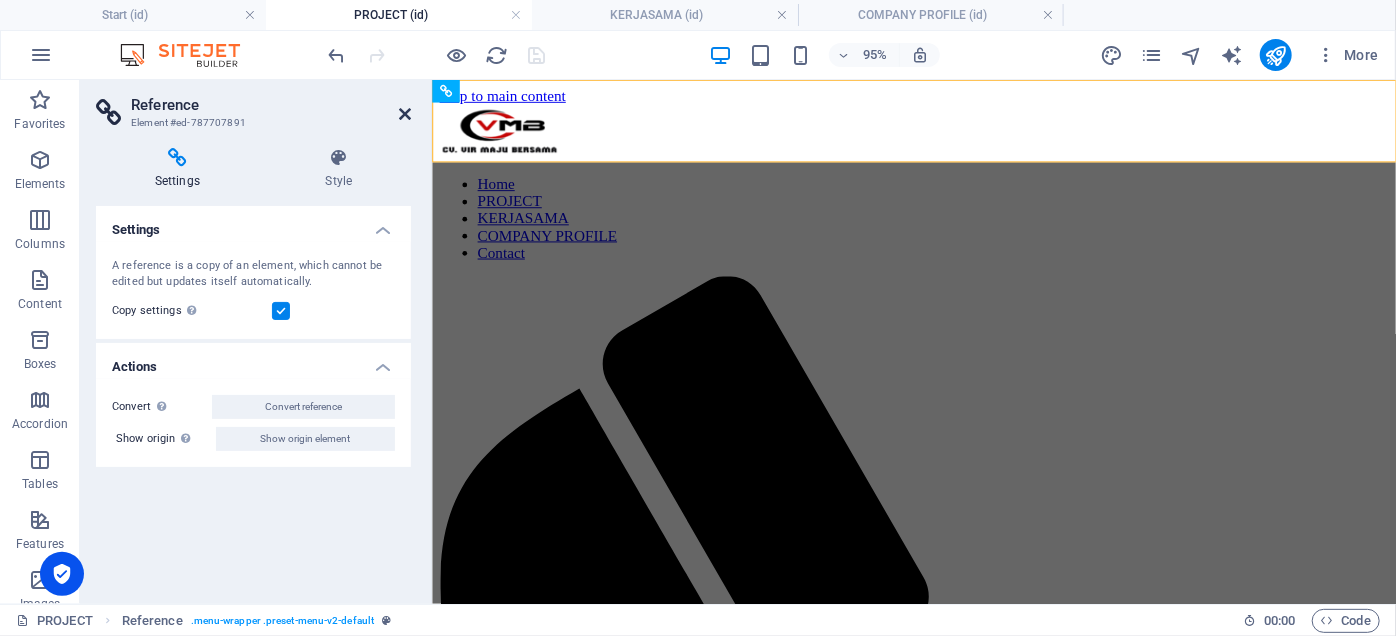 drag, startPoint x: 404, startPoint y: 114, endPoint x: 348, endPoint y: 31, distance: 100.12492 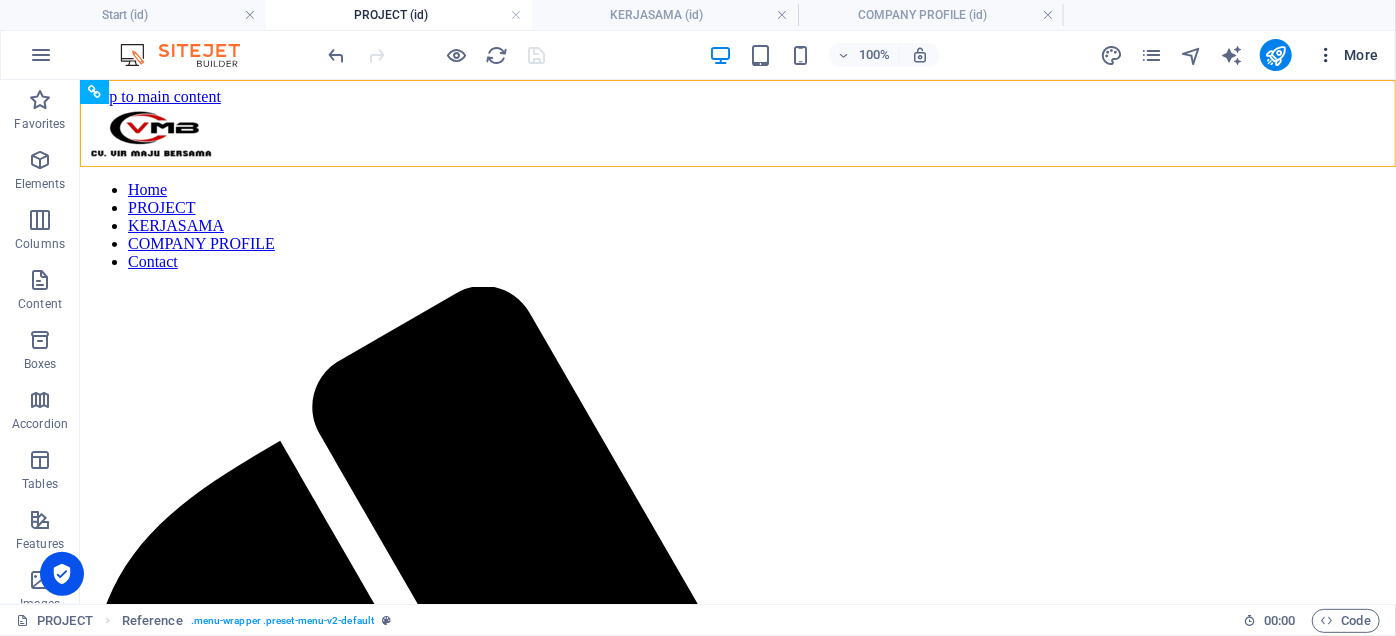click on "More" at bounding box center (1347, 55) 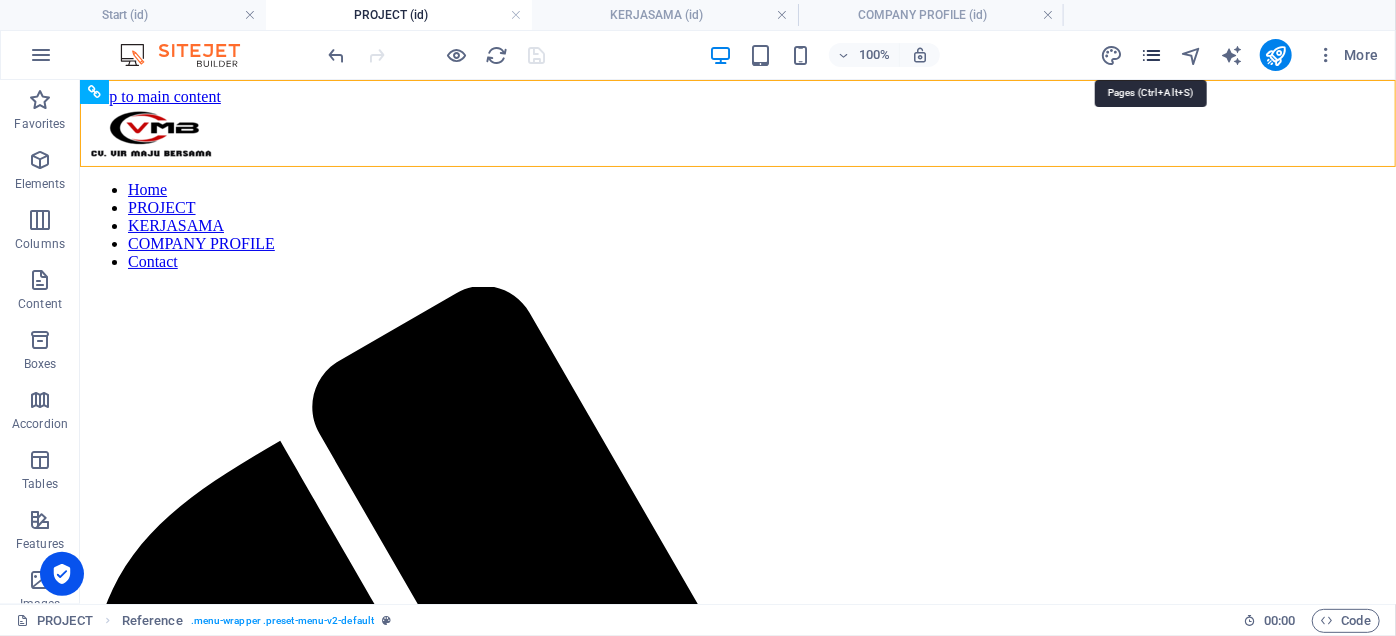 click at bounding box center (1151, 55) 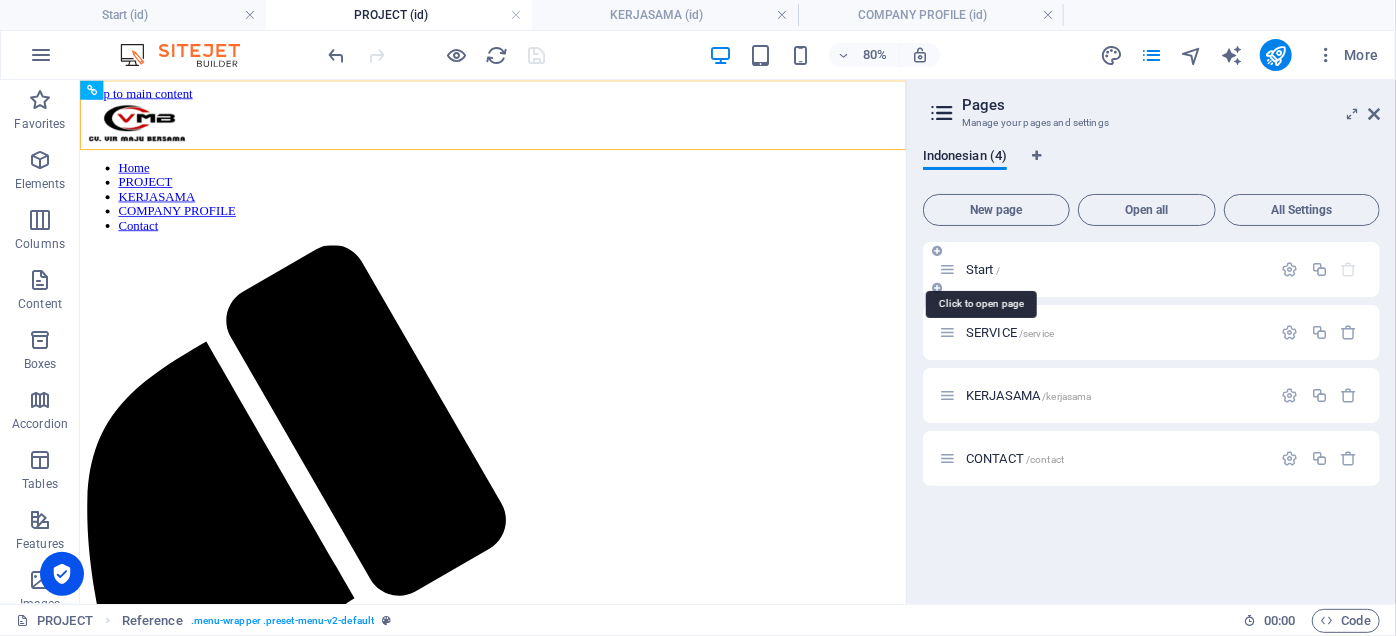 click on "/" at bounding box center (998, 270) 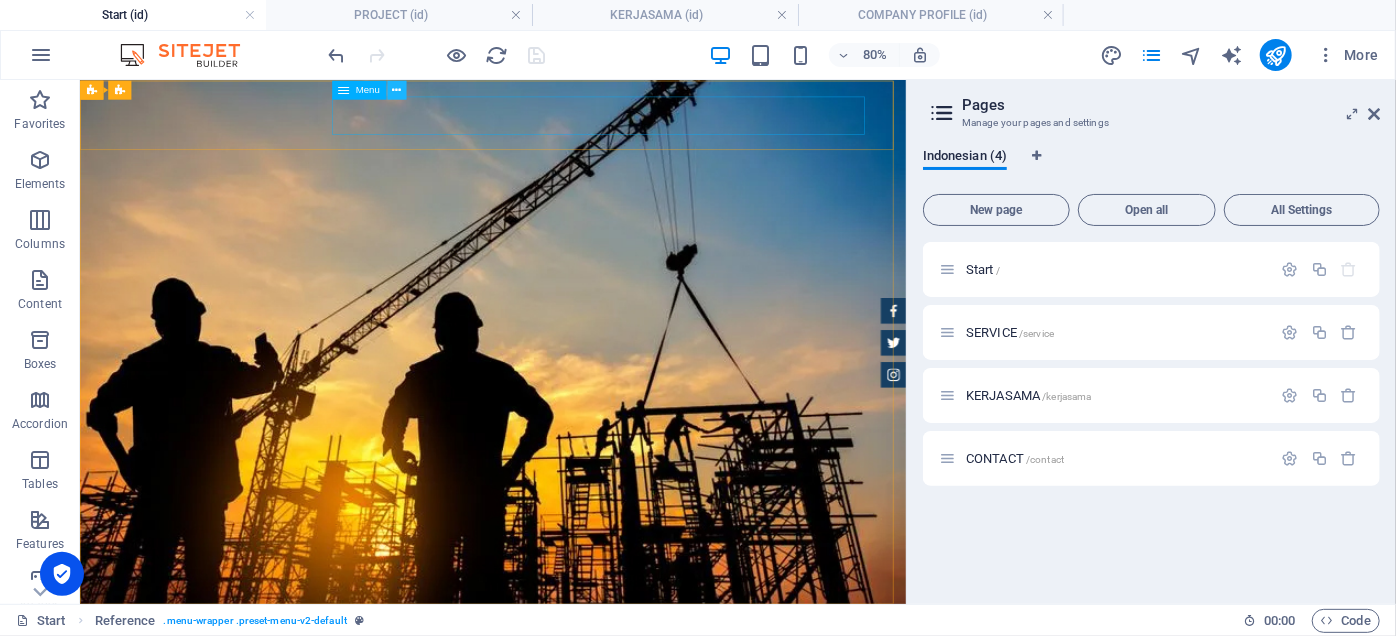 click at bounding box center (396, 89) 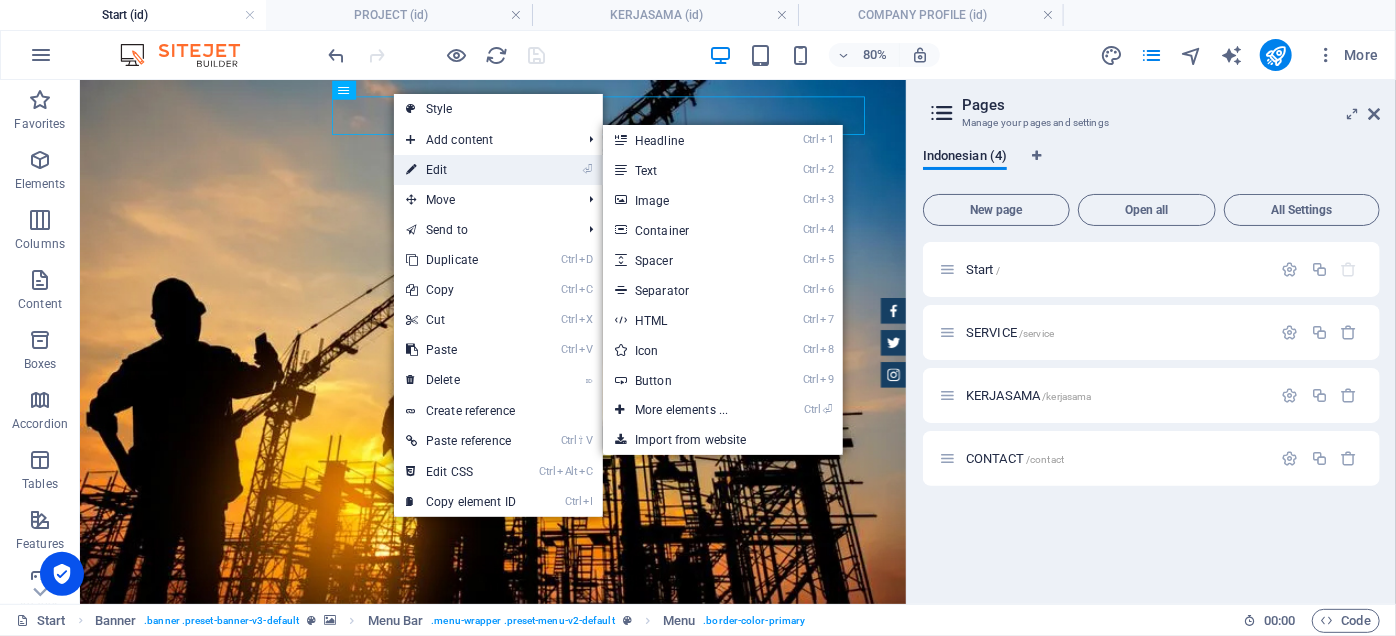 click on "⏎  Edit" at bounding box center (461, 170) 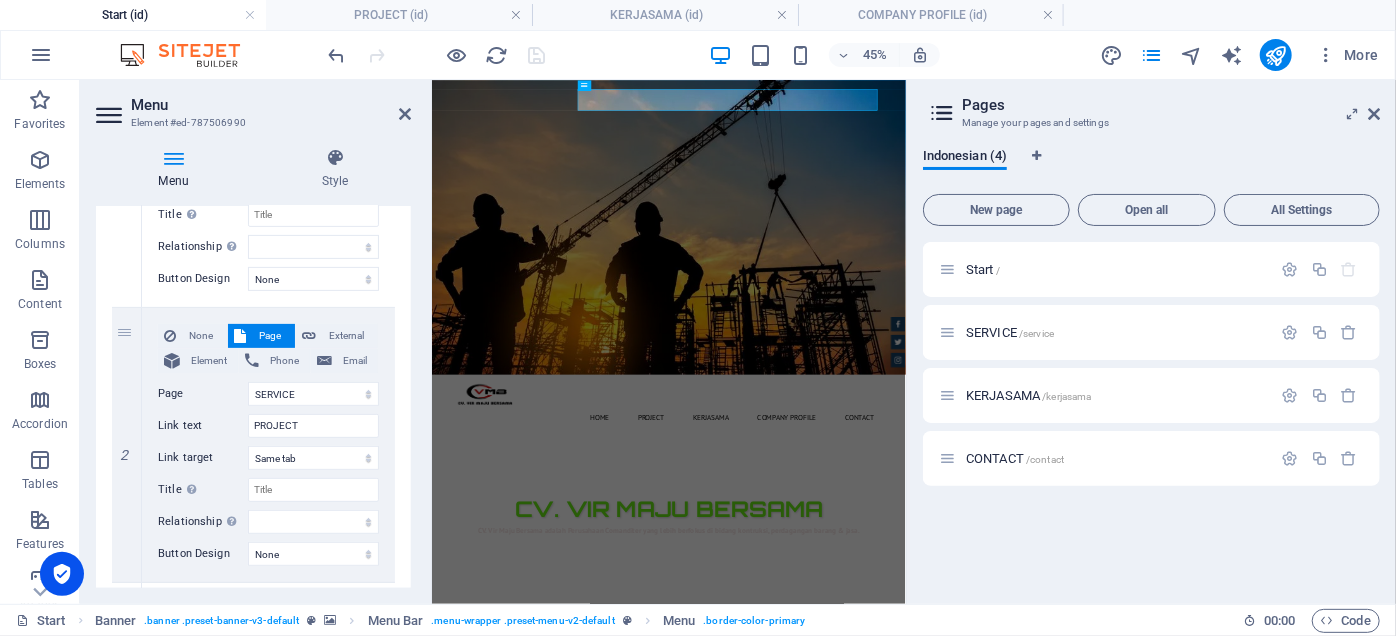 scroll, scrollTop: 454, scrollLeft: 0, axis: vertical 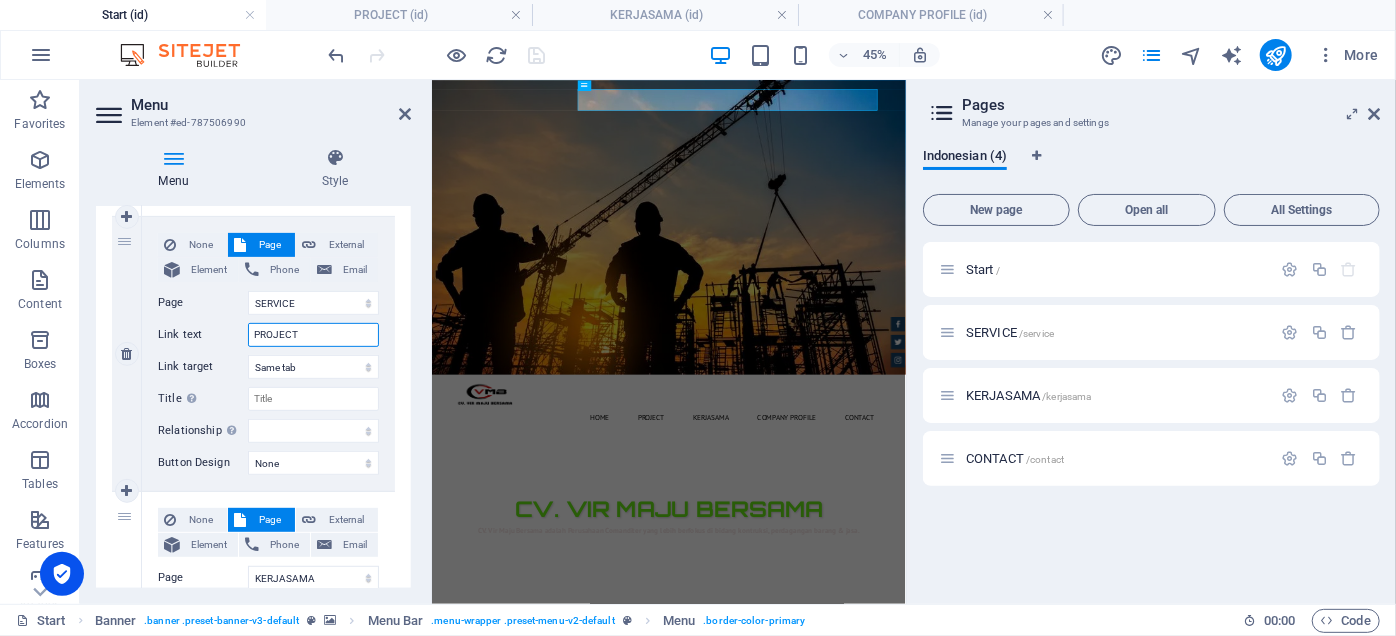 click on "PROJECT" at bounding box center [313, 335] 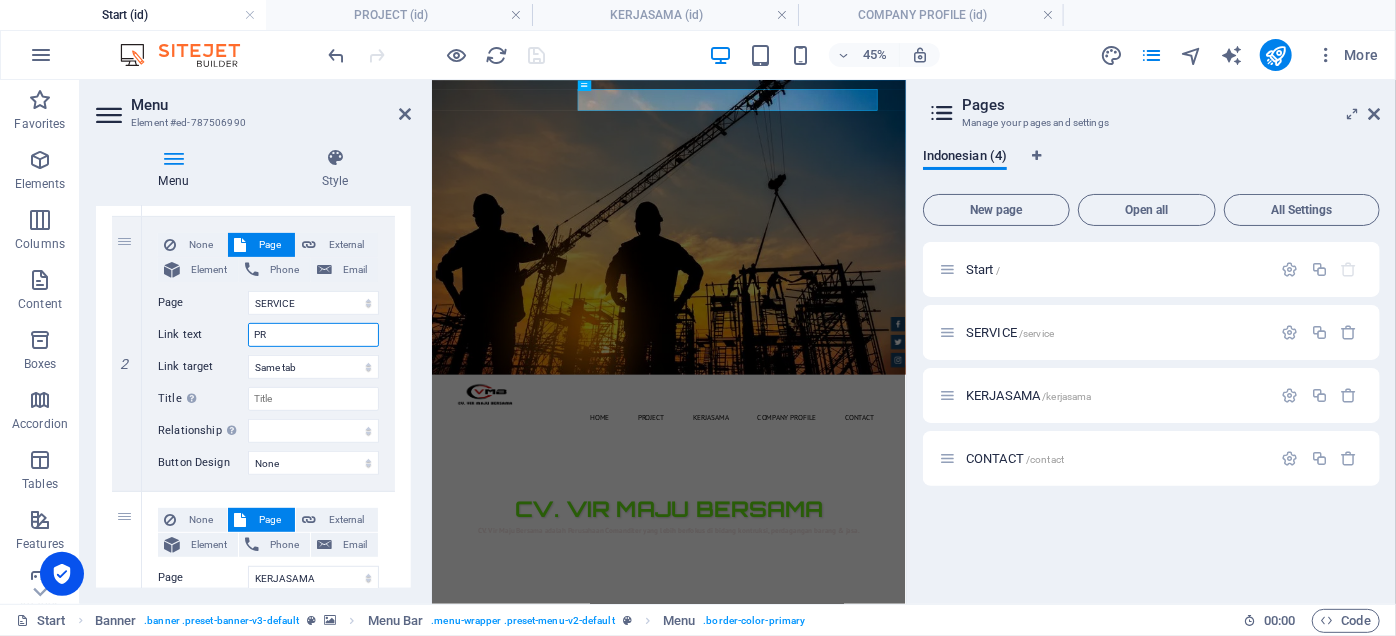 type on "P" 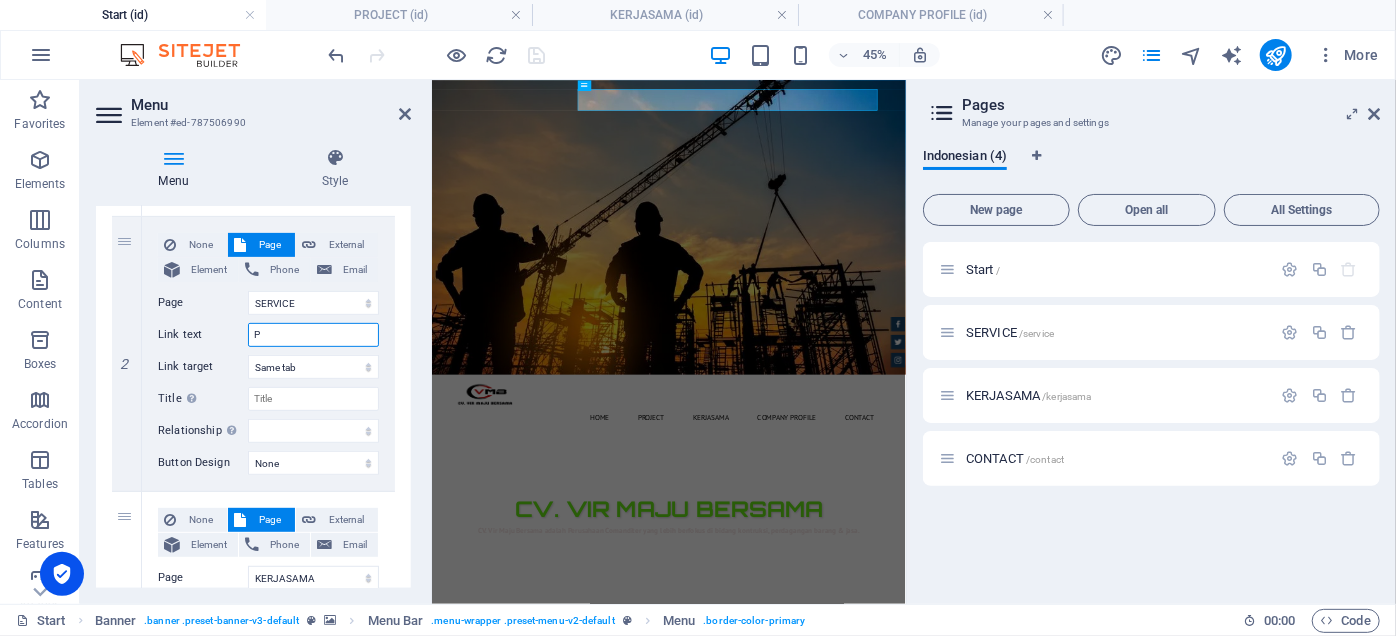 type 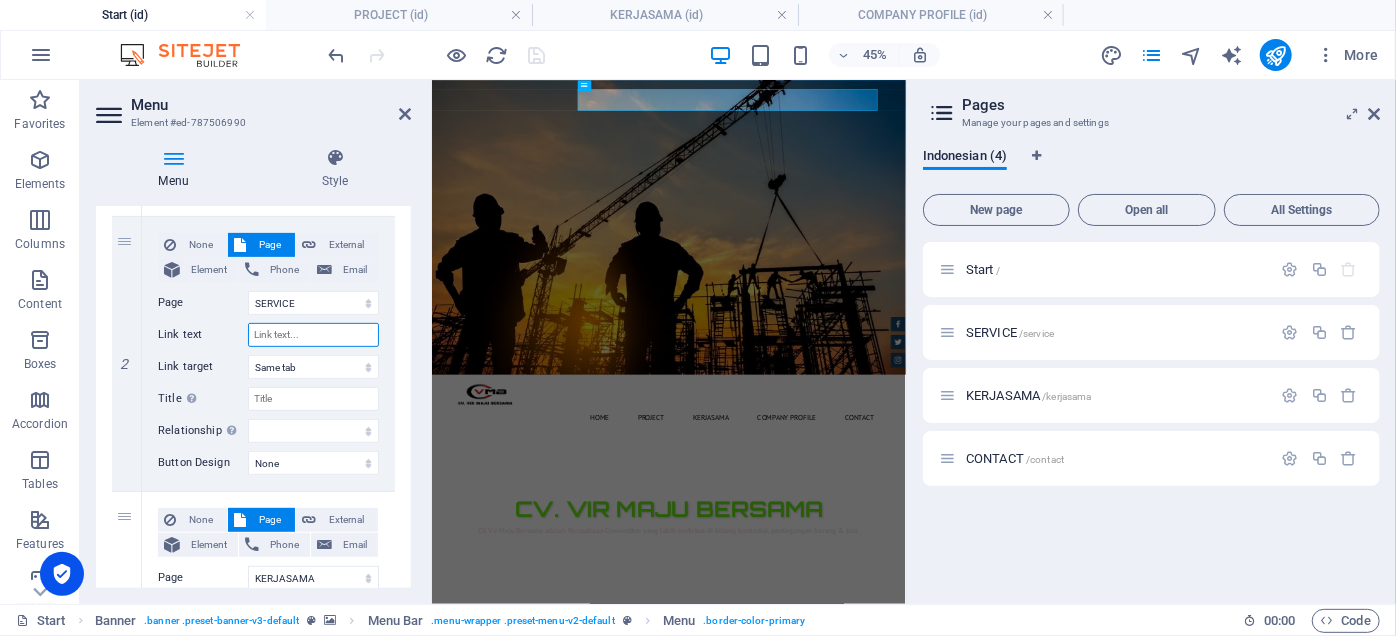 select 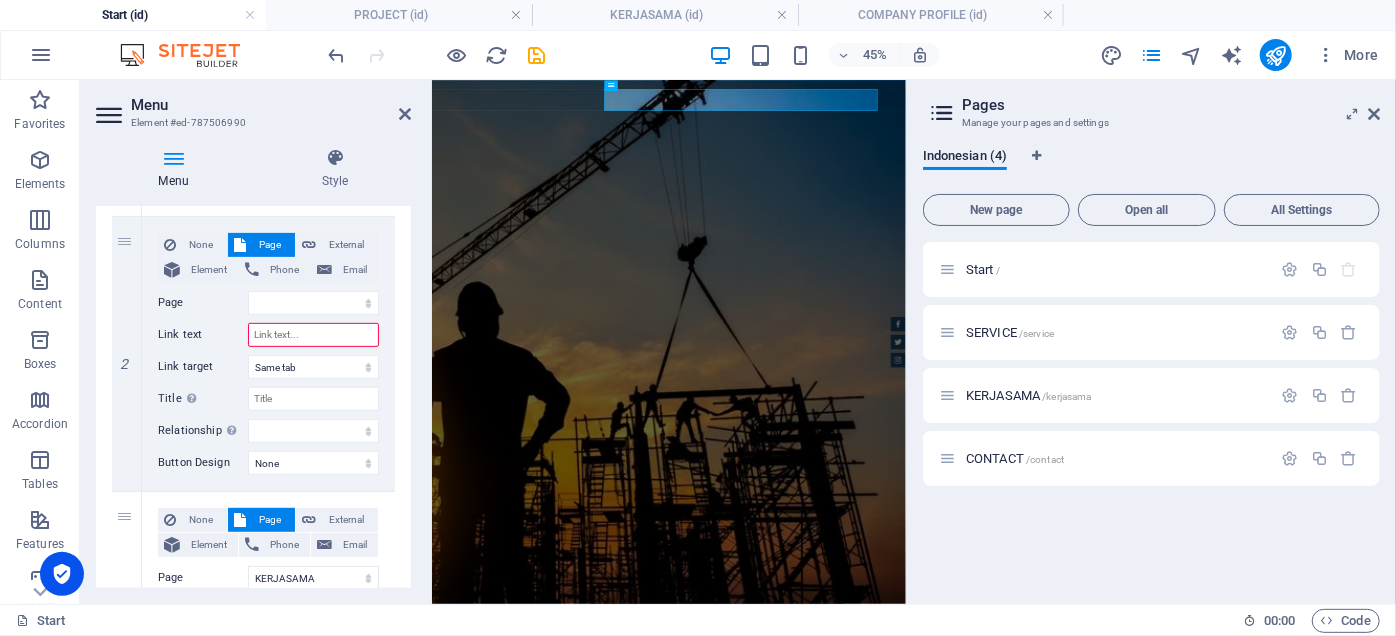 type on "S" 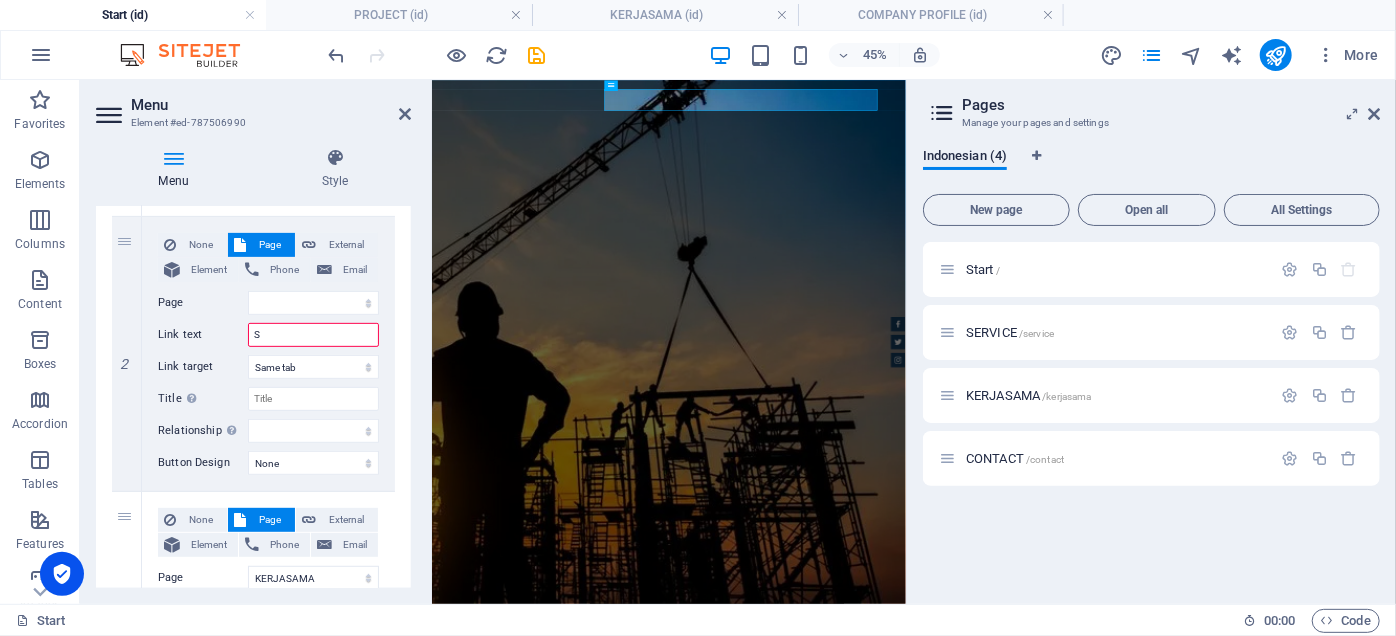 select 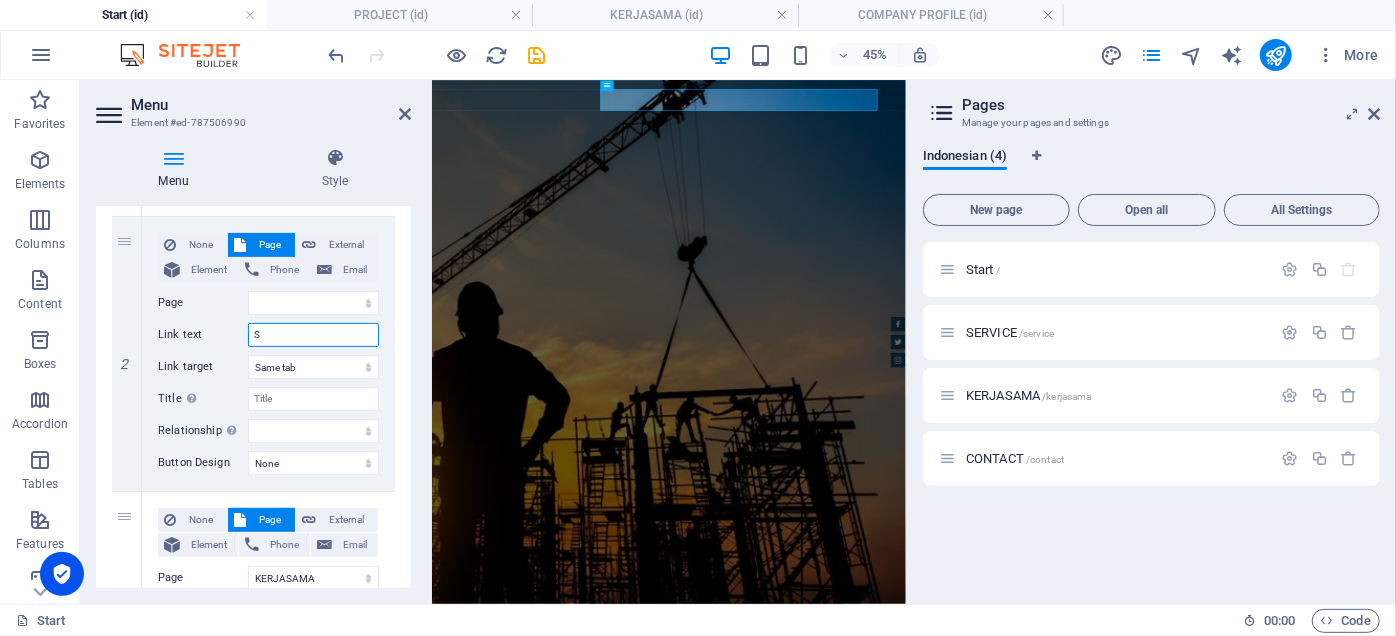 type on "SE" 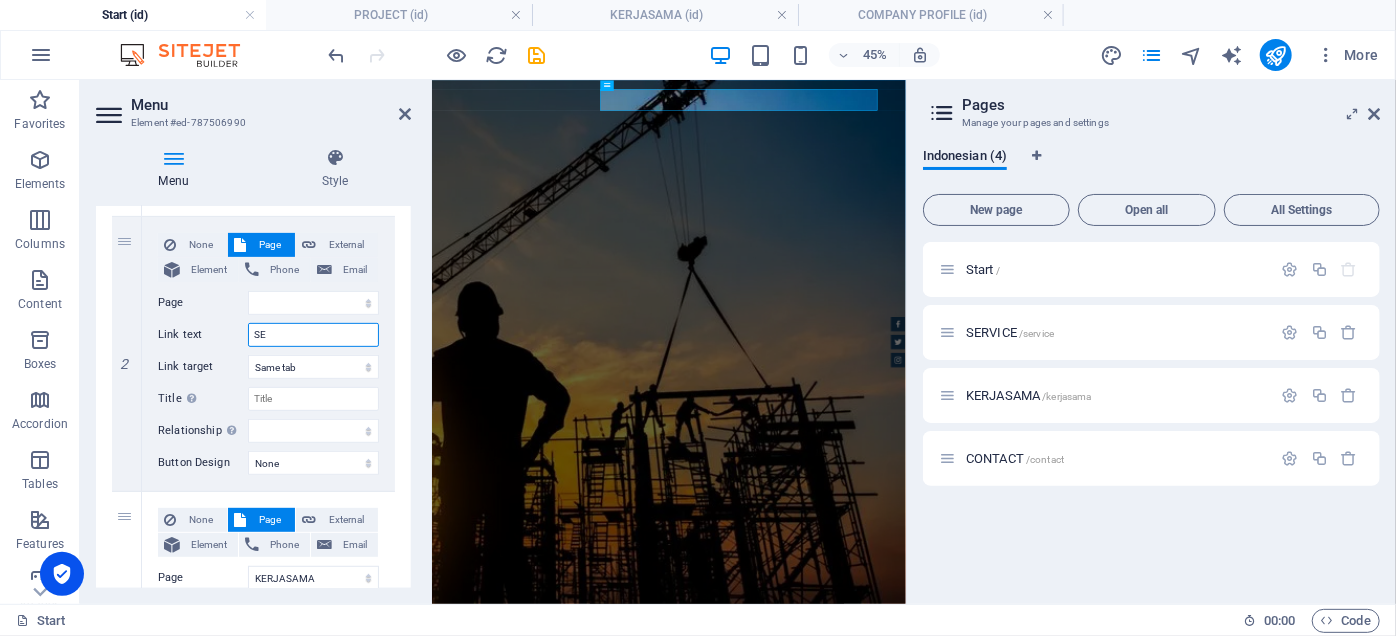 select 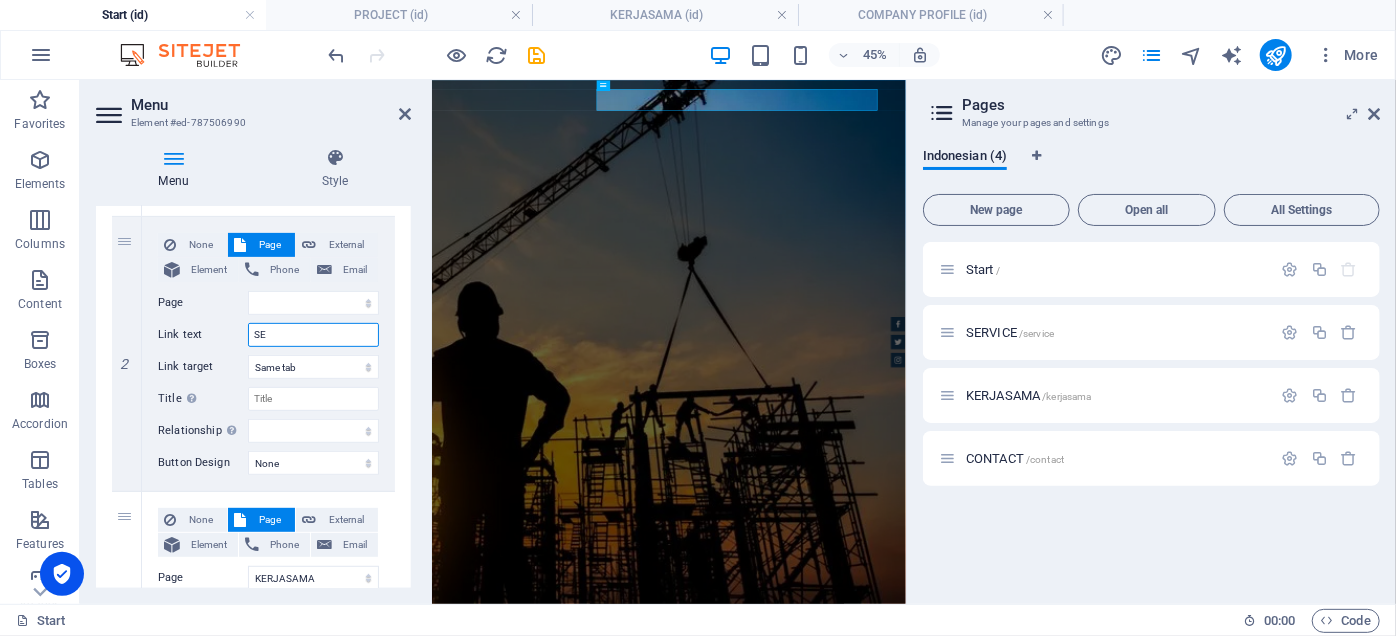 type on "SER" 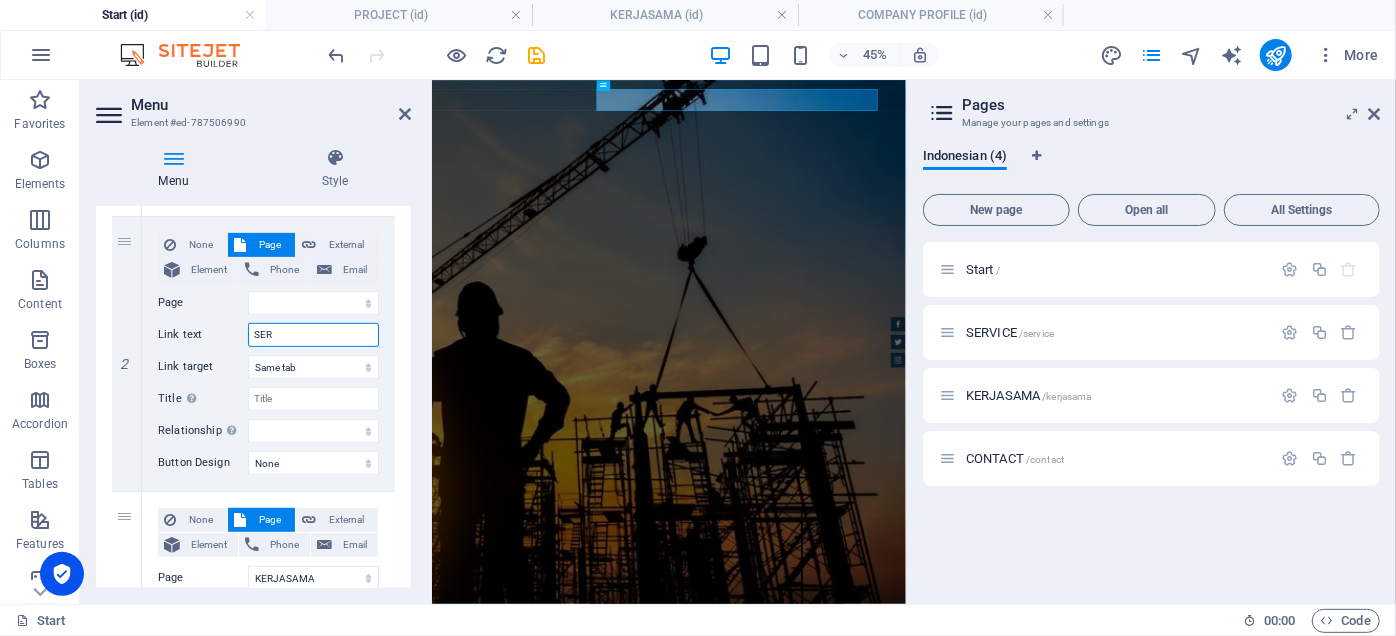 select 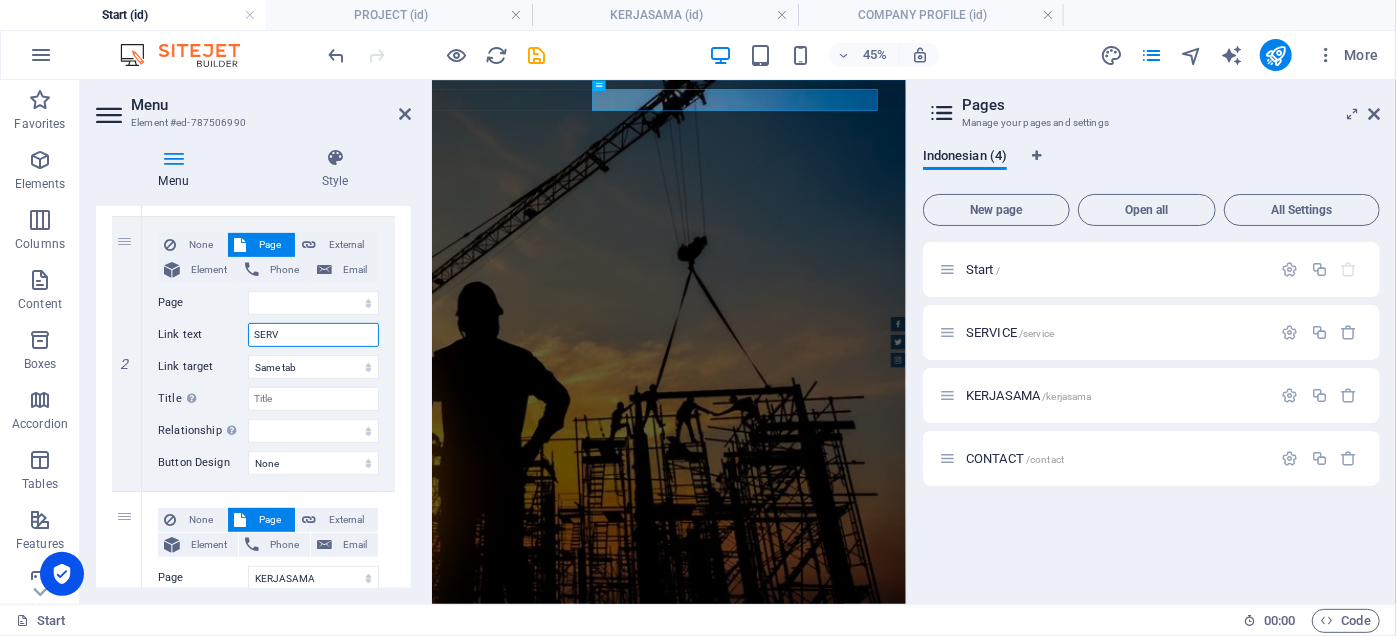 type on "SERVI" 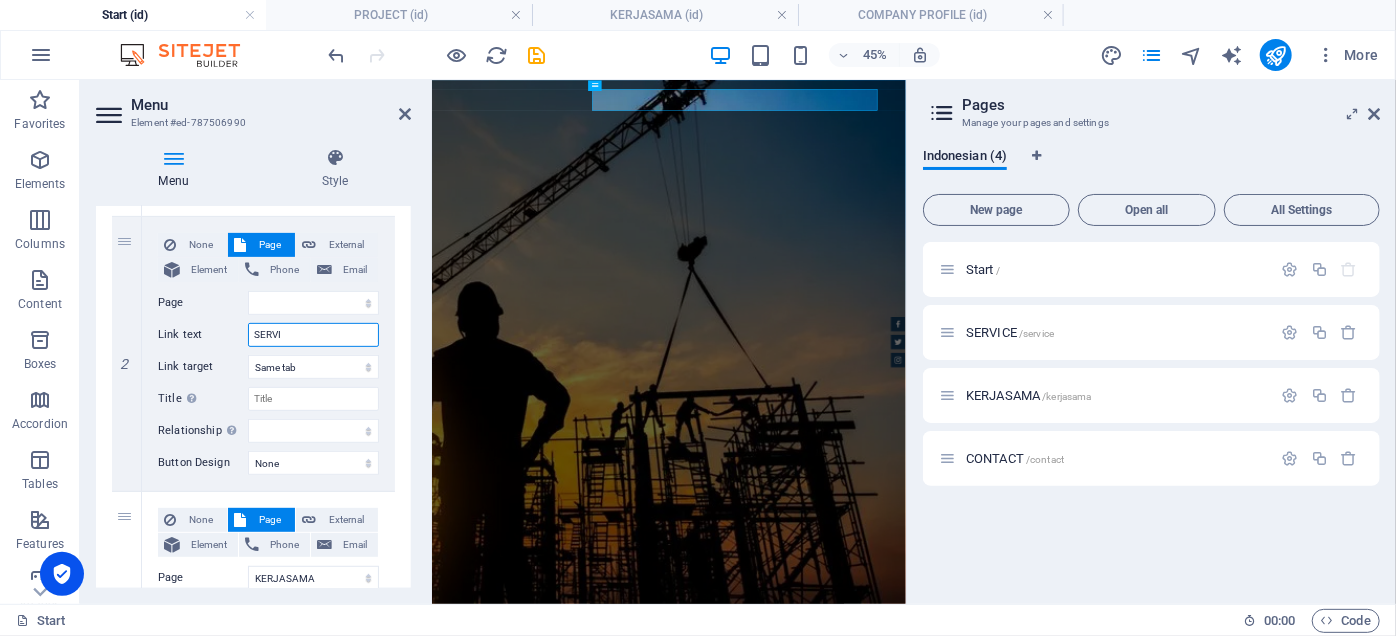 select 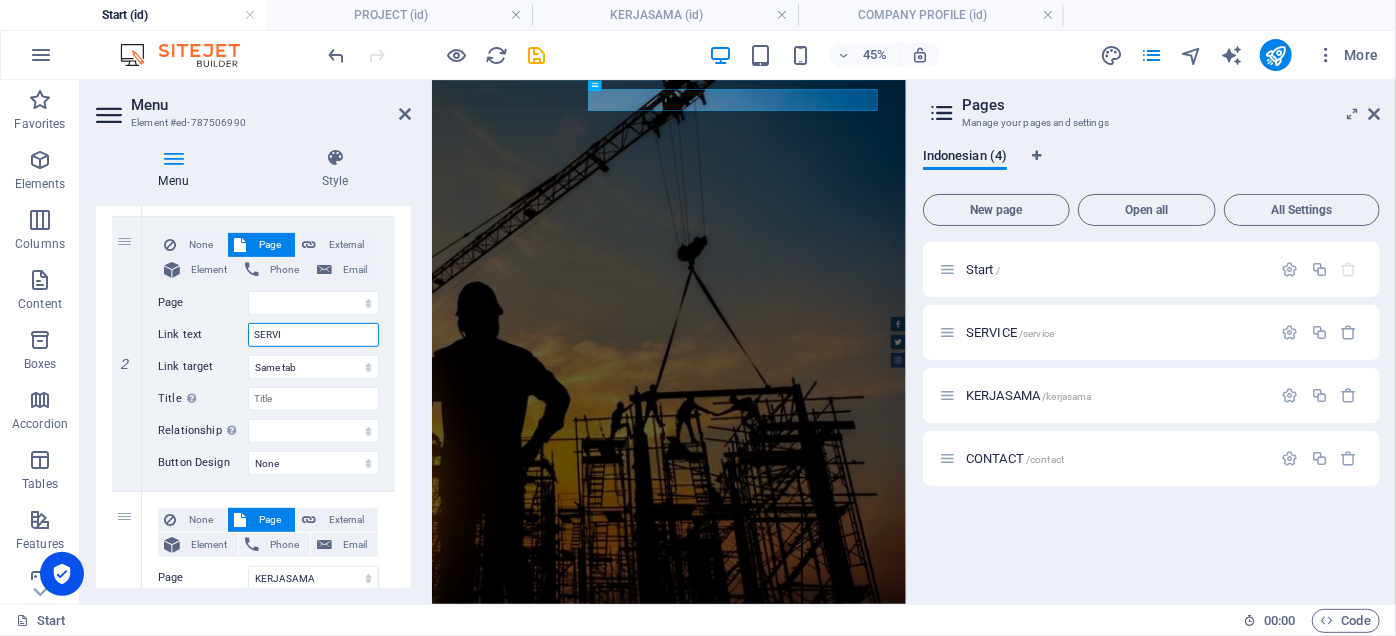 select 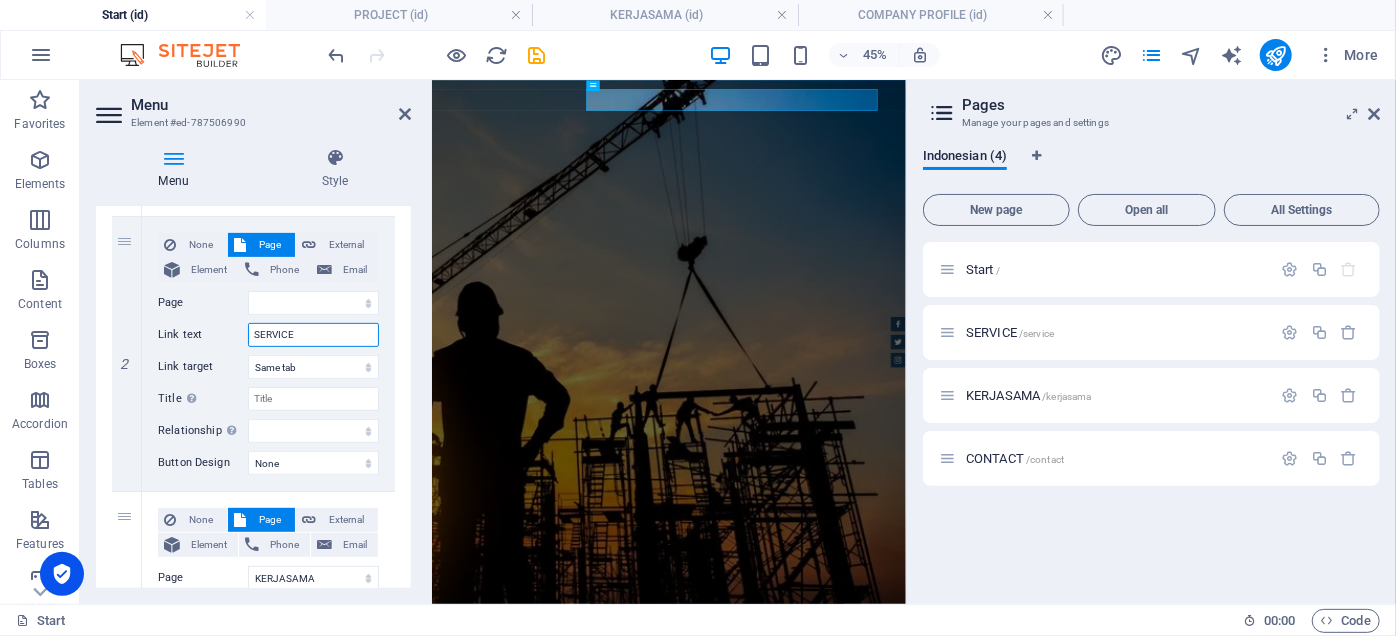 type on "SERVICES" 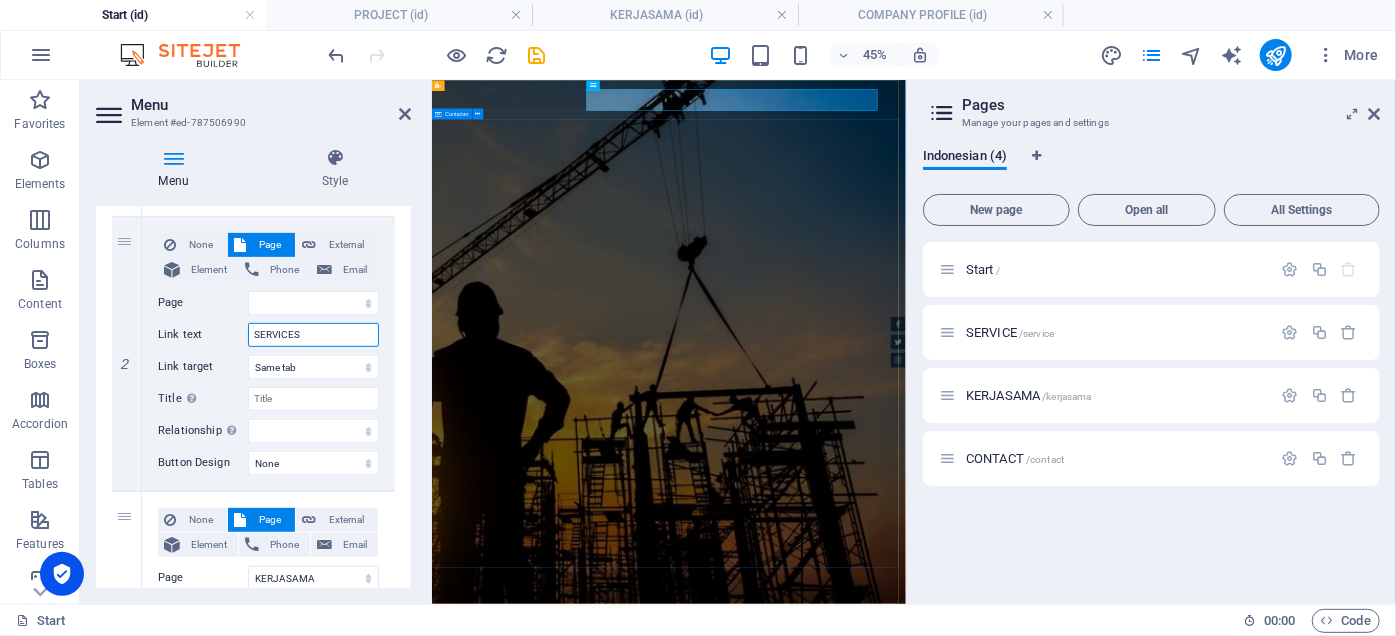 select 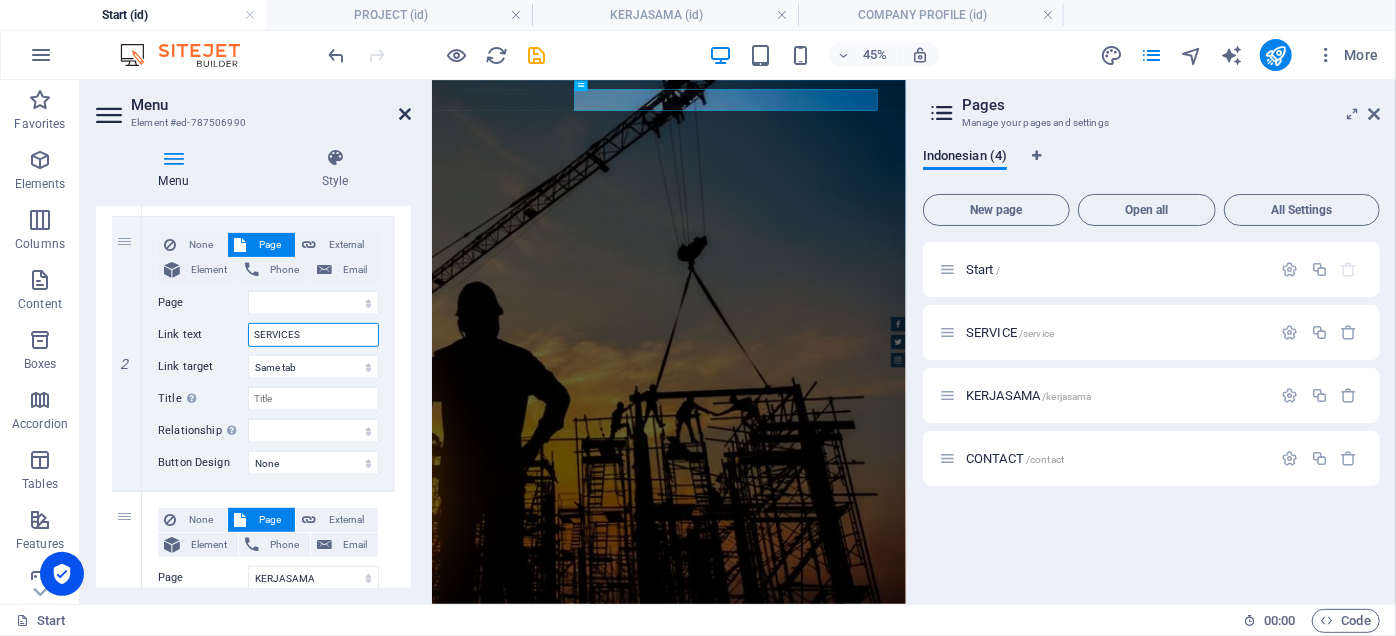 type on "SERVICES" 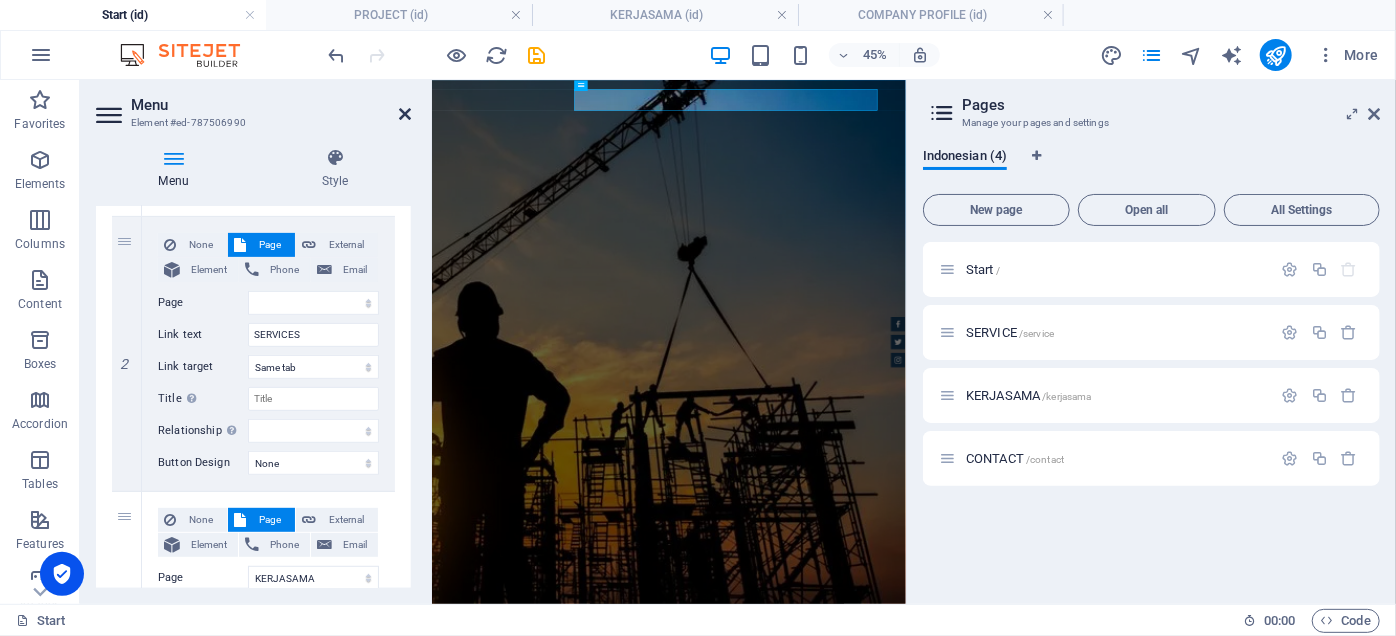 click at bounding box center (405, 114) 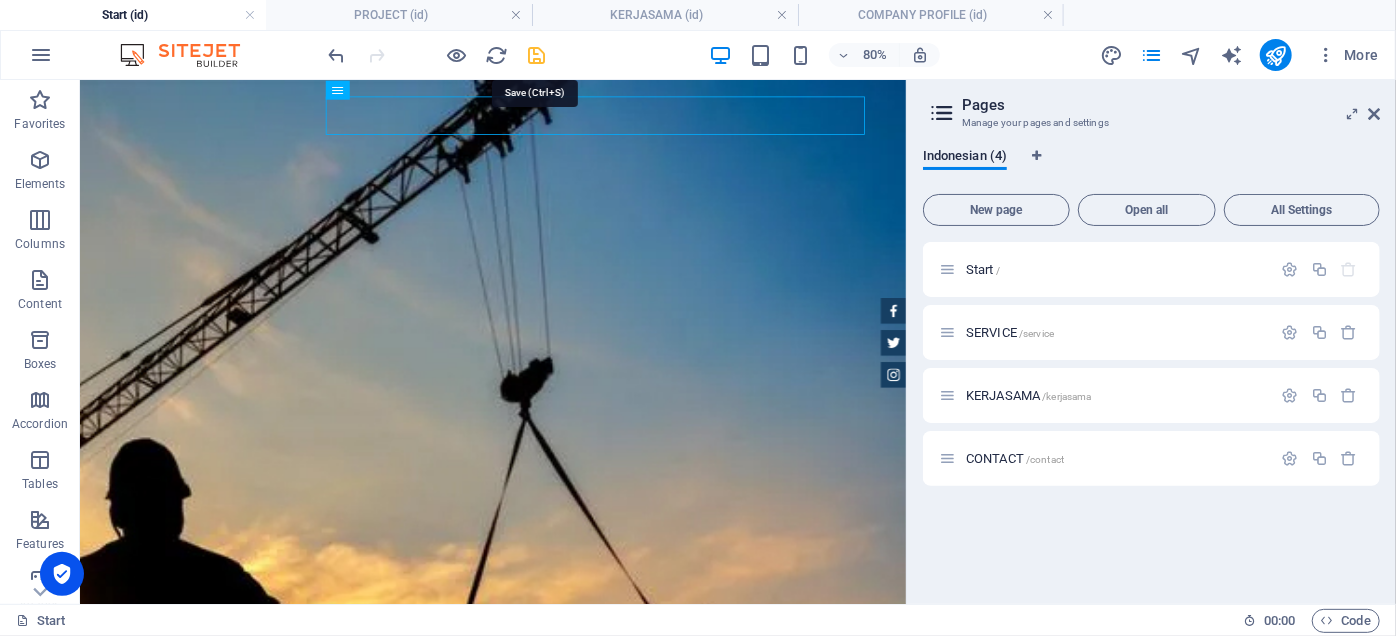 click at bounding box center (537, 55) 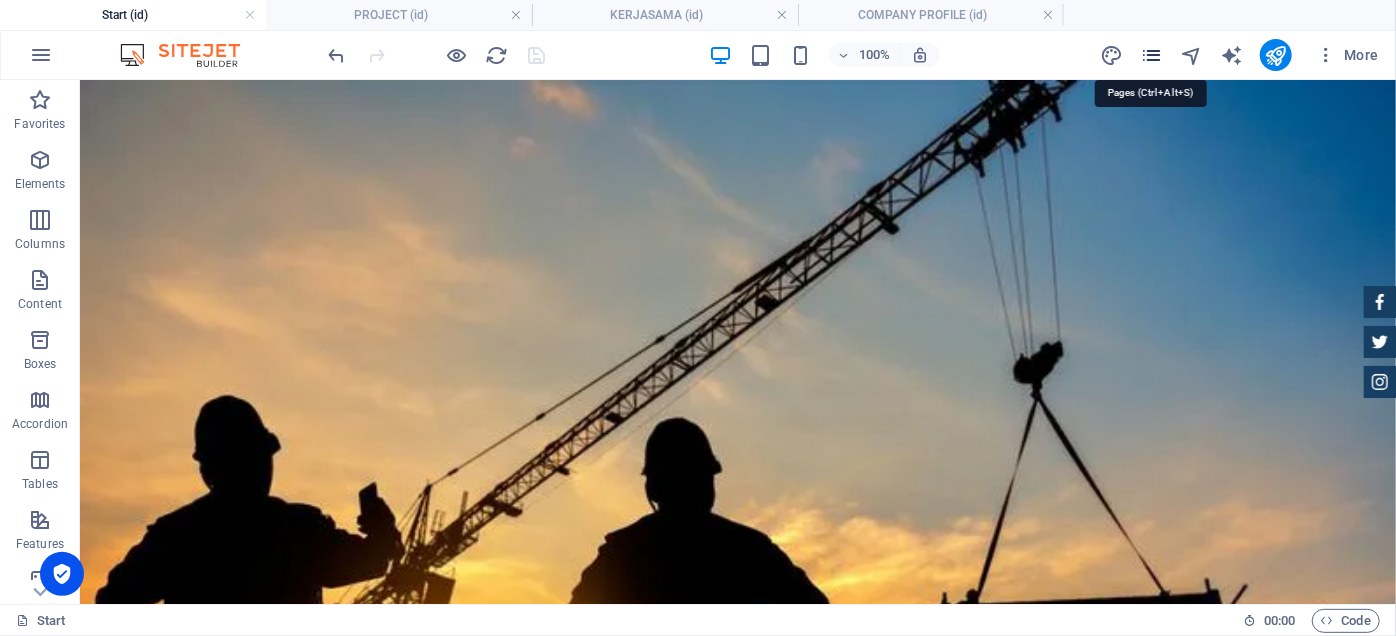 click at bounding box center [1151, 55] 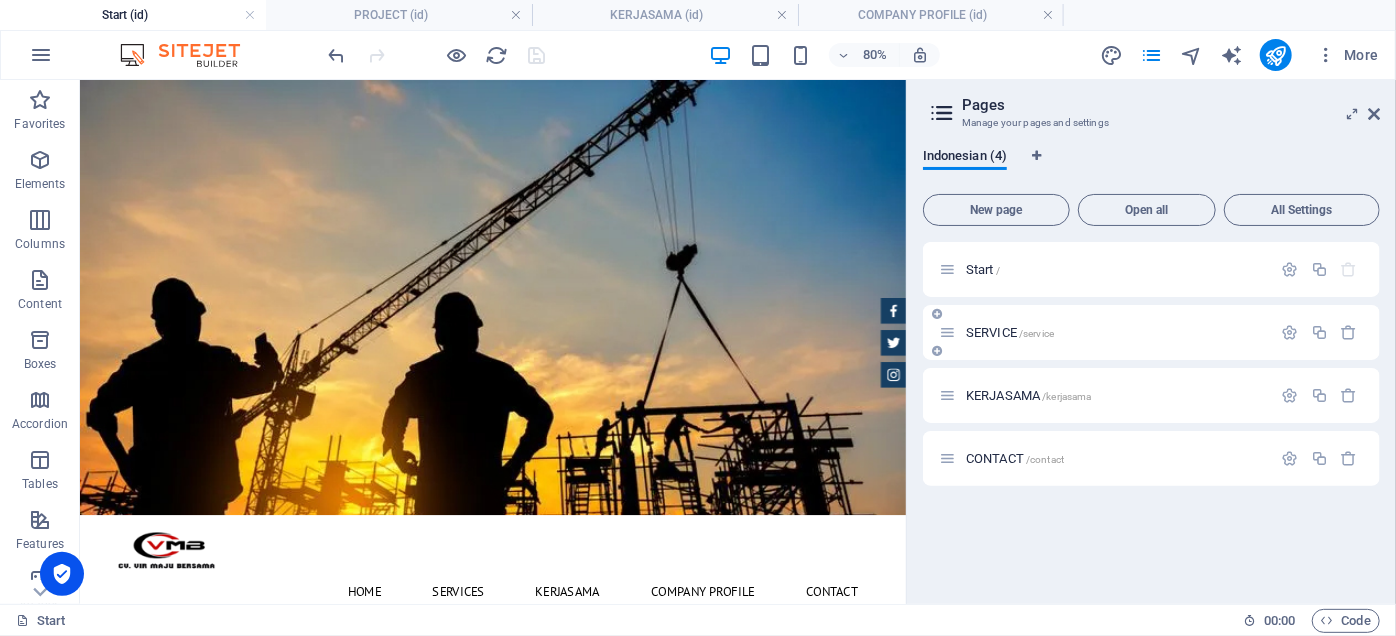 click on "SERVICE /service" at bounding box center [1151, 332] 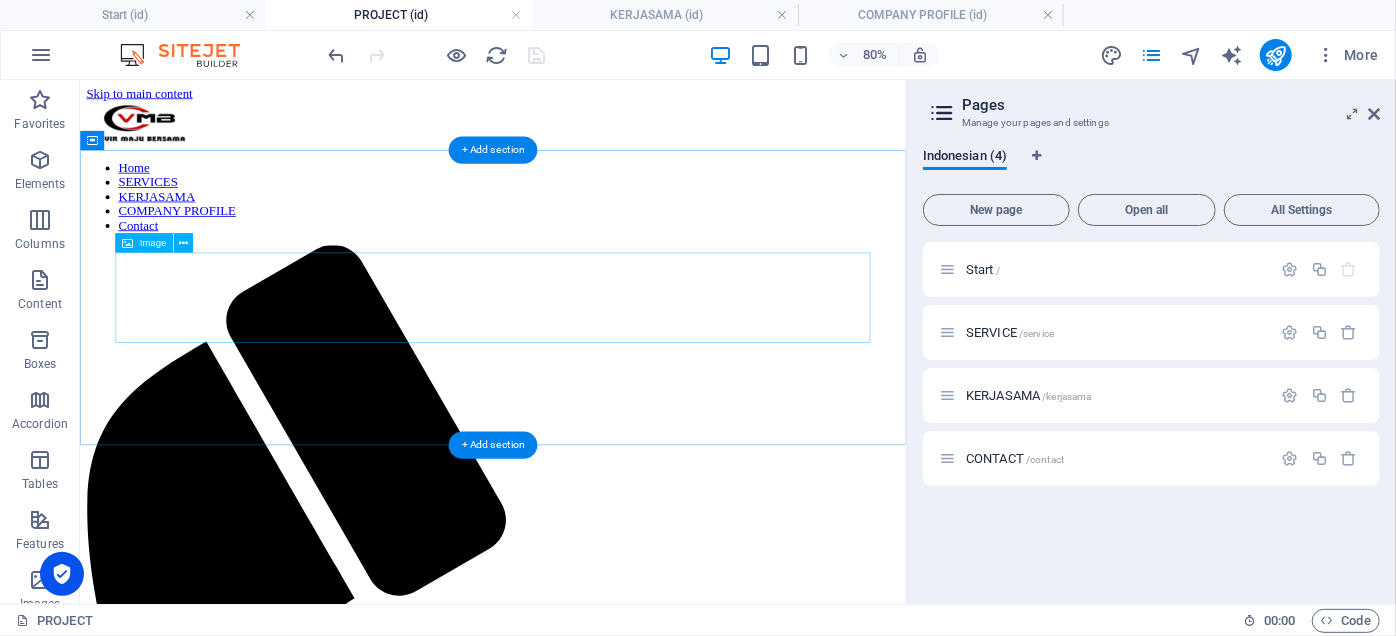 click at bounding box center (595, 1751) 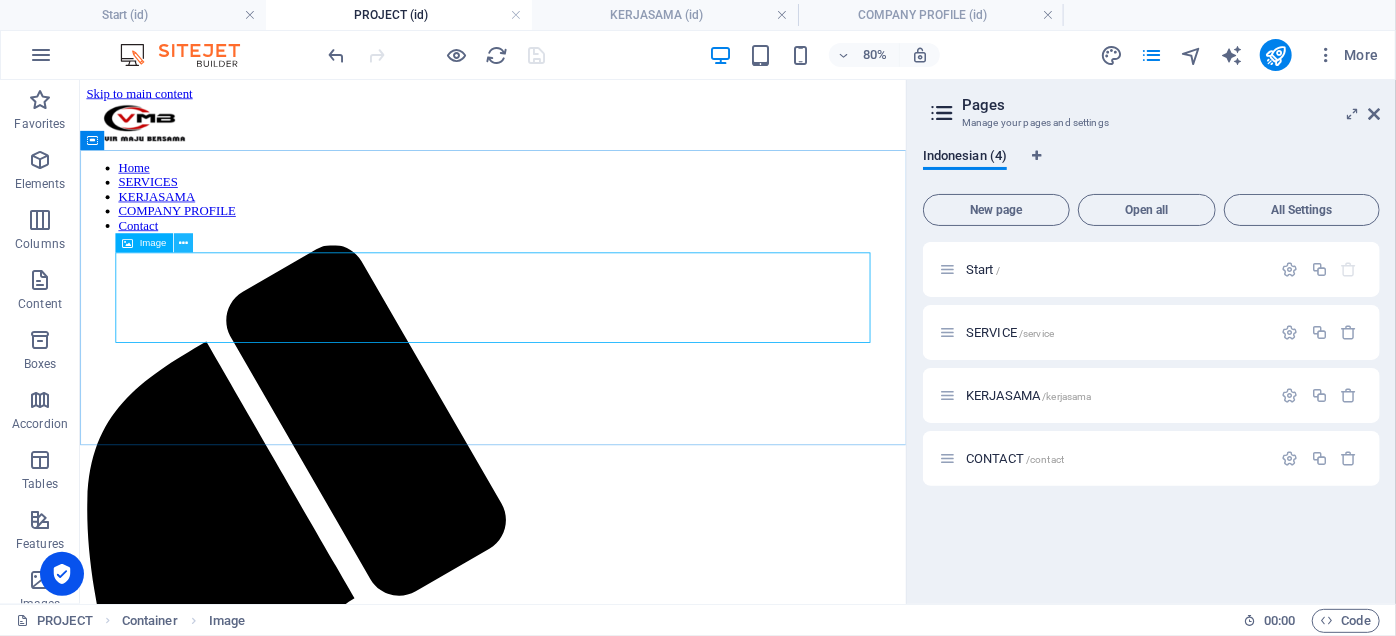 click at bounding box center (183, 242) 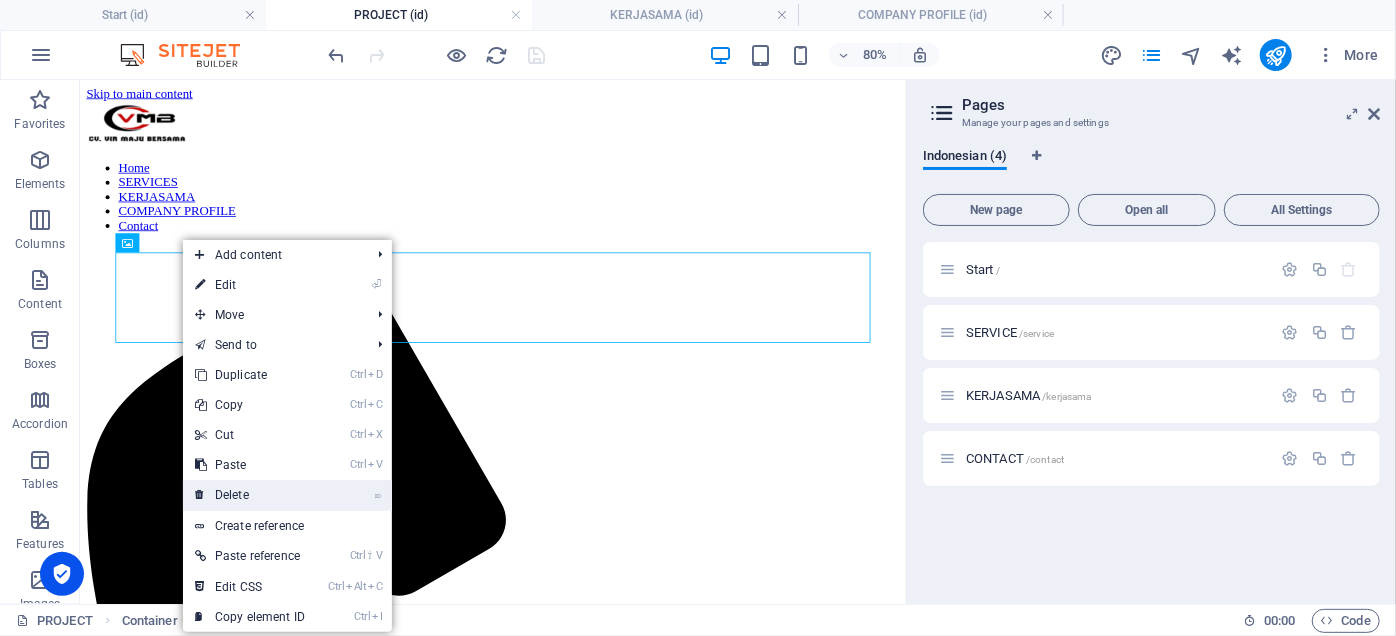 click on "⌦  Delete" at bounding box center [250, 495] 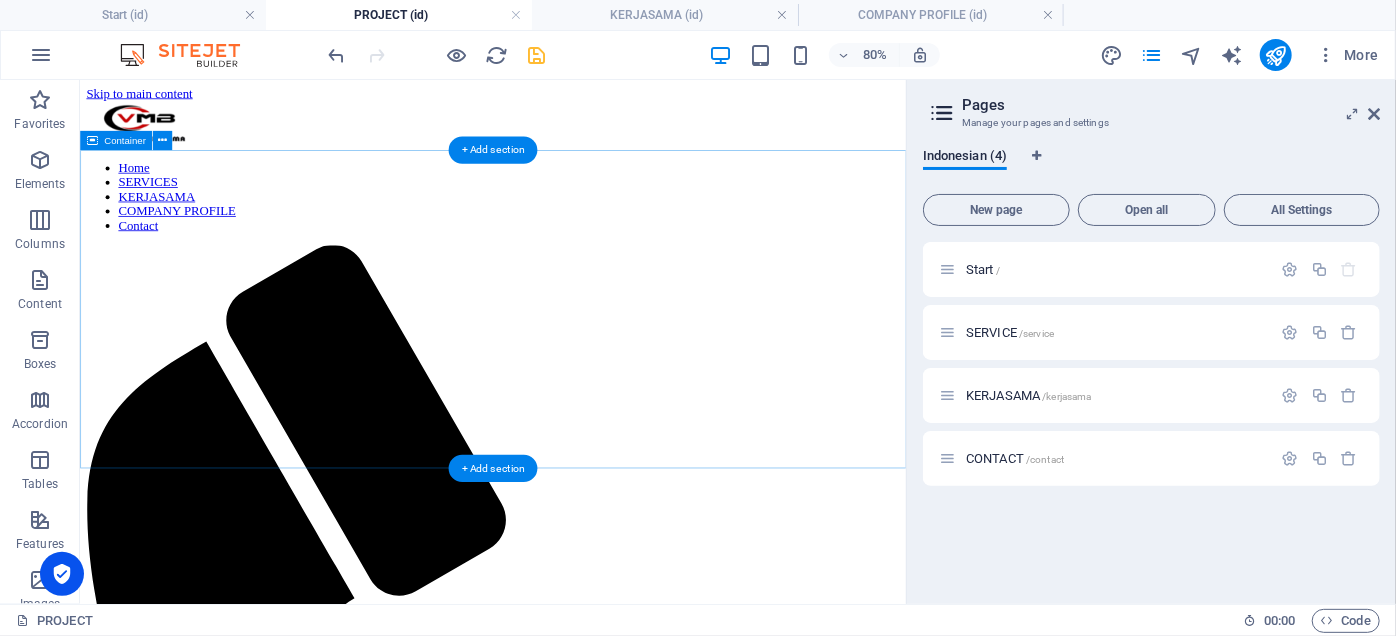 click on "Add elements" at bounding box center [536, 1738] 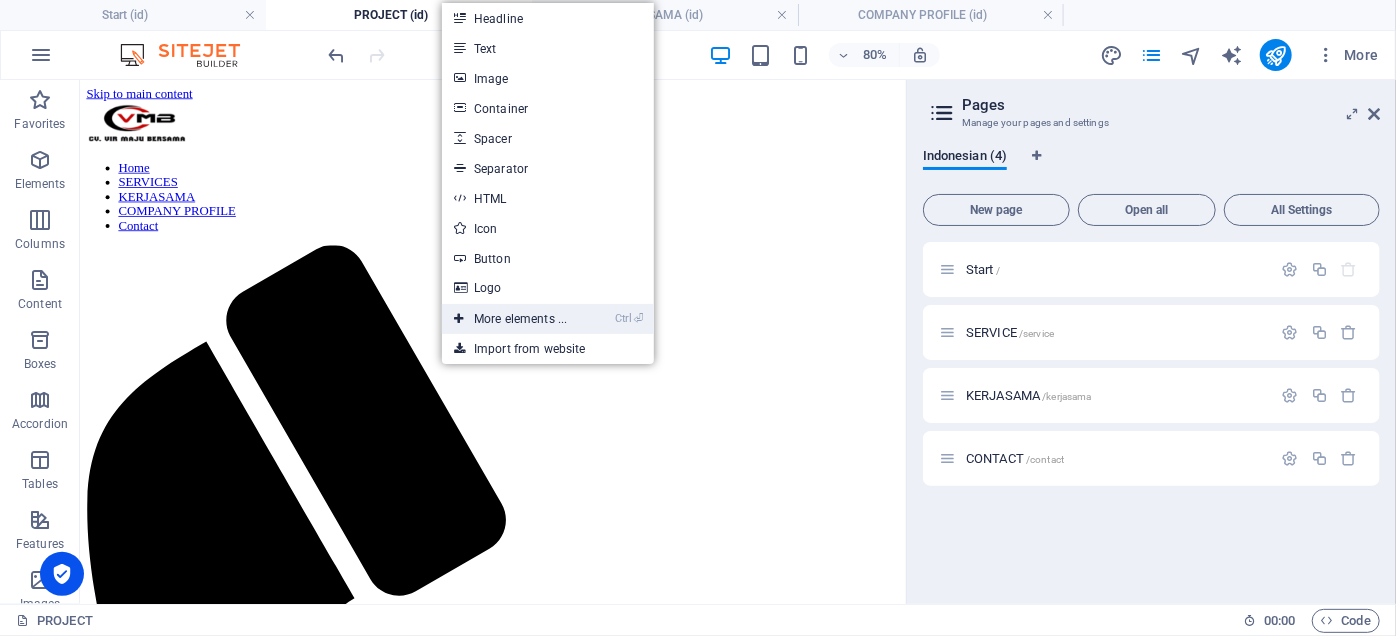 click on "Ctrl ⏎  More elements ..." at bounding box center [510, 319] 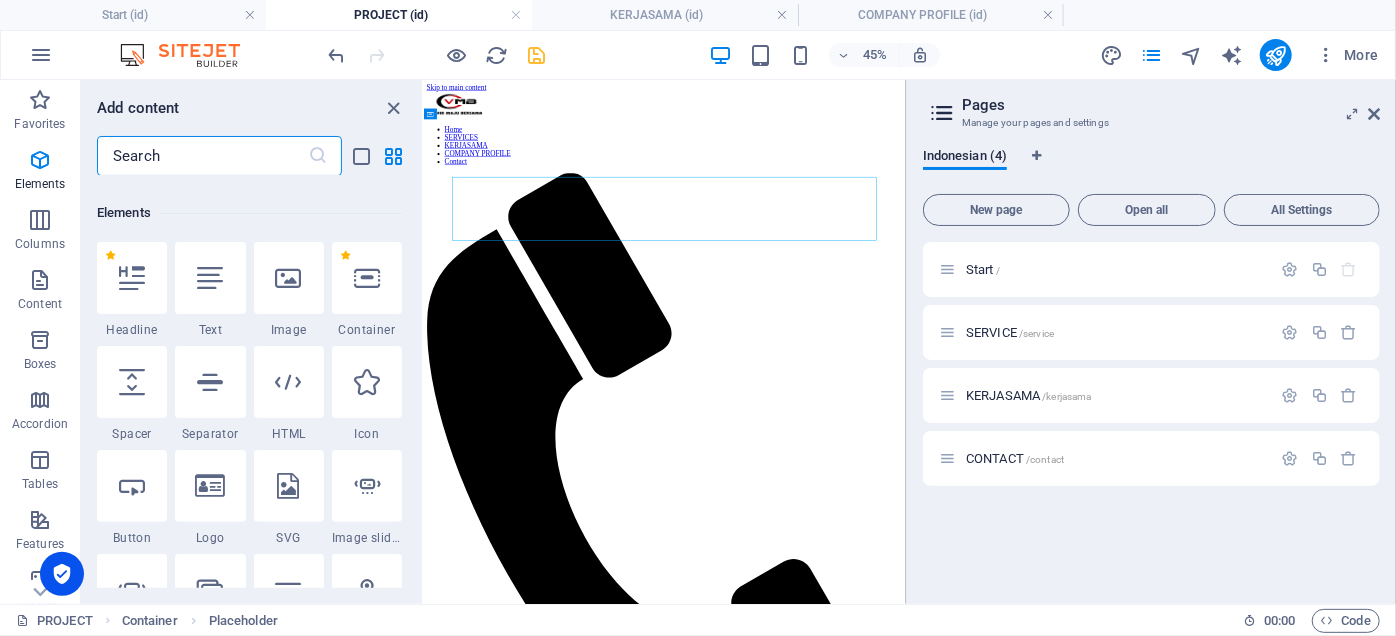 scroll, scrollTop: 212, scrollLeft: 0, axis: vertical 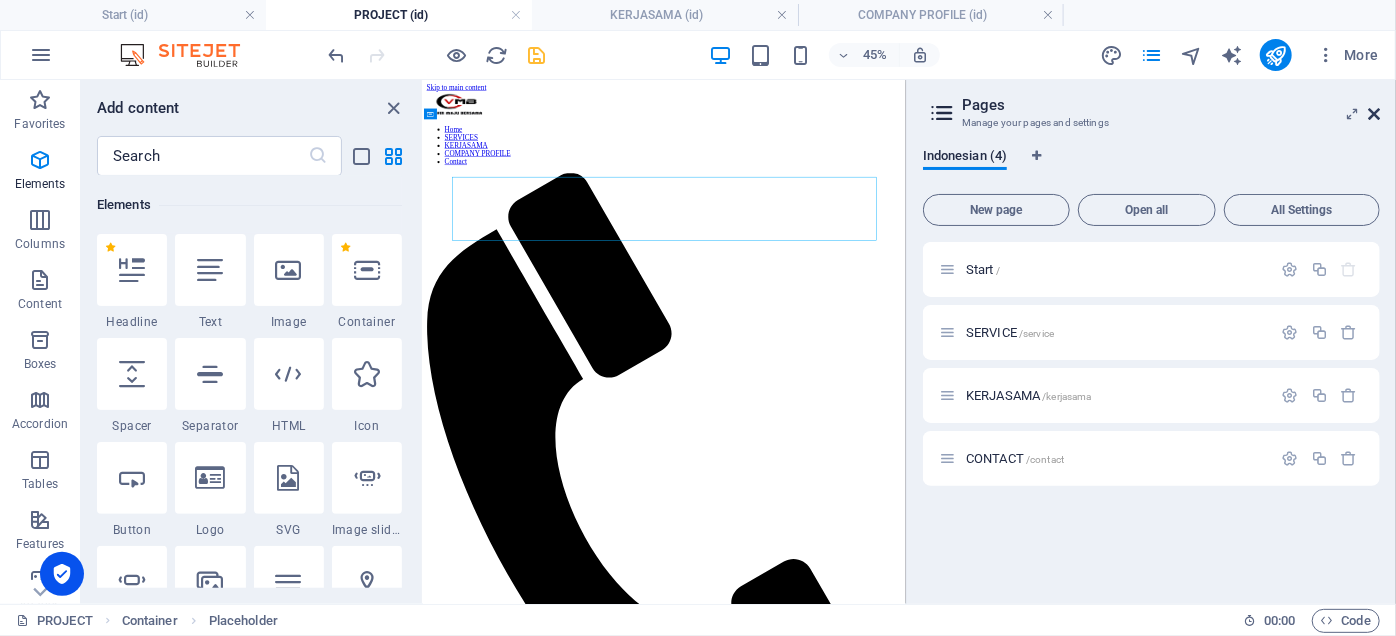 click at bounding box center (1374, 114) 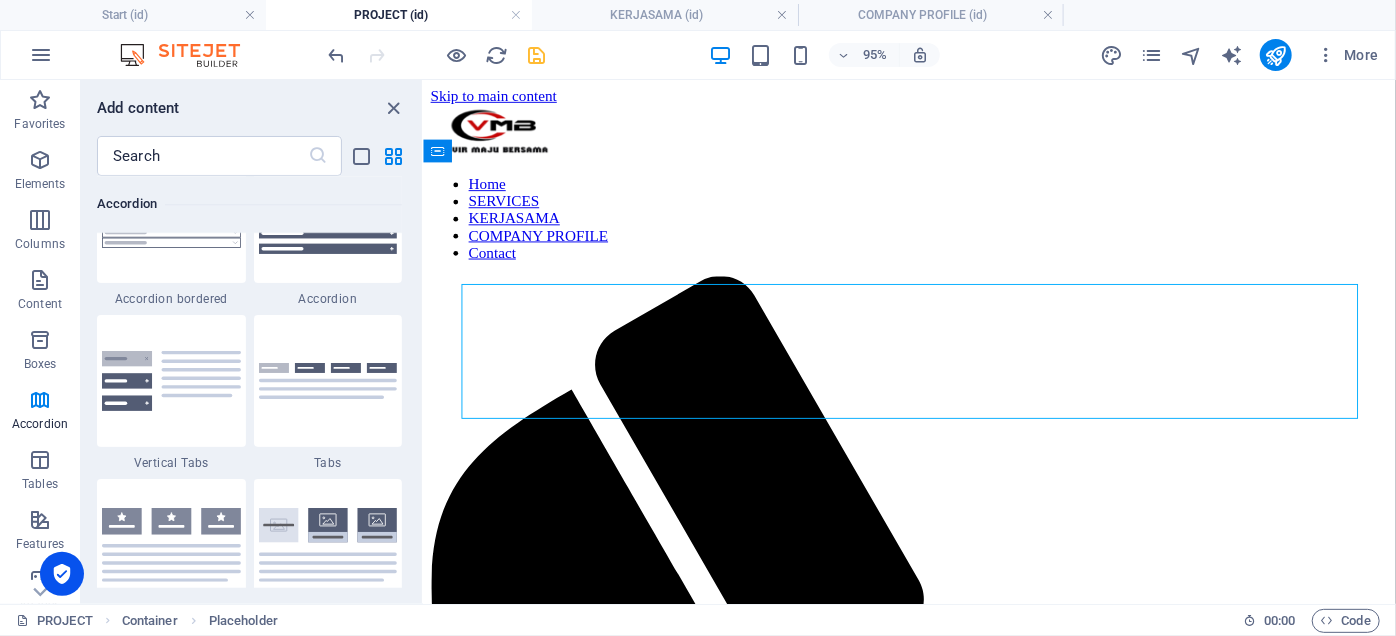 scroll, scrollTop: 6576, scrollLeft: 0, axis: vertical 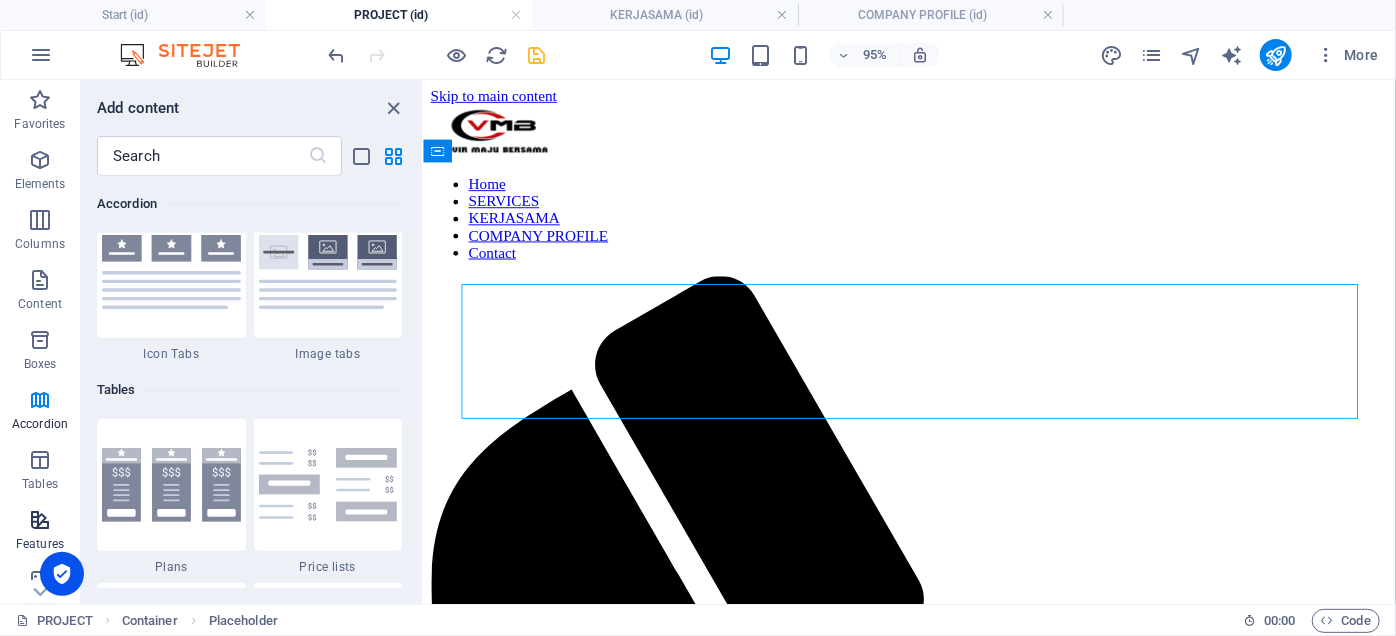 click on "Features" at bounding box center (40, 544) 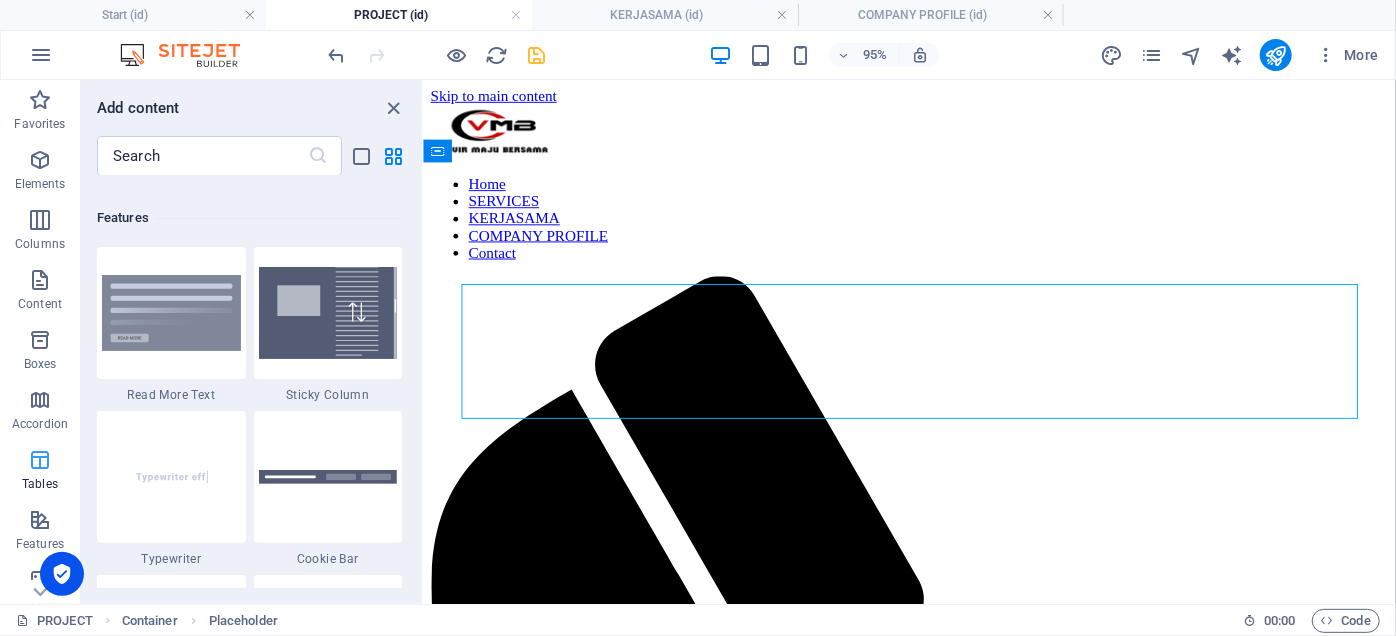 scroll, scrollTop: 7630, scrollLeft: 0, axis: vertical 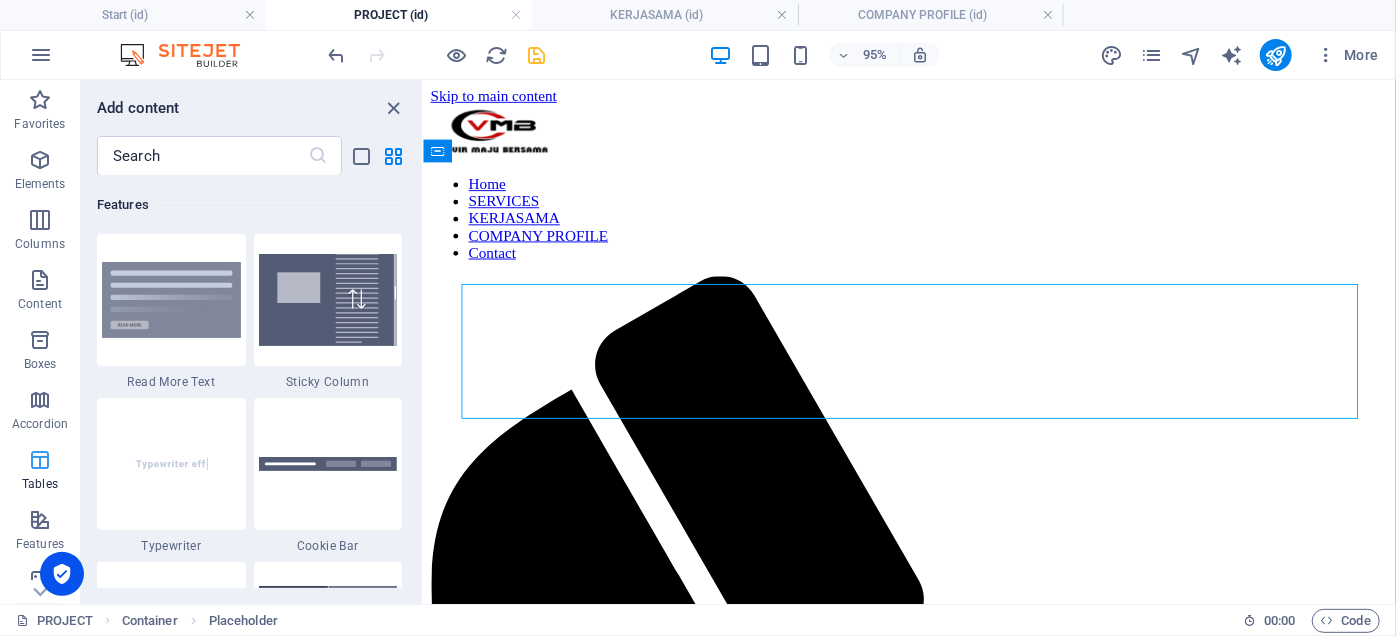 click at bounding box center [40, 460] 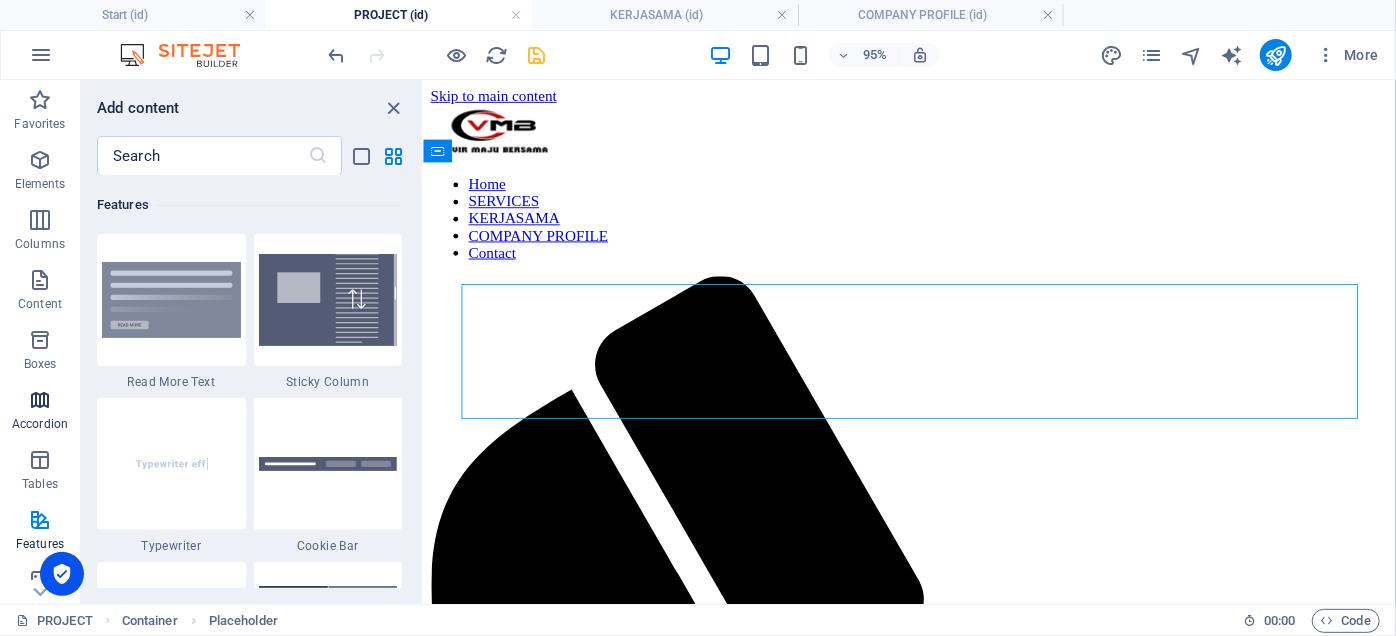 click on "Accordion" at bounding box center [40, 412] 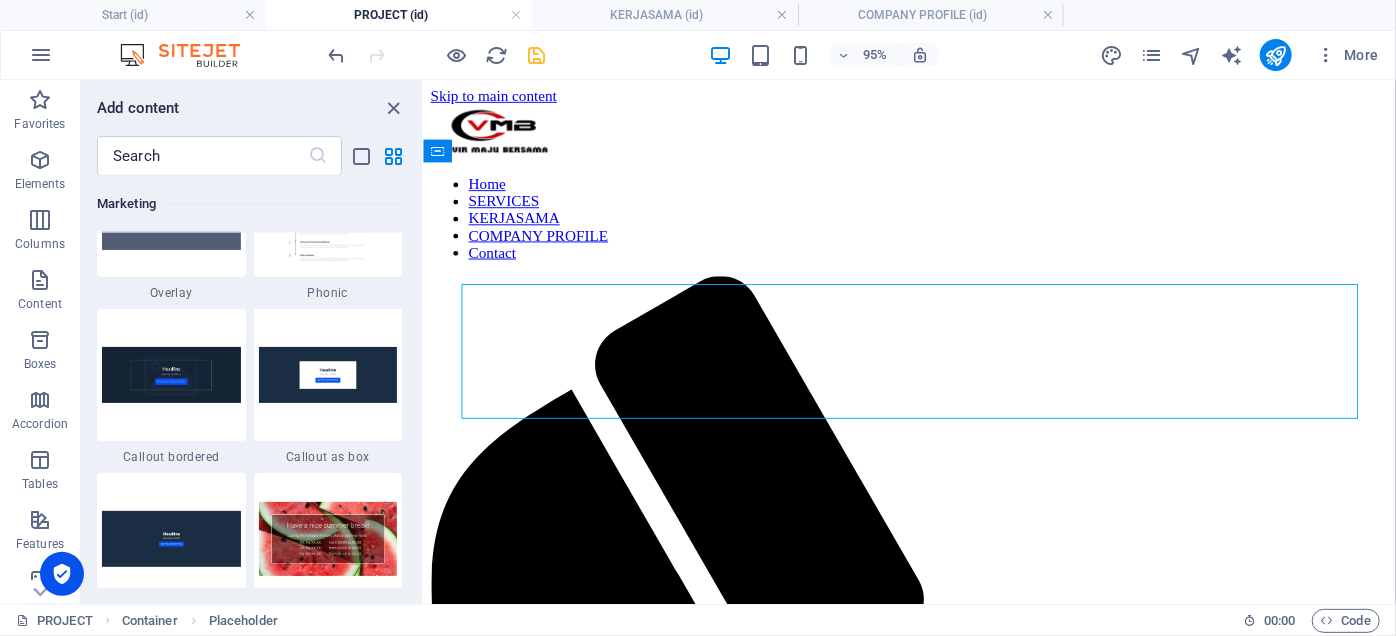 scroll, scrollTop: 16031, scrollLeft: 0, axis: vertical 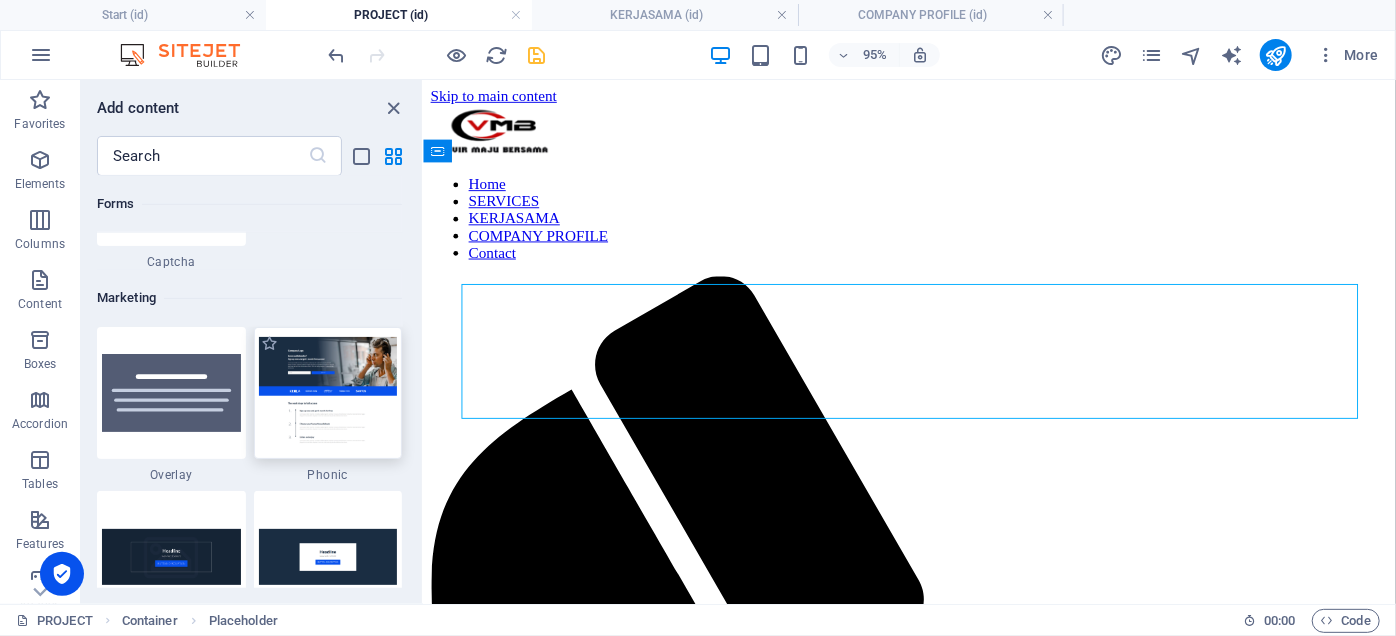 click at bounding box center (328, 392) 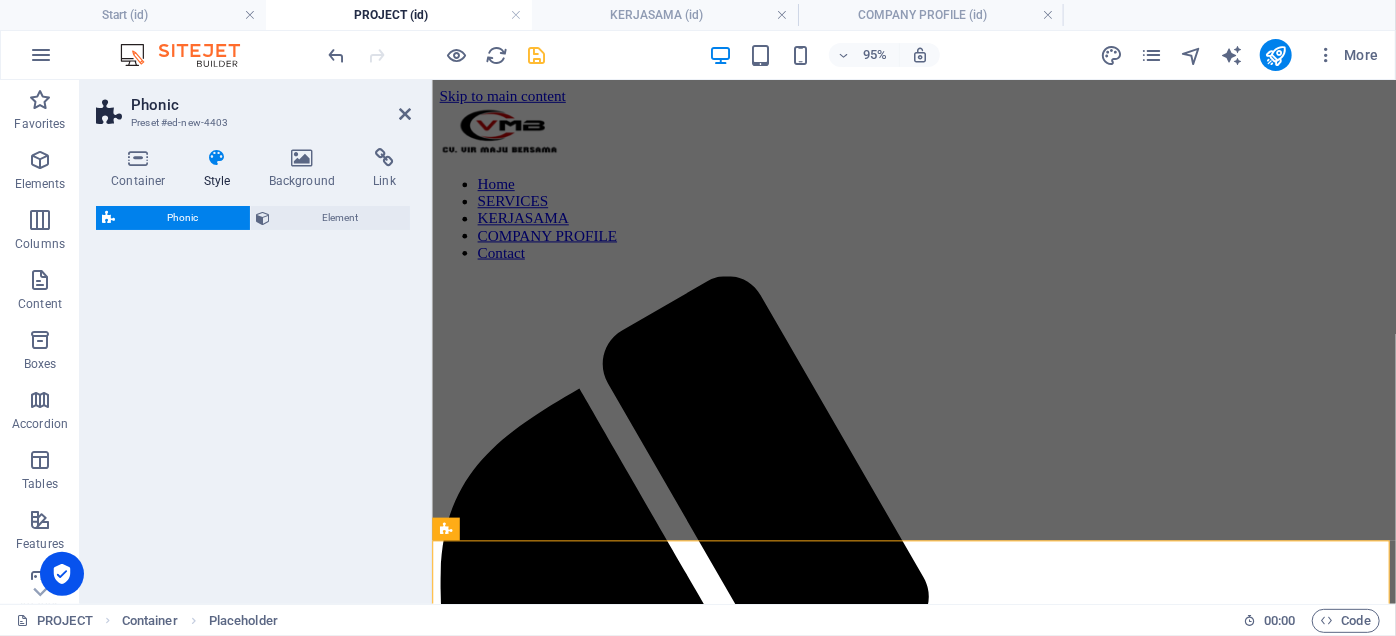 select on "%" 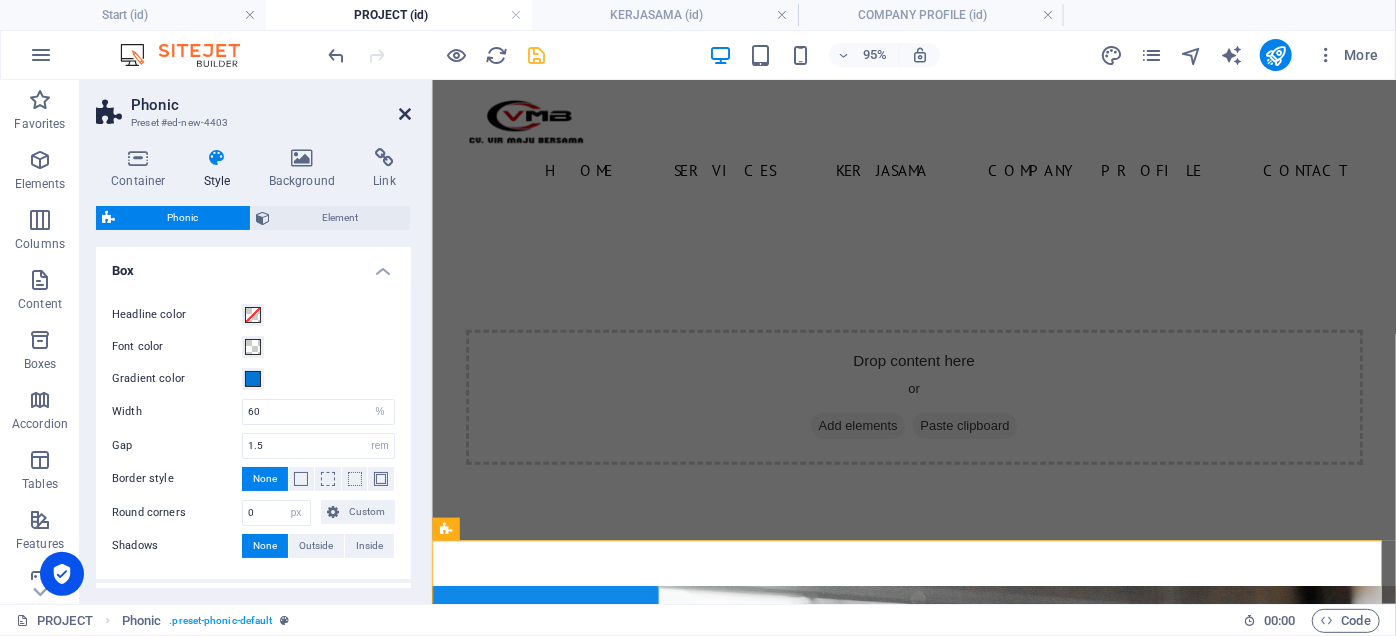 click at bounding box center (405, 114) 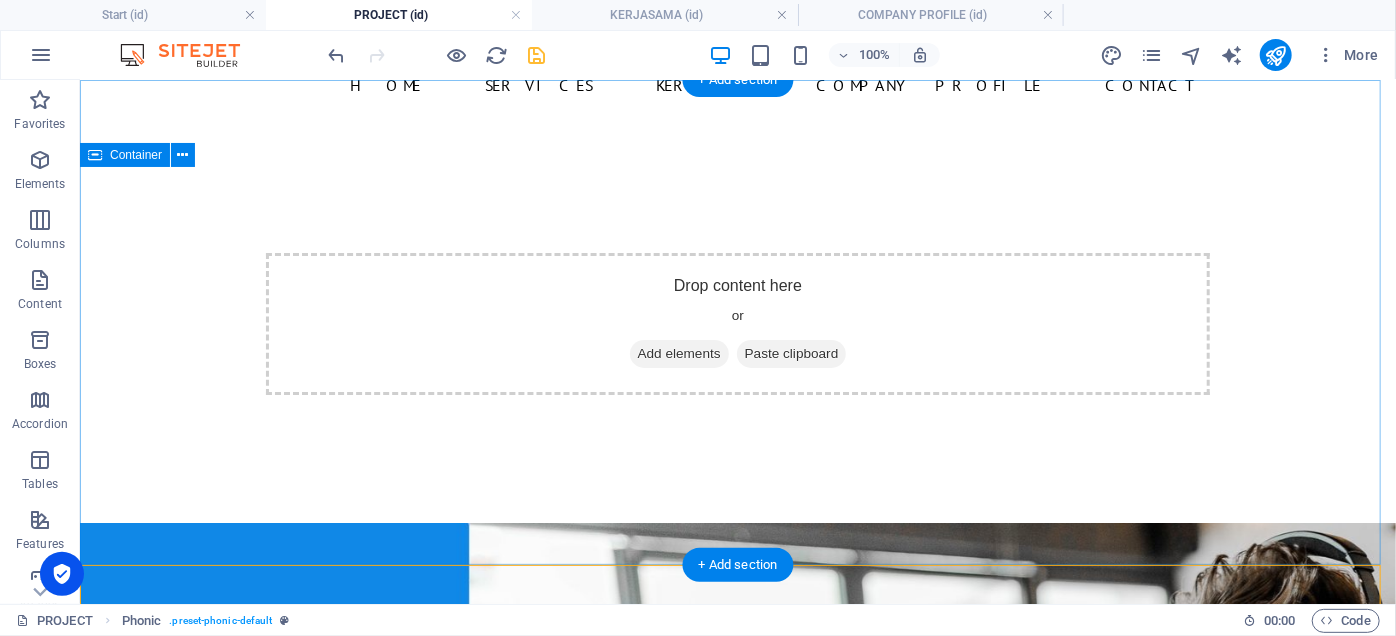 scroll, scrollTop: 0, scrollLeft: 0, axis: both 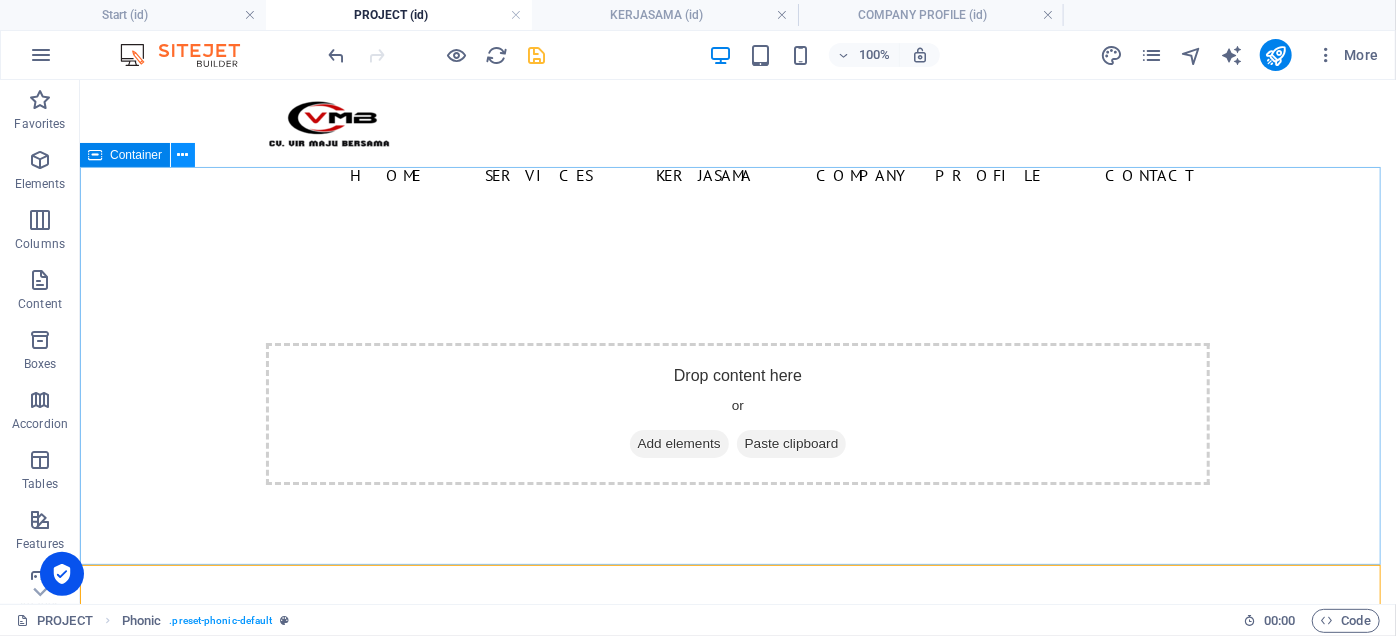 click at bounding box center [183, 155] 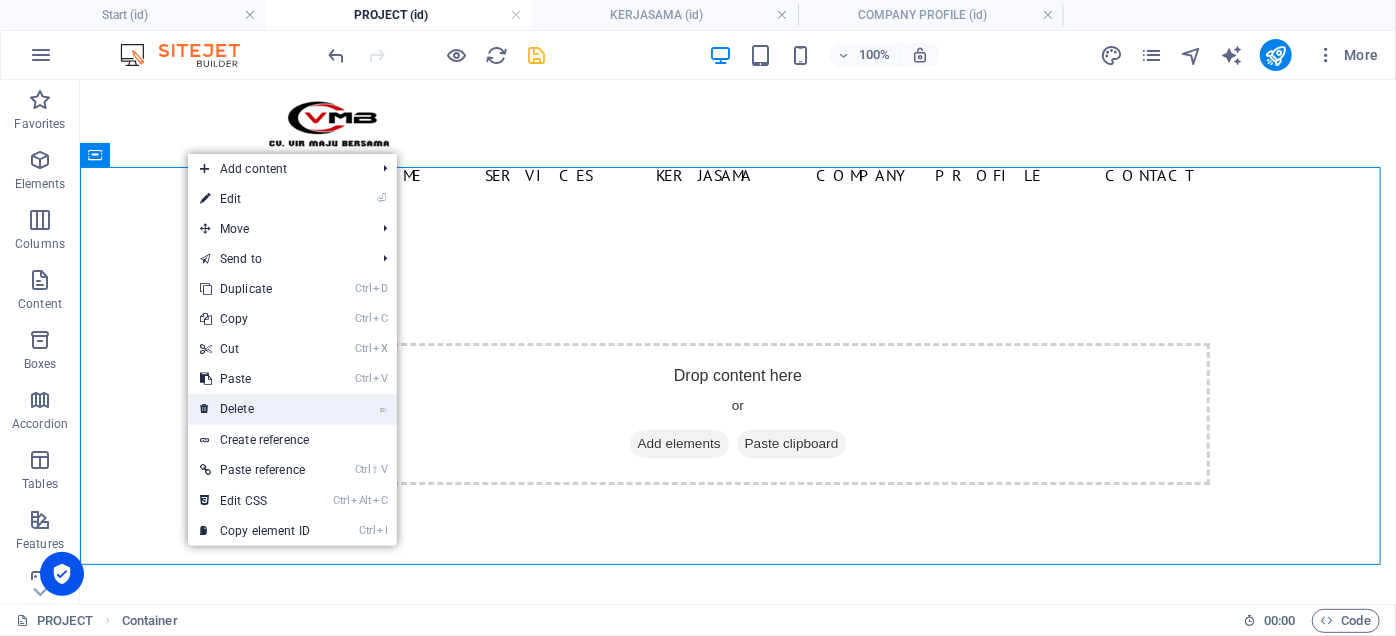 click on "⌦  Delete" at bounding box center (255, 409) 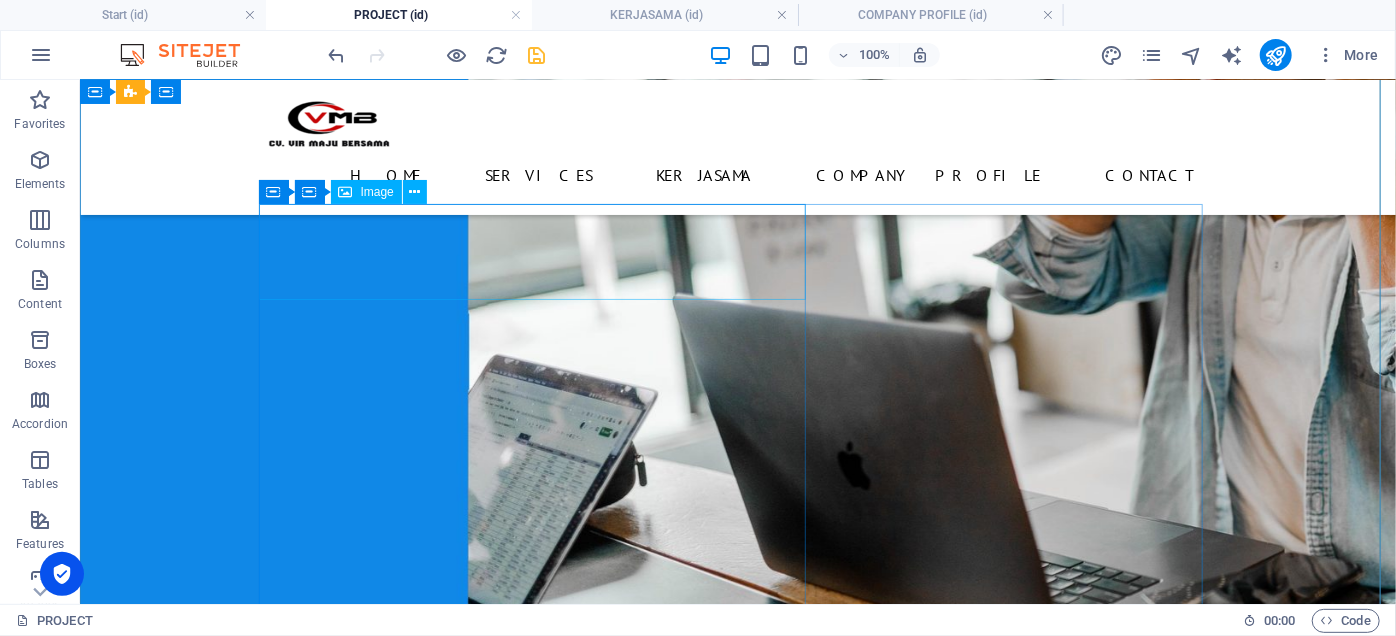 scroll, scrollTop: 0, scrollLeft: 0, axis: both 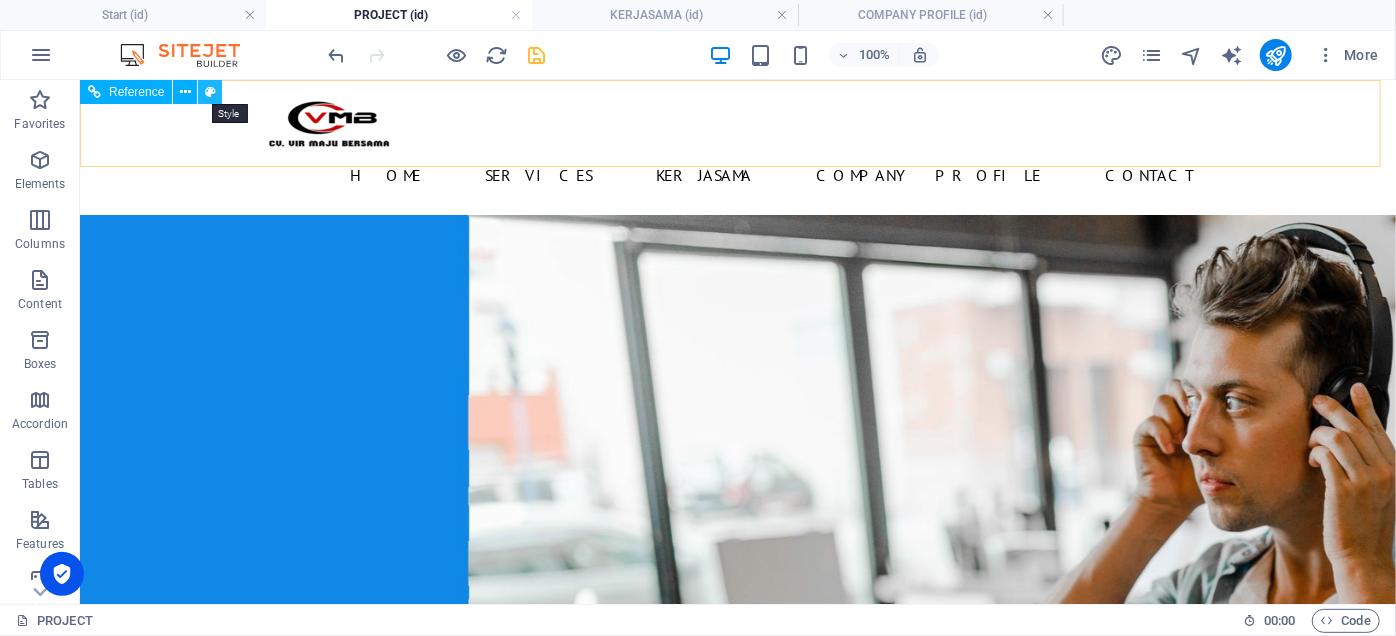 click at bounding box center (210, 92) 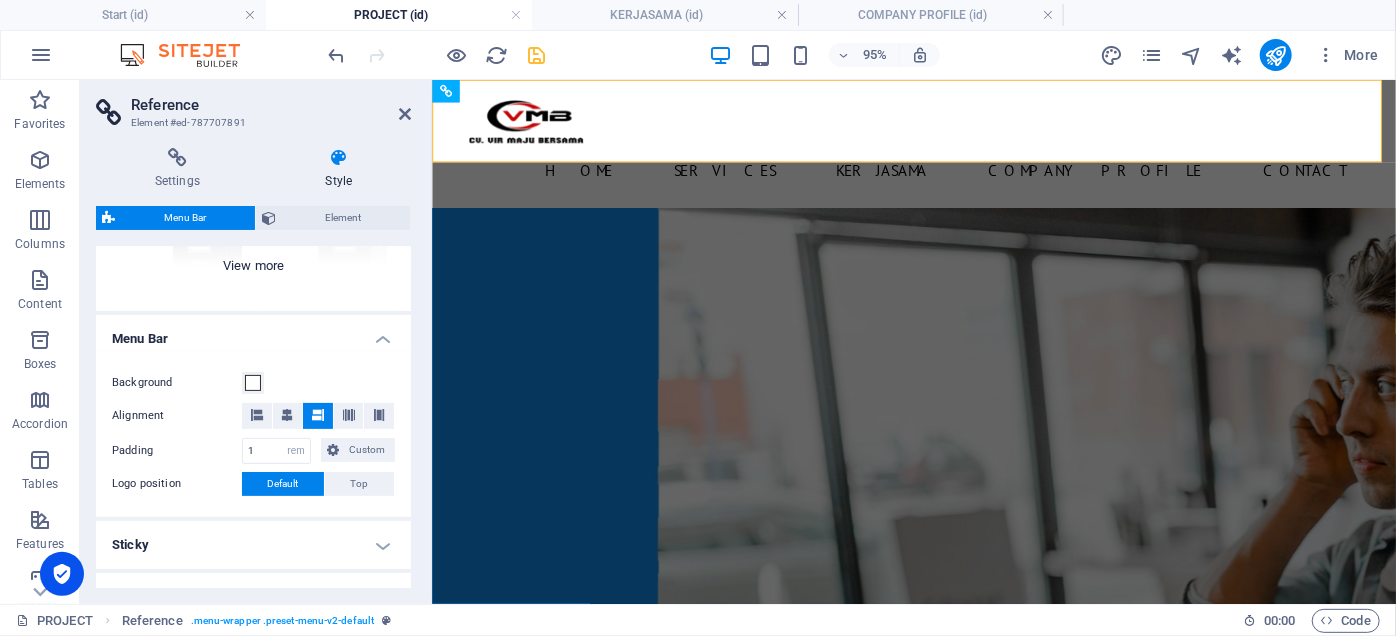 scroll, scrollTop: 363, scrollLeft: 0, axis: vertical 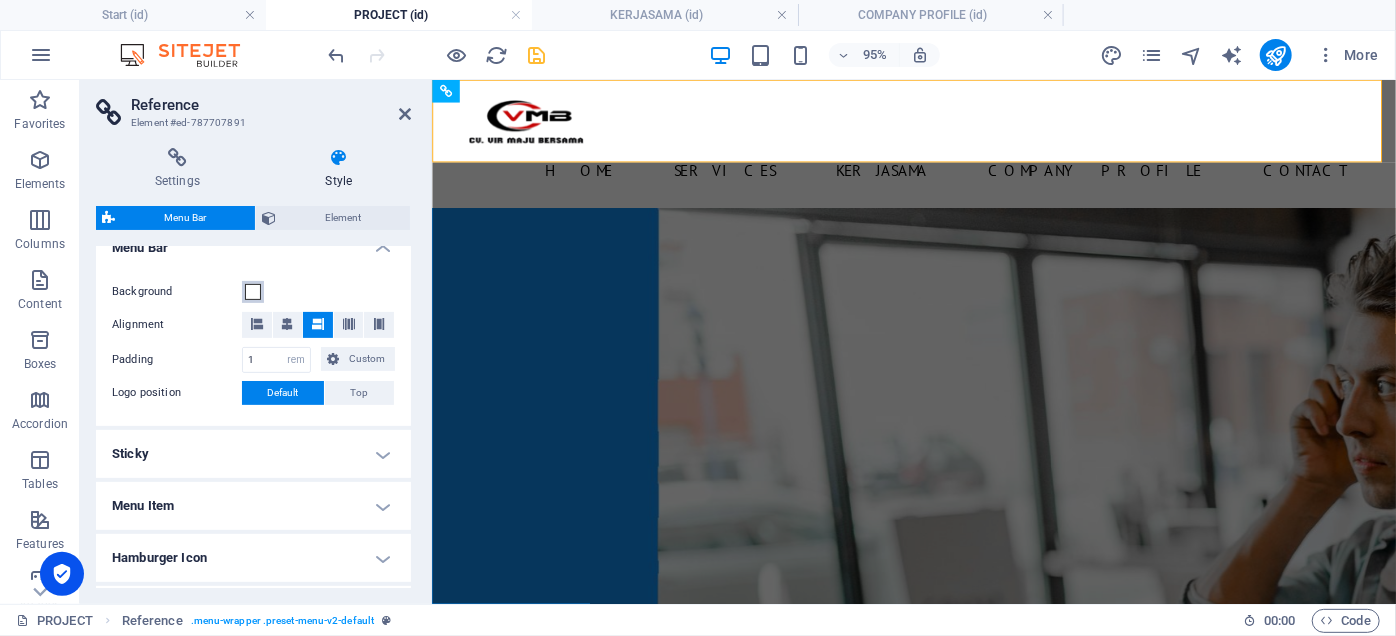 click at bounding box center (253, 292) 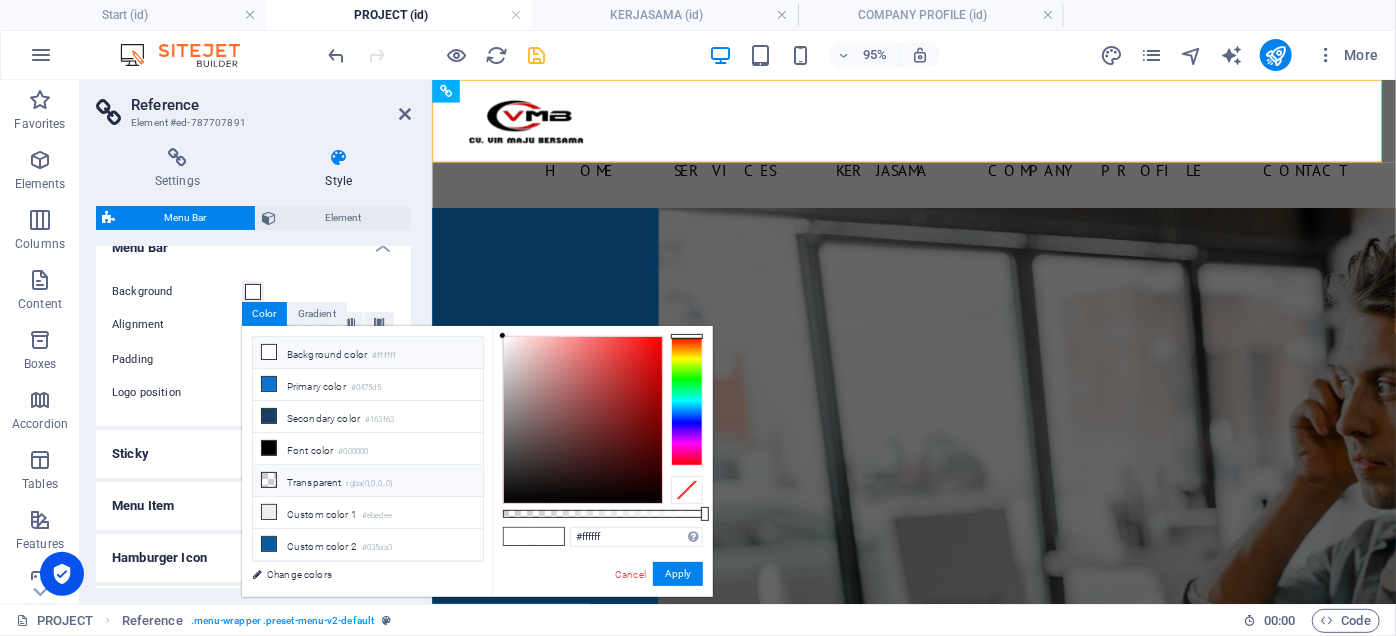 click on "Transparent
rgba(0,0,0,.0)" at bounding box center [368, 481] 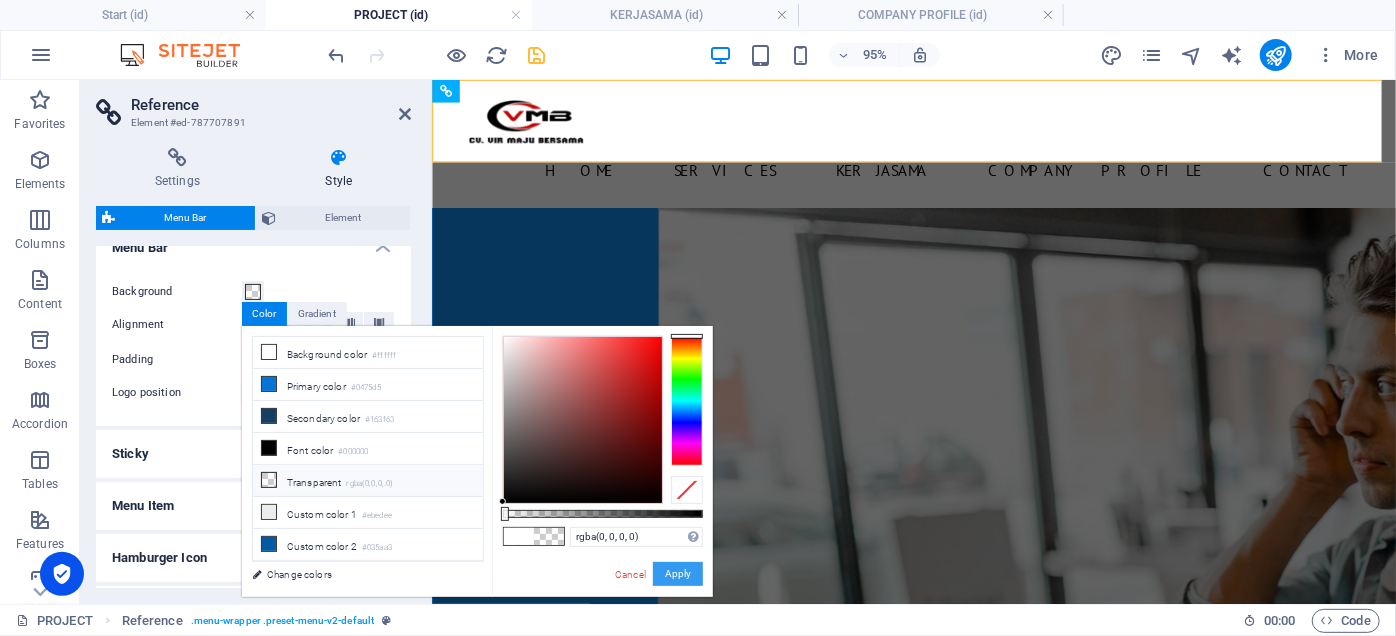 click on "Apply" at bounding box center (678, 574) 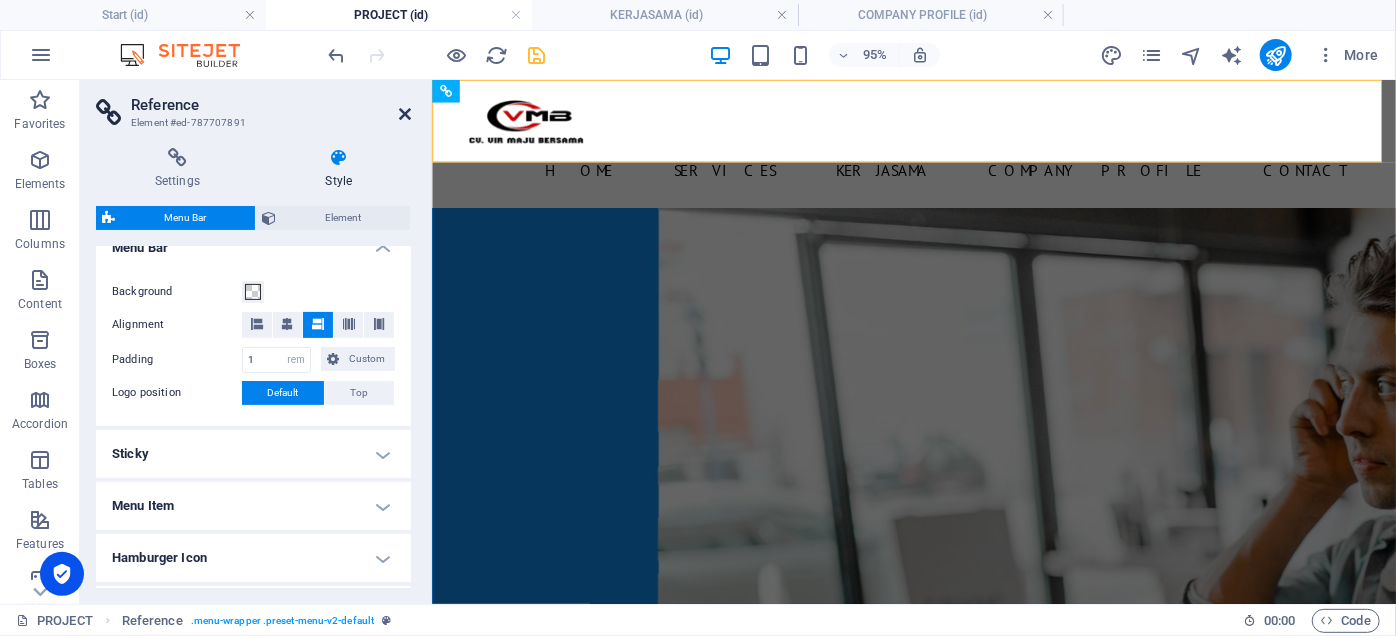 click at bounding box center (405, 114) 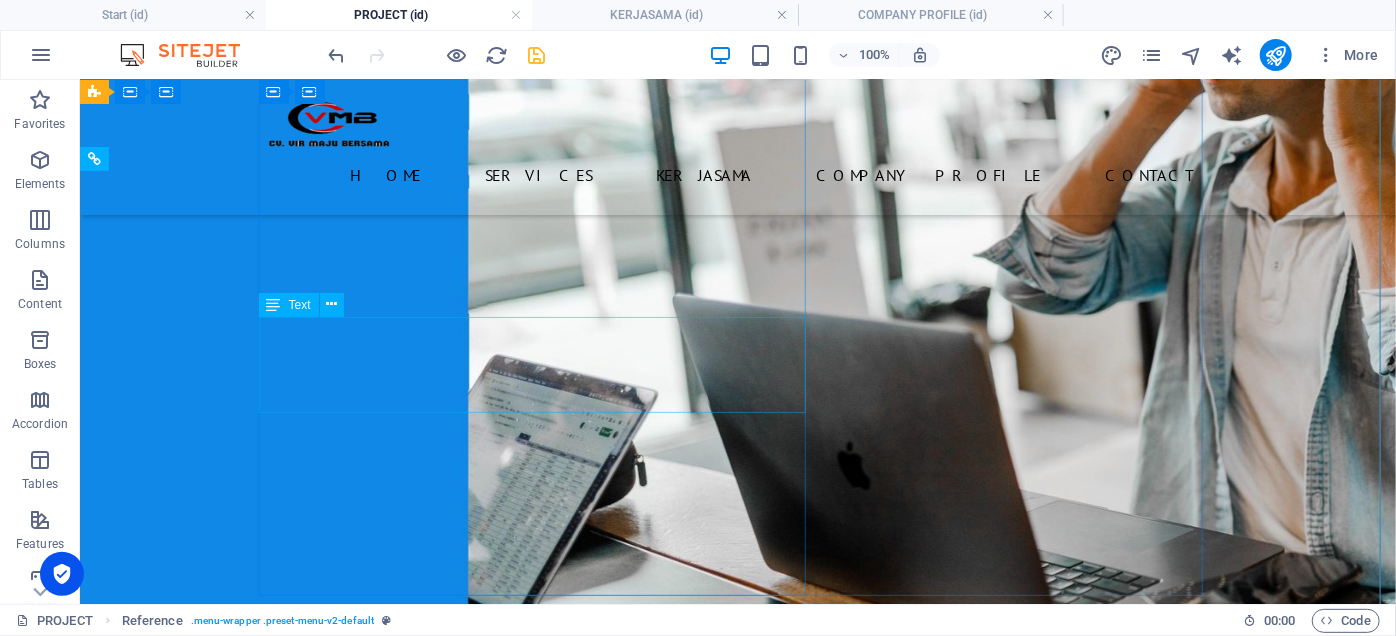 scroll, scrollTop: 0, scrollLeft: 0, axis: both 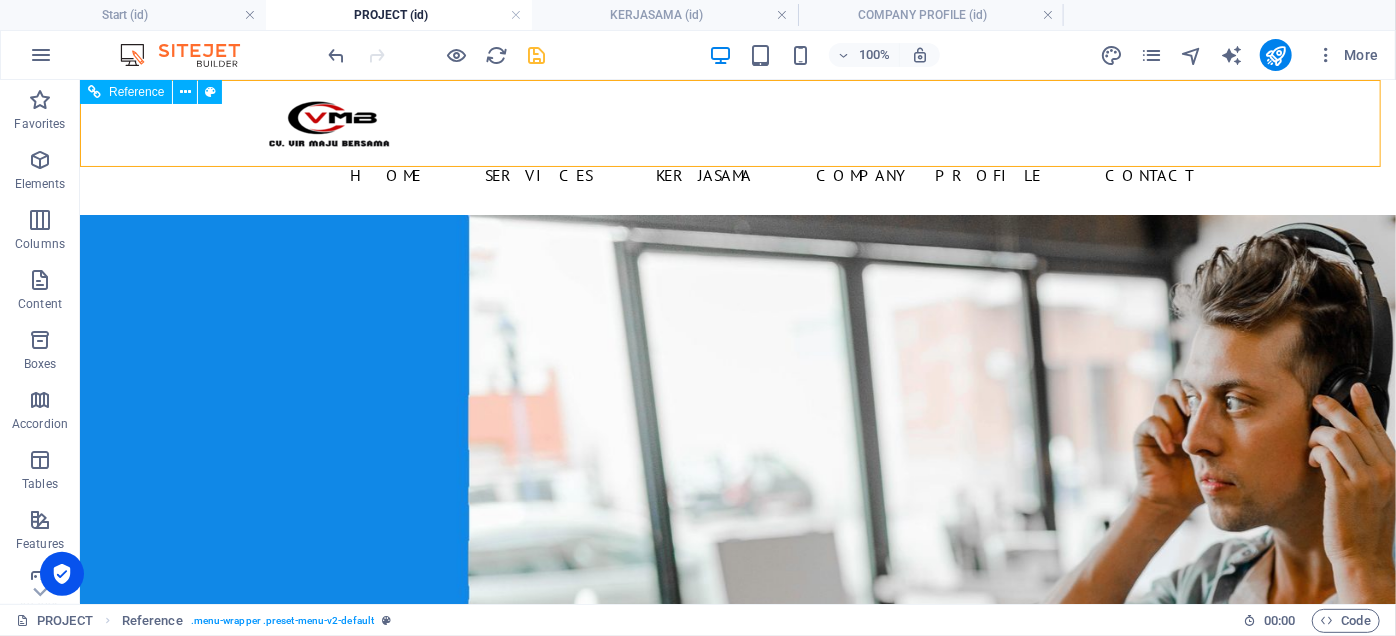 click on "Reference" at bounding box center [136, 92] 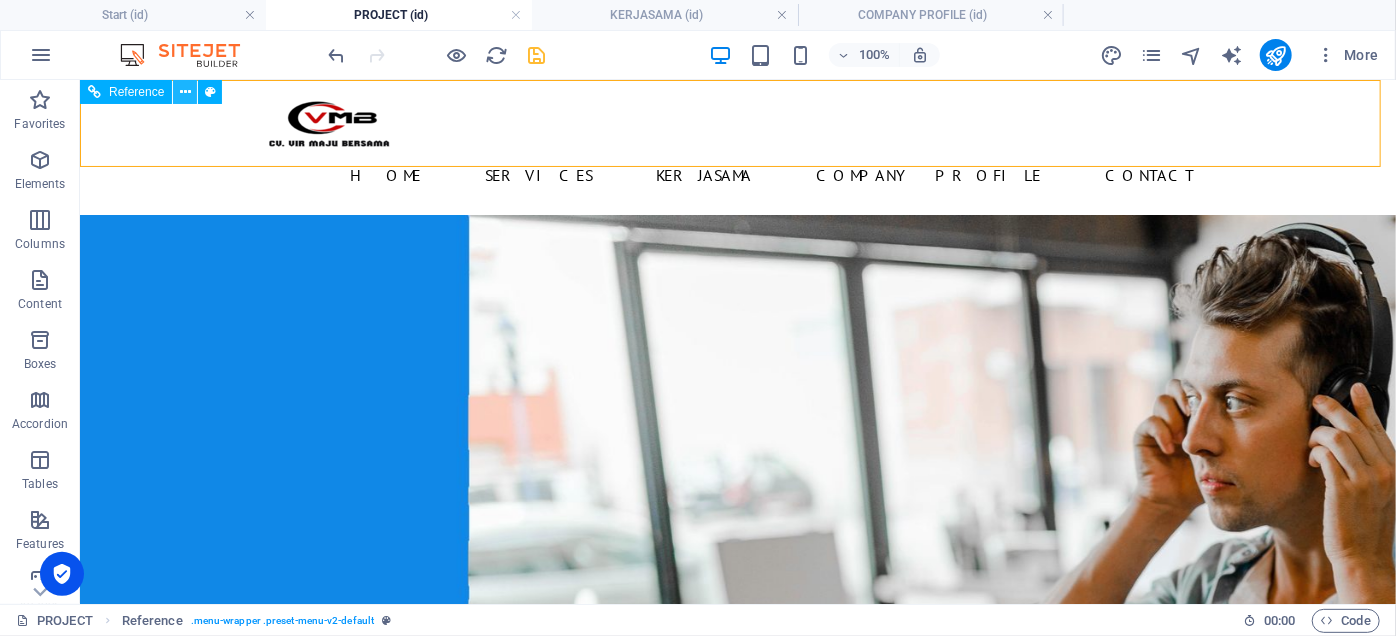 click at bounding box center (185, 92) 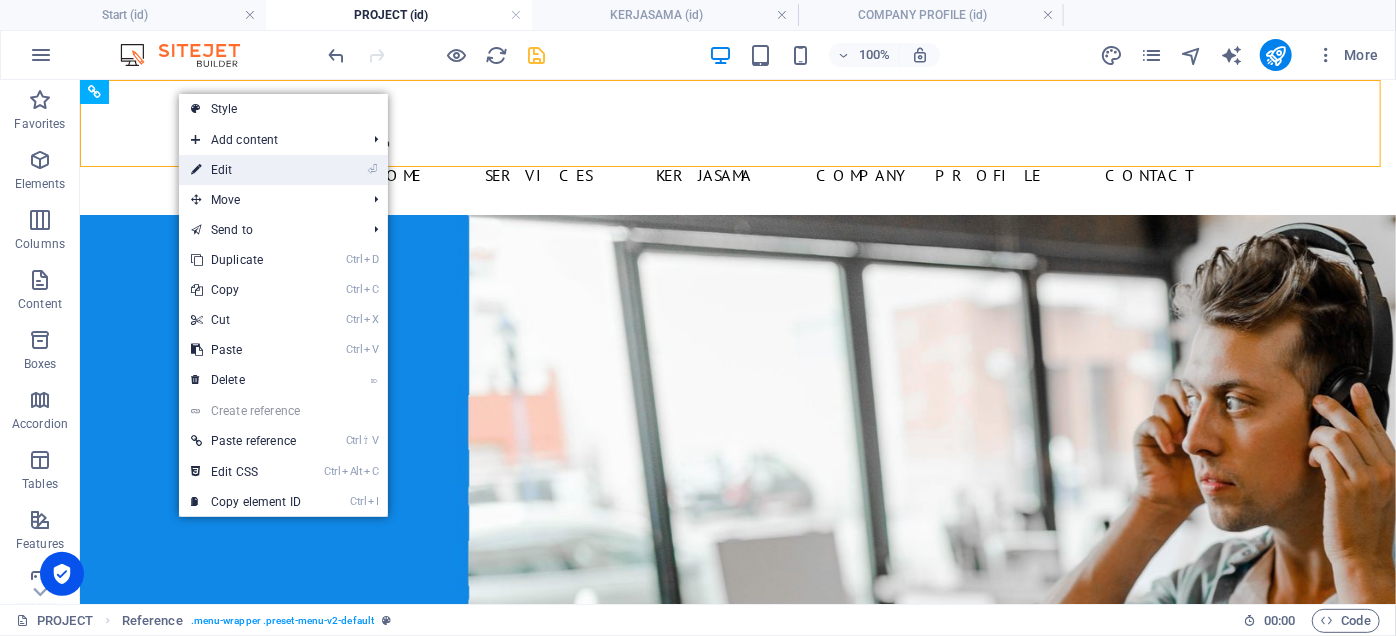 click on "⏎  Edit" at bounding box center (246, 170) 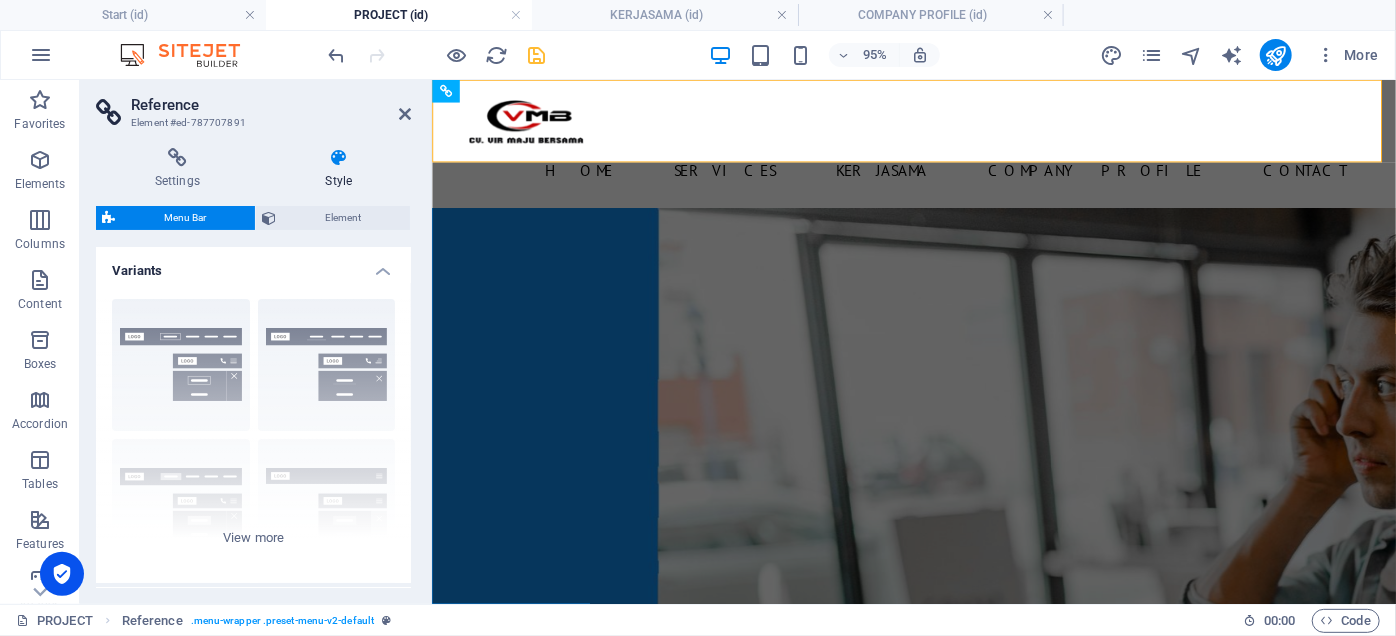 click on "Style" at bounding box center [339, 169] 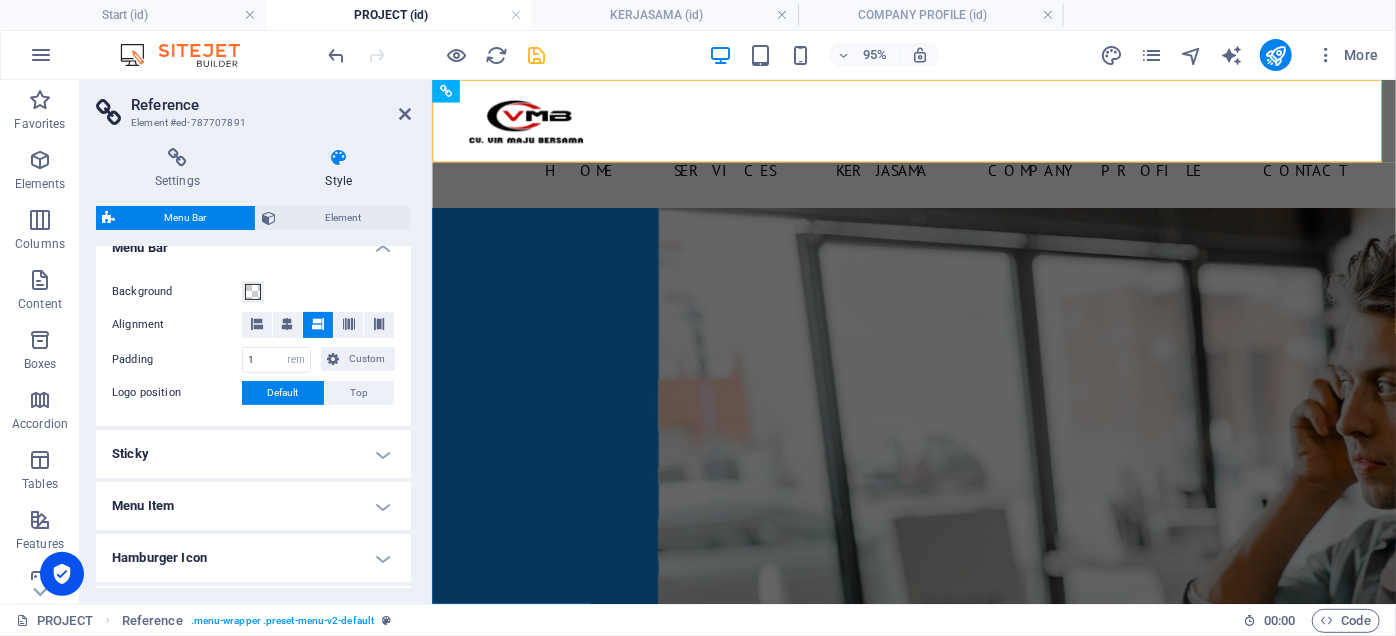 scroll, scrollTop: 454, scrollLeft: 0, axis: vertical 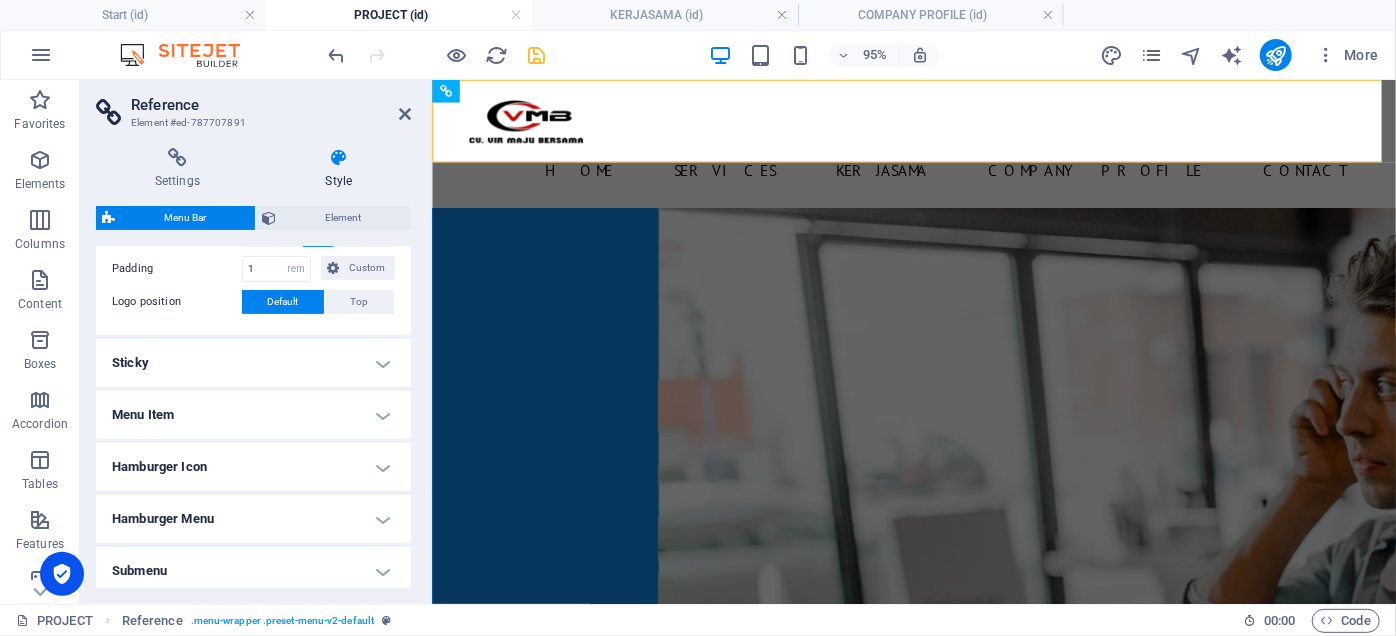 click on "Menu Item" at bounding box center [253, 415] 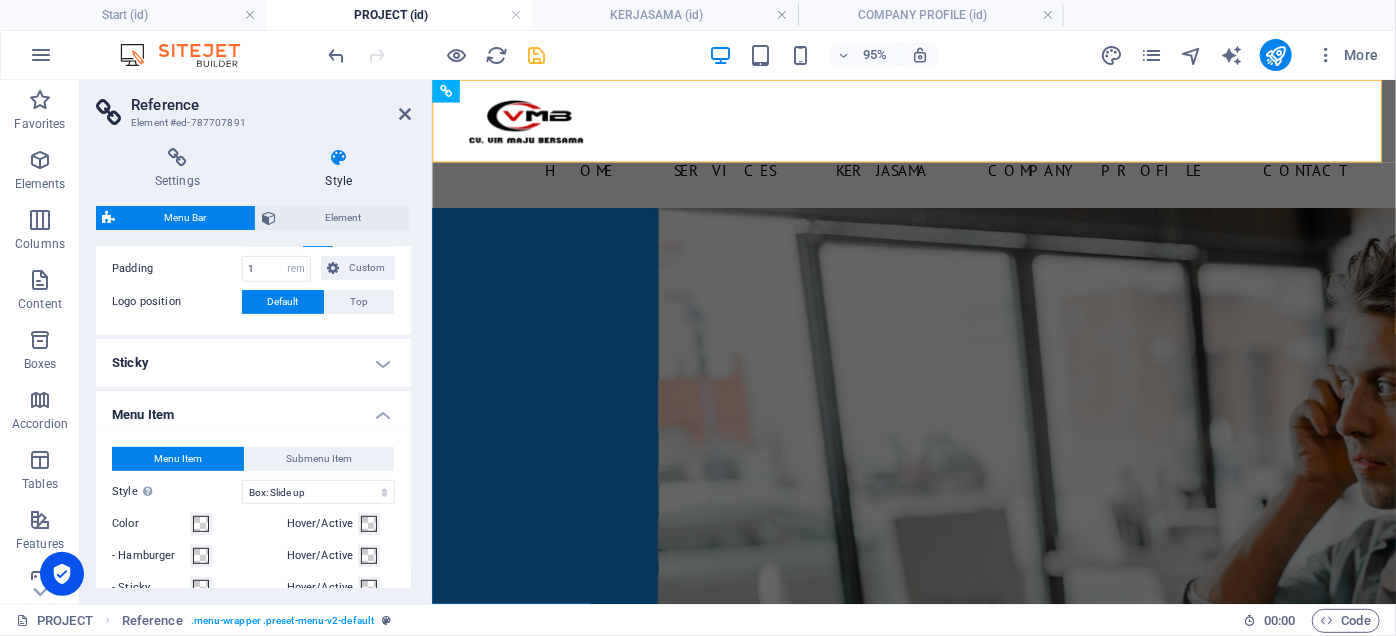 click on "Sticky" at bounding box center (253, 363) 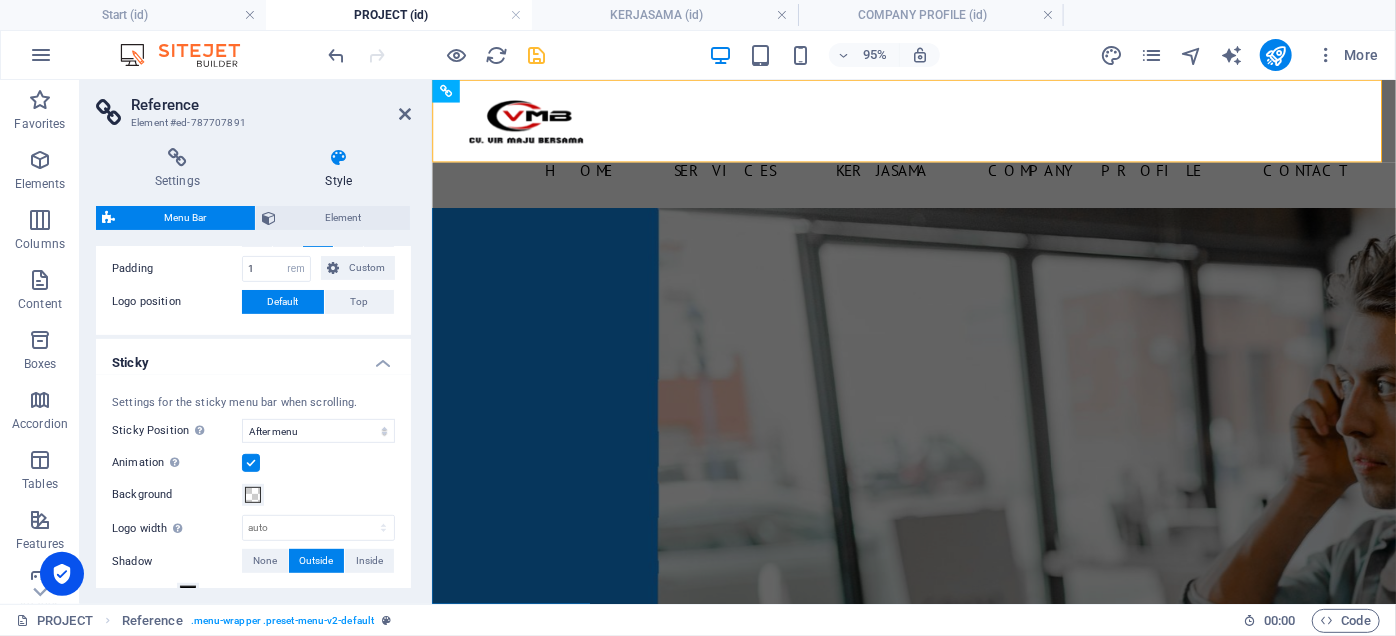 click on "Sticky" at bounding box center (253, 357) 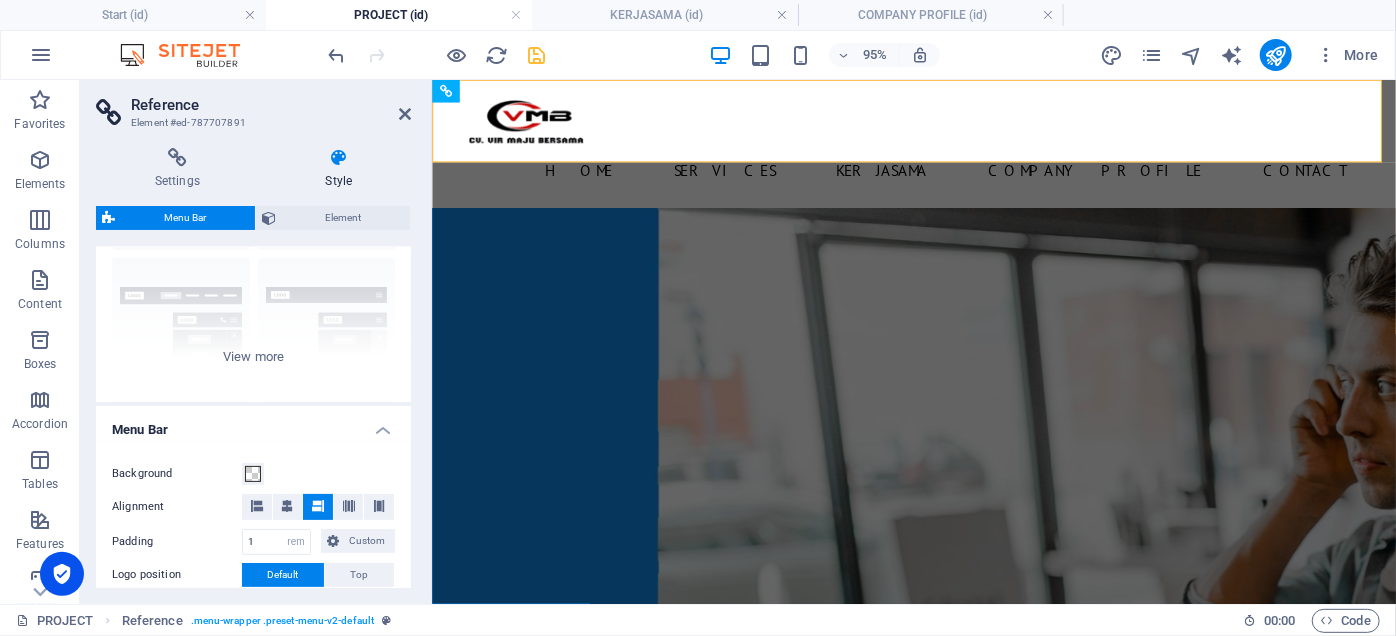 scroll, scrollTop: 0, scrollLeft: 0, axis: both 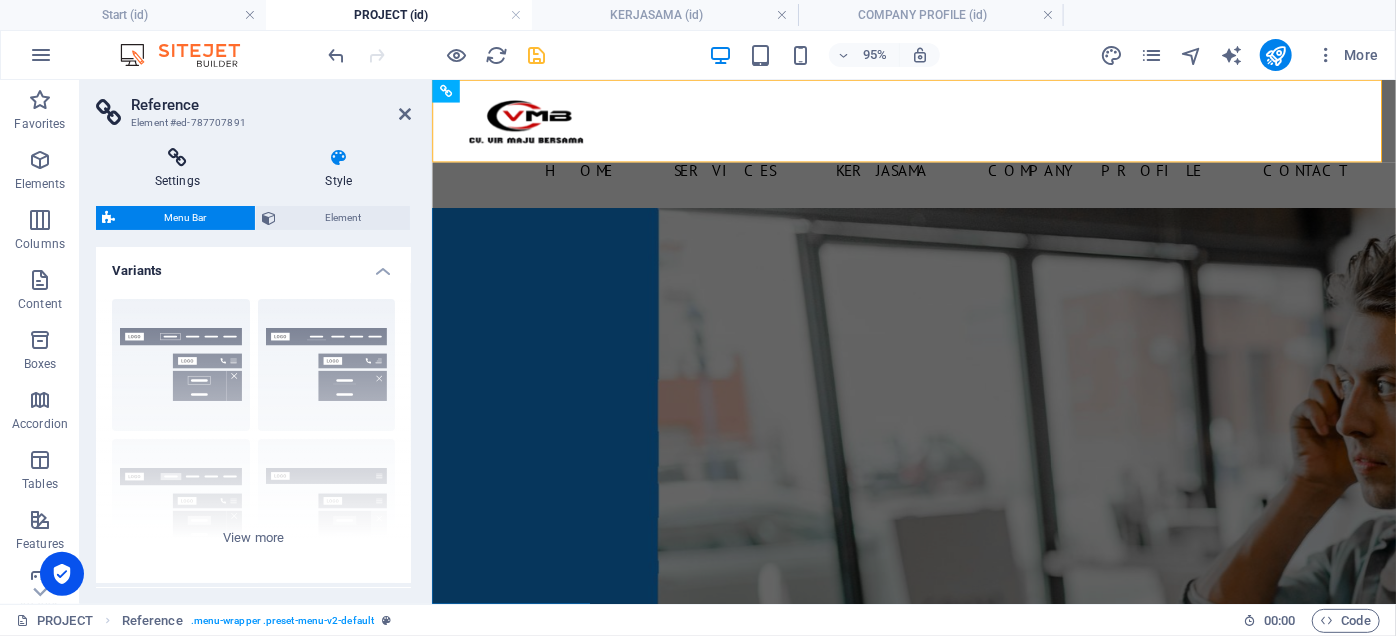 click on "Settings" at bounding box center (181, 169) 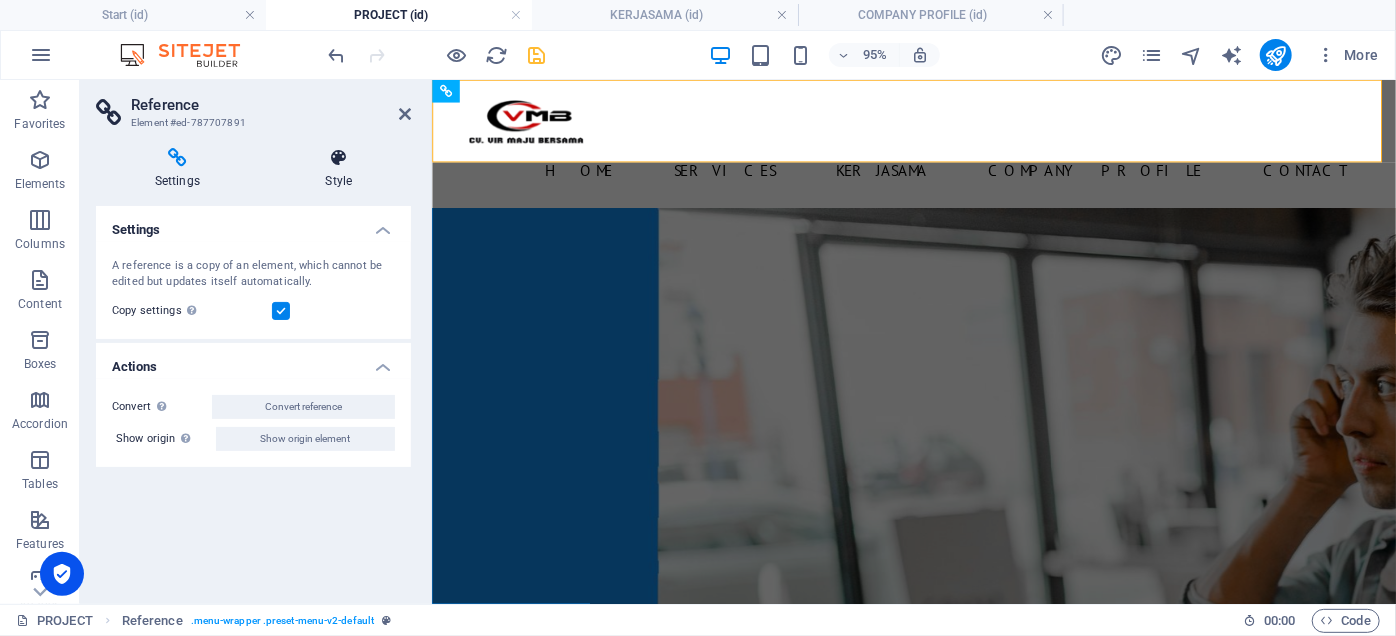 click on "Style" at bounding box center (339, 169) 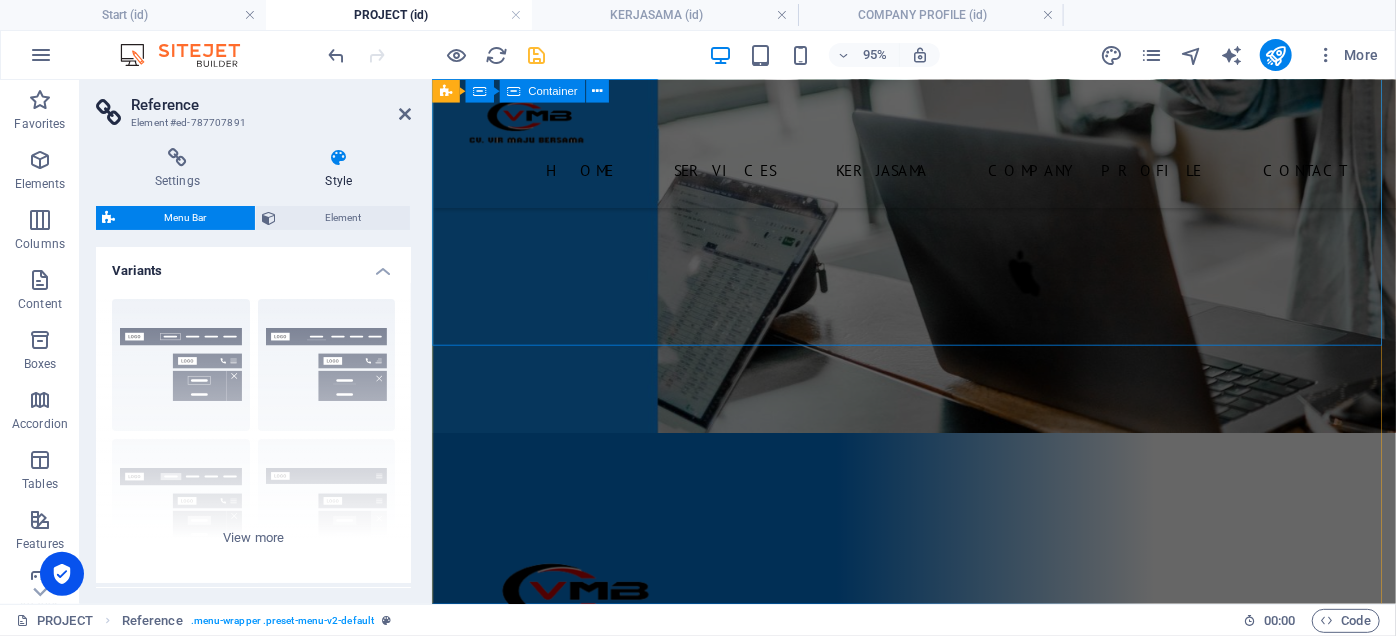 scroll, scrollTop: 636, scrollLeft: 0, axis: vertical 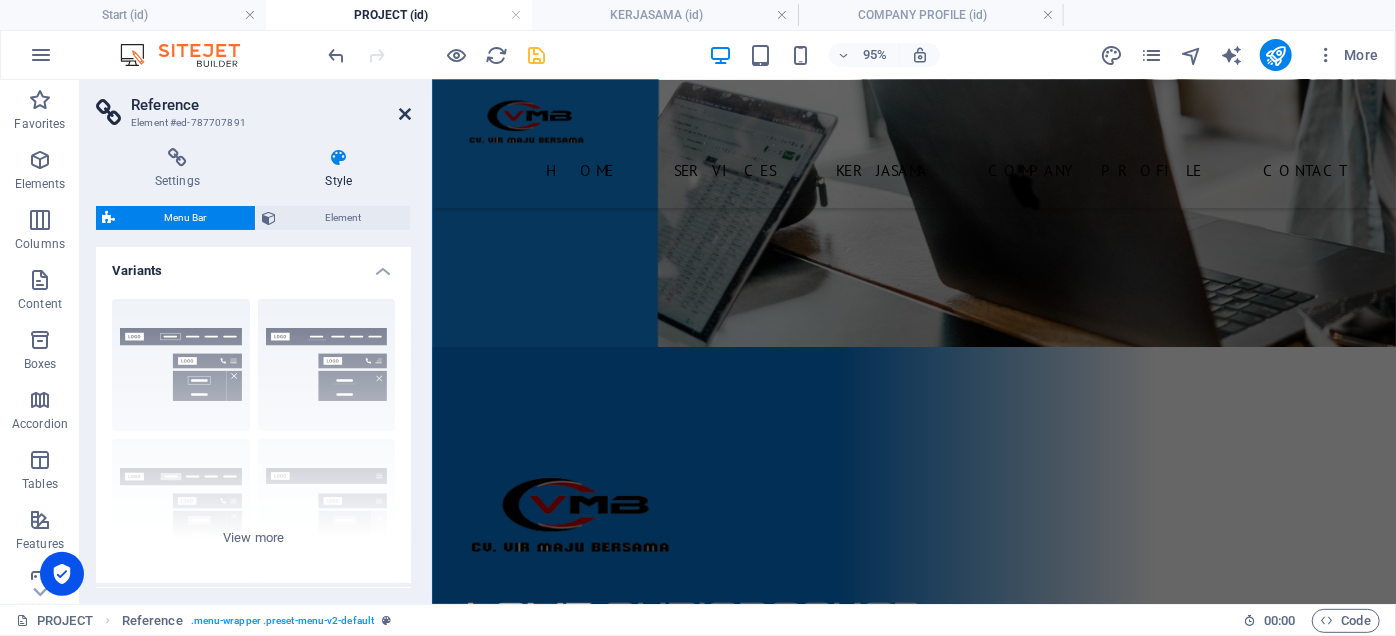 click at bounding box center [405, 114] 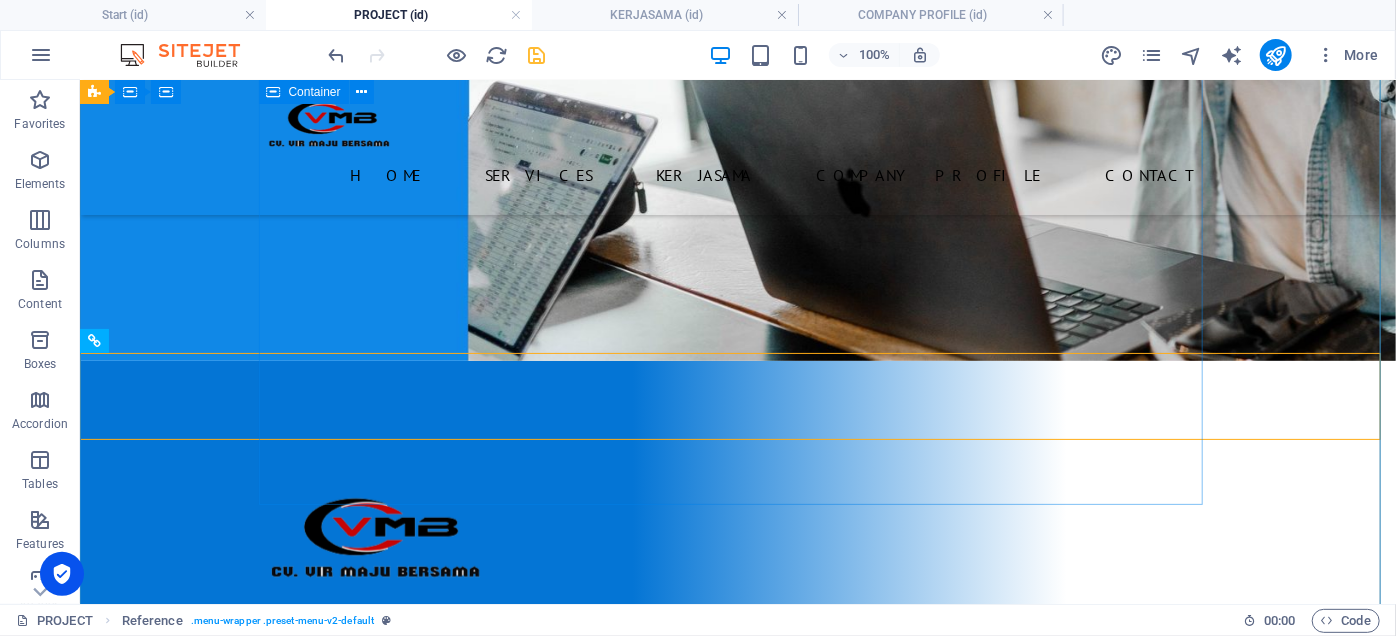 scroll, scrollTop: 272, scrollLeft: 0, axis: vertical 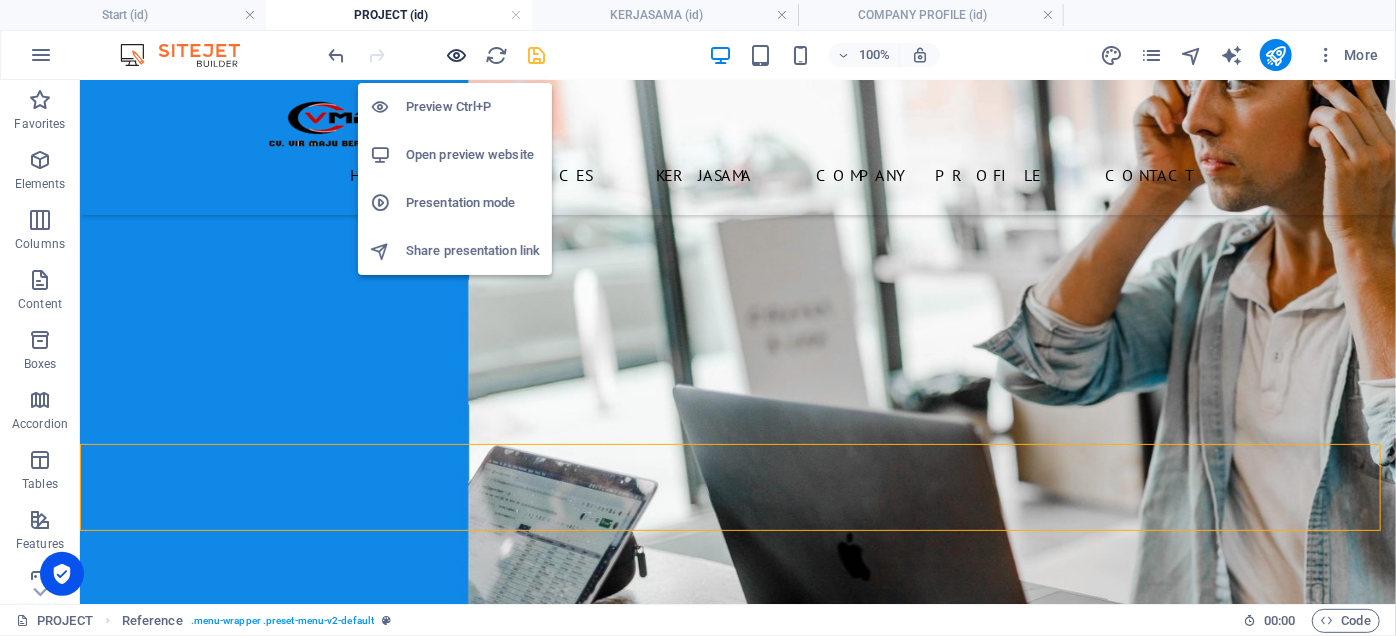 click at bounding box center (457, 55) 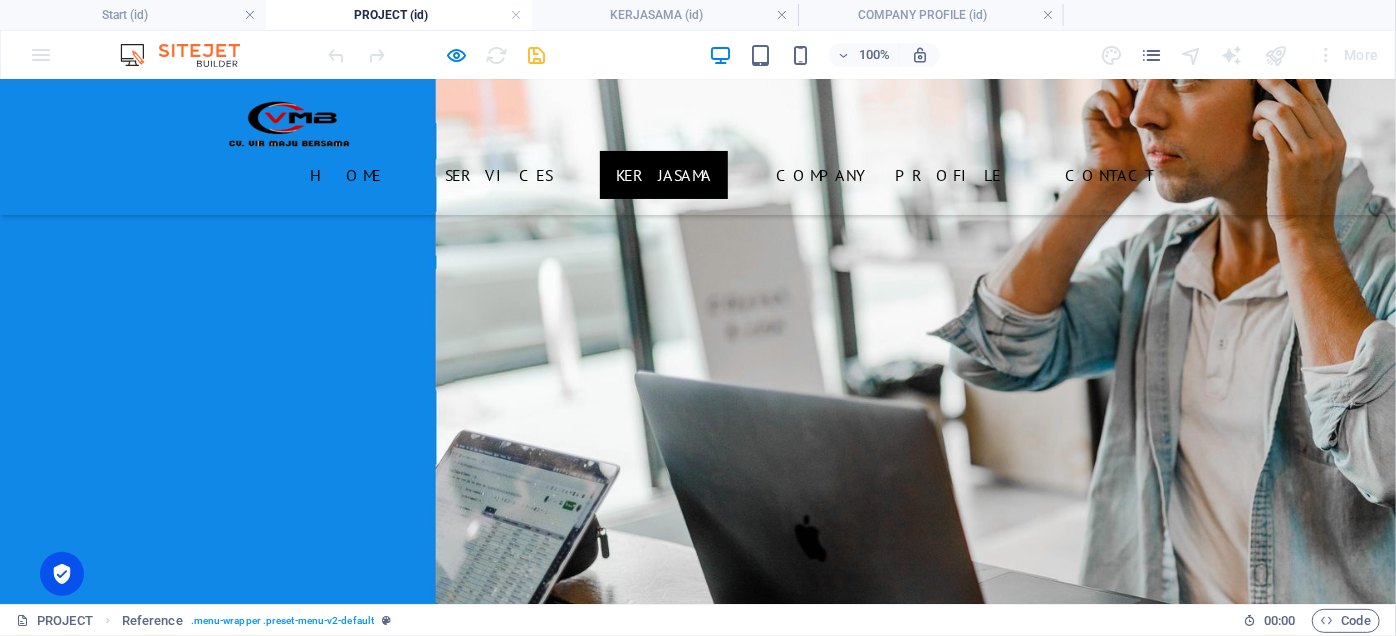 click on "KERJASAMA" at bounding box center (664, 174) 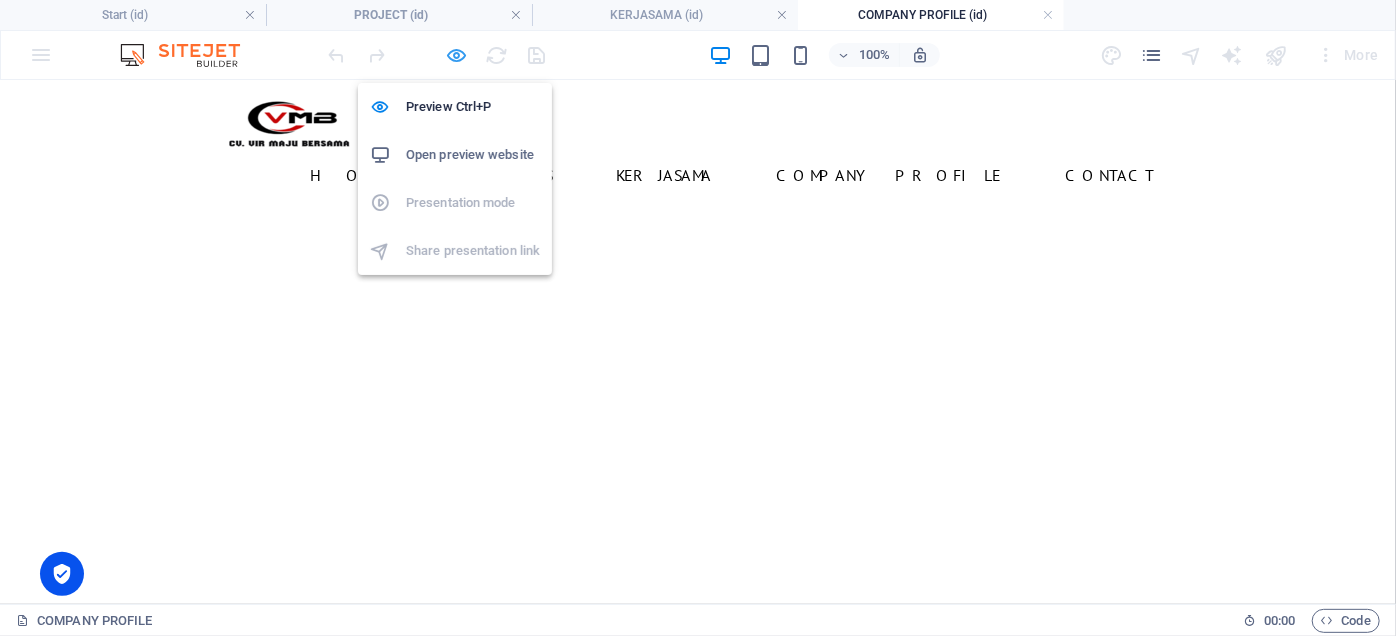 click at bounding box center [457, 55] 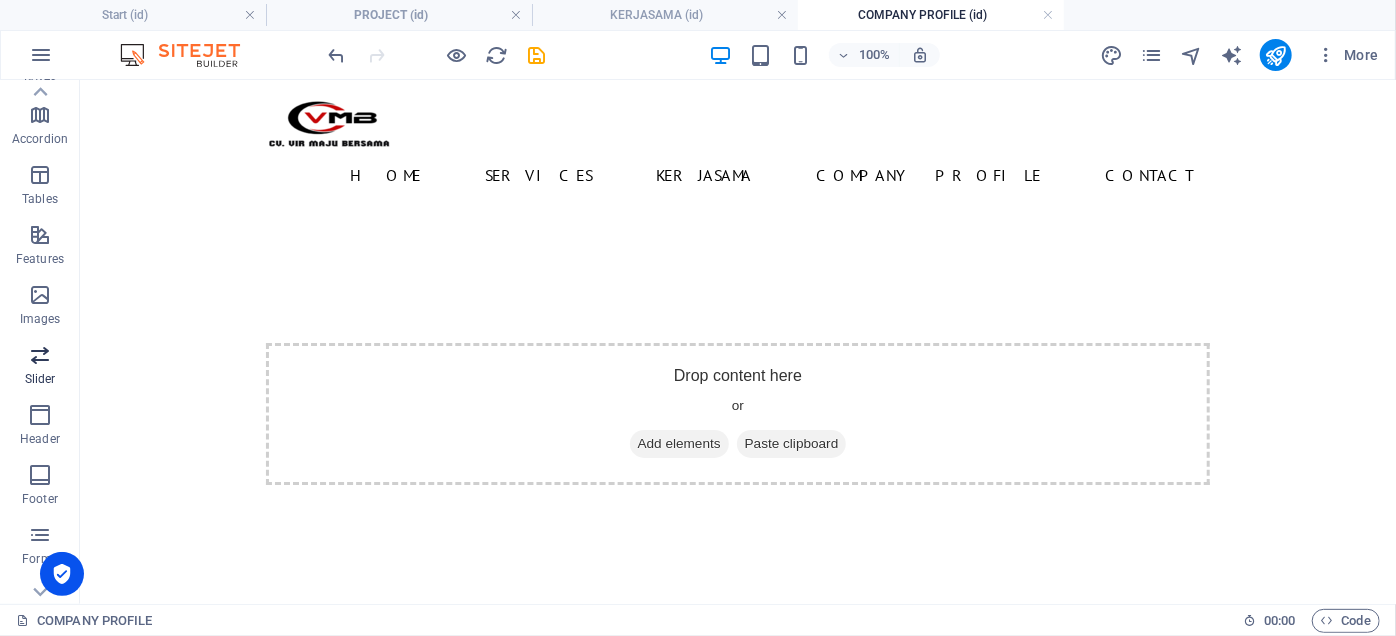 scroll, scrollTop: 376, scrollLeft: 0, axis: vertical 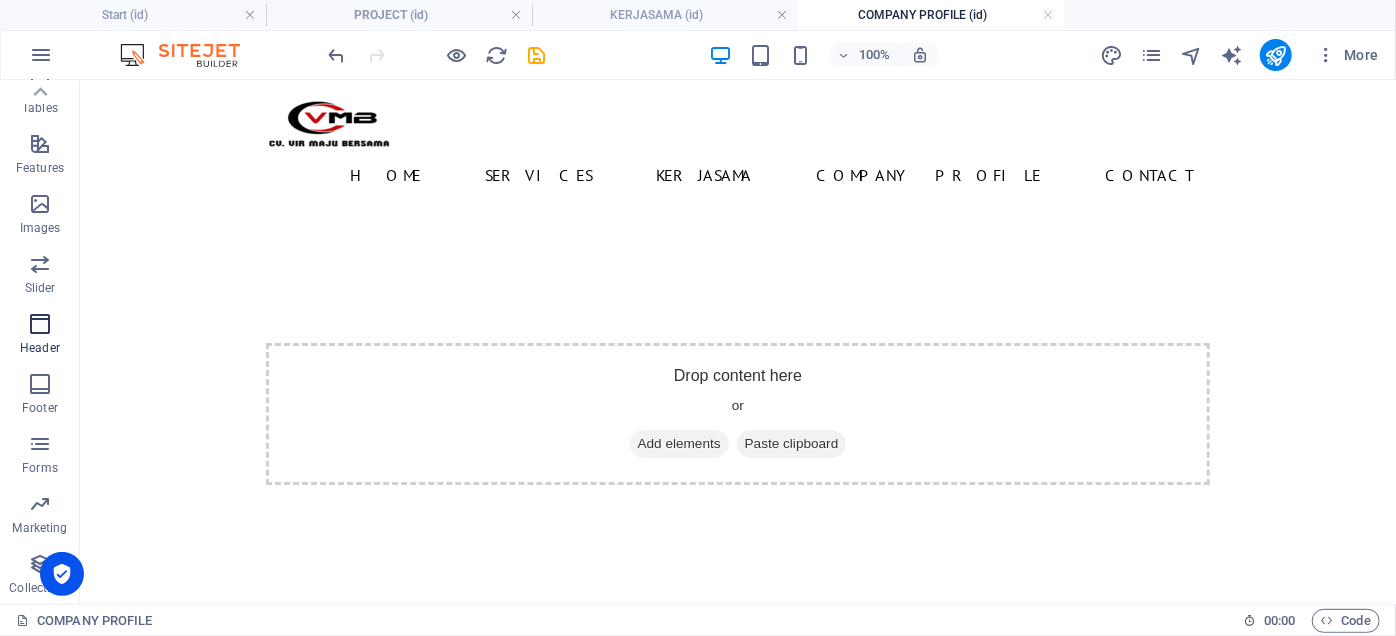 click on "Header" at bounding box center (40, 336) 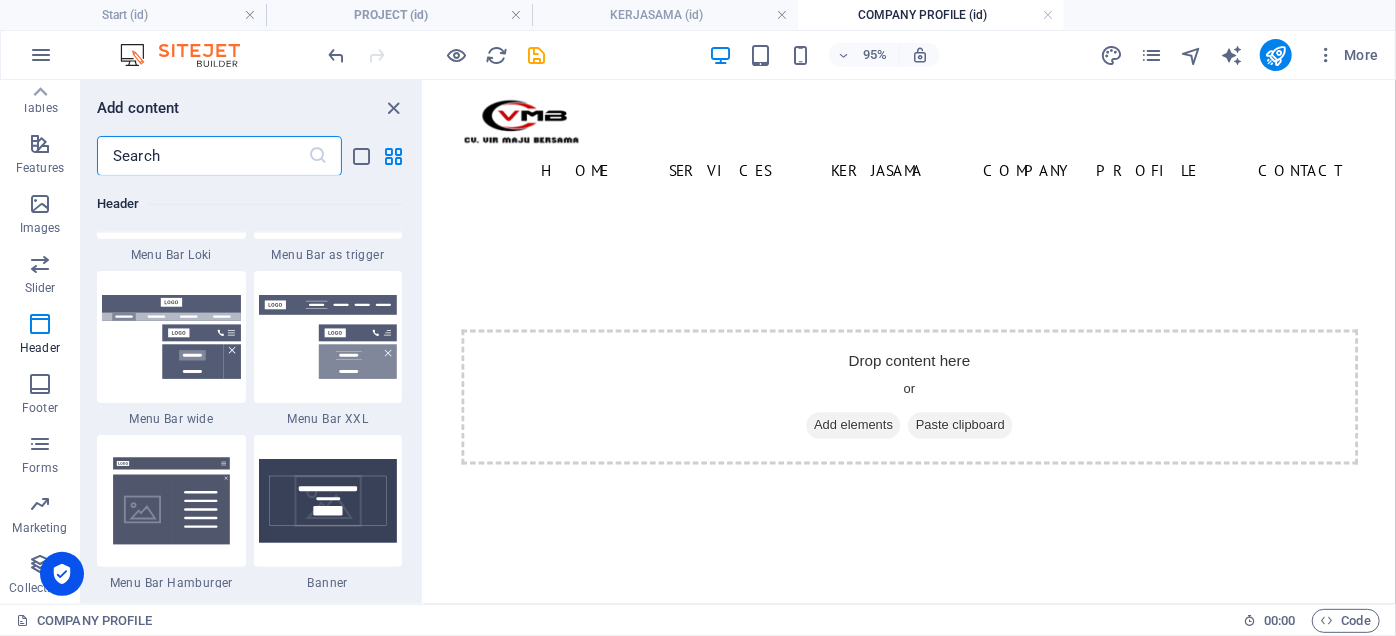 scroll, scrollTop: 12514, scrollLeft: 0, axis: vertical 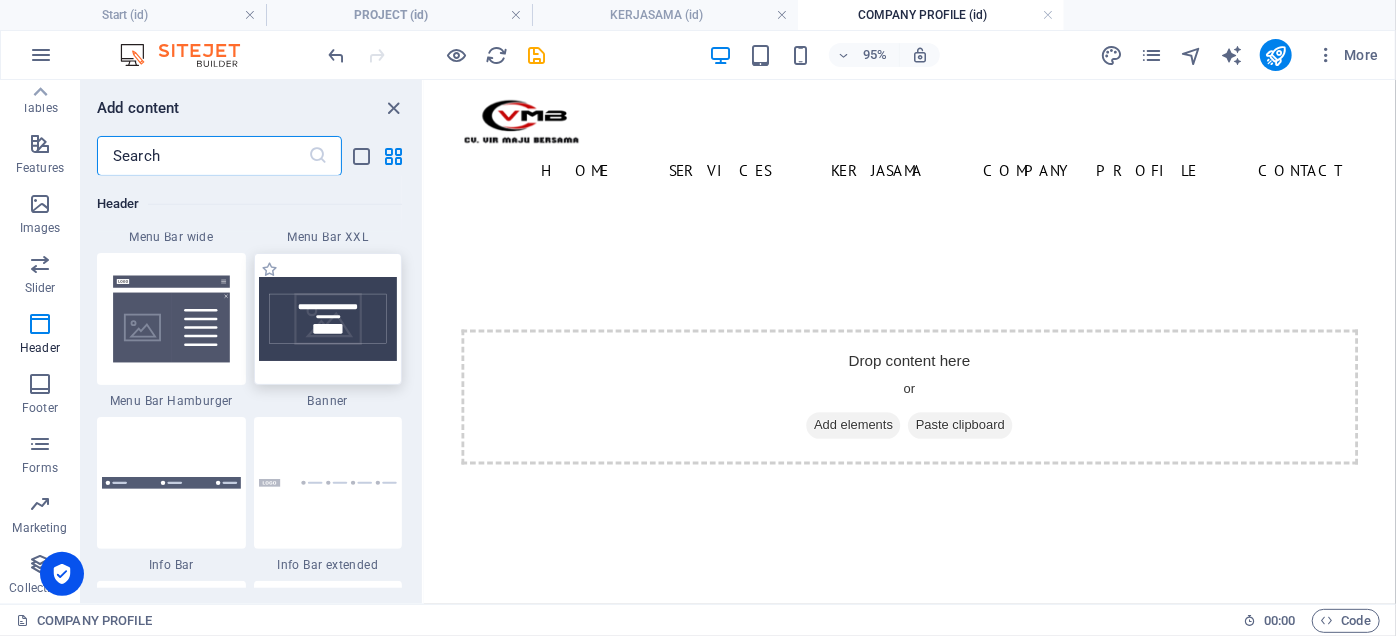 click at bounding box center (328, 319) 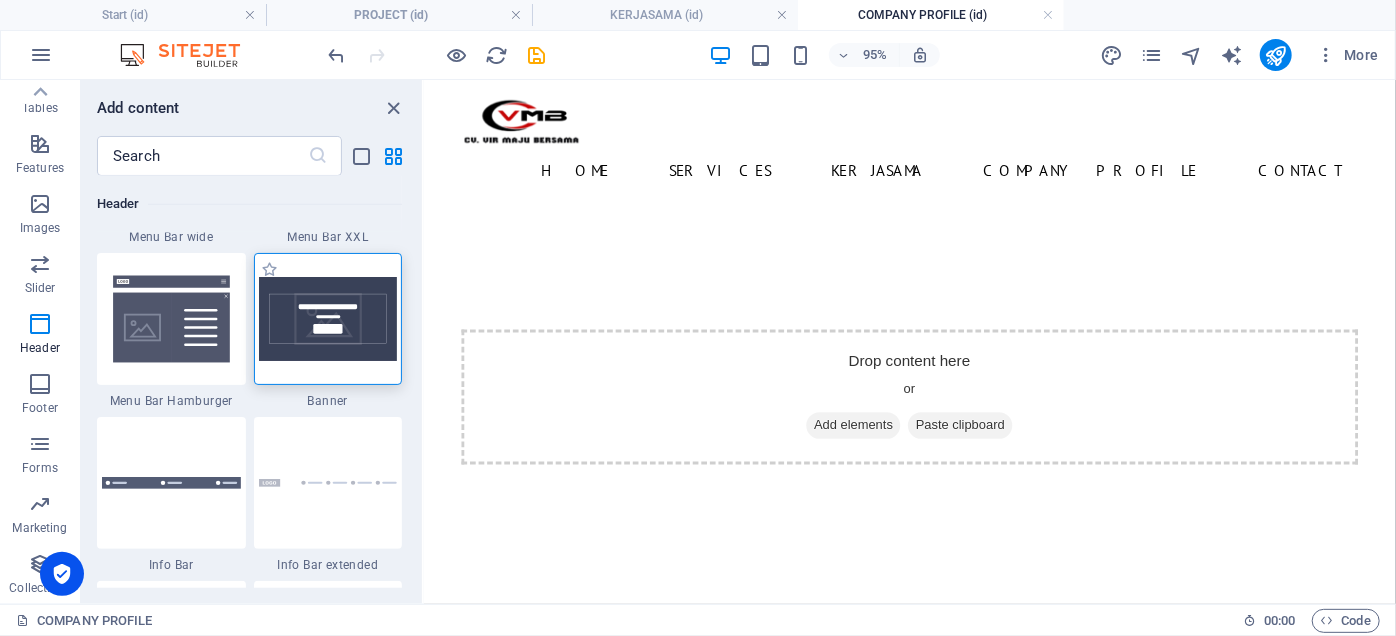 click at bounding box center (328, 319) 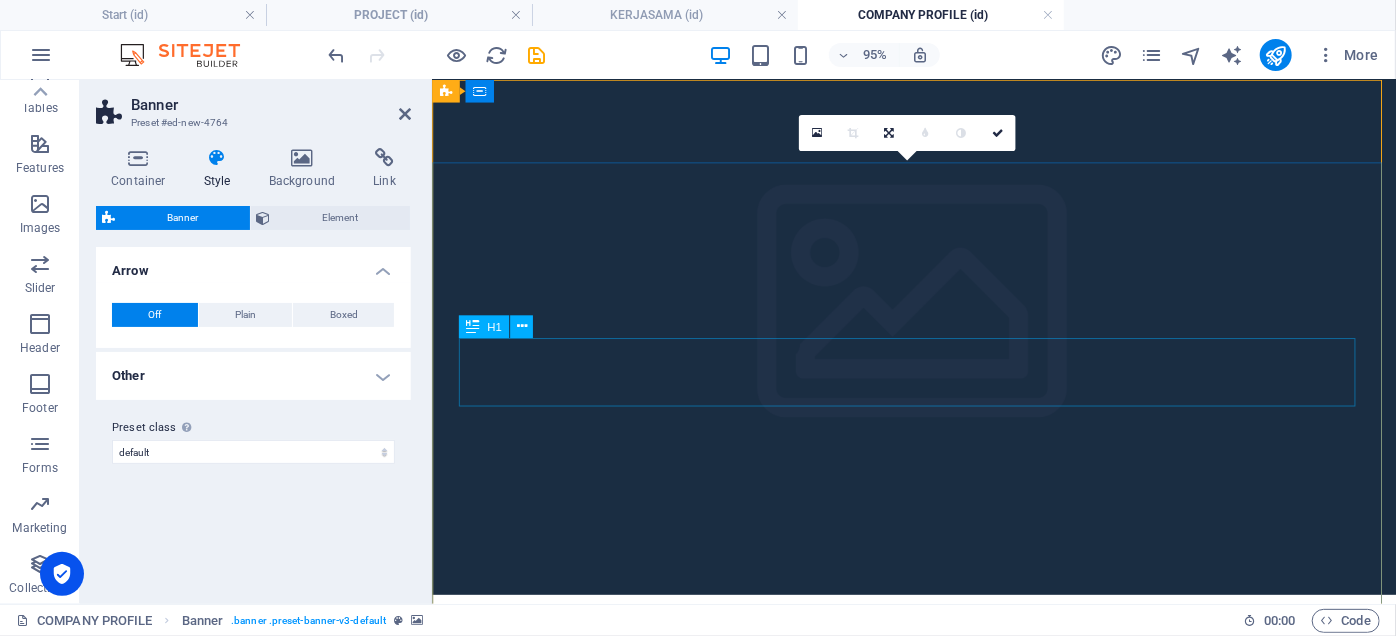 scroll, scrollTop: 0, scrollLeft: 0, axis: both 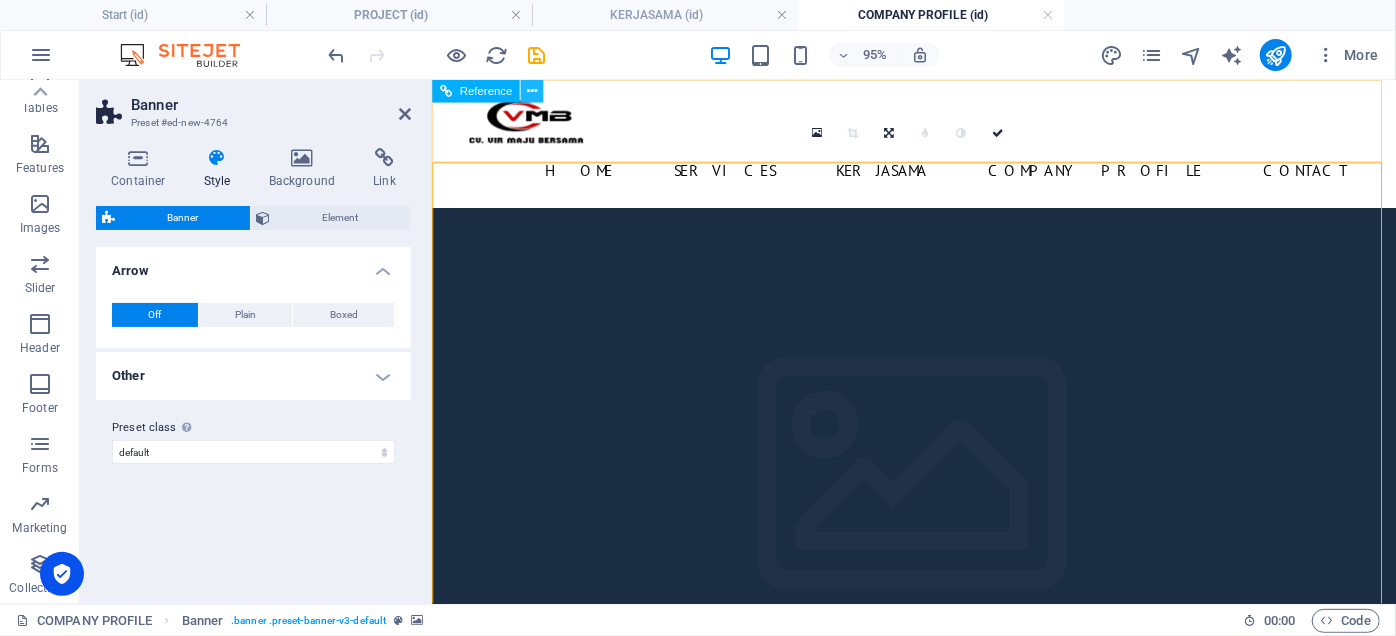 click at bounding box center (532, 91) 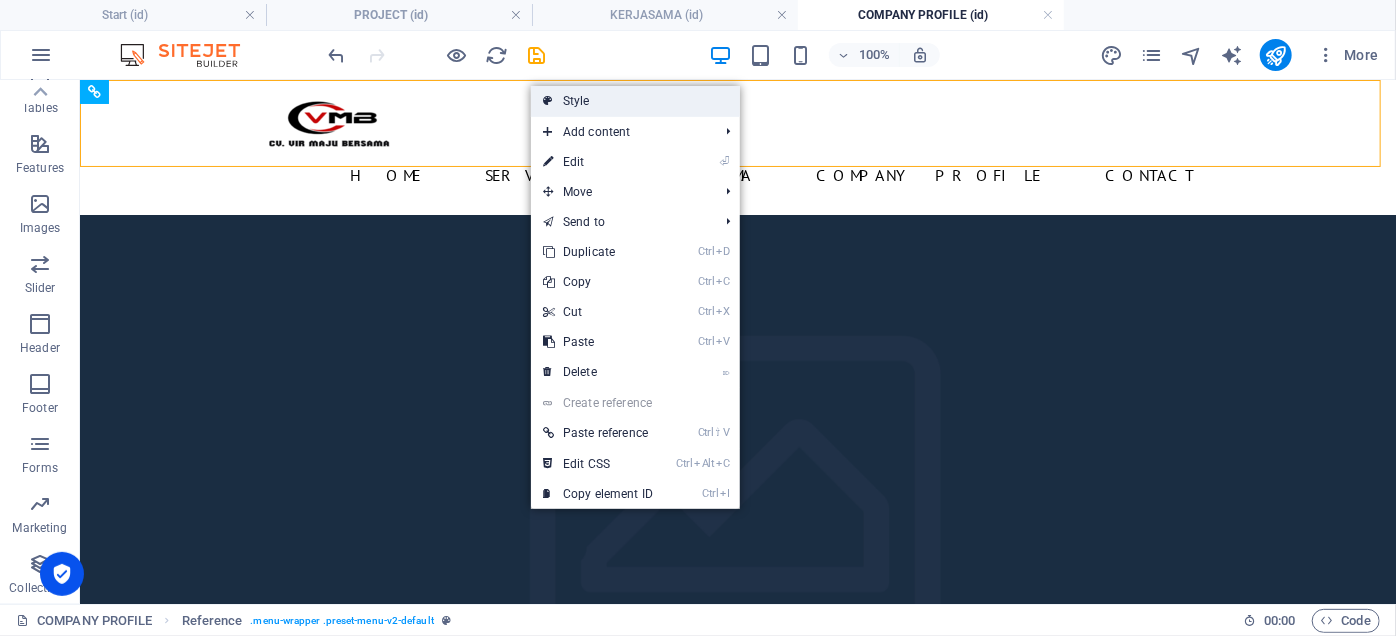click on "Style" at bounding box center [635, 101] 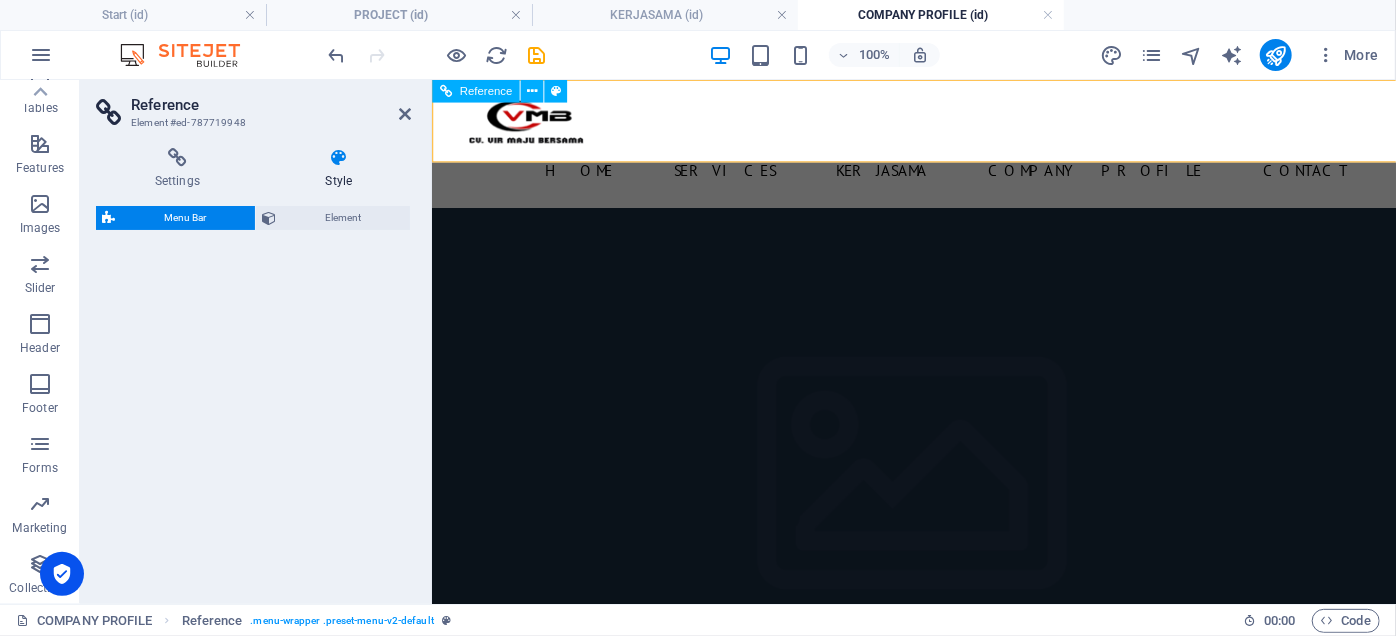 select on "rem" 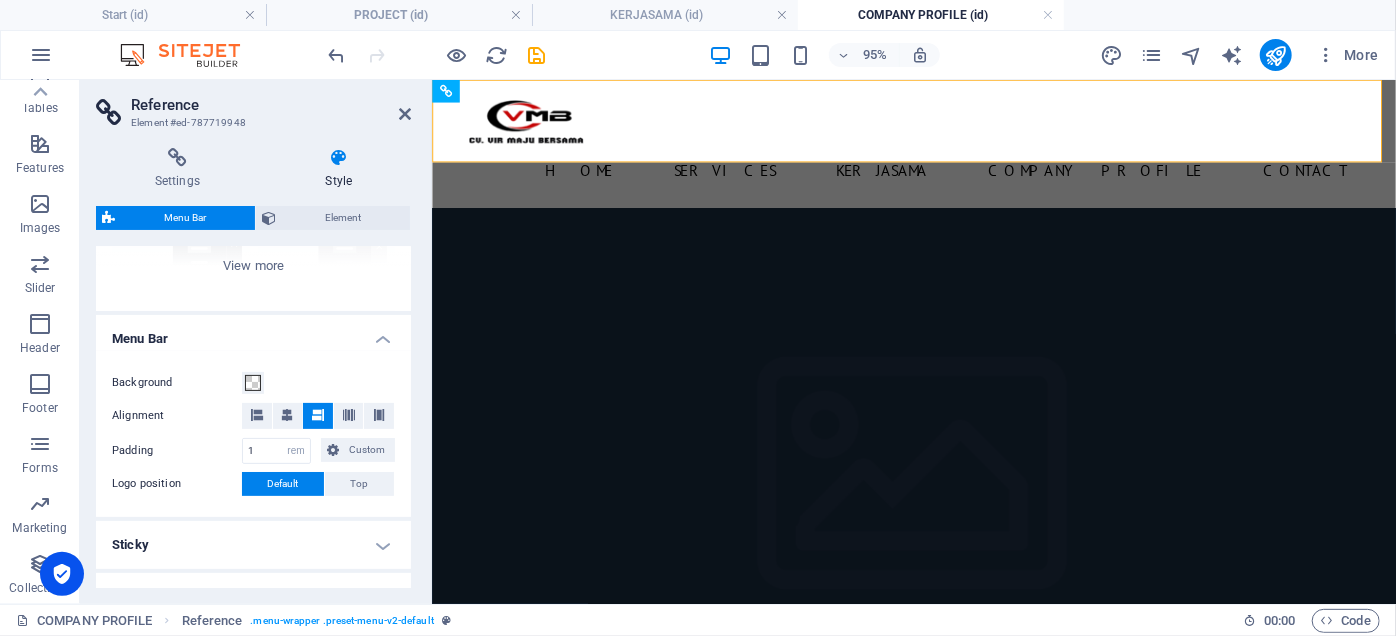 scroll, scrollTop: 181, scrollLeft: 0, axis: vertical 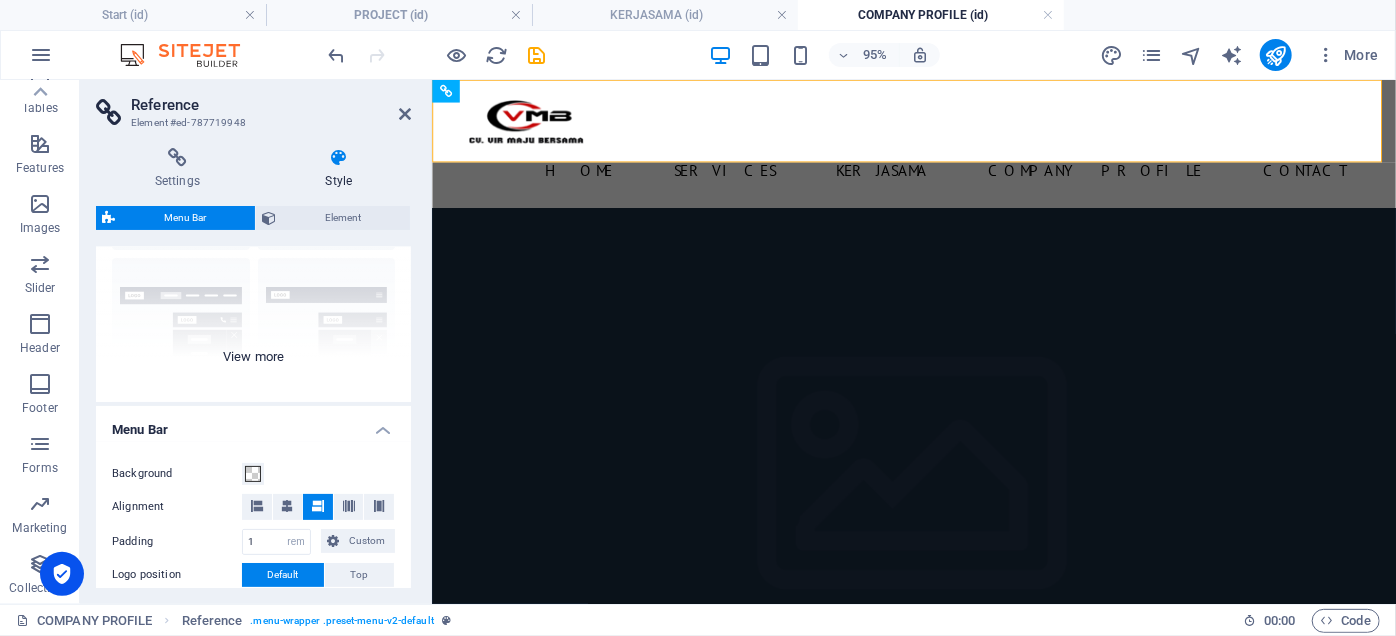click on "Border Centered Default Fixed Loki Trigger Wide XXL" at bounding box center (253, 252) 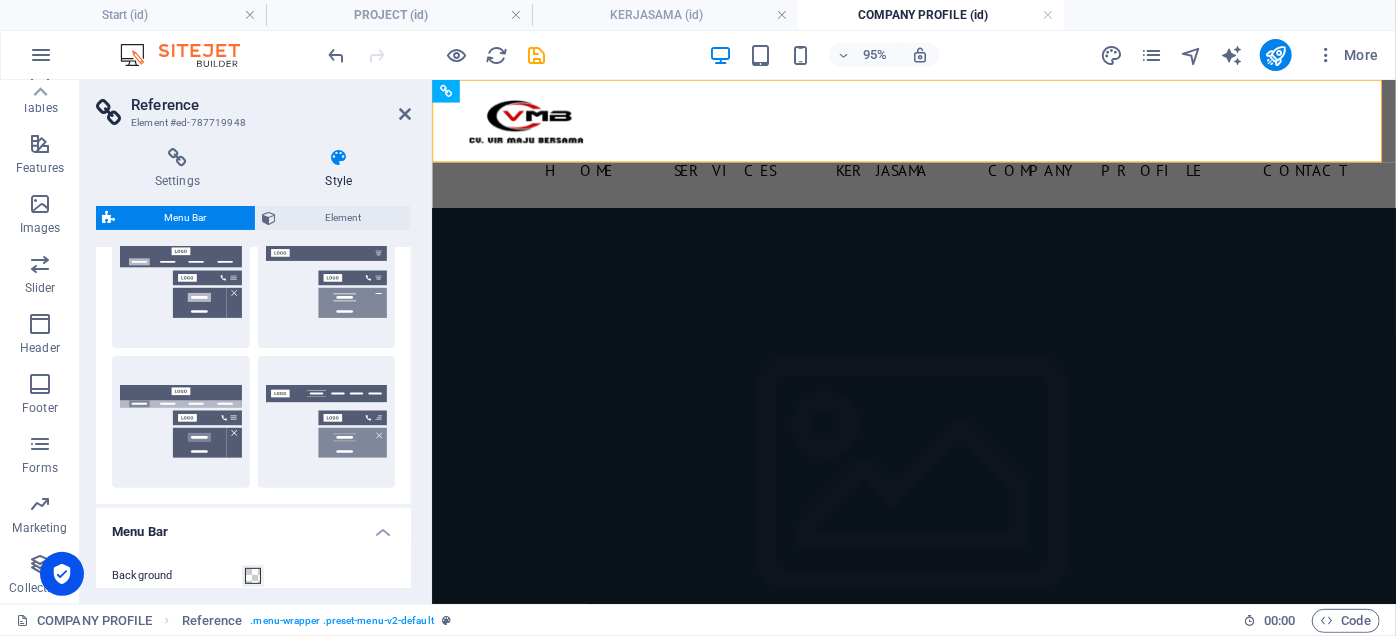 scroll, scrollTop: 545, scrollLeft: 0, axis: vertical 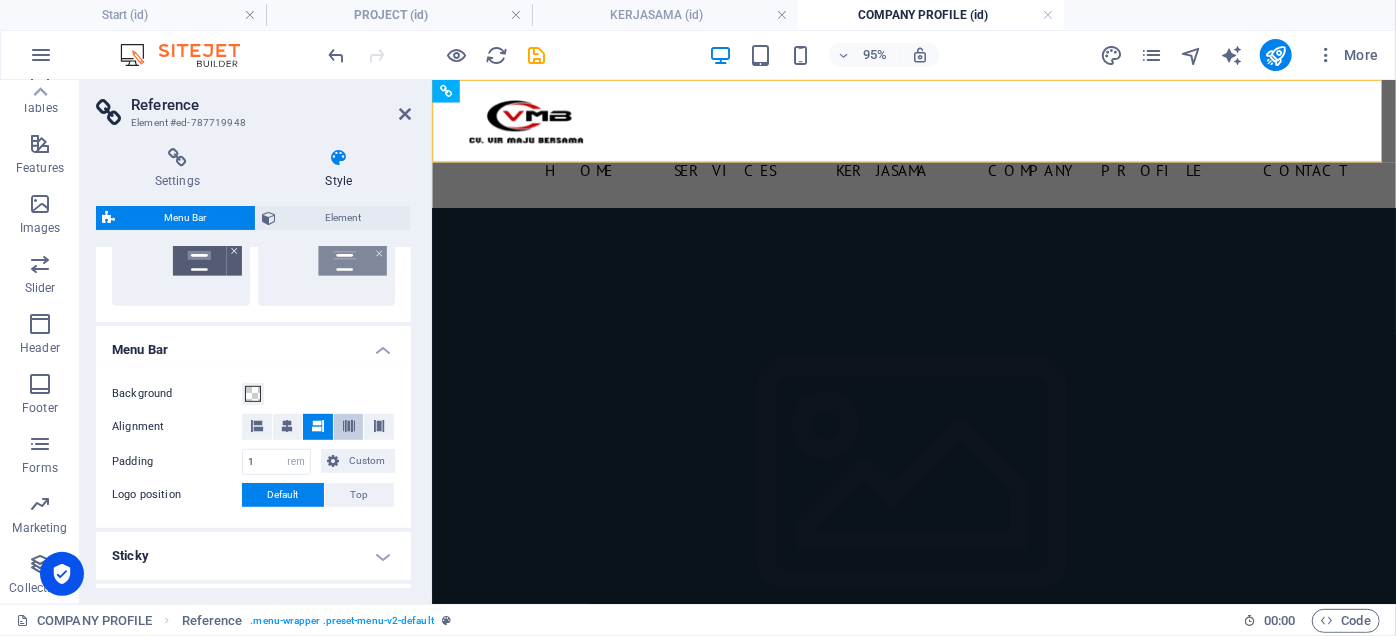 click at bounding box center (349, 426) 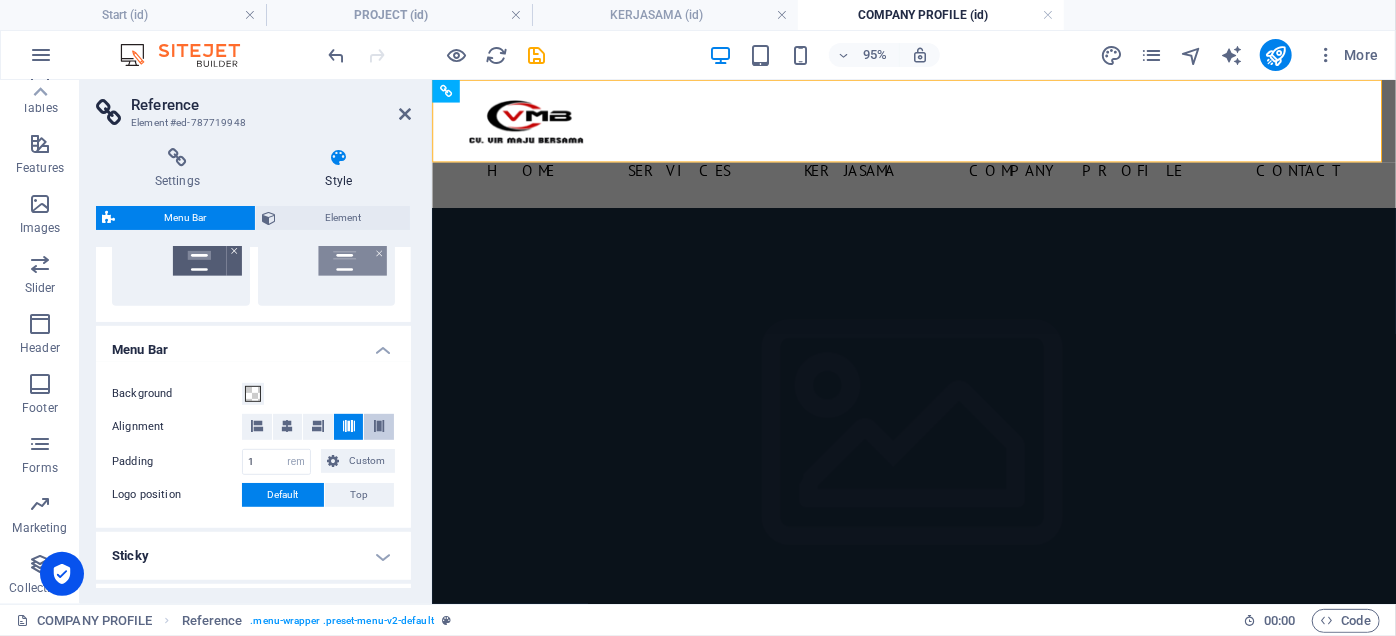 click at bounding box center [379, 426] 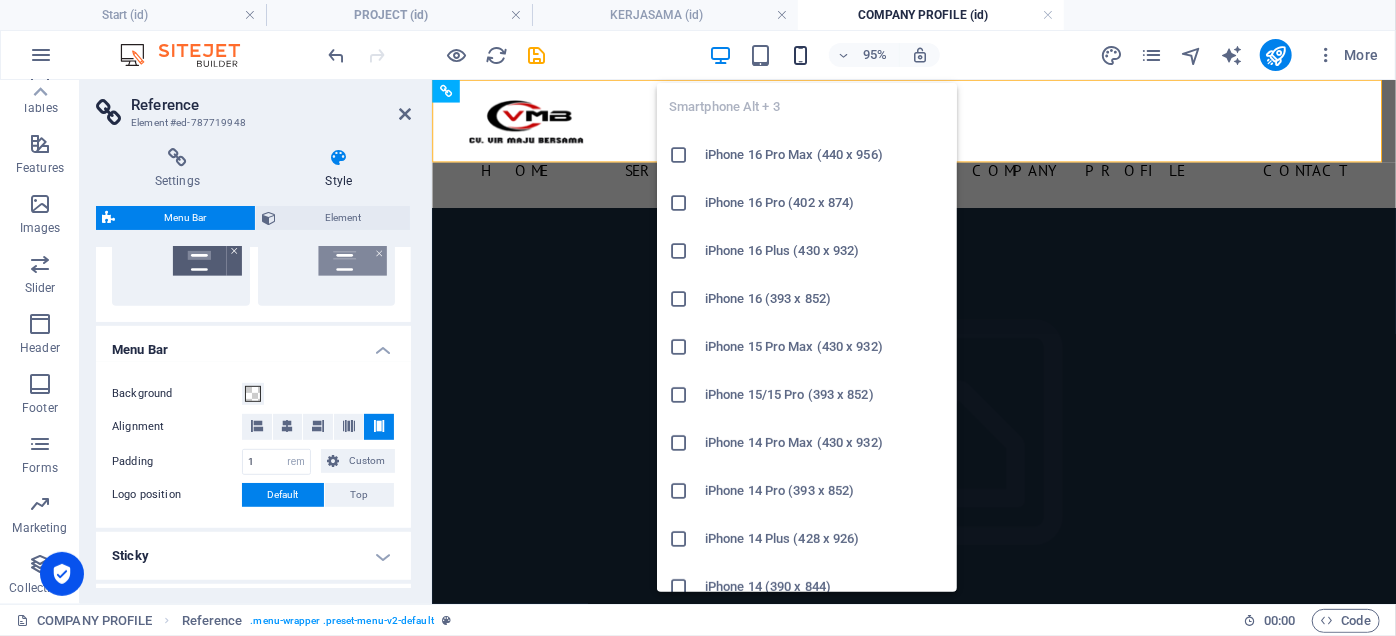click at bounding box center [800, 55] 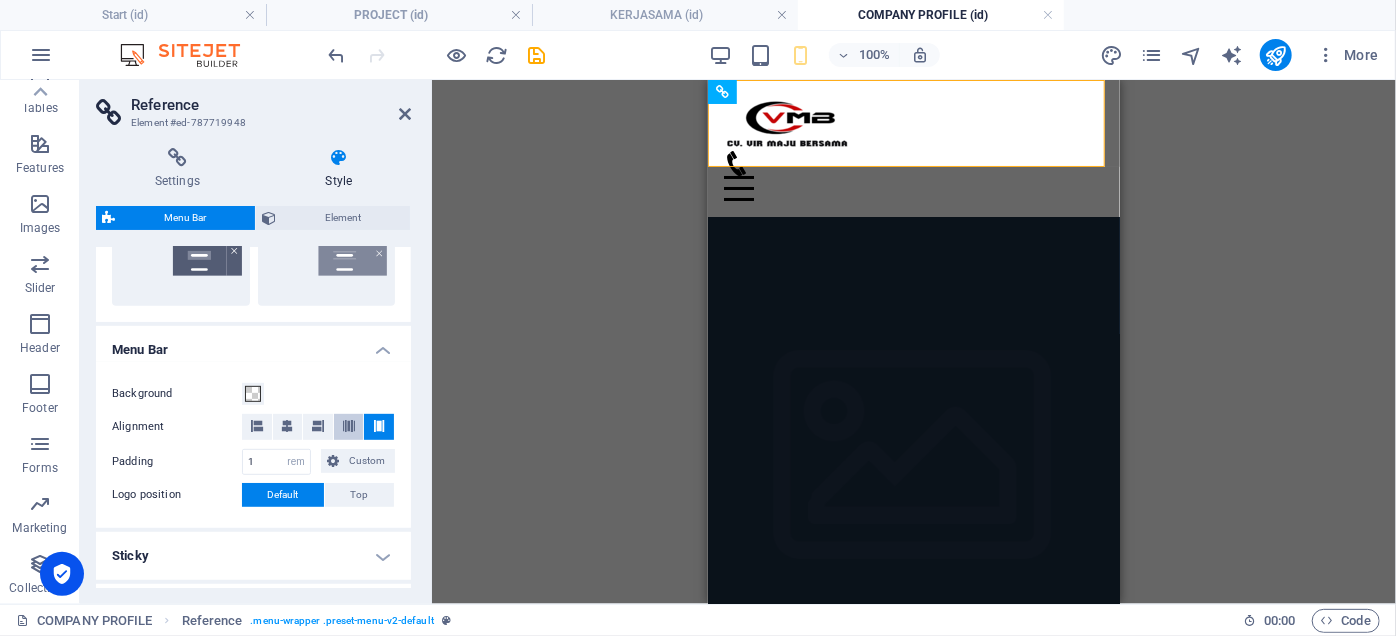 click at bounding box center (349, 426) 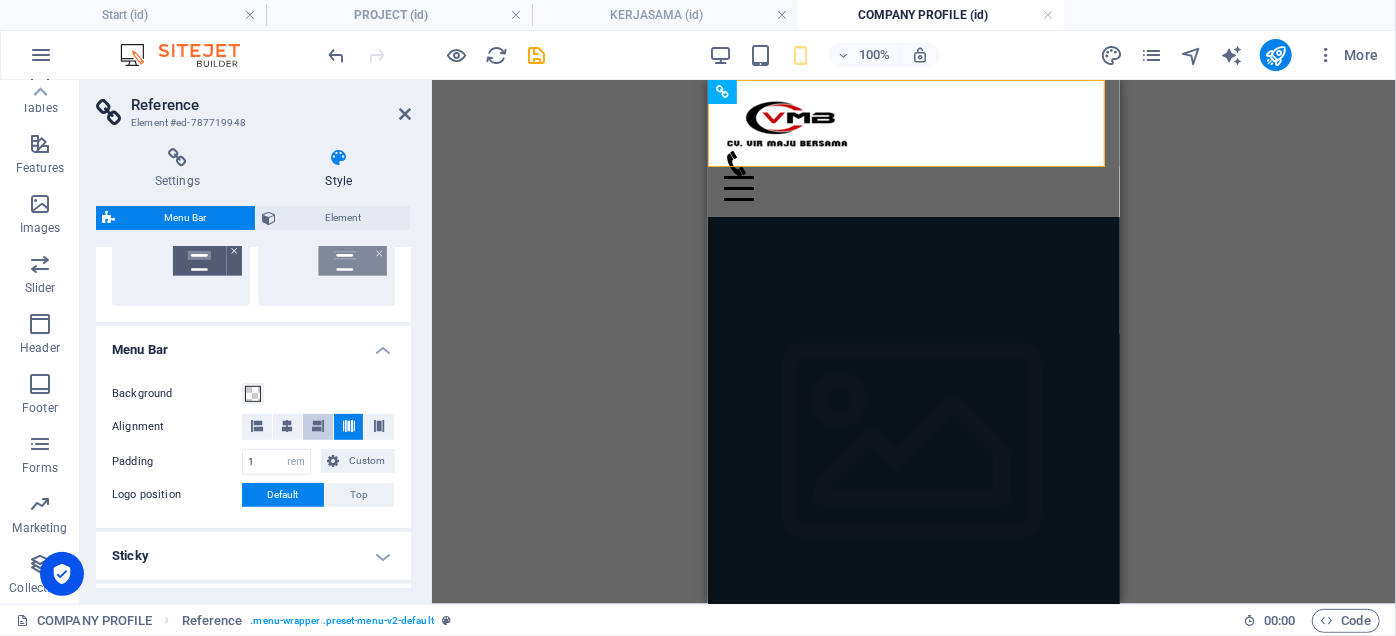click at bounding box center [318, 426] 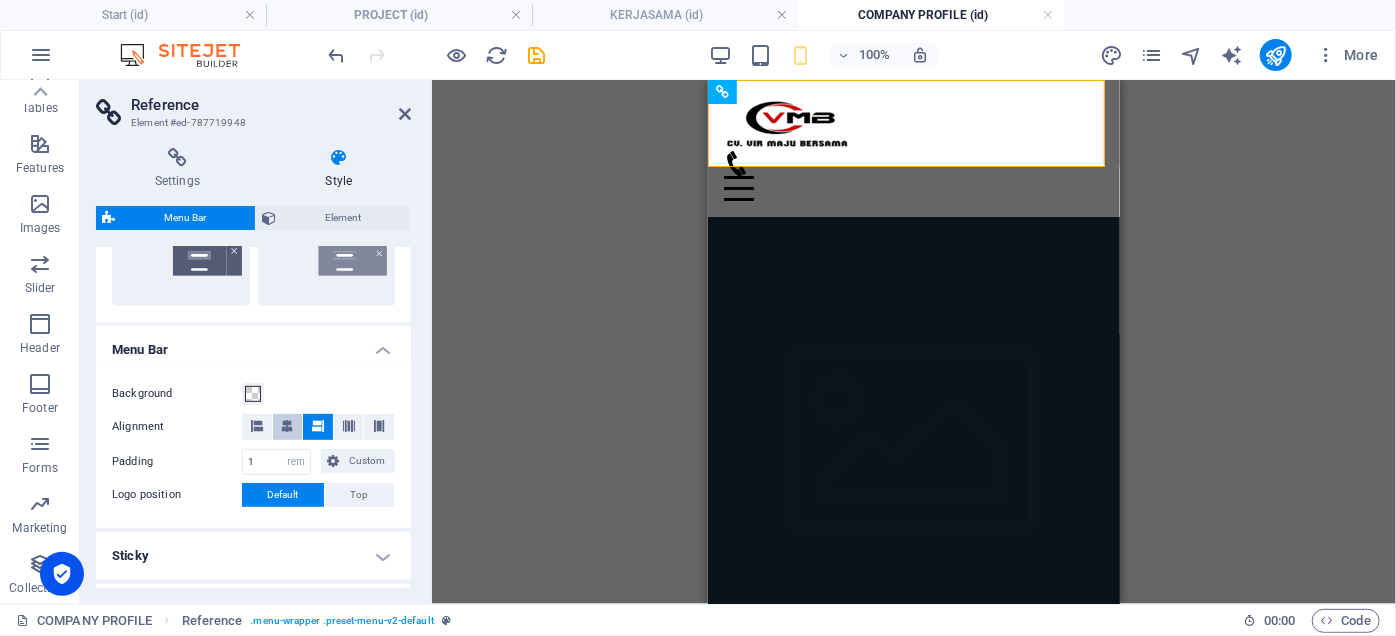 click at bounding box center (288, 427) 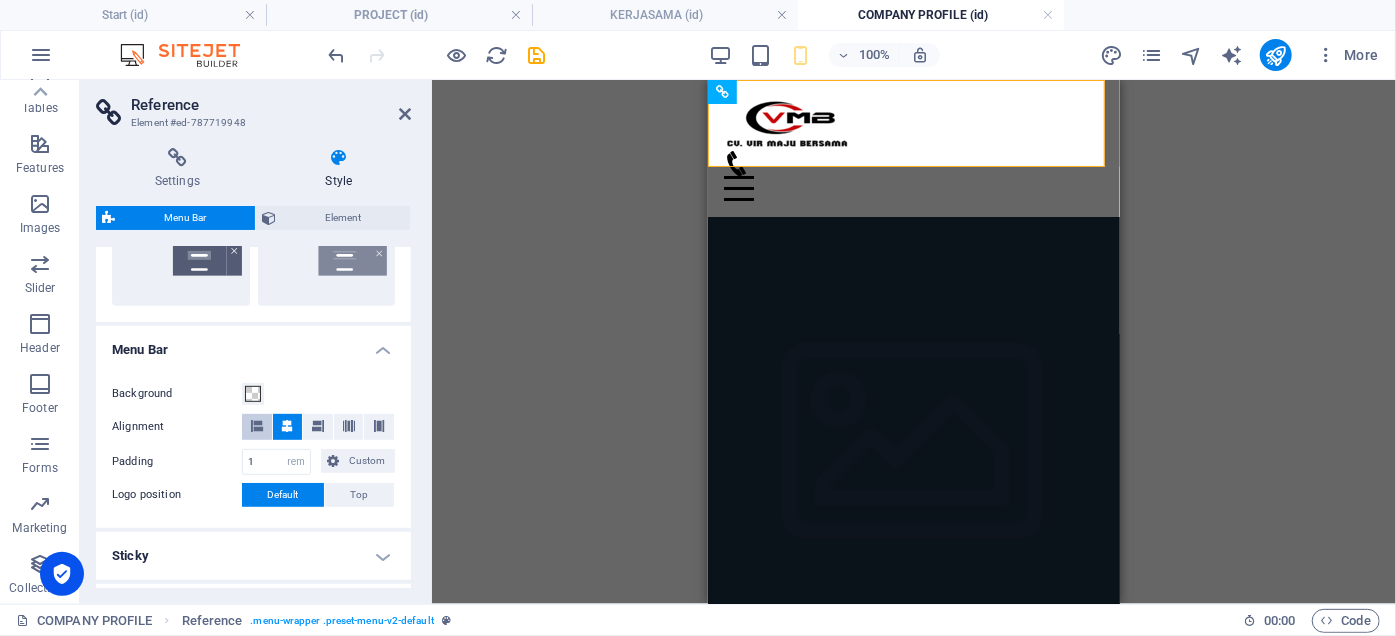 click at bounding box center [257, 426] 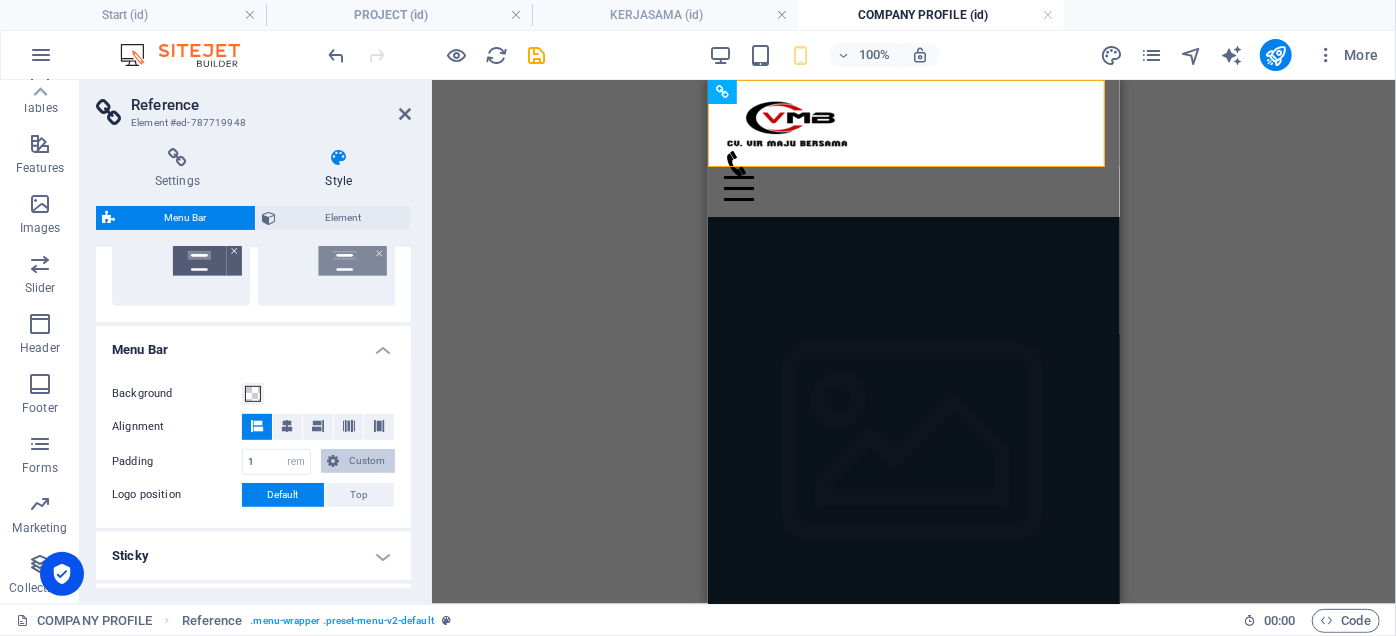 type 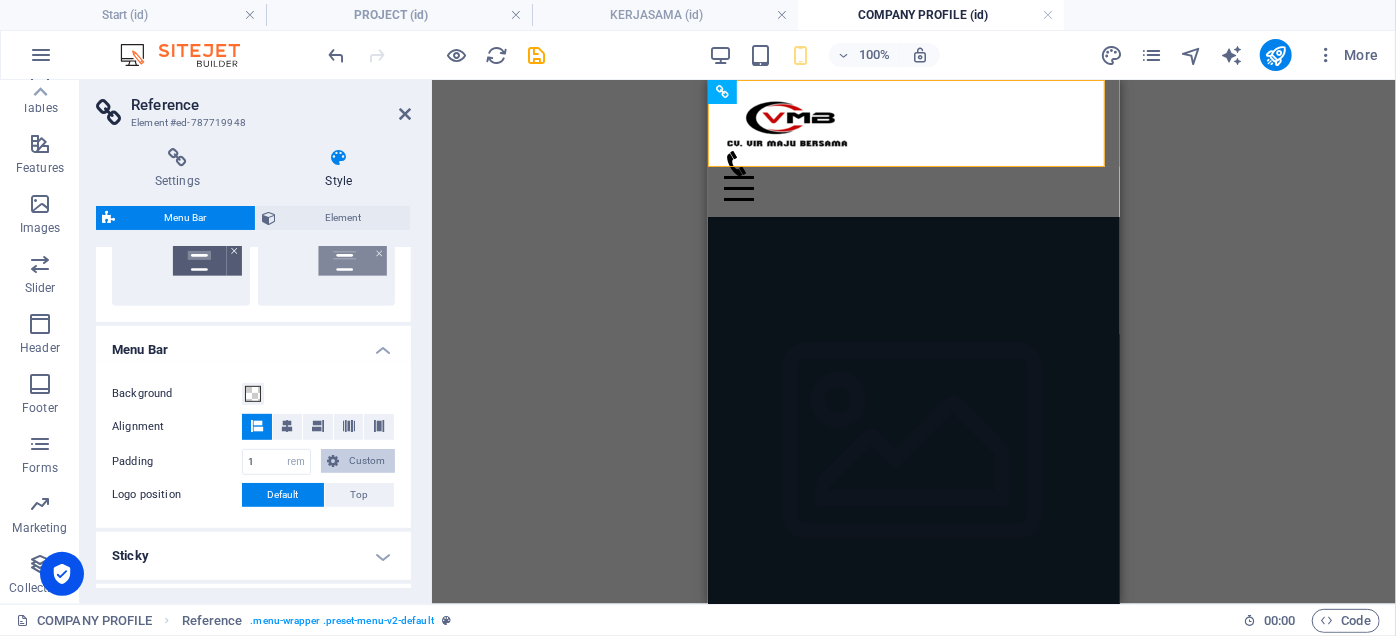 select 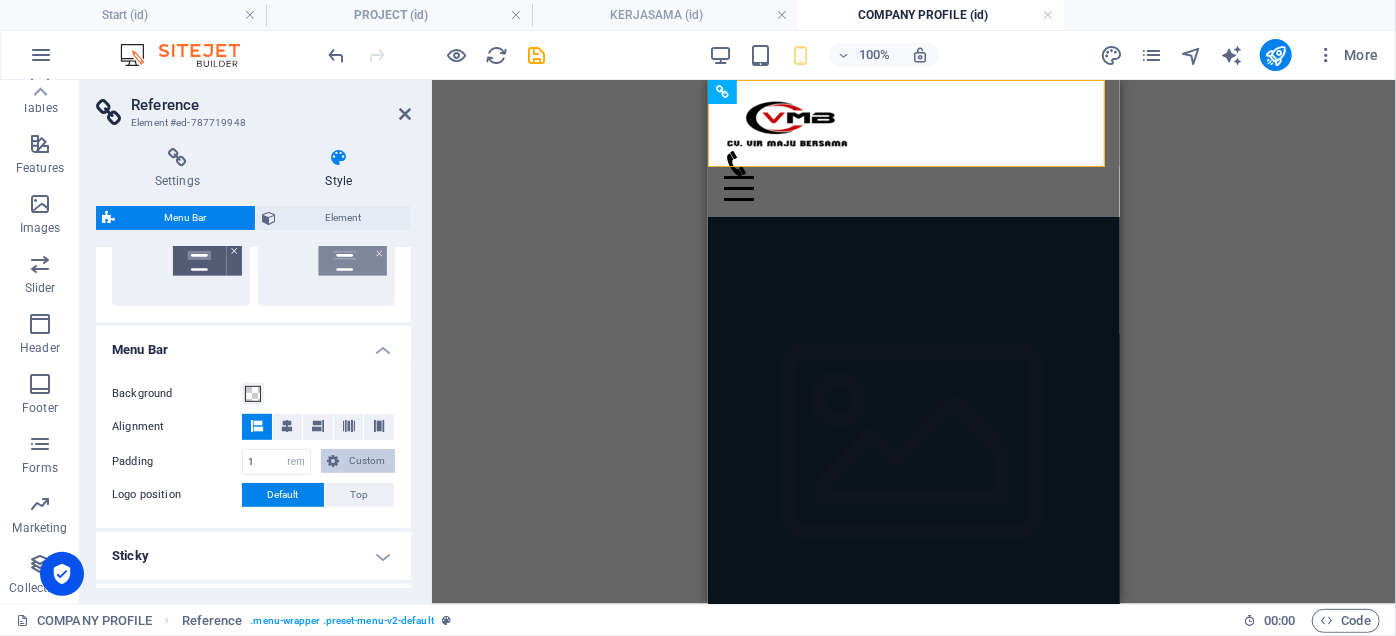 click on "Custom" at bounding box center [367, 461] 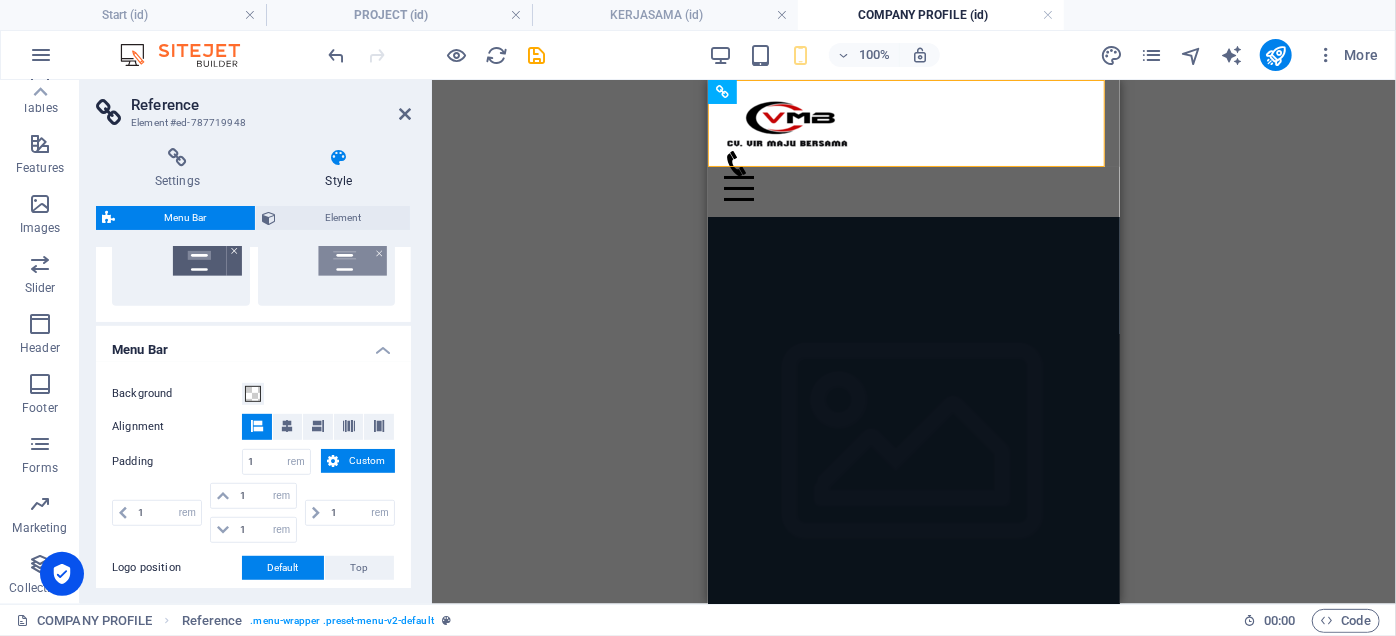 click on "Custom" at bounding box center (367, 461) 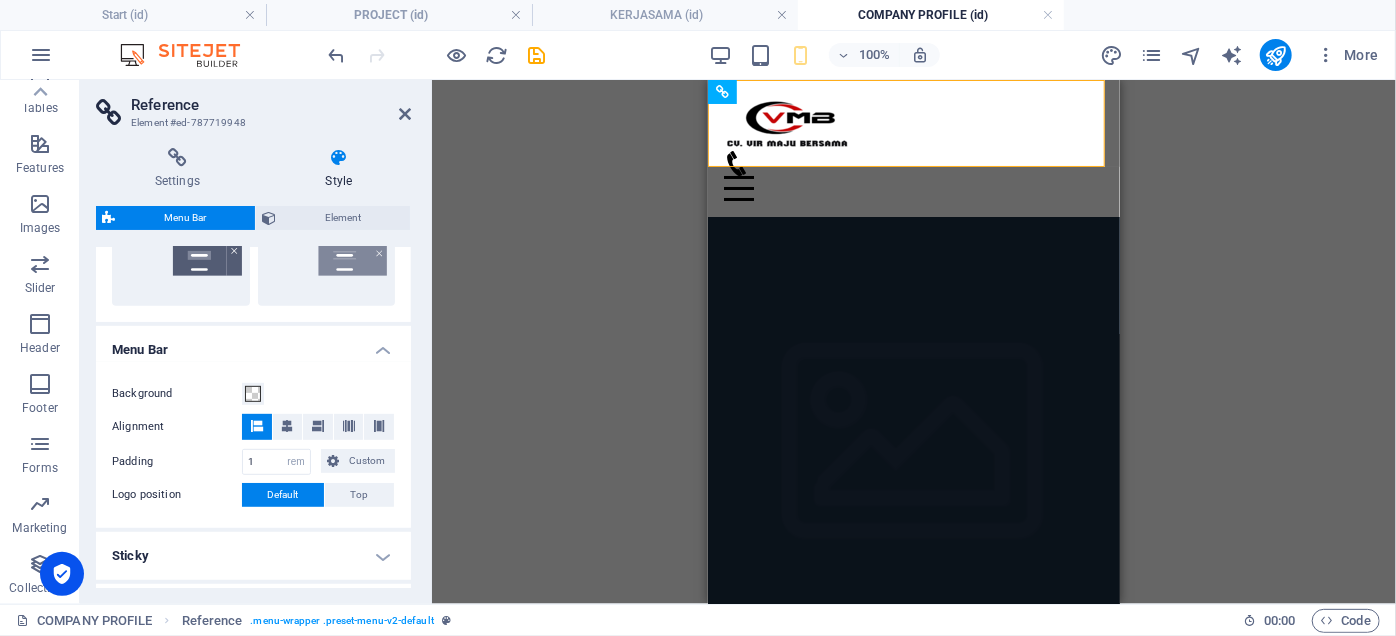scroll, scrollTop: 636, scrollLeft: 0, axis: vertical 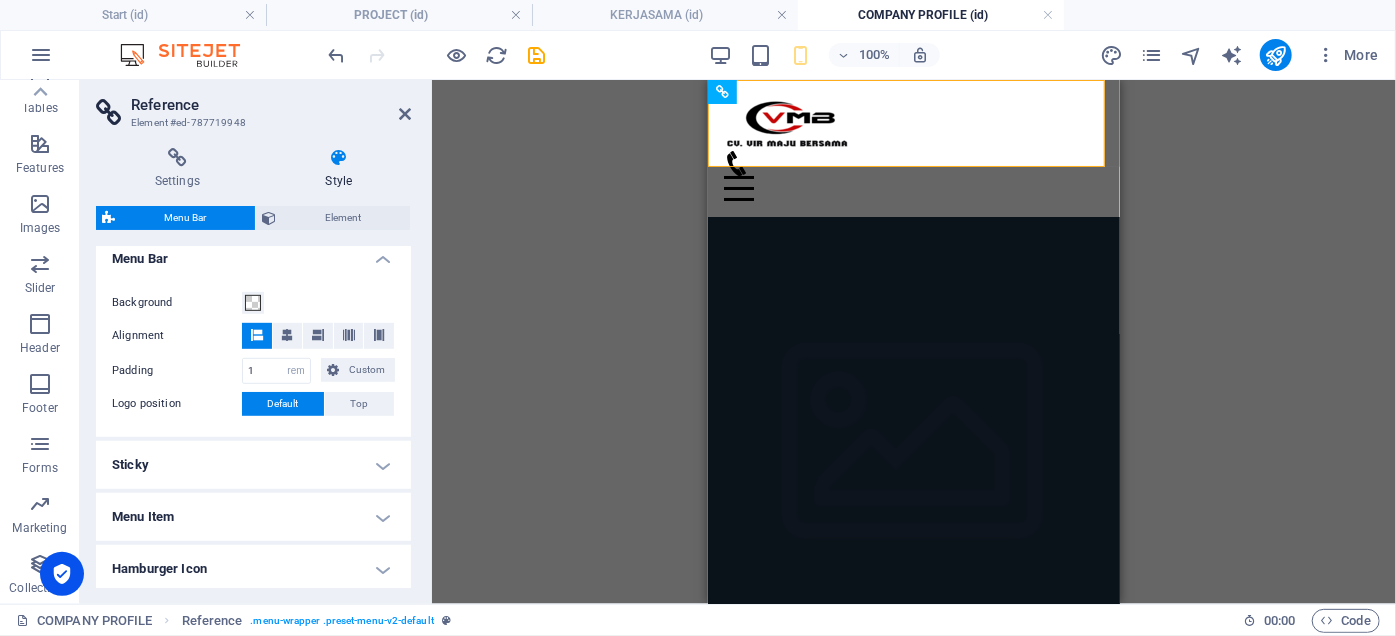 click on "Menu Item" at bounding box center (253, 517) 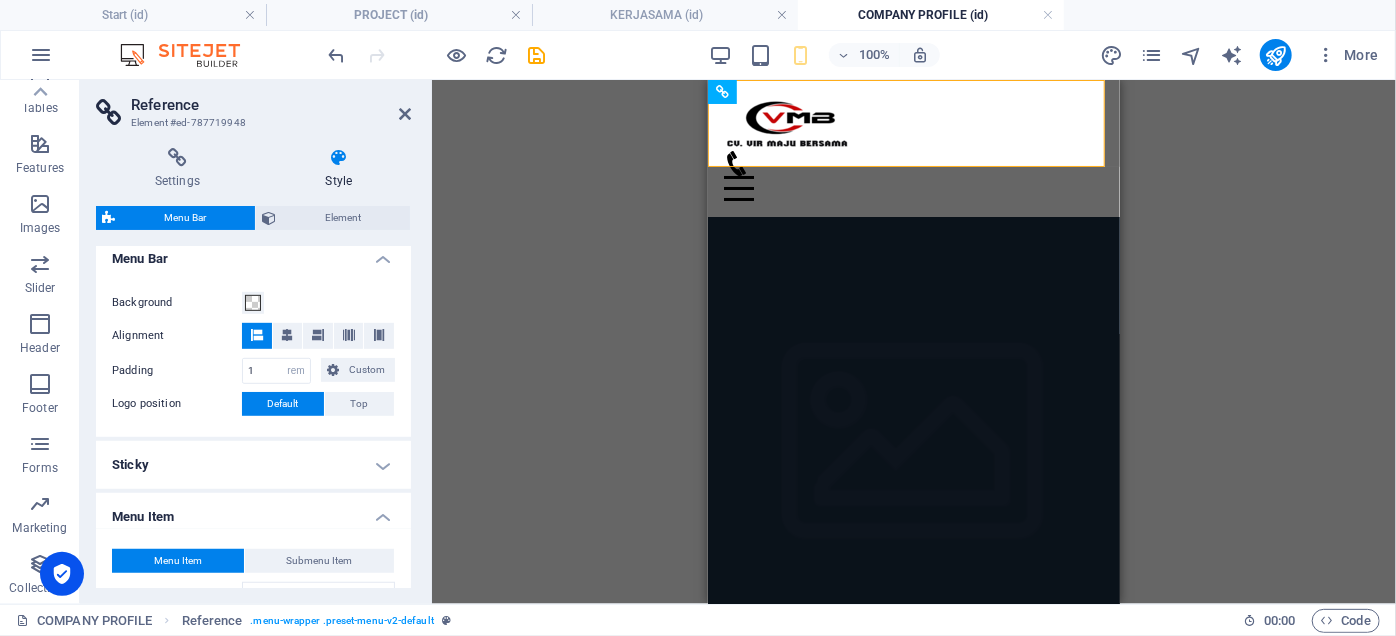 scroll, scrollTop: 818, scrollLeft: 0, axis: vertical 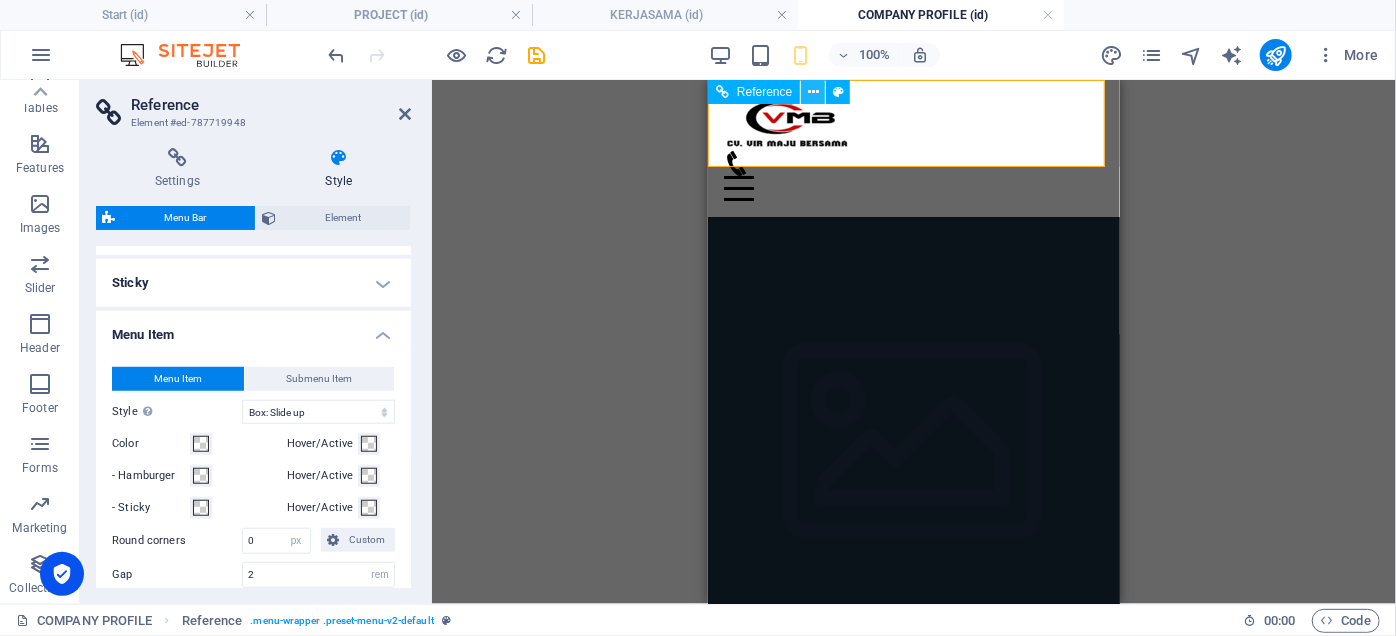 click at bounding box center (813, 92) 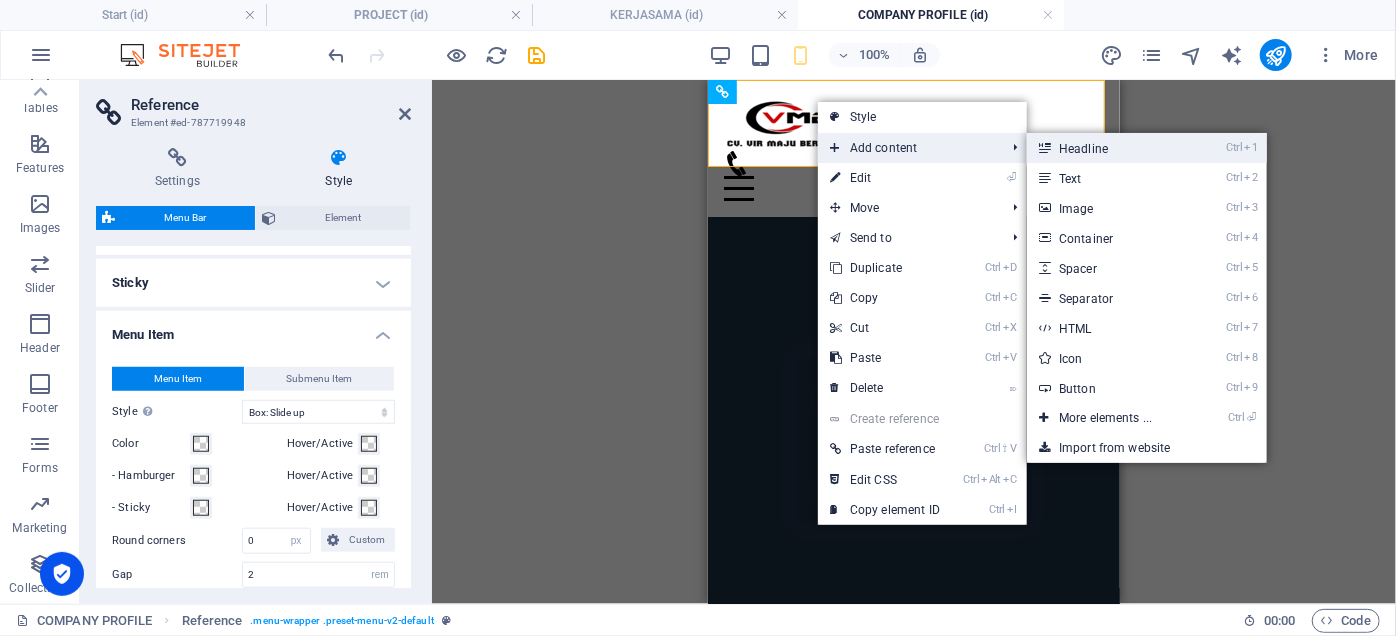 click on "Ctrl 1  Headline" at bounding box center (1109, 148) 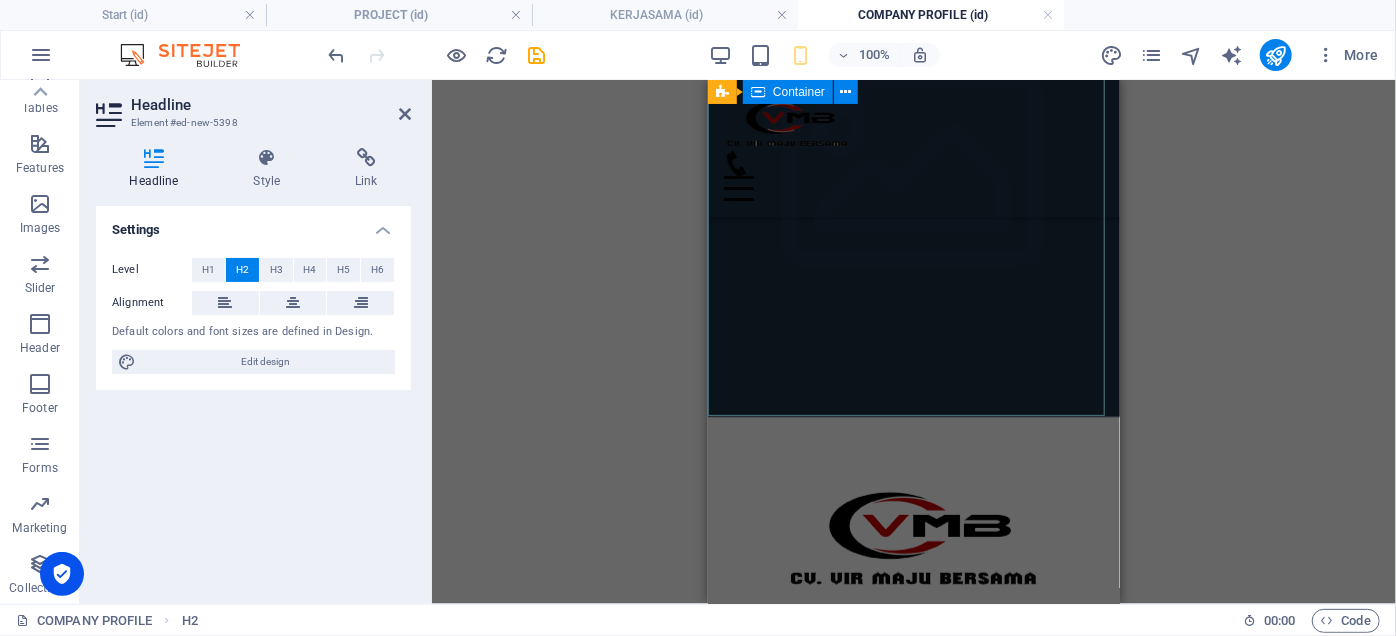 scroll, scrollTop: 0, scrollLeft: 0, axis: both 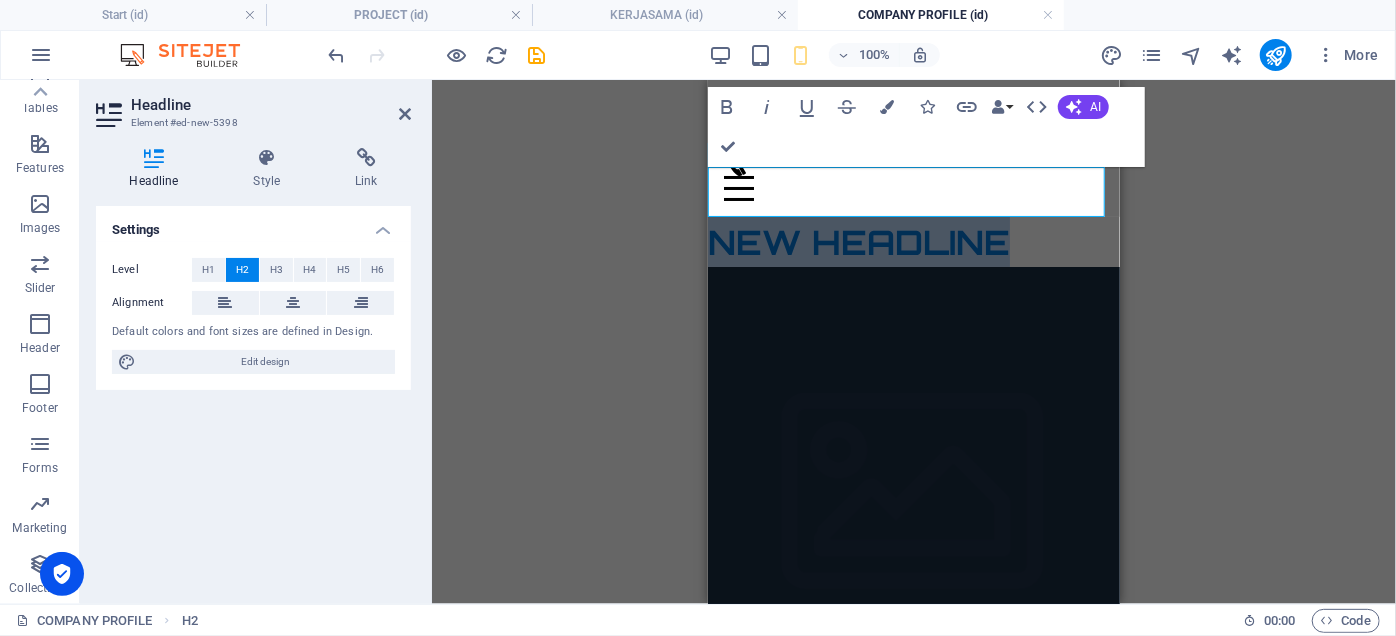 click on "New headline" at bounding box center [913, 241] 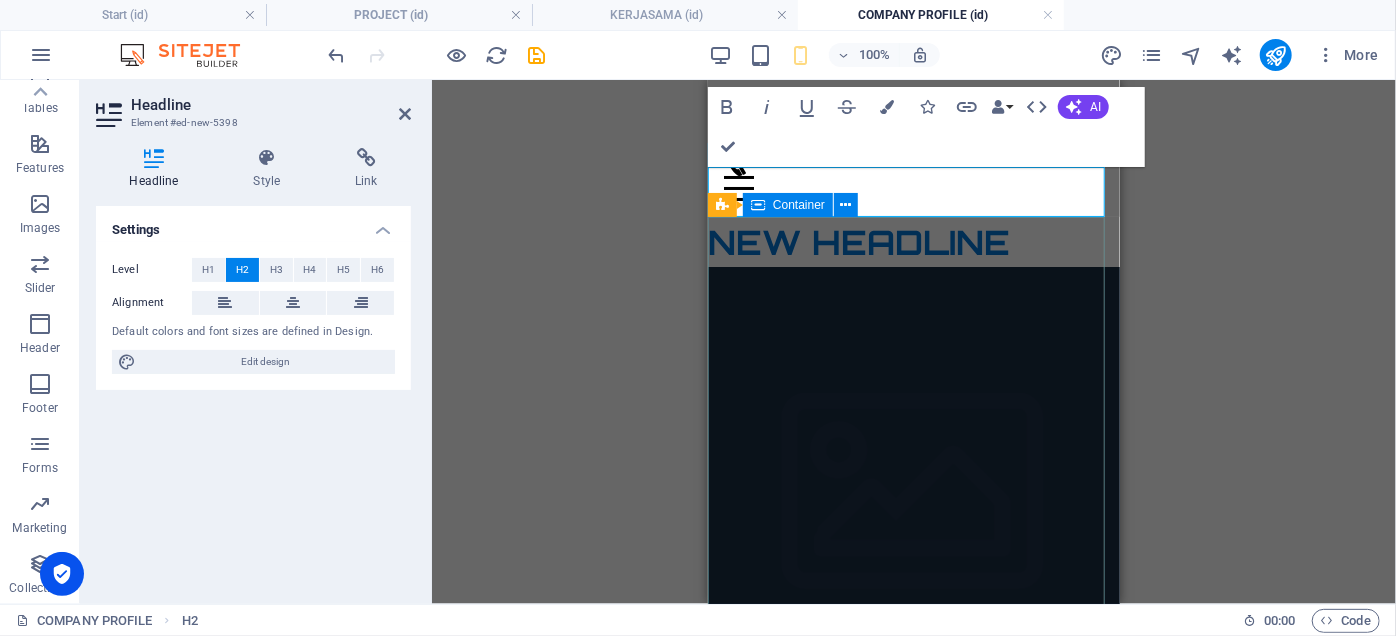 click on "Company Claim Subtitle Learn more" at bounding box center [913, 933] 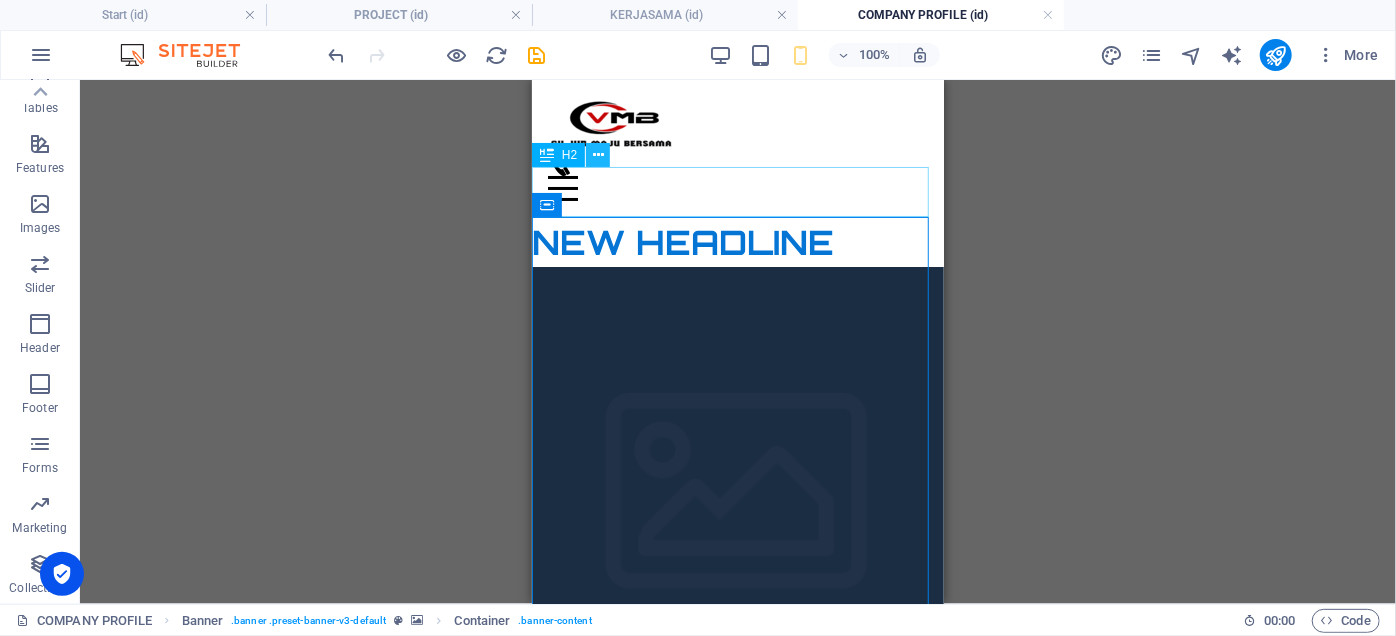 click at bounding box center (598, 155) 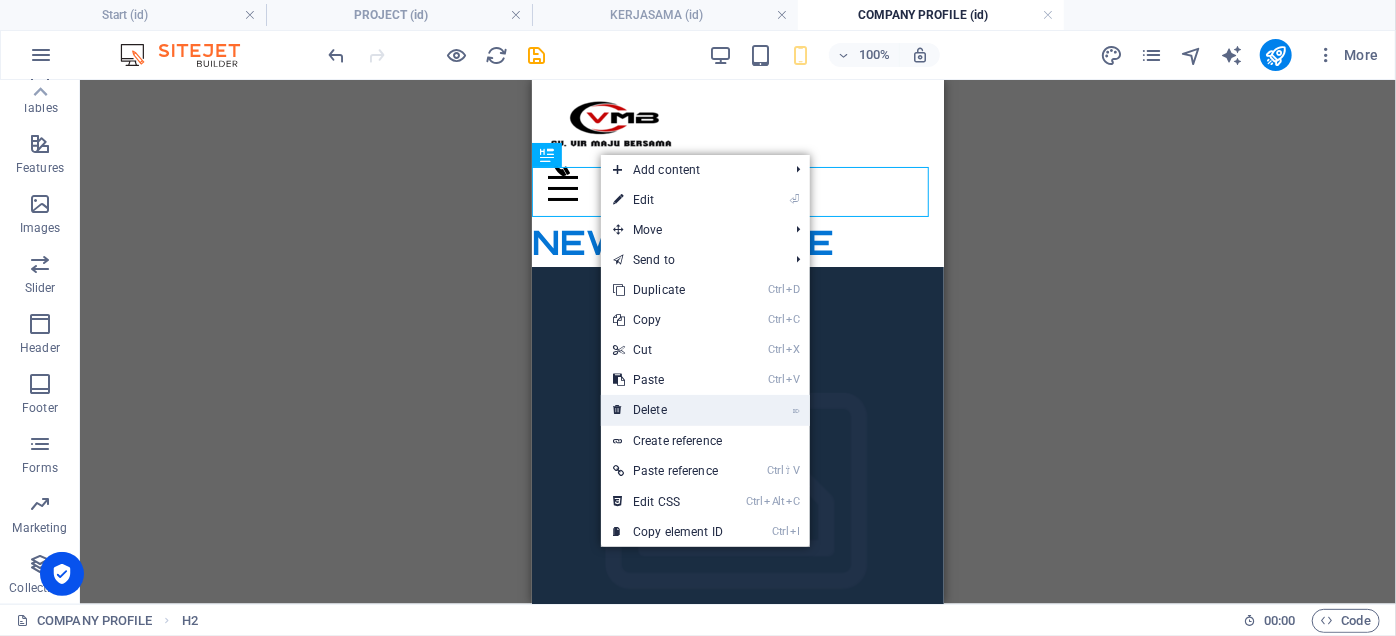 click on "⌦  Delete" at bounding box center [668, 410] 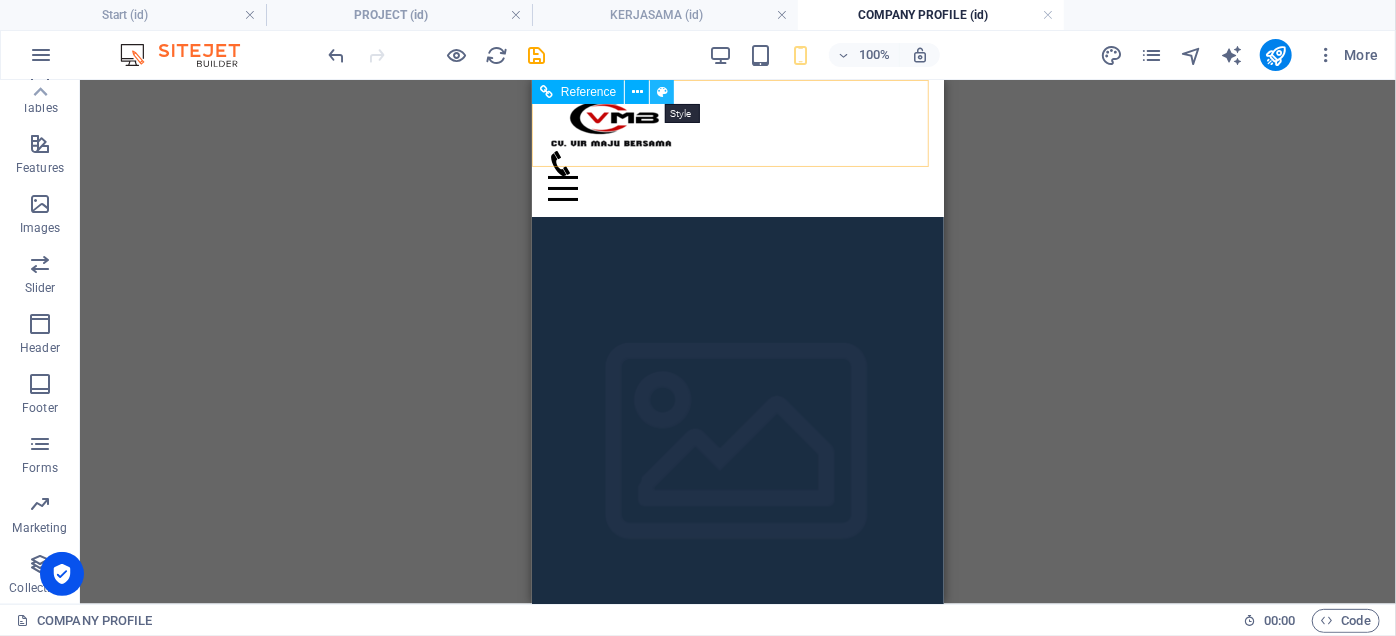 click at bounding box center [662, 92] 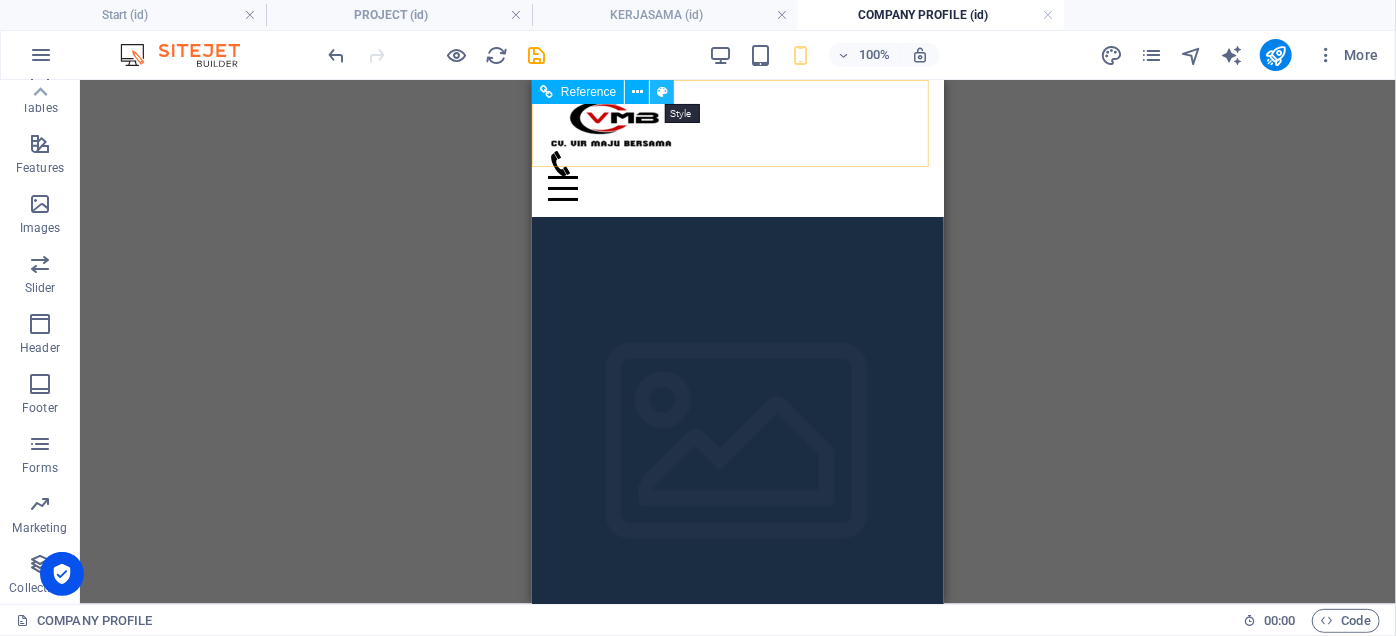 select on "rem" 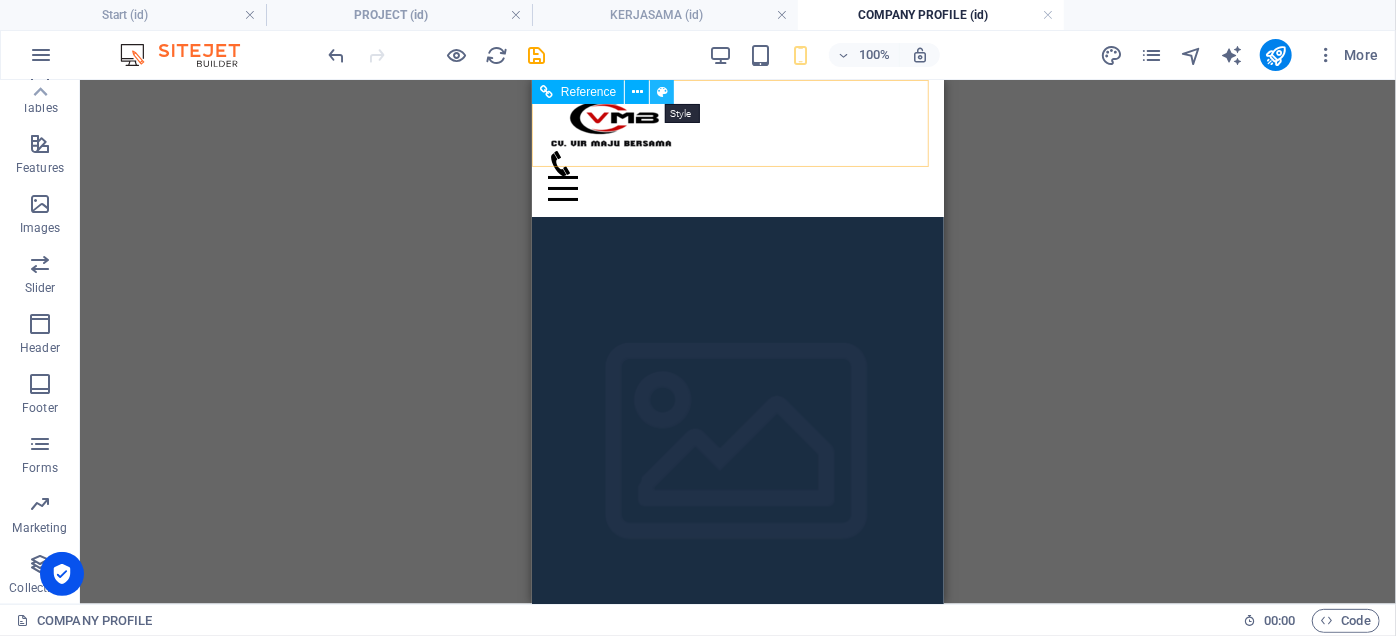 select on "hover_box_bottom" 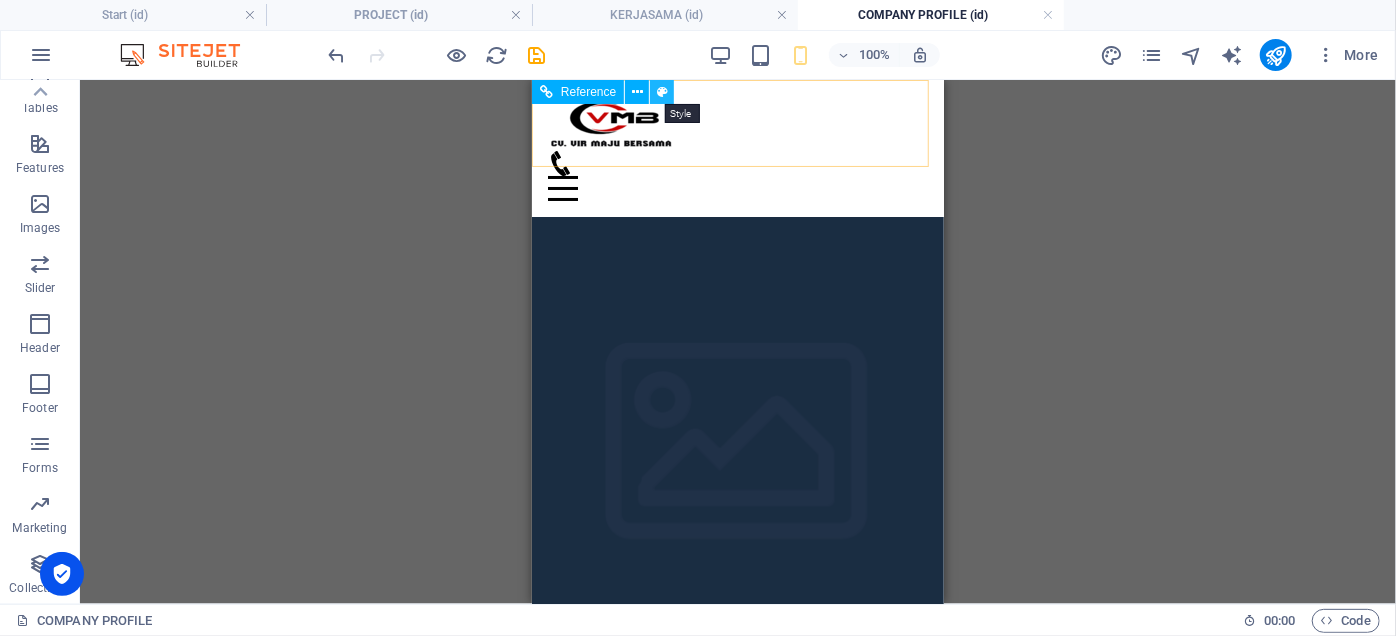 select on "px" 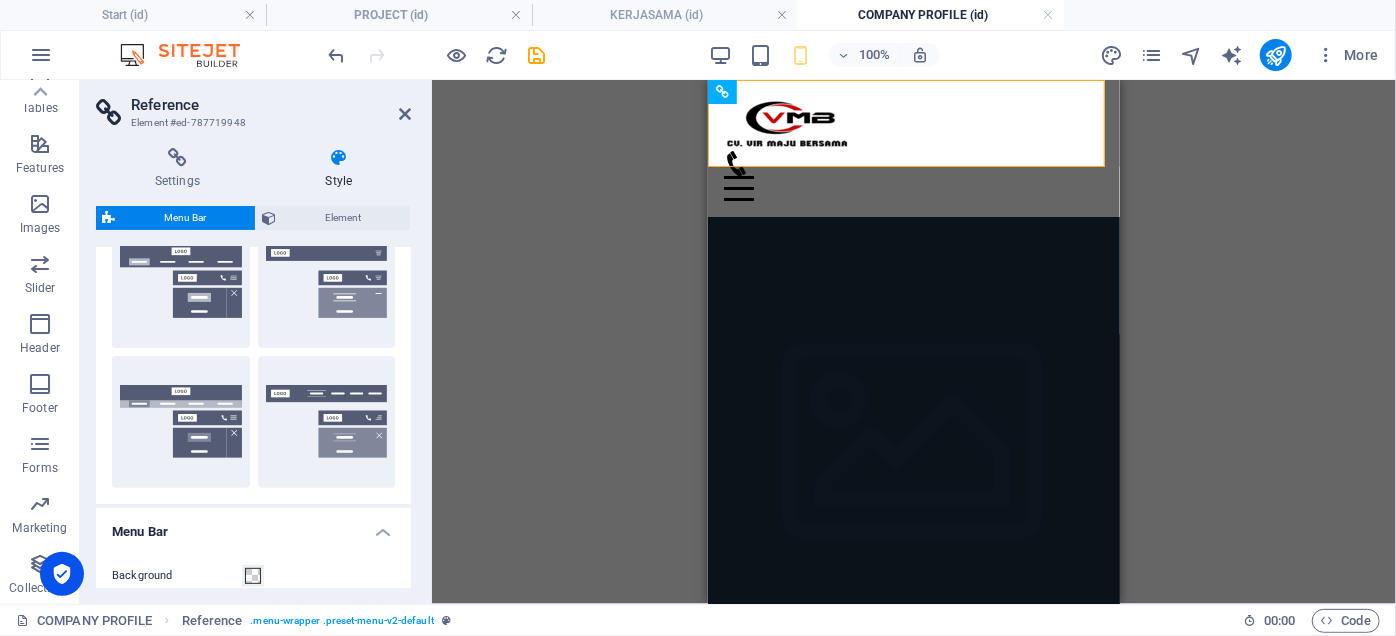 scroll, scrollTop: 545, scrollLeft: 0, axis: vertical 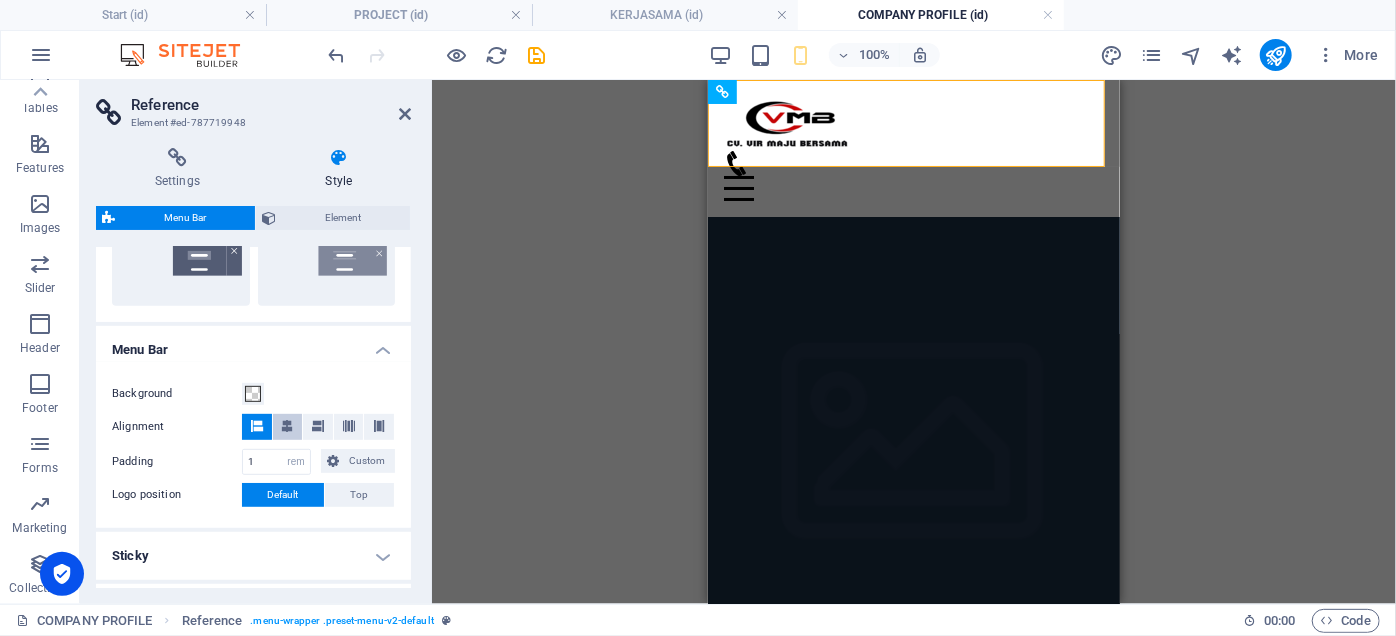 click at bounding box center (287, 426) 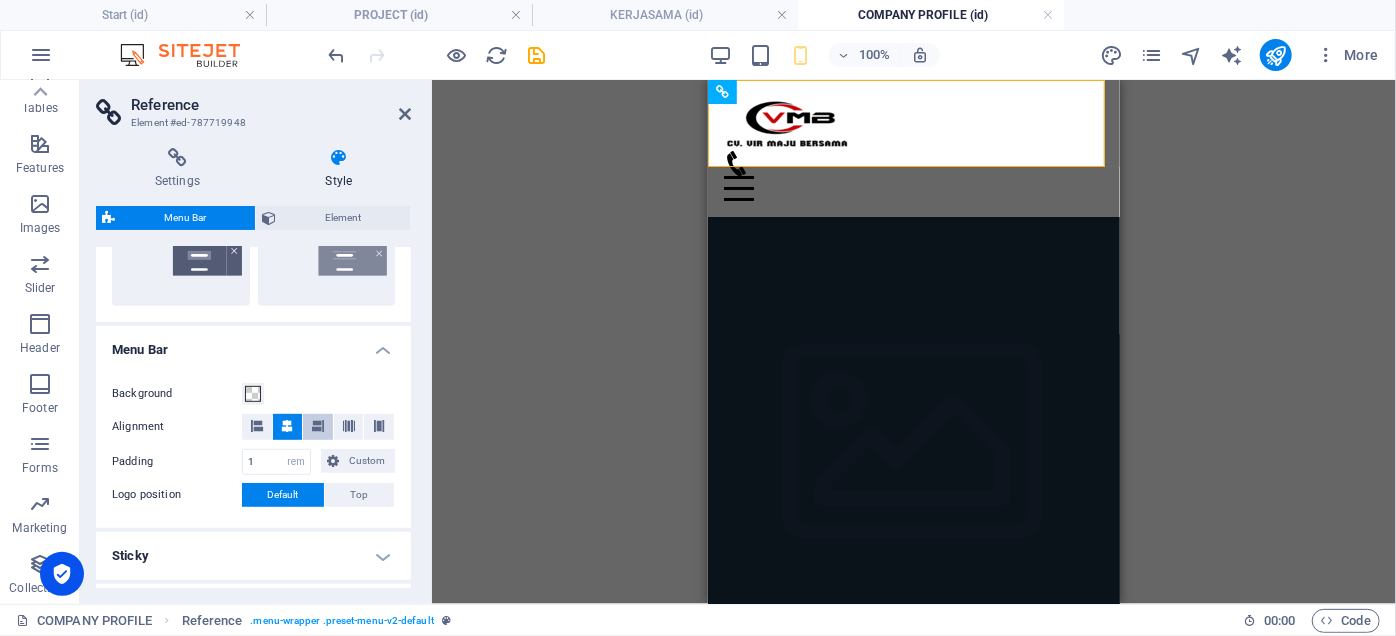 type 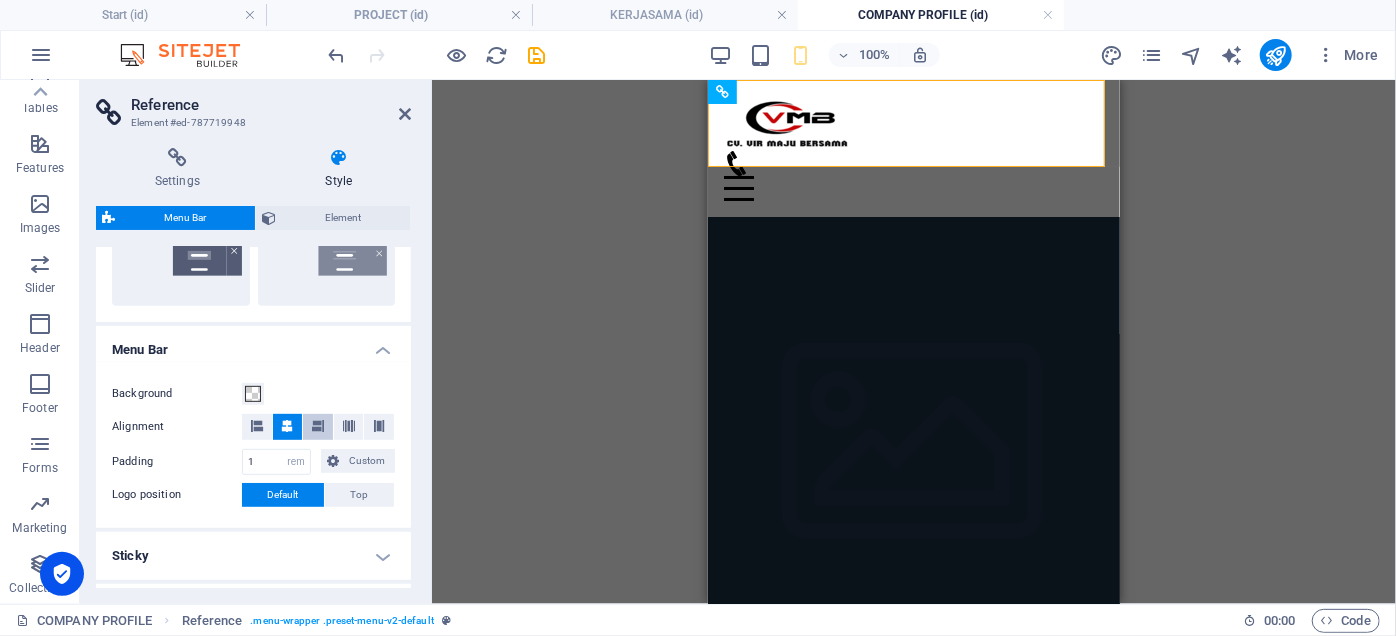 select 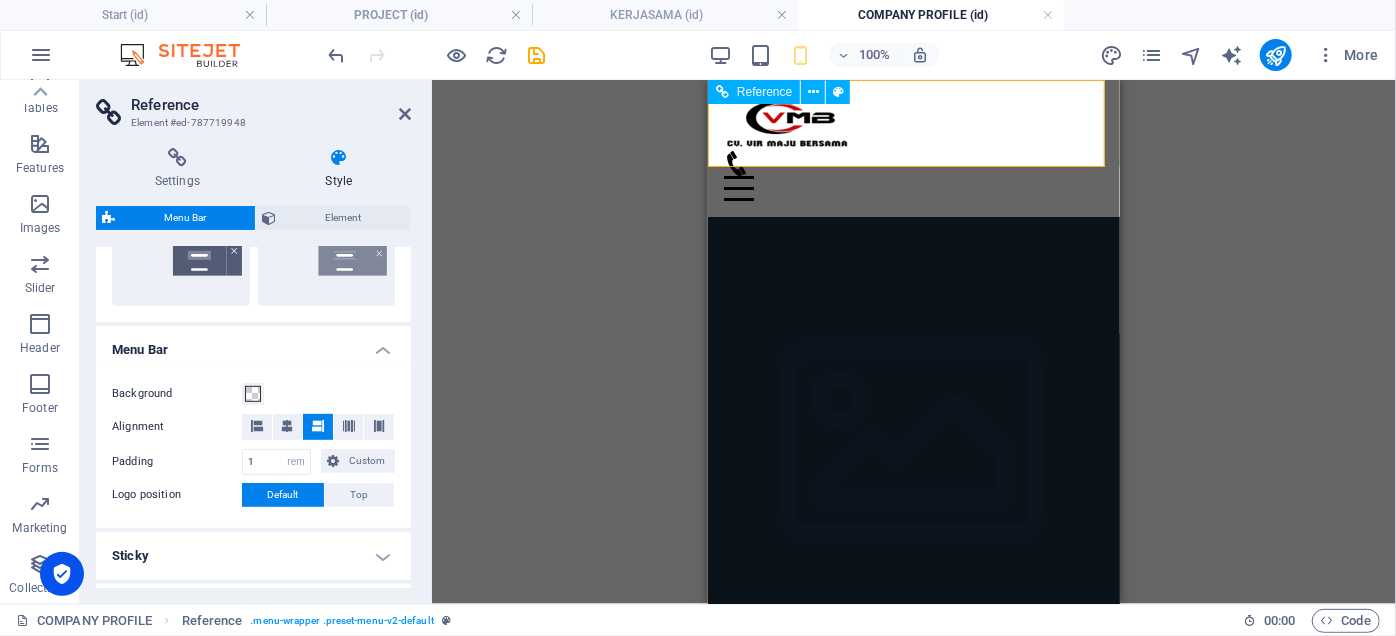 type 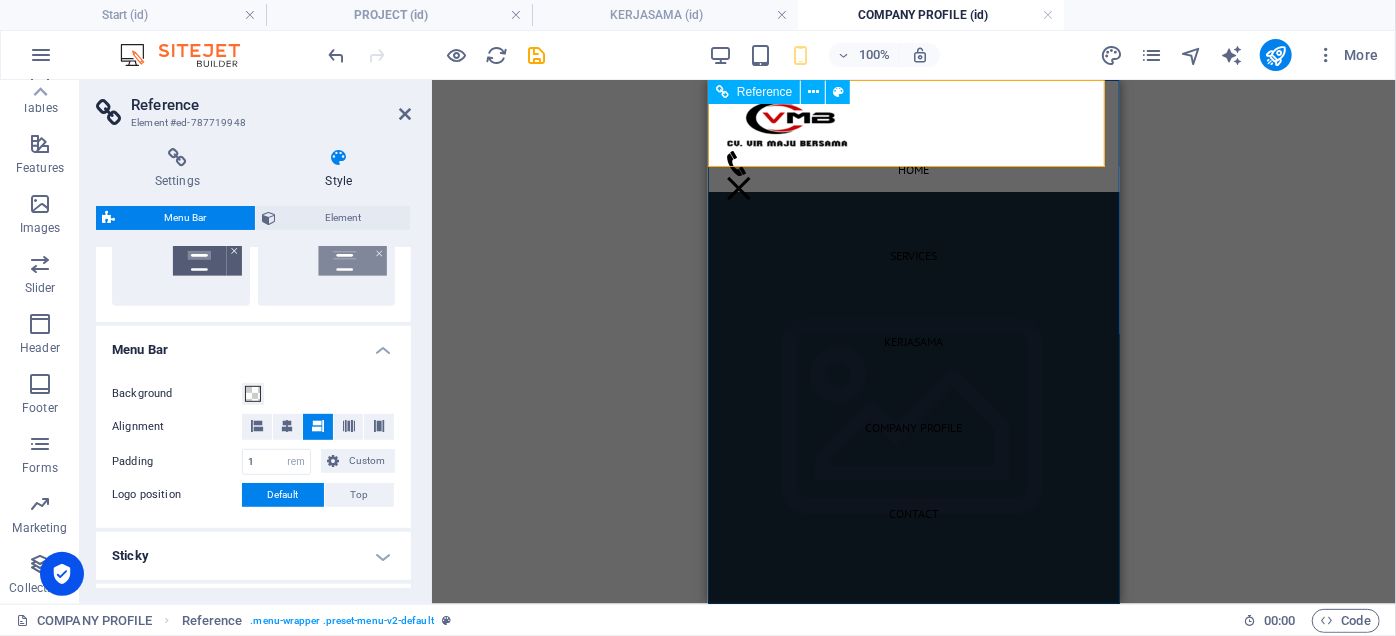 click at bounding box center [738, 187] 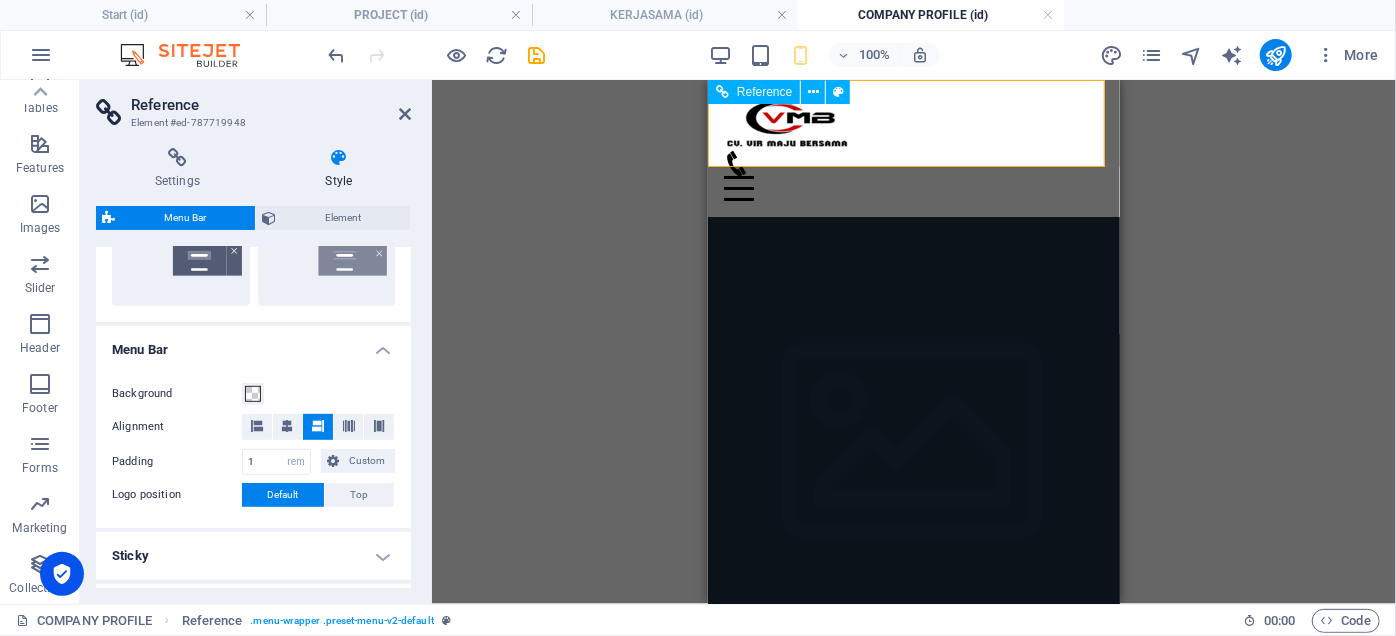click at bounding box center (913, 187) 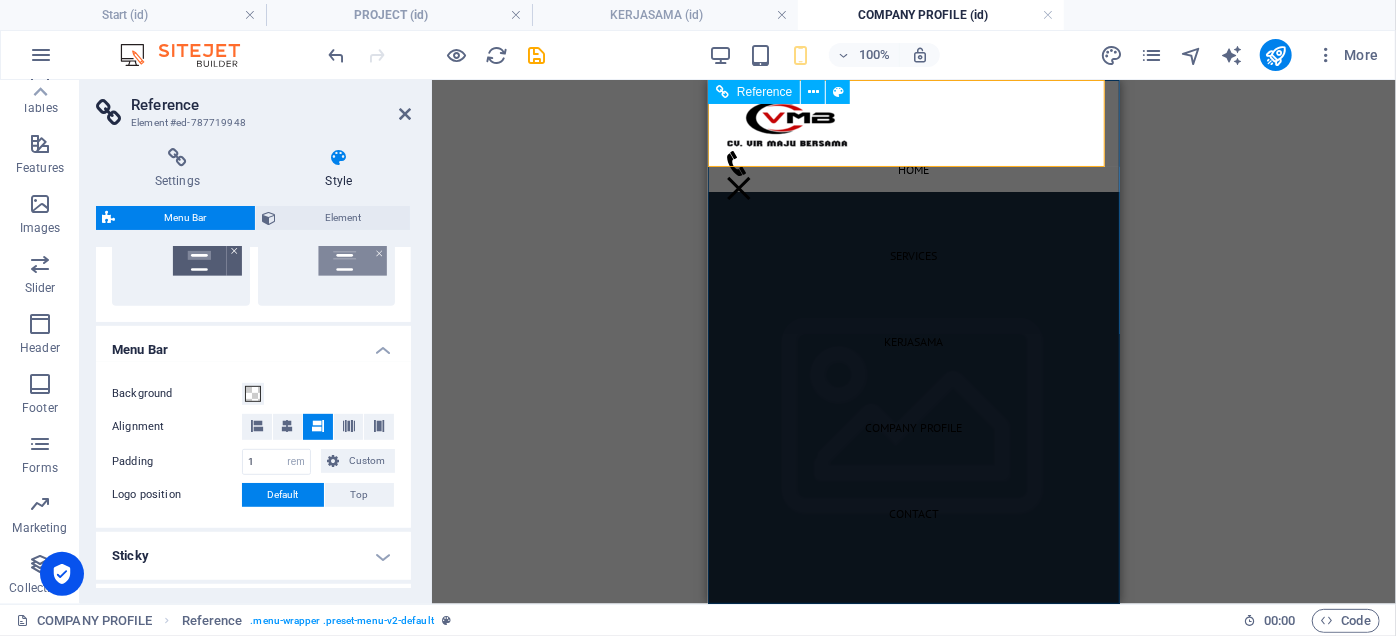 click at bounding box center [738, 187] 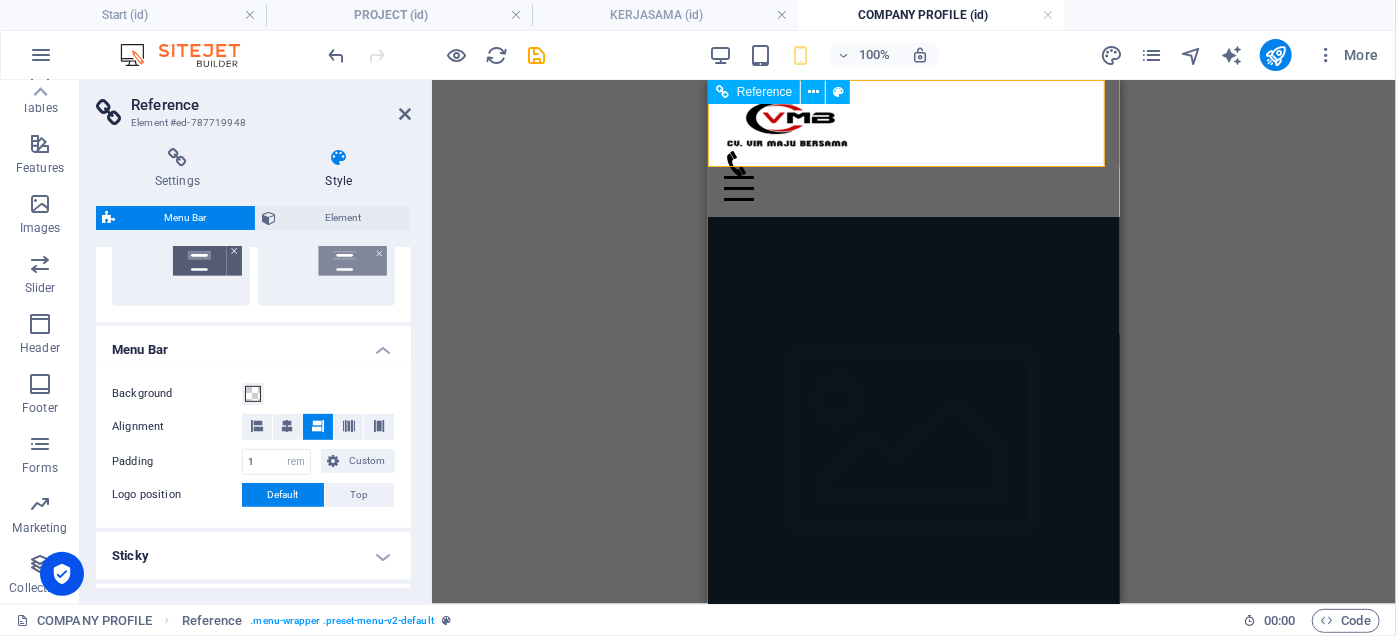 click at bounding box center (913, 187) 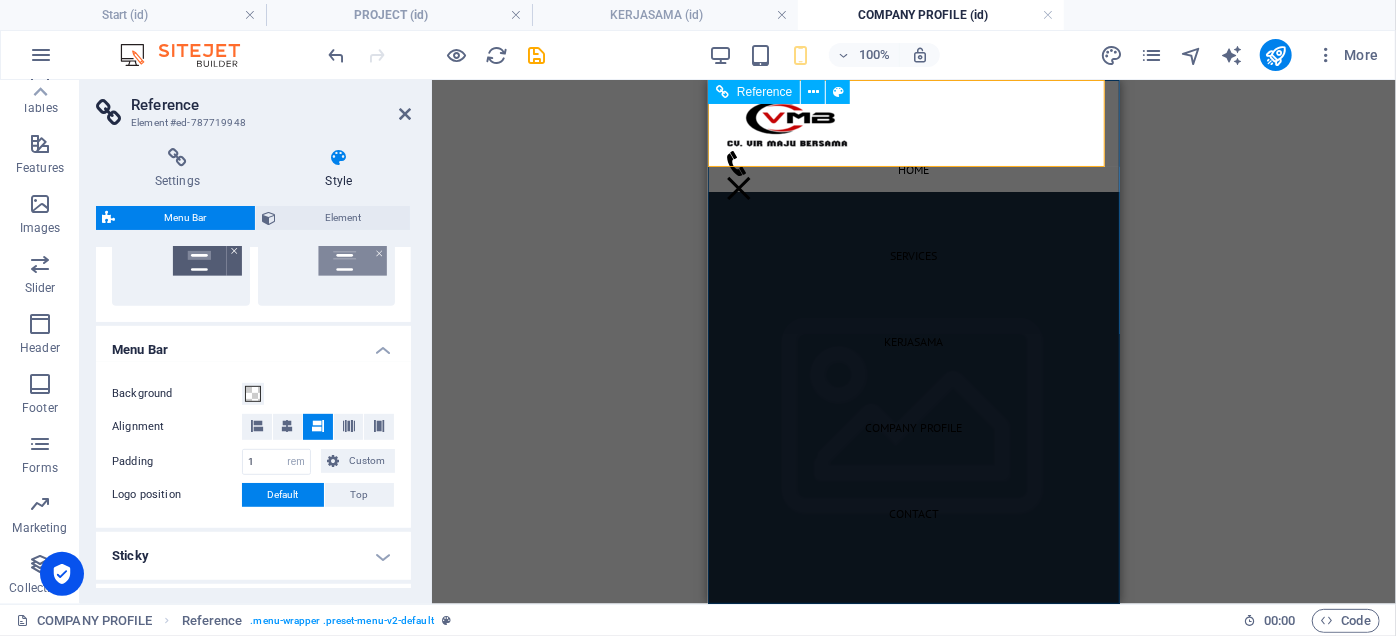 click at bounding box center (738, 187) 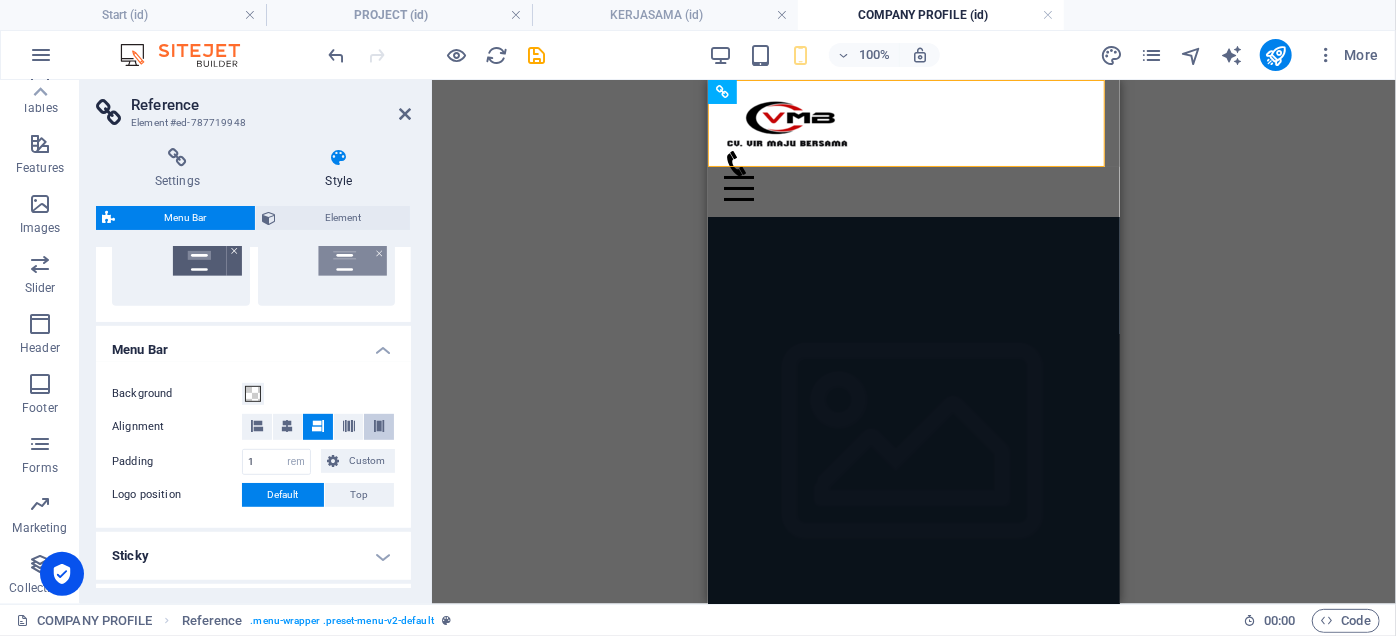 click at bounding box center [379, 426] 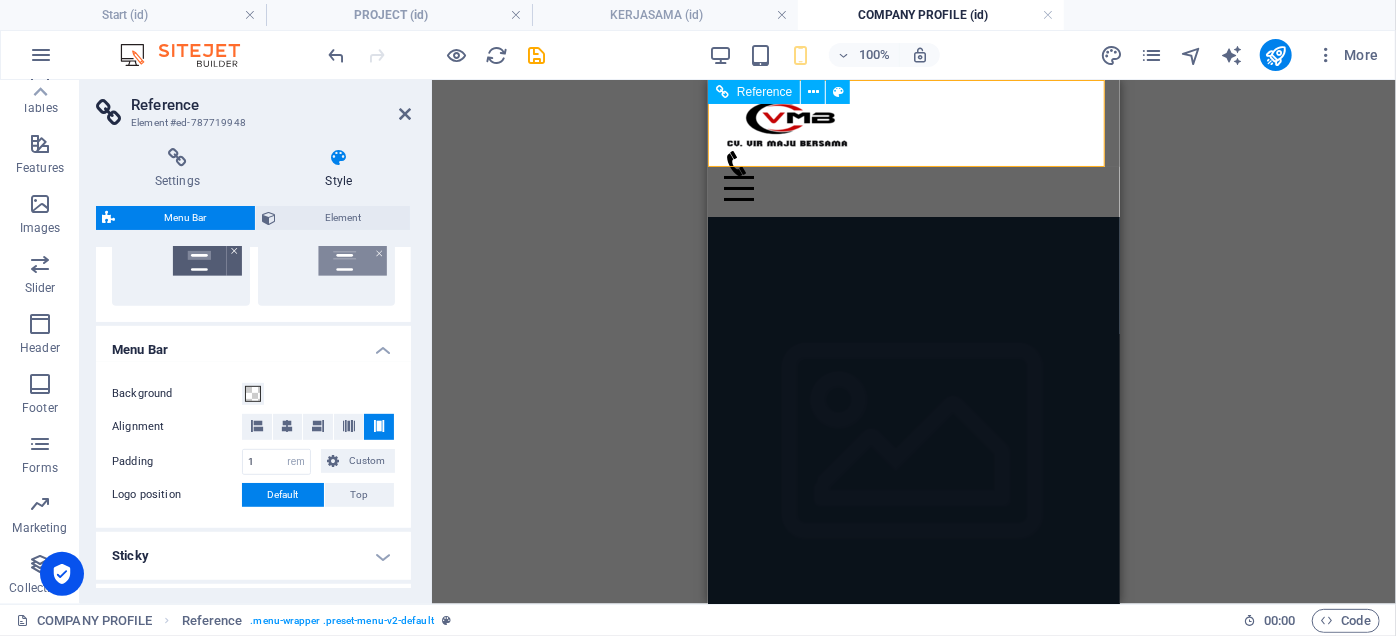 type 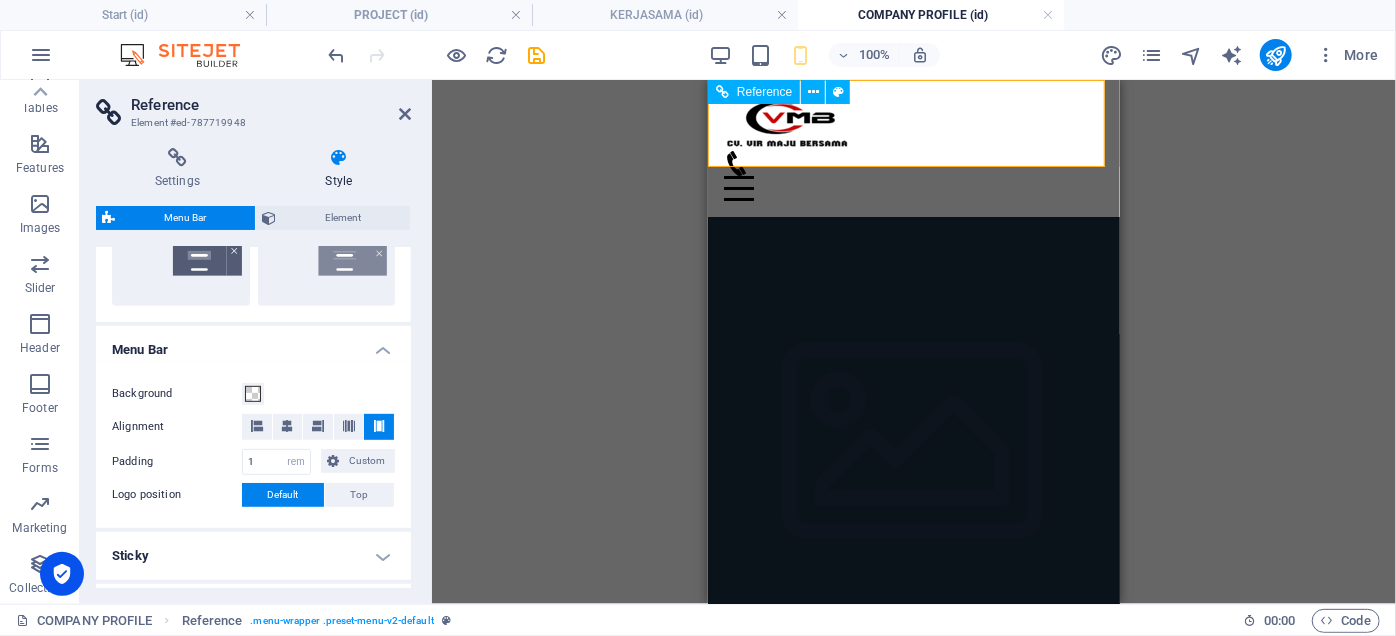 select 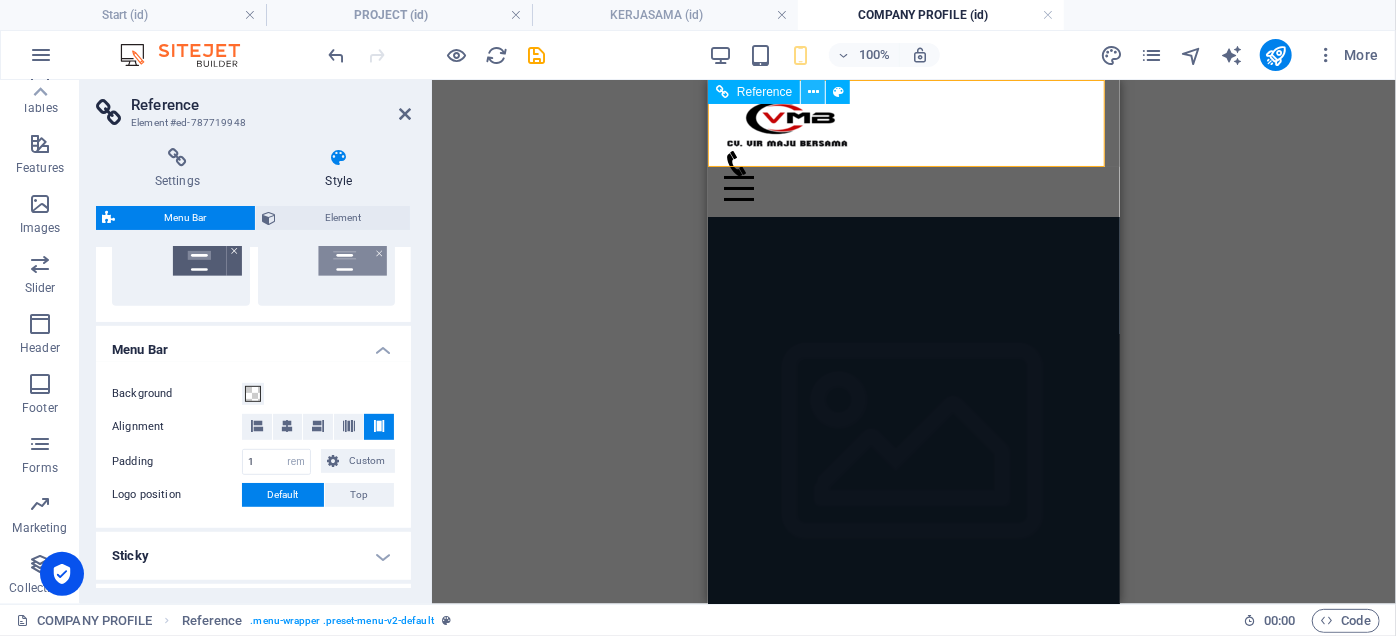 click at bounding box center (813, 92) 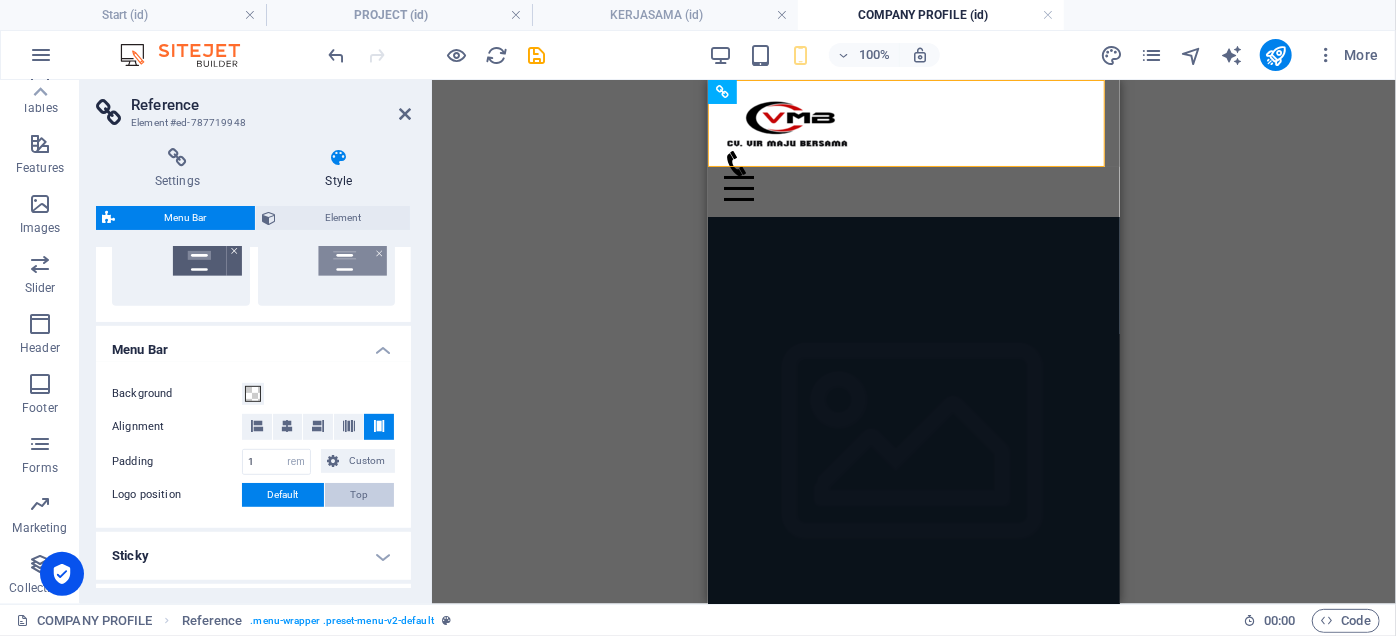 click on "Top" at bounding box center [359, 495] 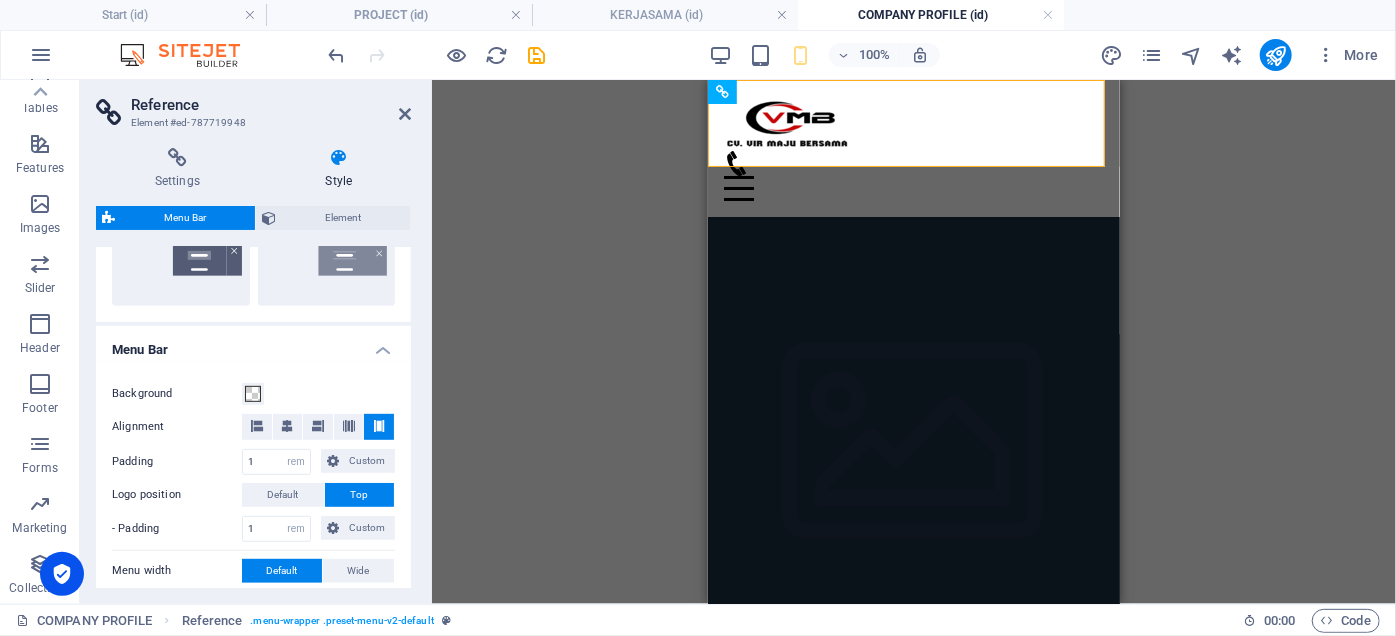 type 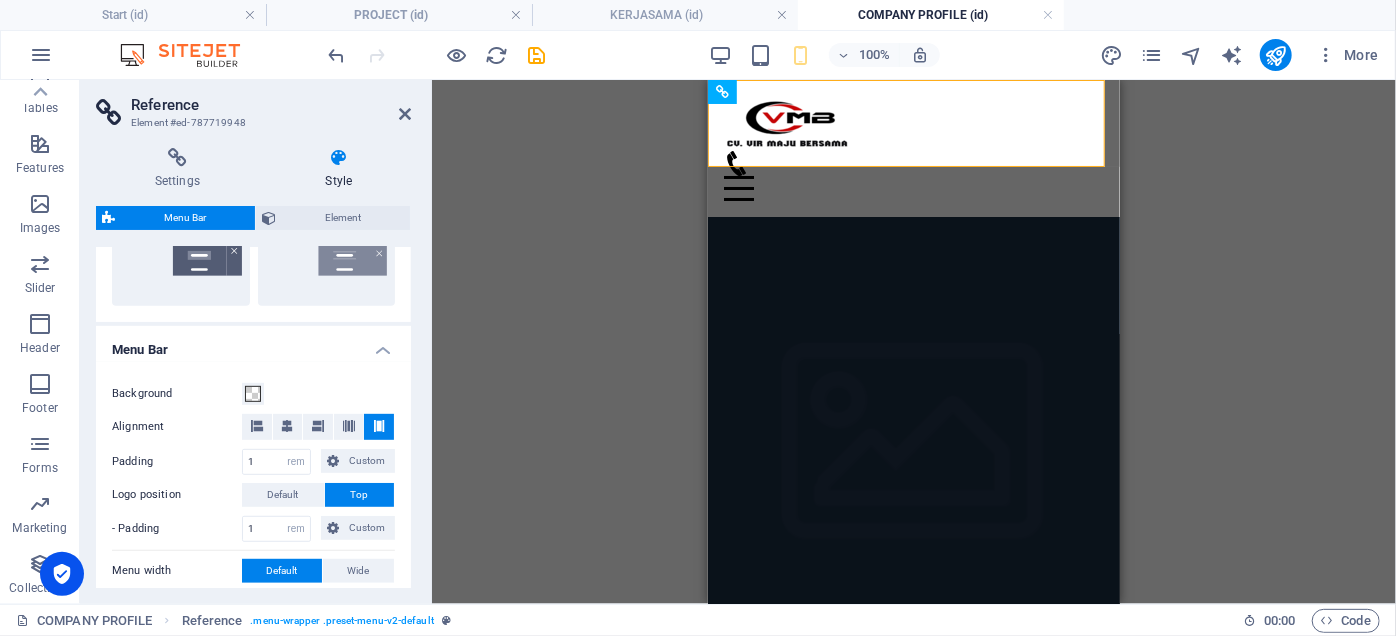 select 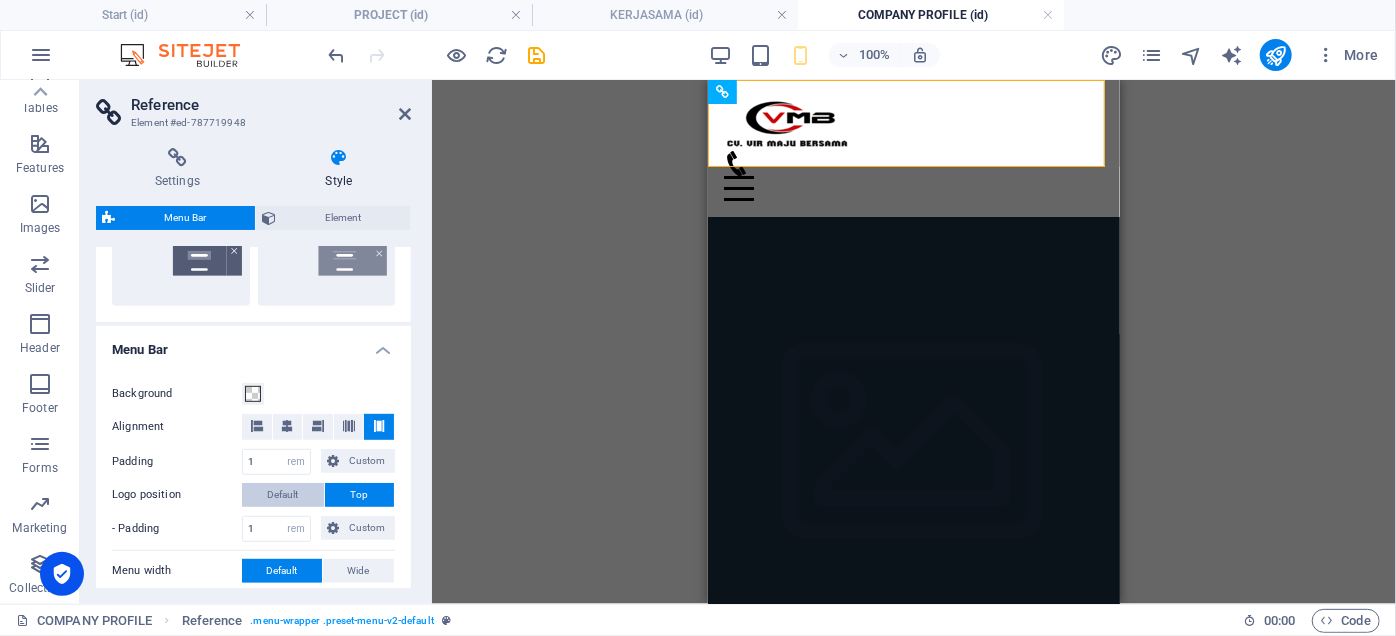 click on "Default" at bounding box center (283, 495) 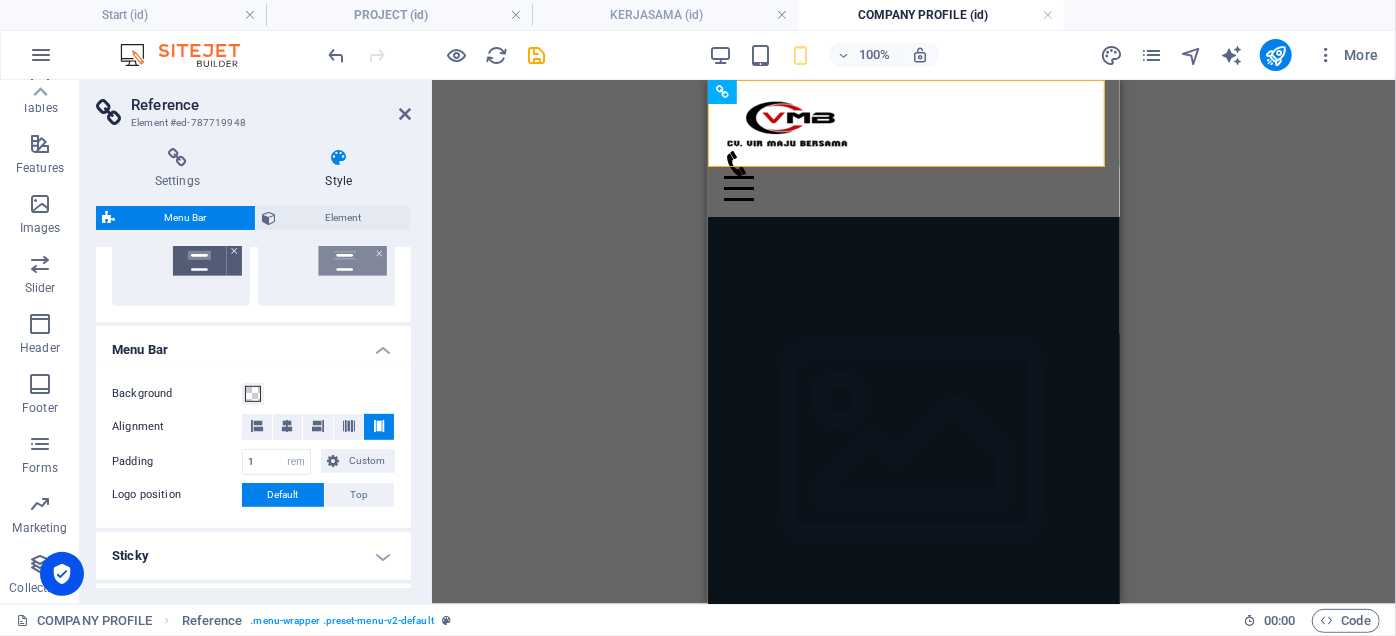 type 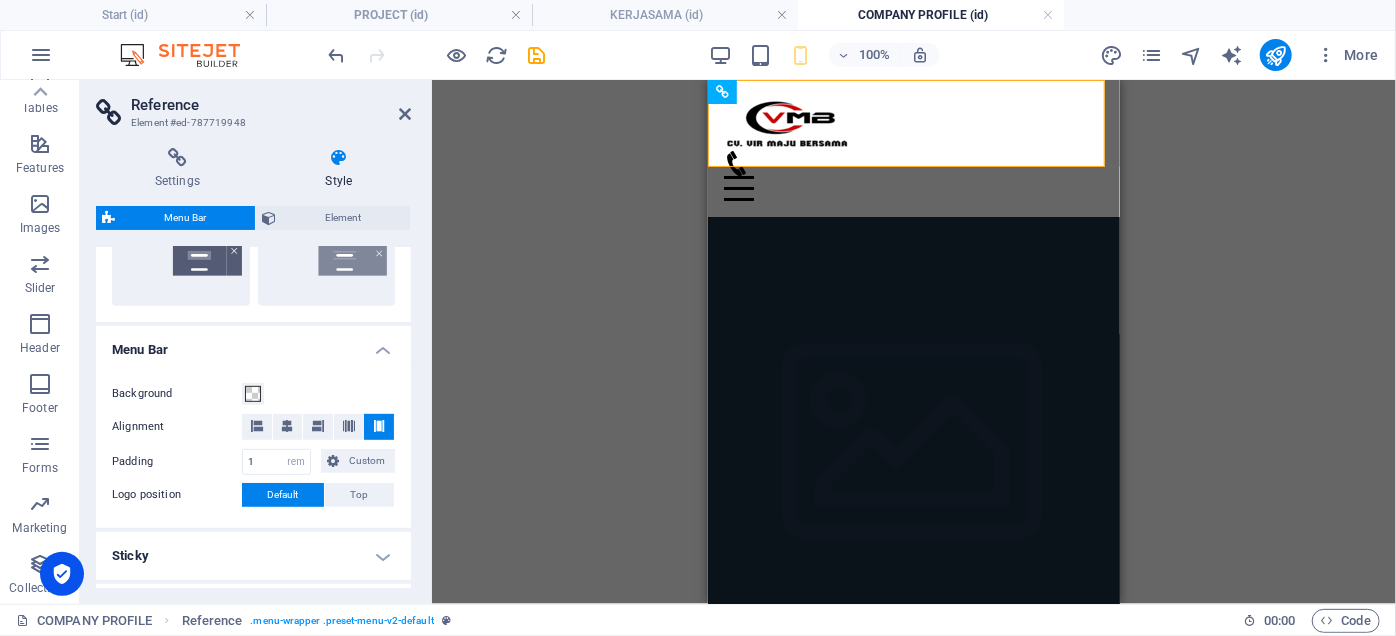 select 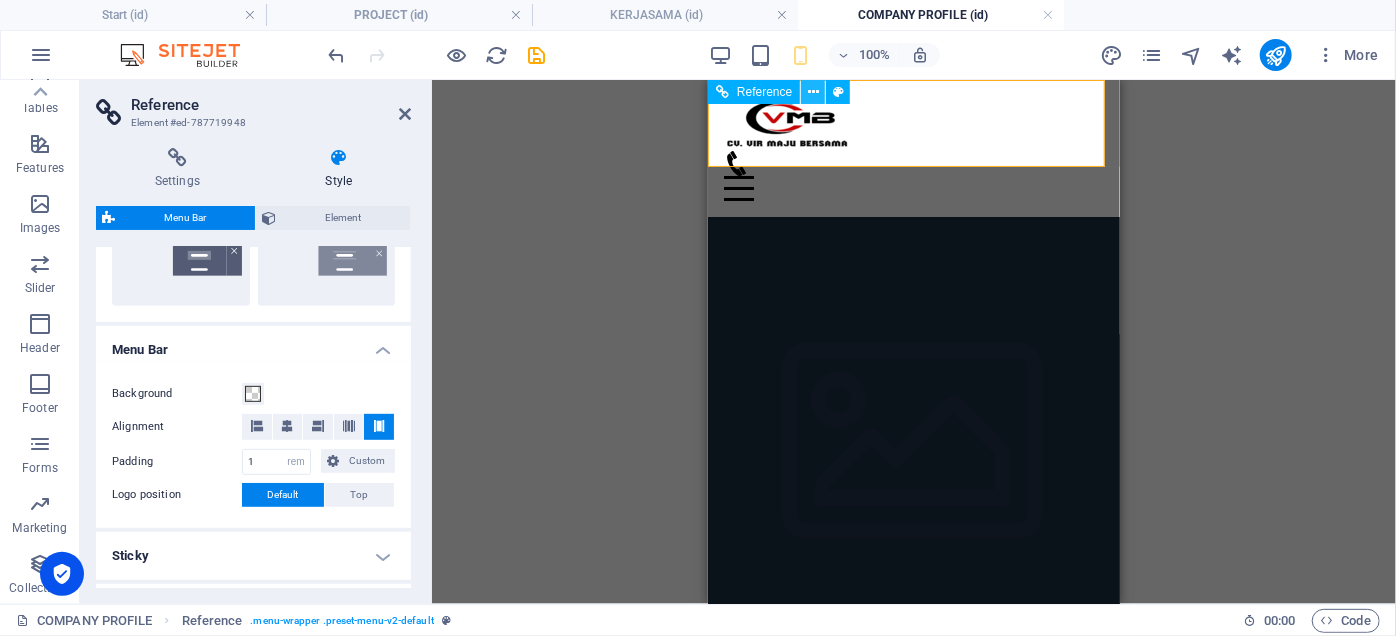 click at bounding box center [813, 92] 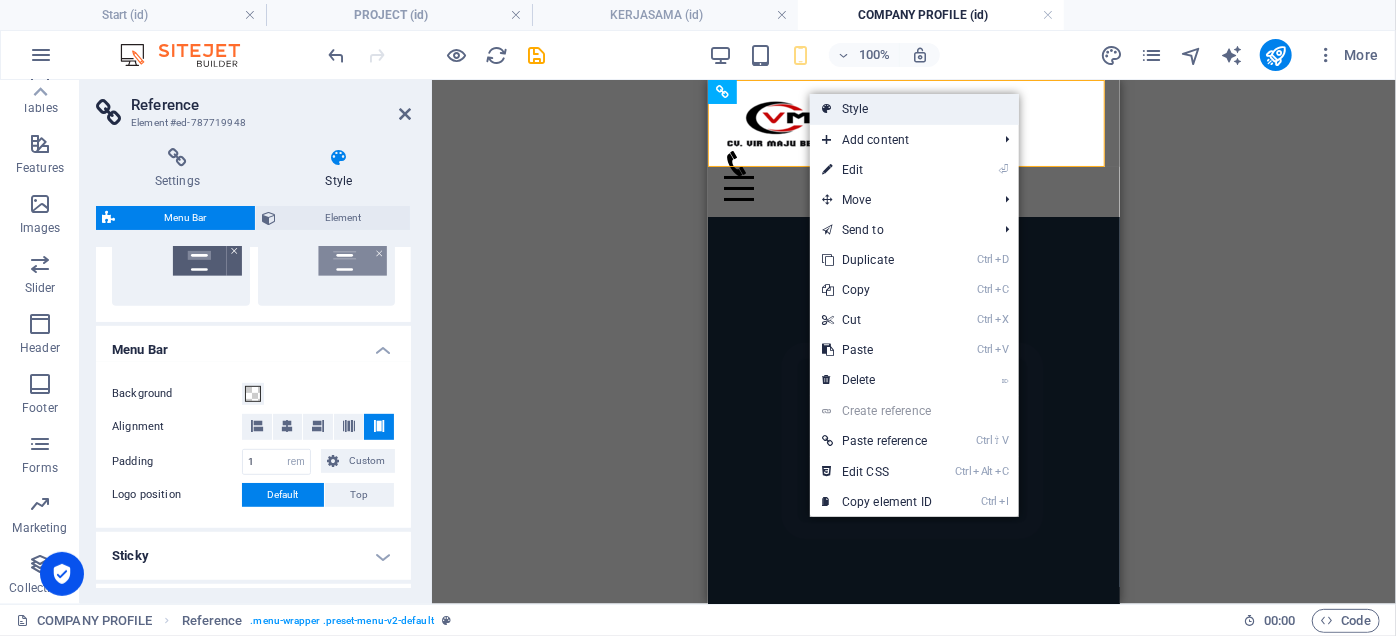 click on "Style" at bounding box center (914, 109) 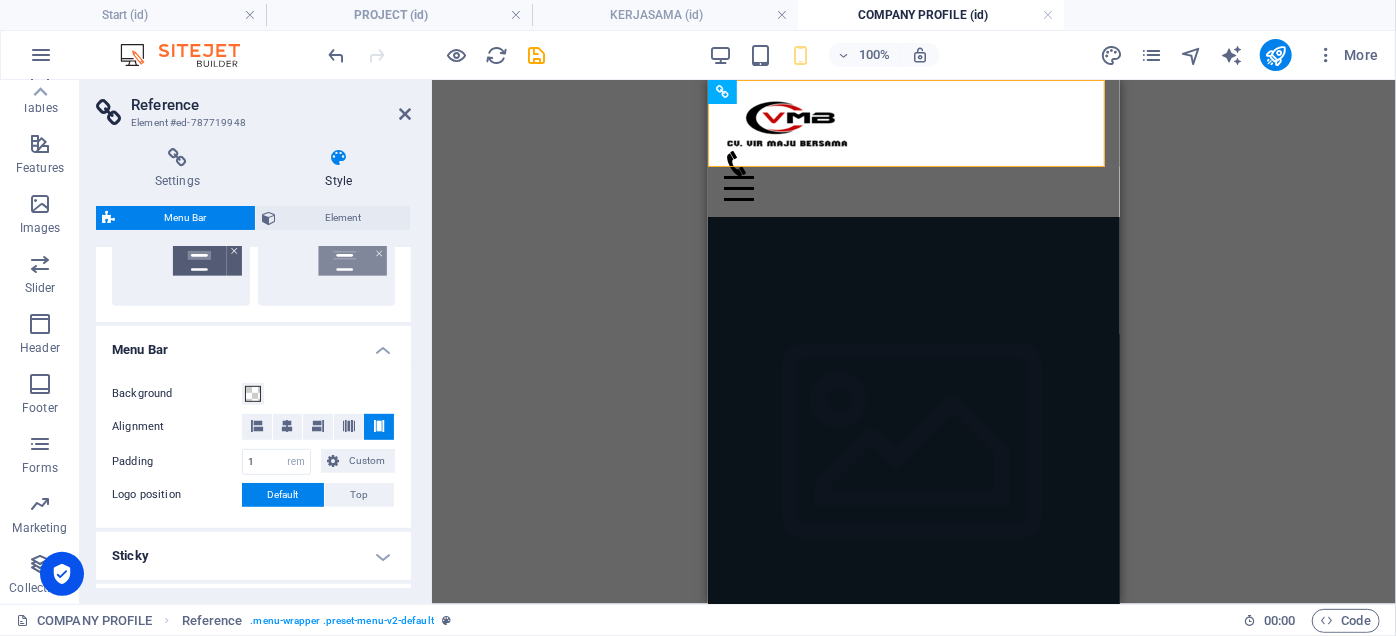 click on "Settings Style Settings A reference is a copy of an element, which cannot be edited but updates itself automatically.  Copy settings Use the same settings (flex, animation, position, style) as for the reference target element Actions Convert Convert the reference into a separate element. All subsequent changes made won't affect the initially referenced element. Convert reference Show origin Jump to the referenced element. If the referenced element is on another page, it will be opened in a new tab. Show origin element Menu Bar Element Layout How this element expands within the layout (Flexbox). Size Default auto px % 1/1 1/2 1/3 1/4 1/5 1/6 1/7 1/8 1/9 1/10 Grow Shrink Order Container layout Visible Visible Opacity 100 % Overflow Spacing Margin Default auto px % rem vw vh Custom Custom auto px % rem vw vh auto px % rem vw vh auto px % rem vw vh auto px % rem vw vh Padding Default px rem % vh vw Custom Custom px rem % vh vw px rem % vh vw px rem % vh vw px rem % vh vw Border Style              - Width" at bounding box center [253, 368] 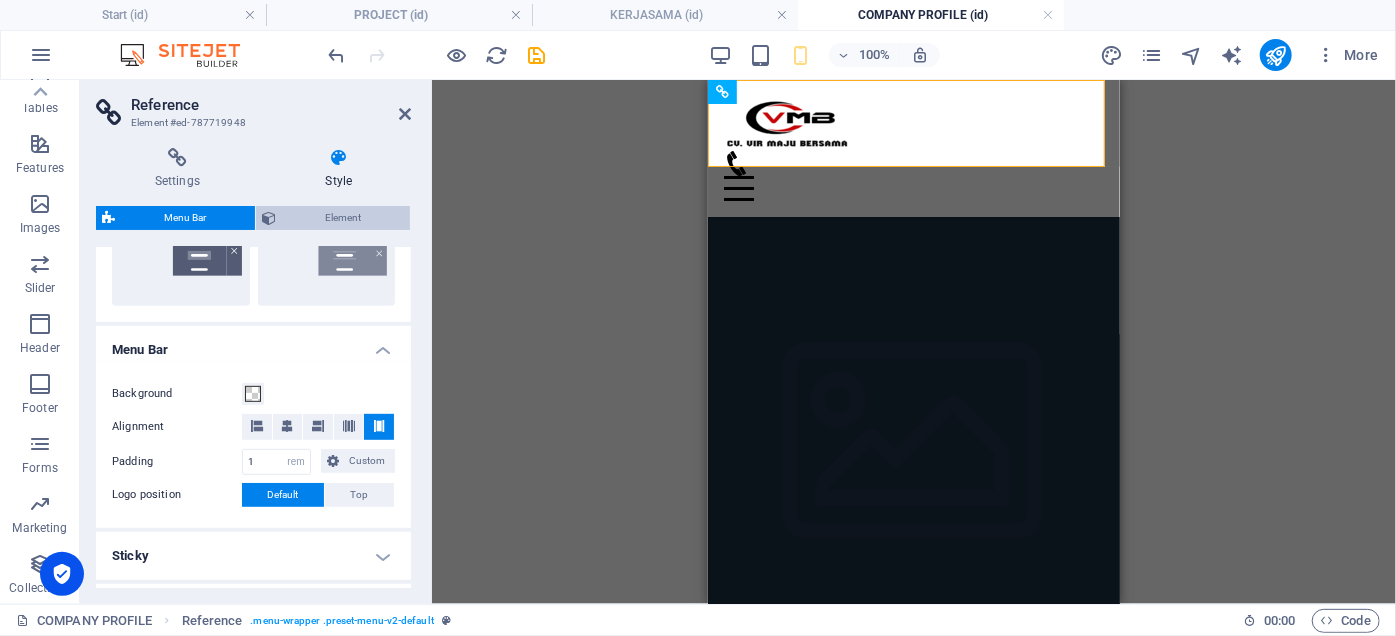 click on "Element" at bounding box center (343, 218) 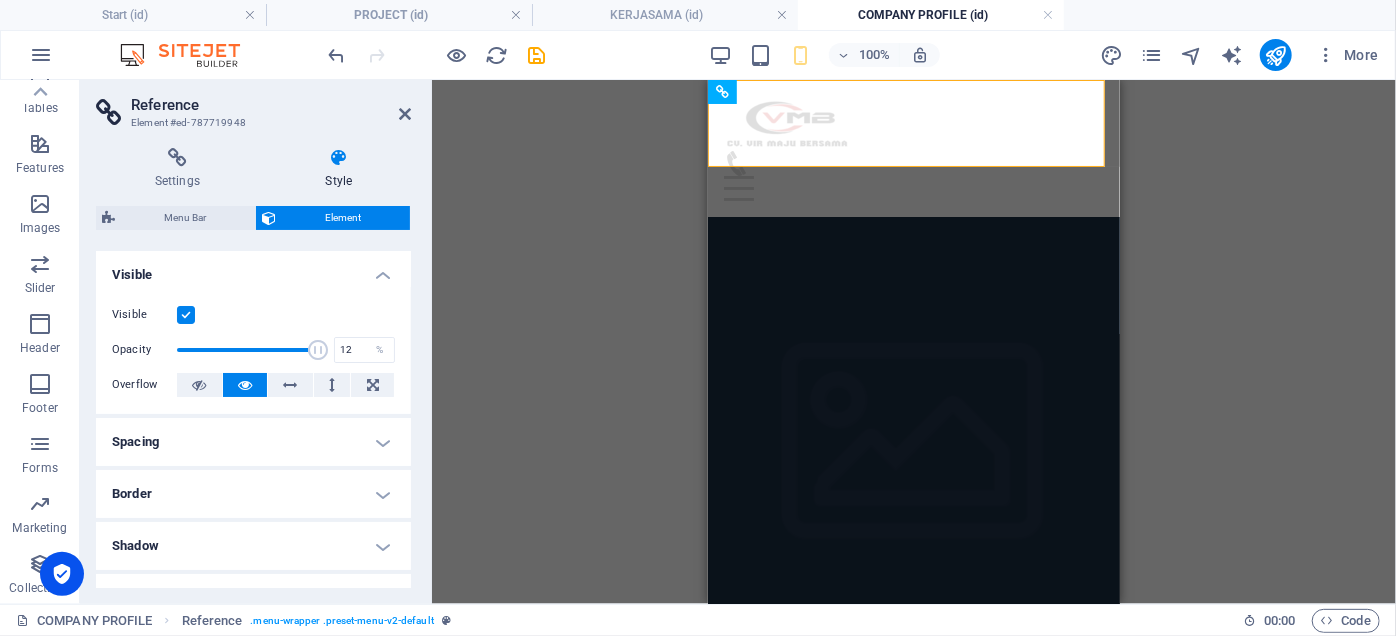 click at bounding box center (247, 350) 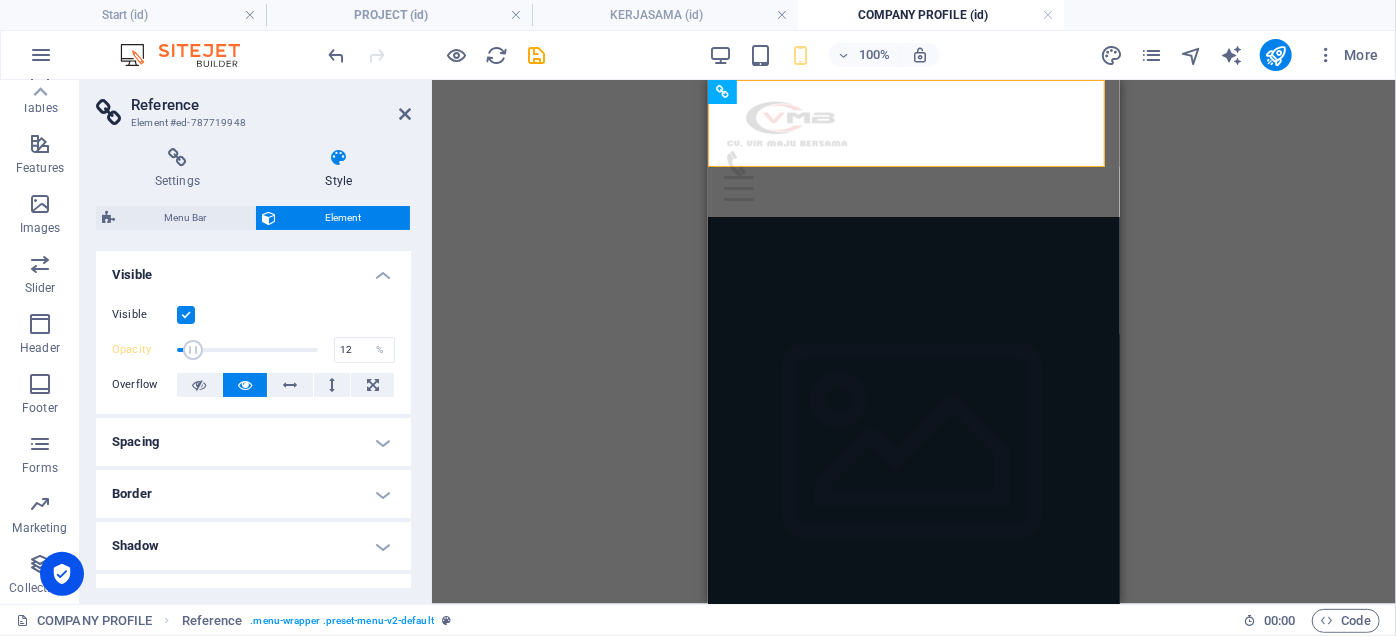 type on "92" 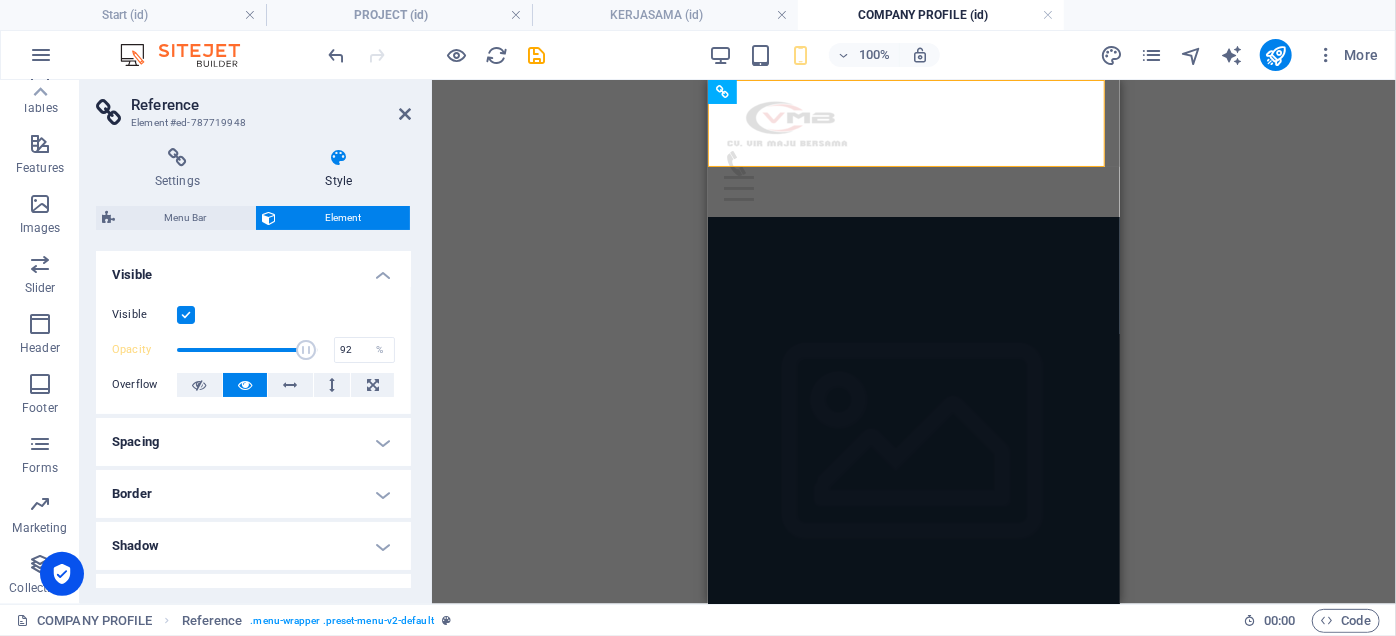 click at bounding box center (247, 350) 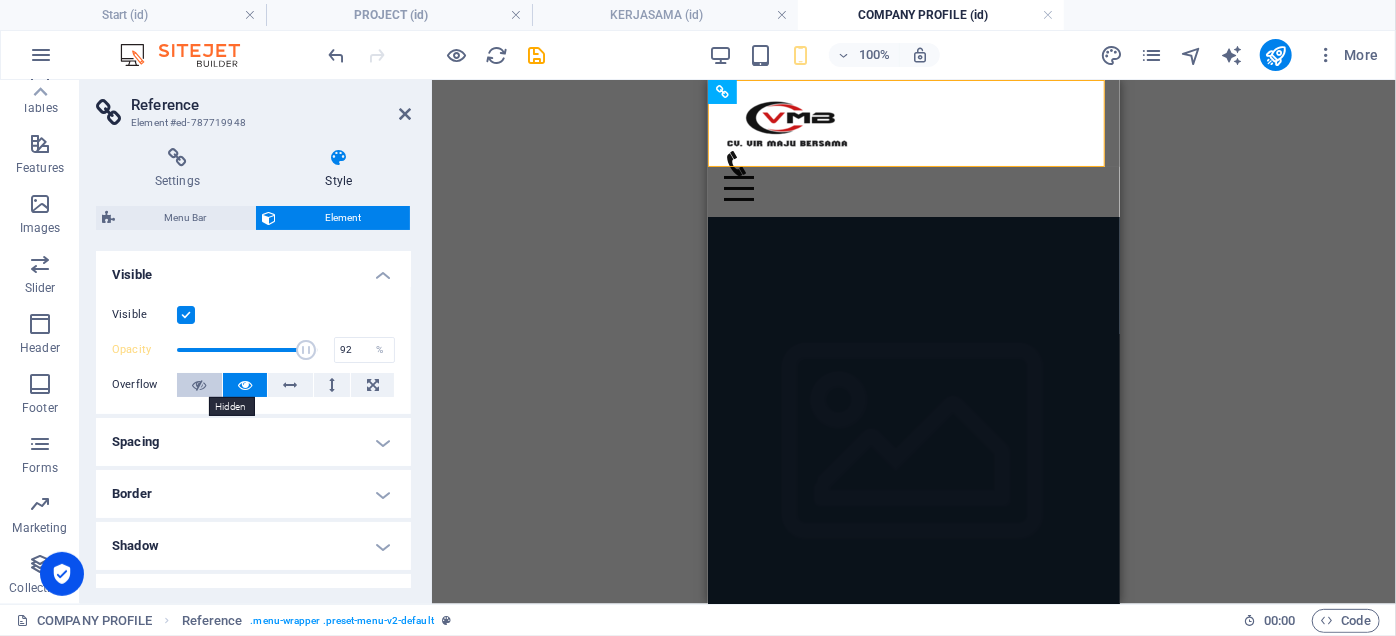 click at bounding box center (199, 385) 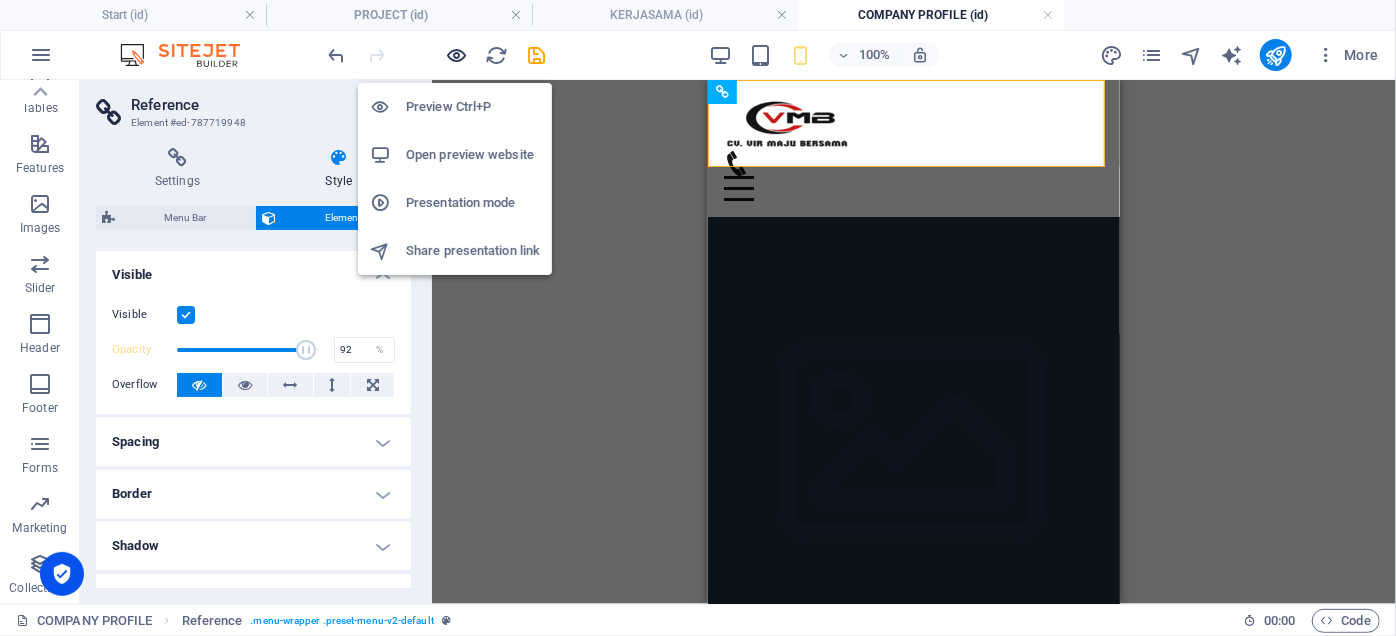 click at bounding box center [457, 55] 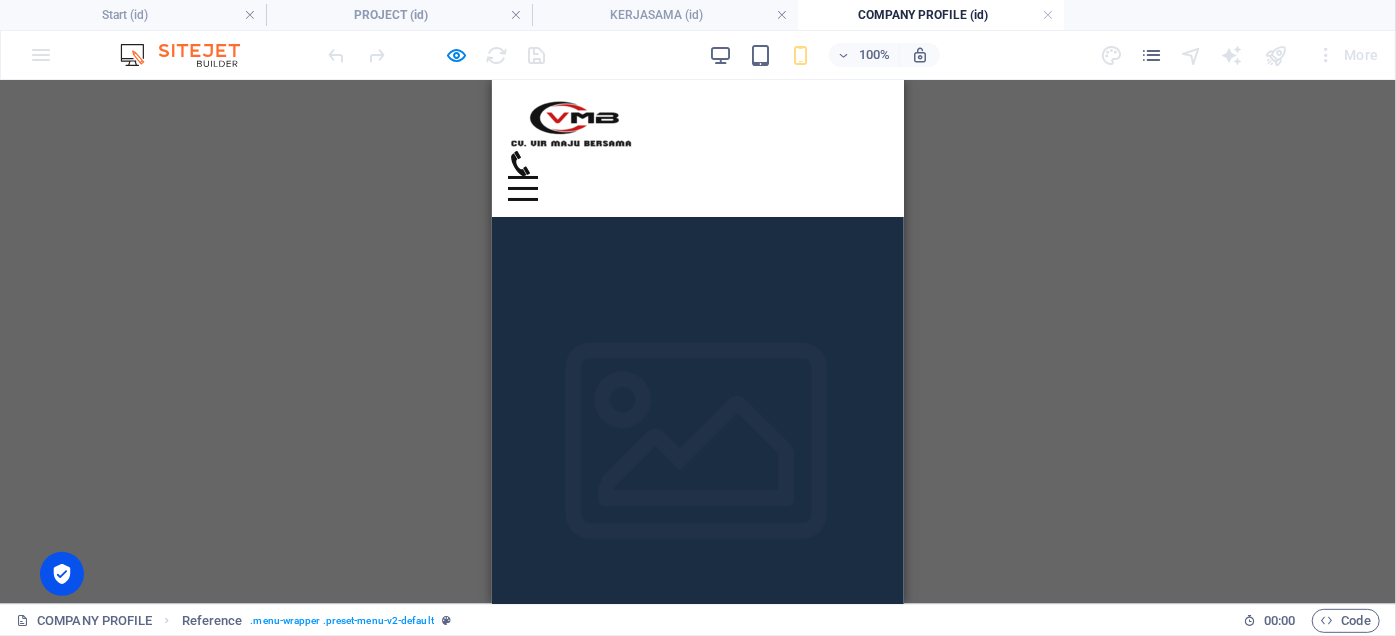click at bounding box center (522, 187) 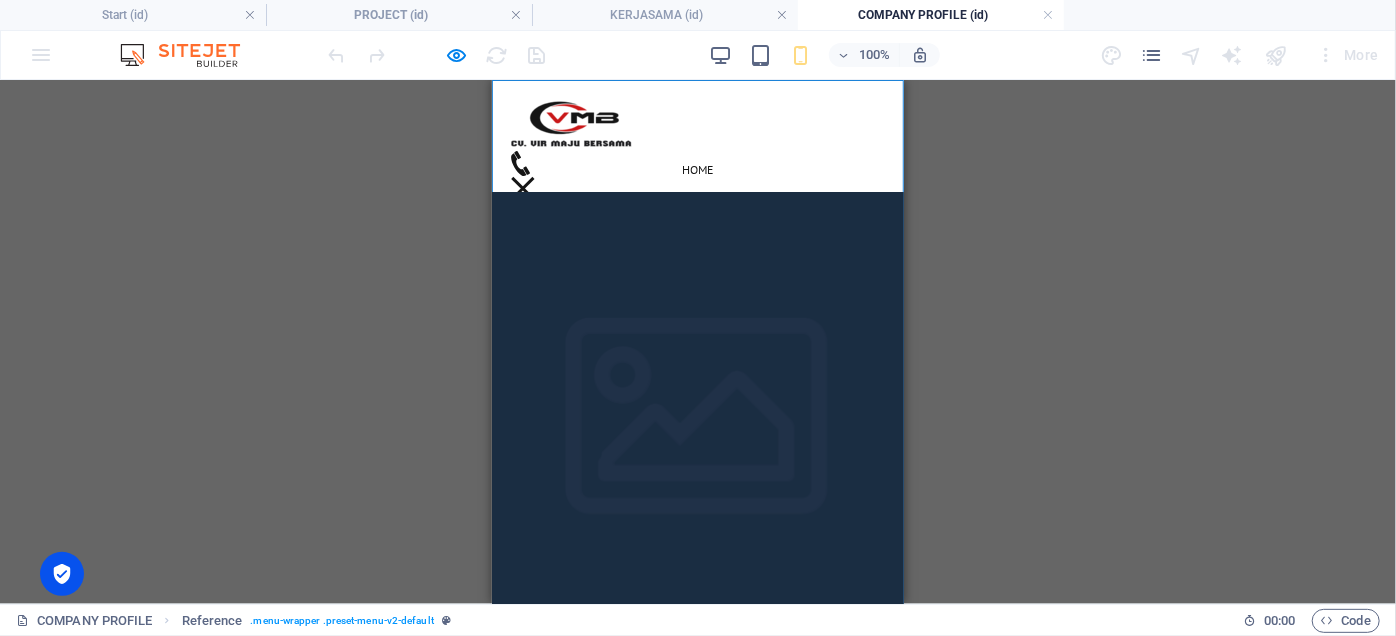 click at bounding box center [522, 187] 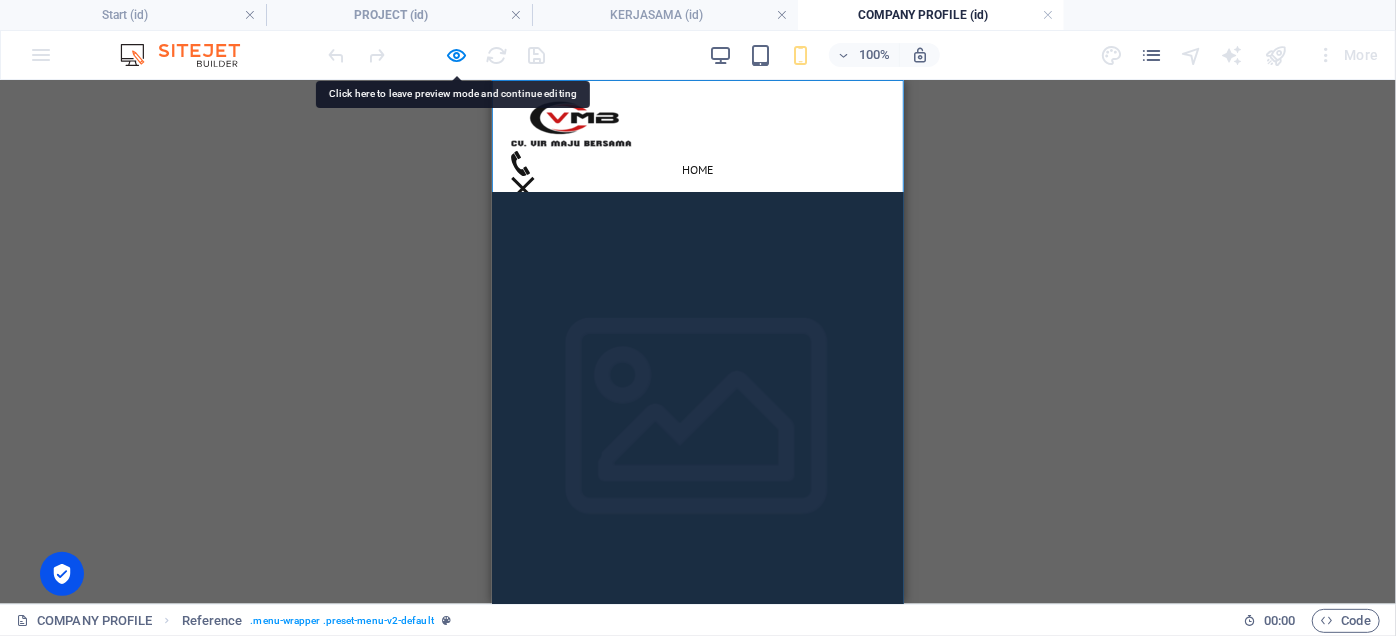 click at bounding box center (522, 187) 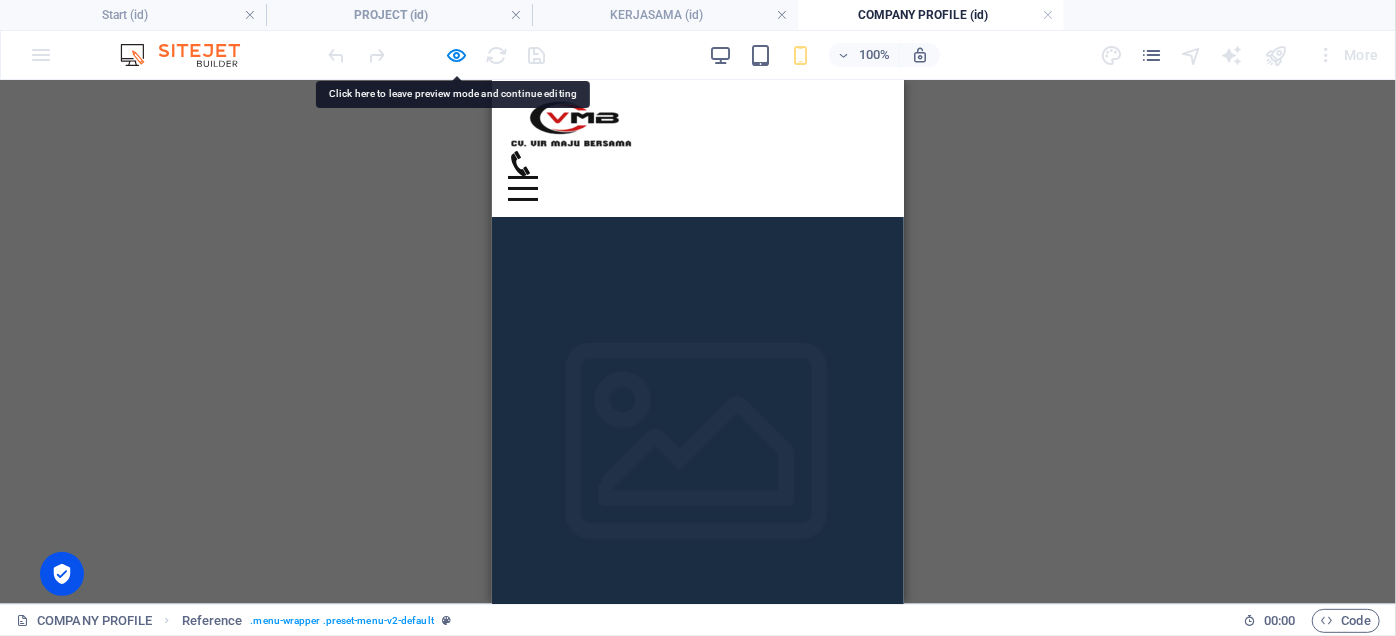 click at bounding box center (522, 187) 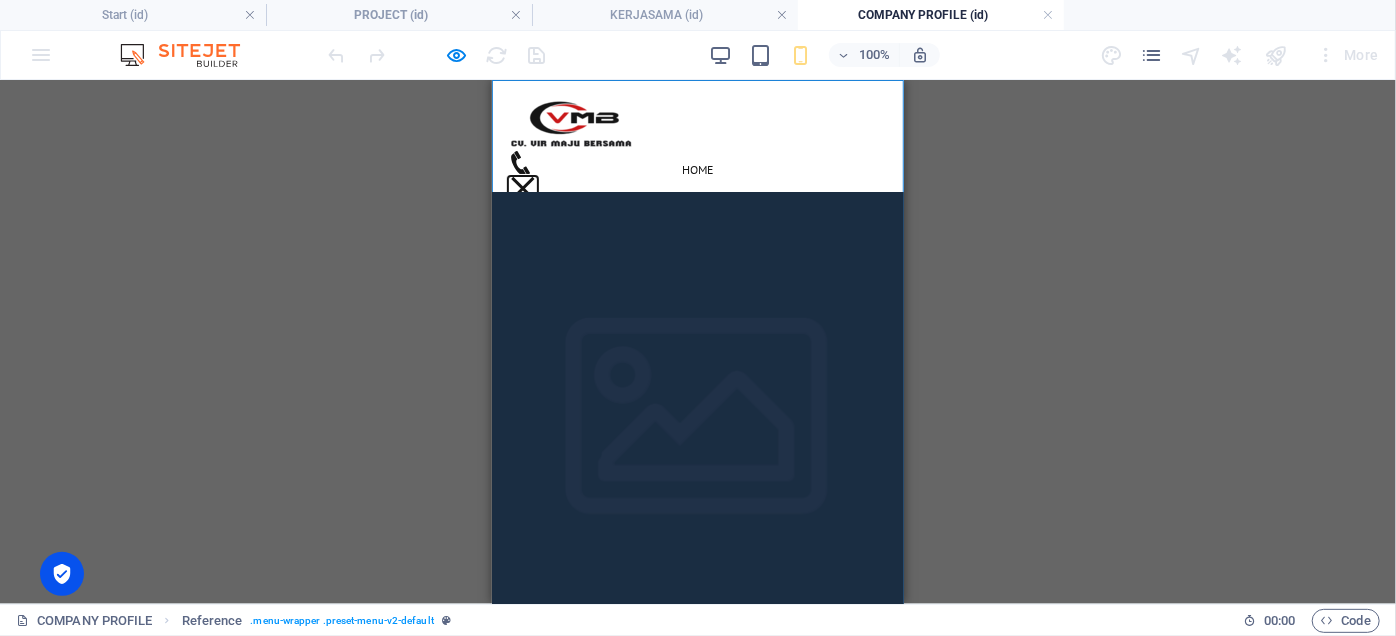 click at bounding box center [521, 187] 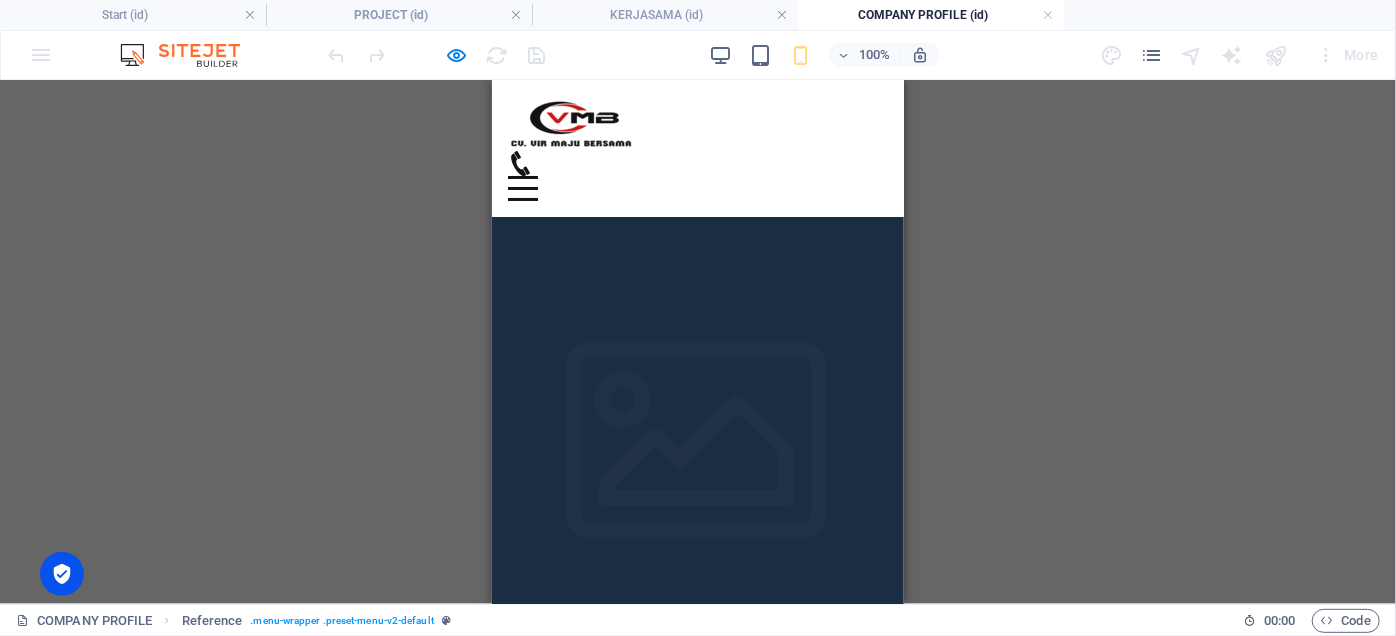 click at bounding box center [522, 187] 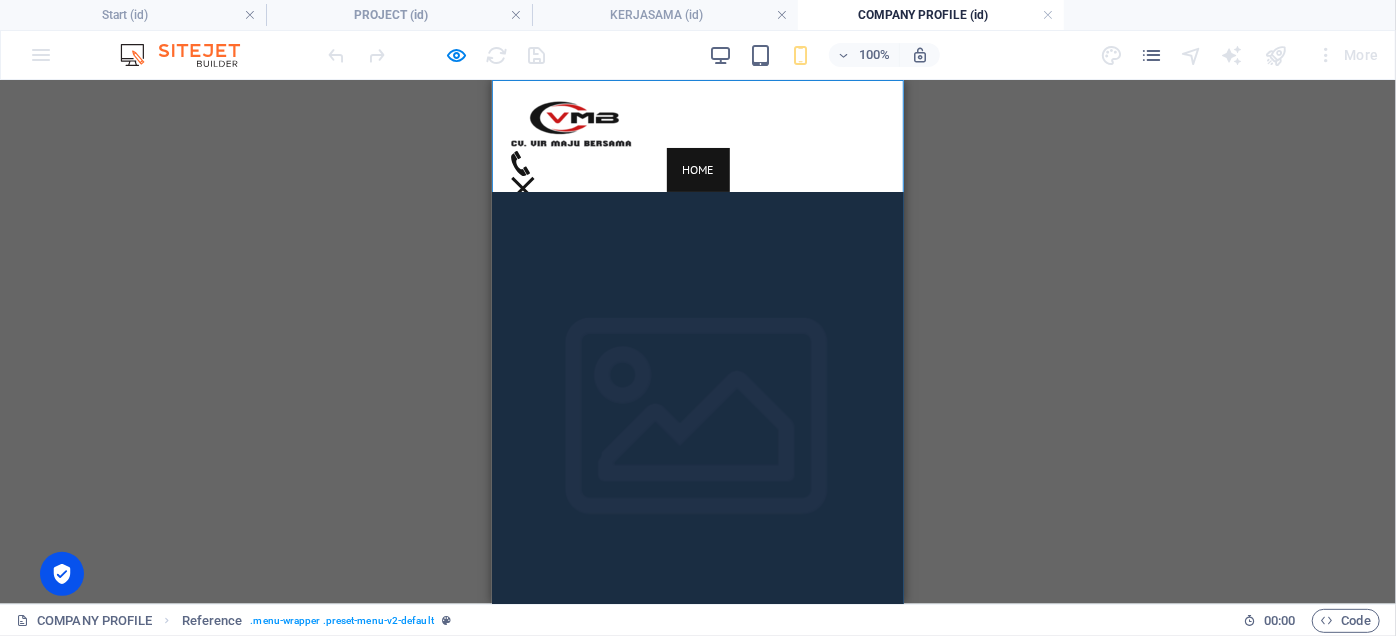 click on "Home" at bounding box center (697, 169) 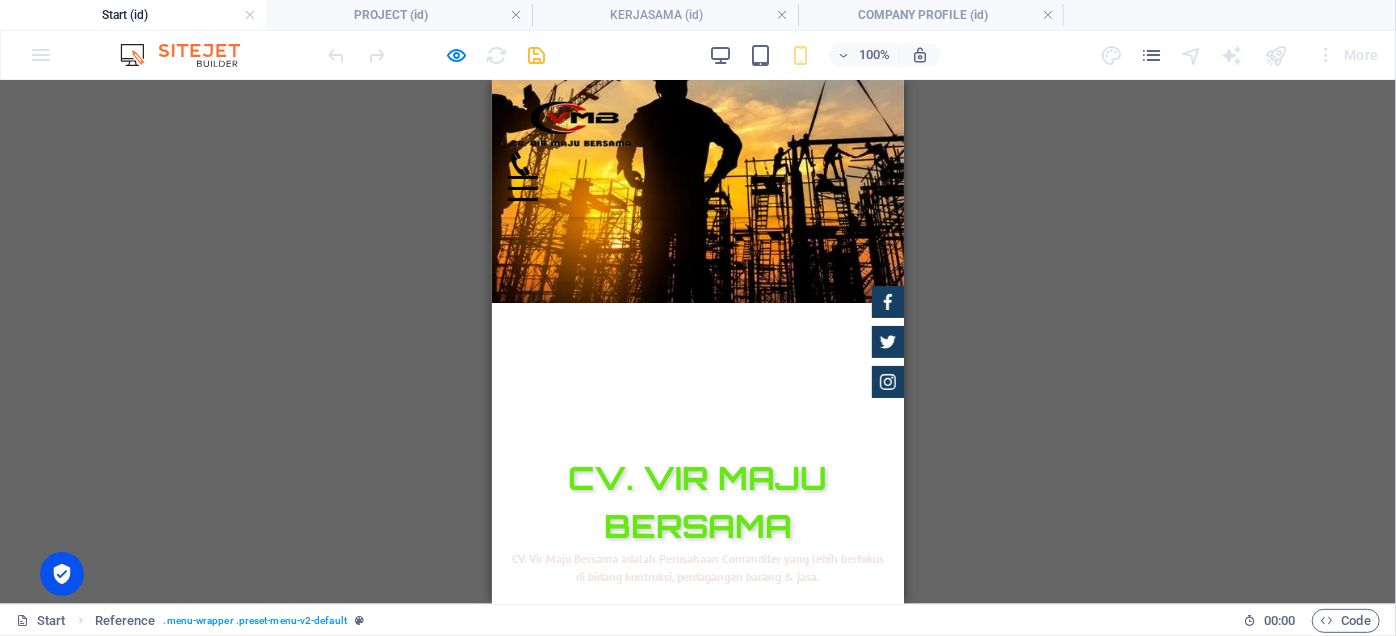 scroll, scrollTop: 0, scrollLeft: 0, axis: both 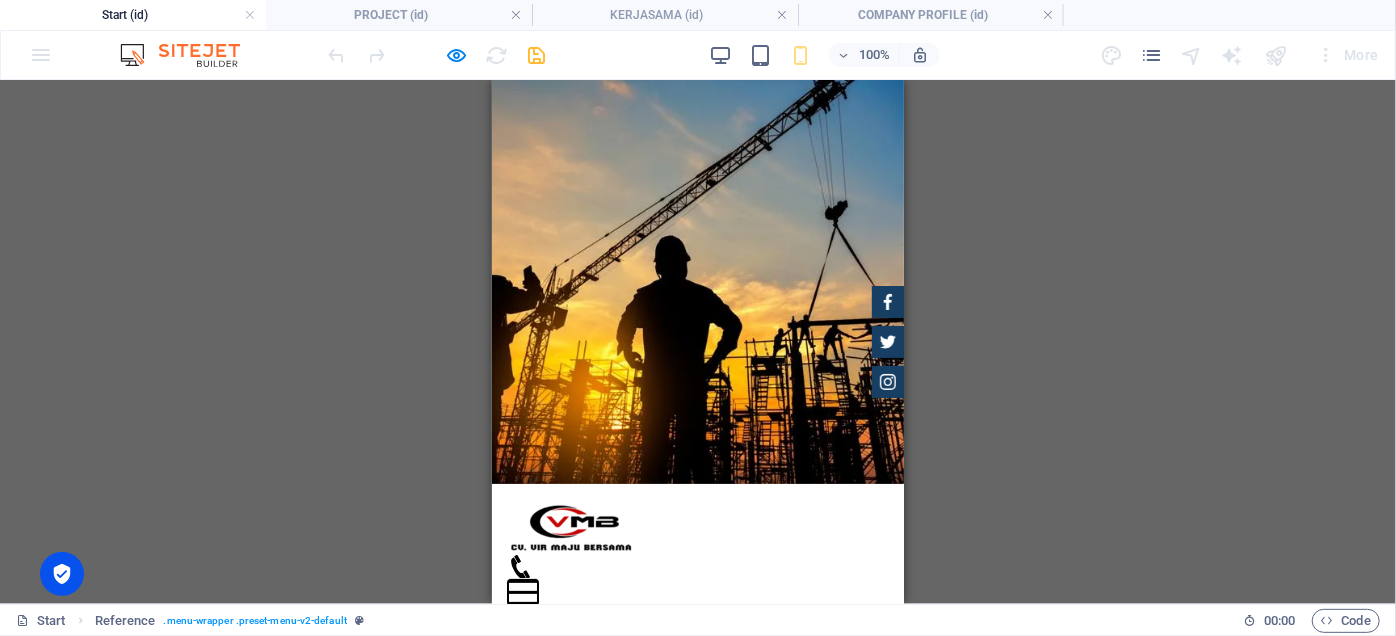 click at bounding box center (522, 580) 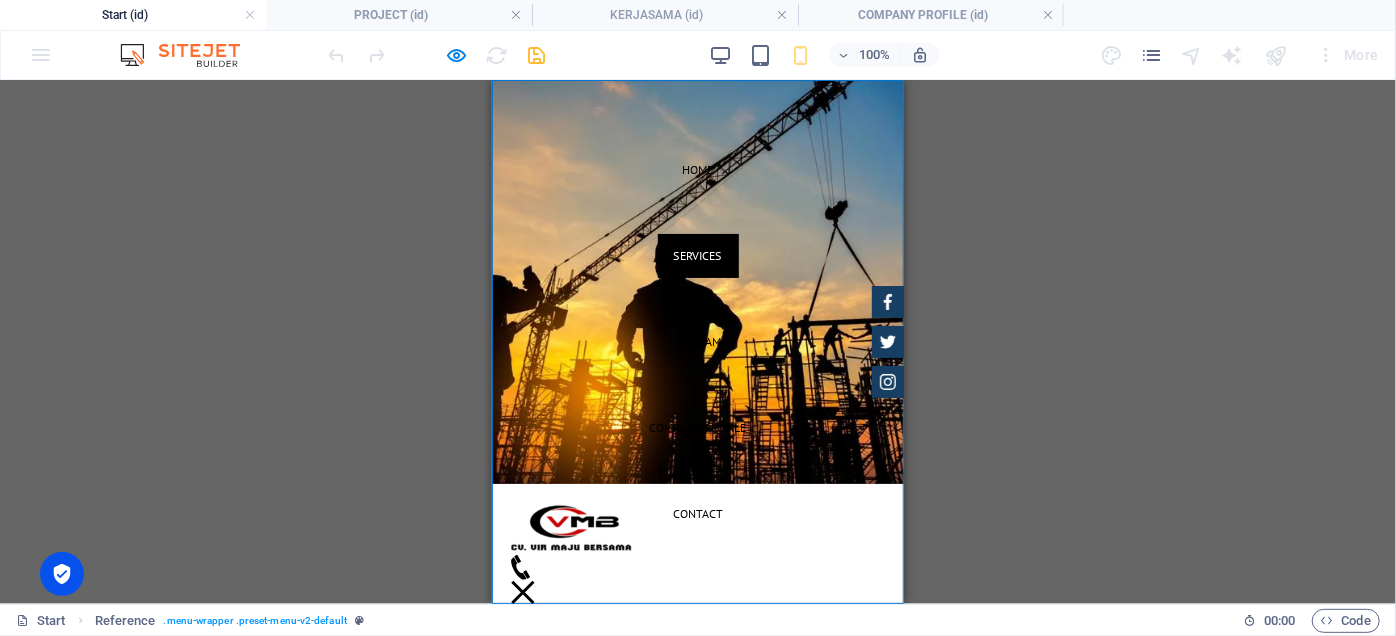 click on "SERVICES" at bounding box center (697, 255) 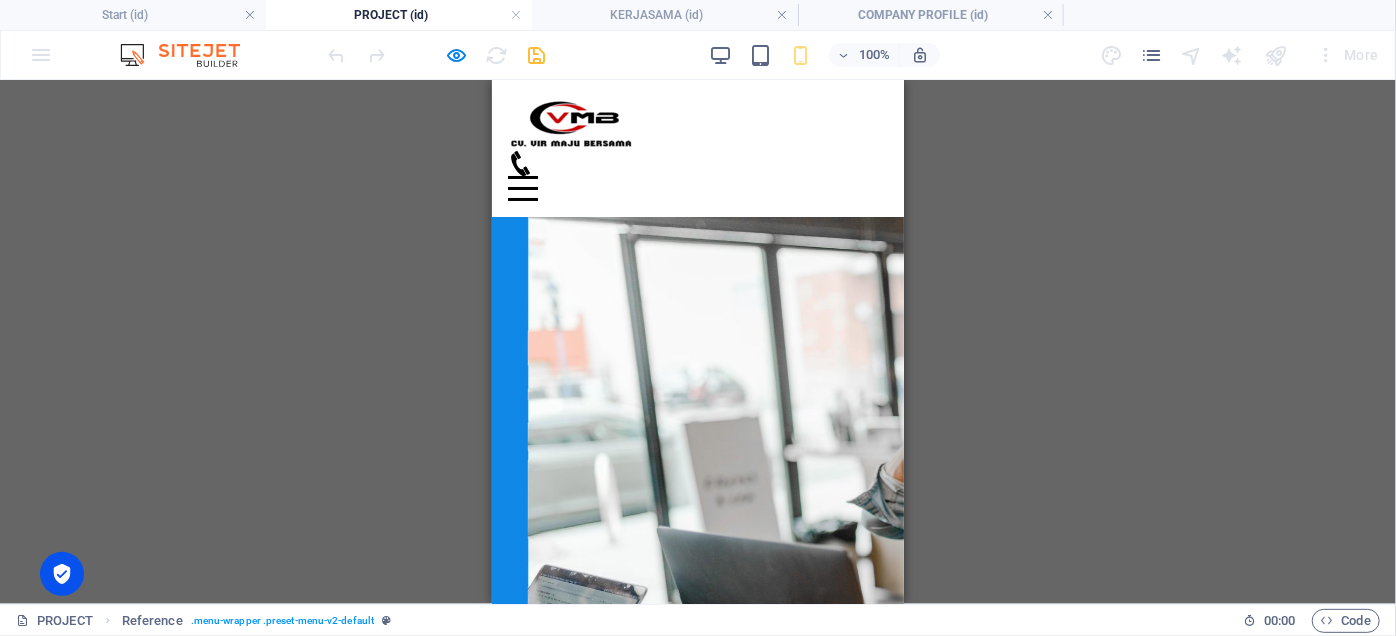 scroll, scrollTop: 272, scrollLeft: 0, axis: vertical 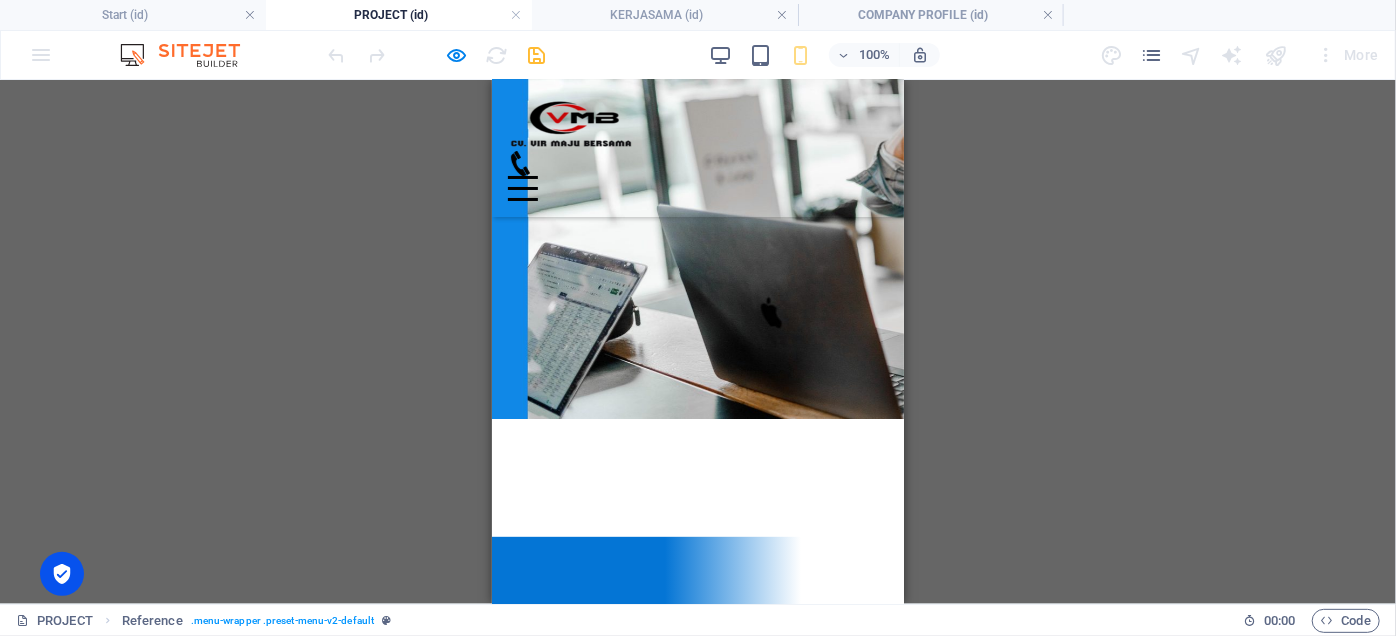 click at bounding box center (522, 187) 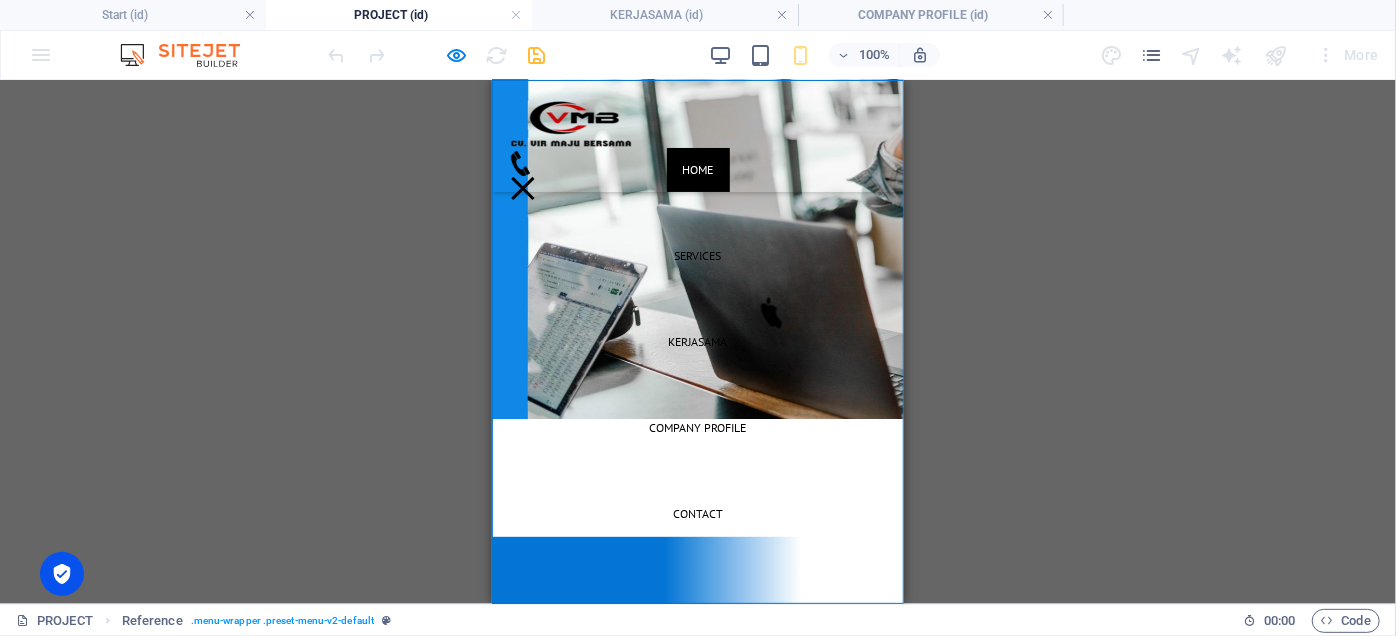 click on "Home" at bounding box center (697, 169) 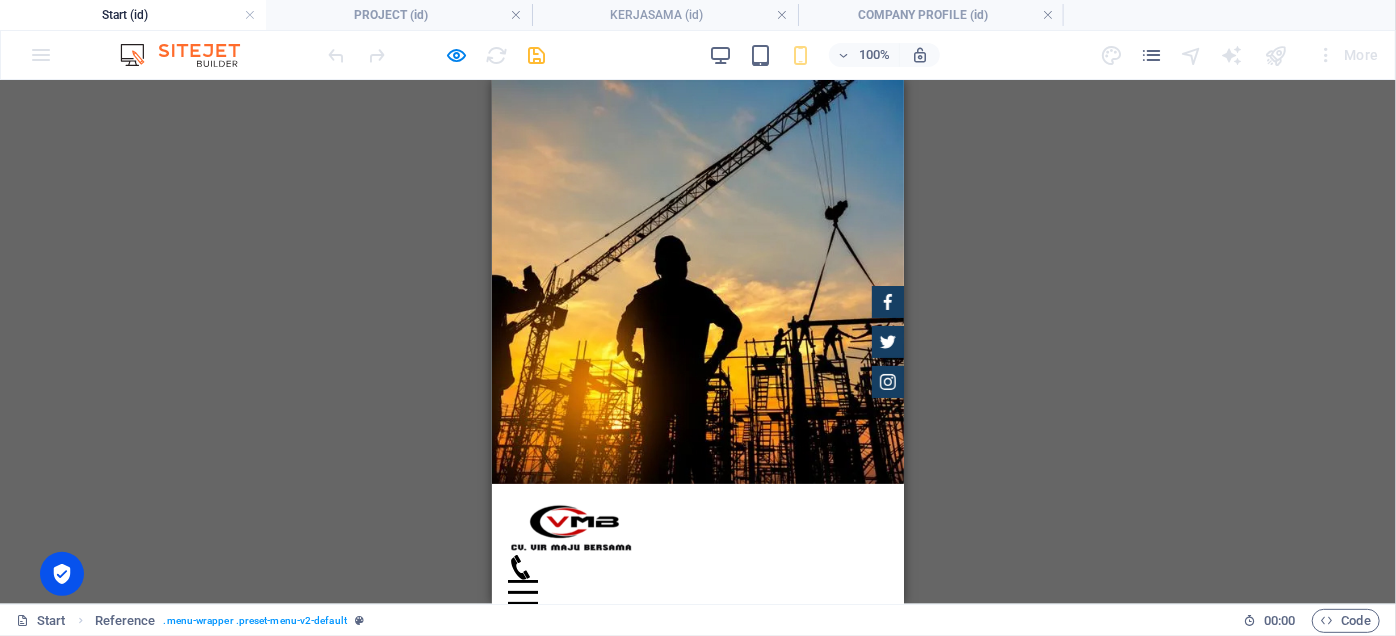 scroll, scrollTop: 0, scrollLeft: 0, axis: both 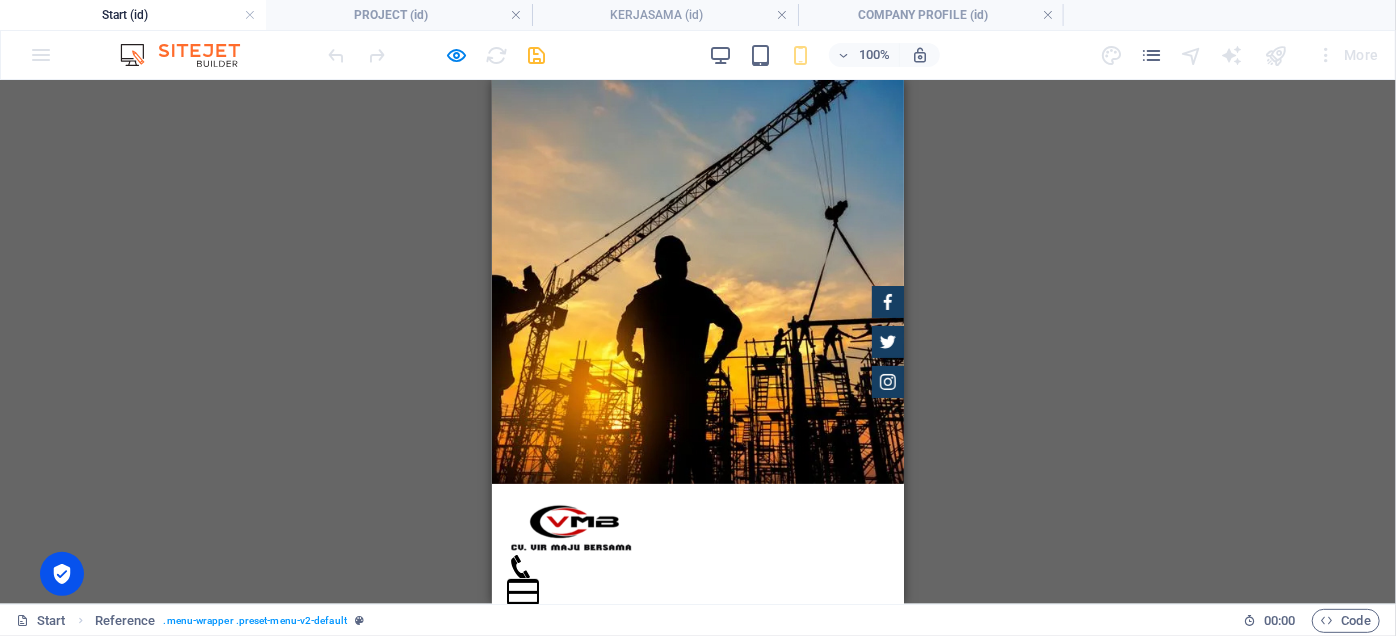 click at bounding box center (522, 580) 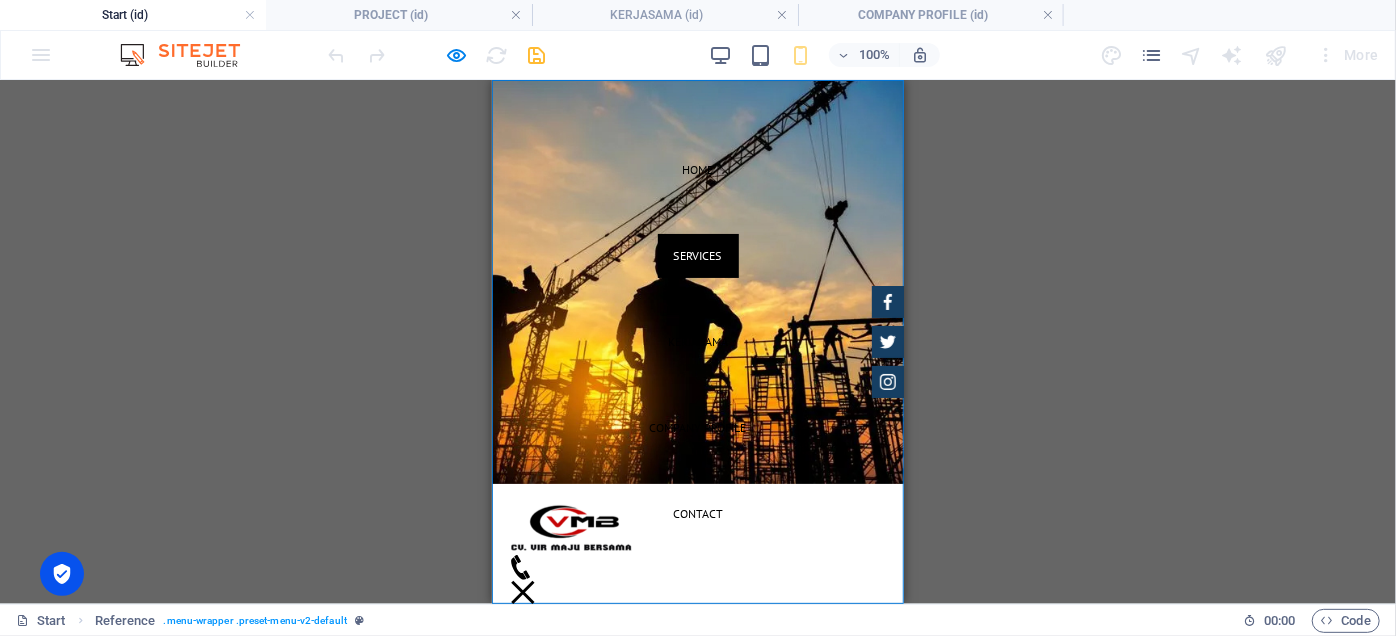click on "SERVICES" at bounding box center [697, 255] 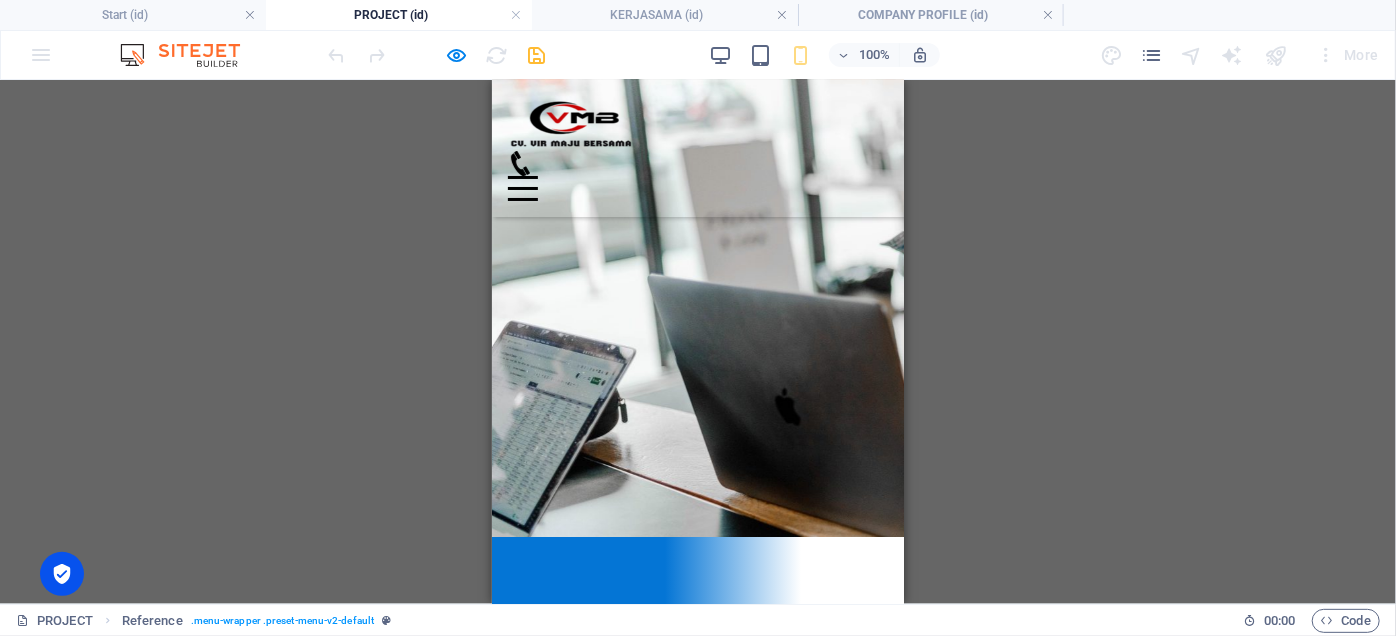 scroll, scrollTop: 0, scrollLeft: 0, axis: both 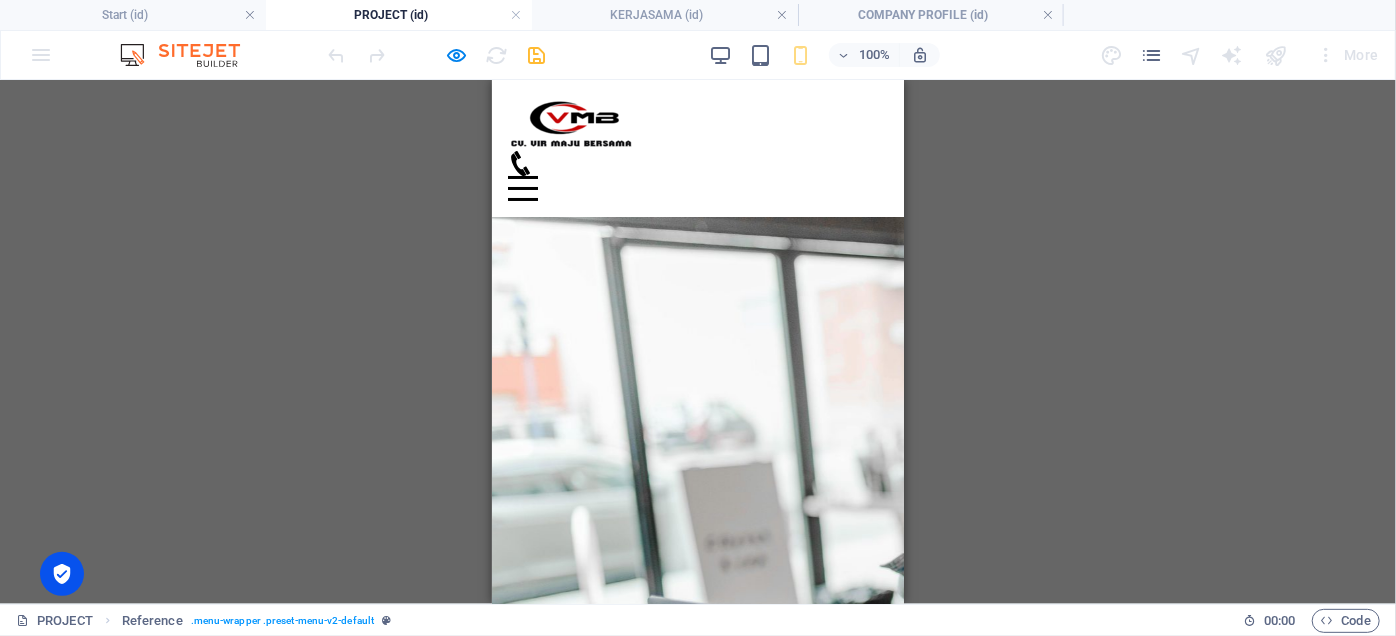 click on "Home SERVICES KERJASAMA COMPANY PROFILE Contact" at bounding box center (697, 147) 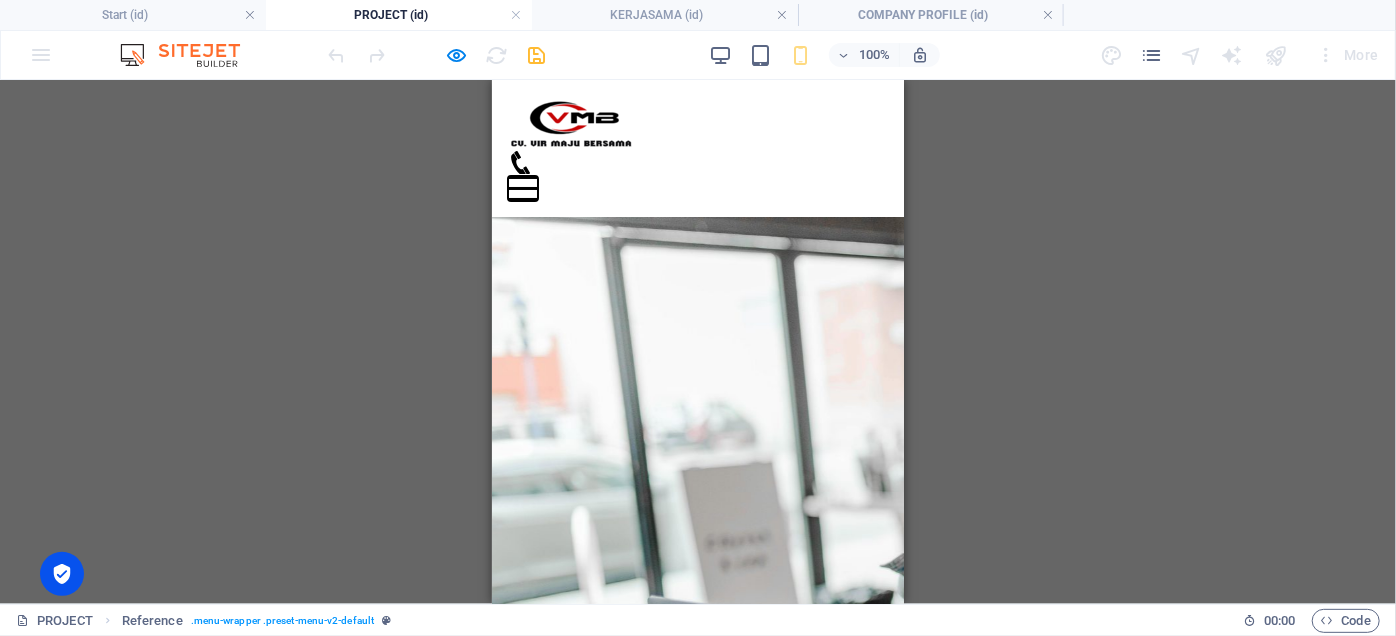 click at bounding box center [522, 176] 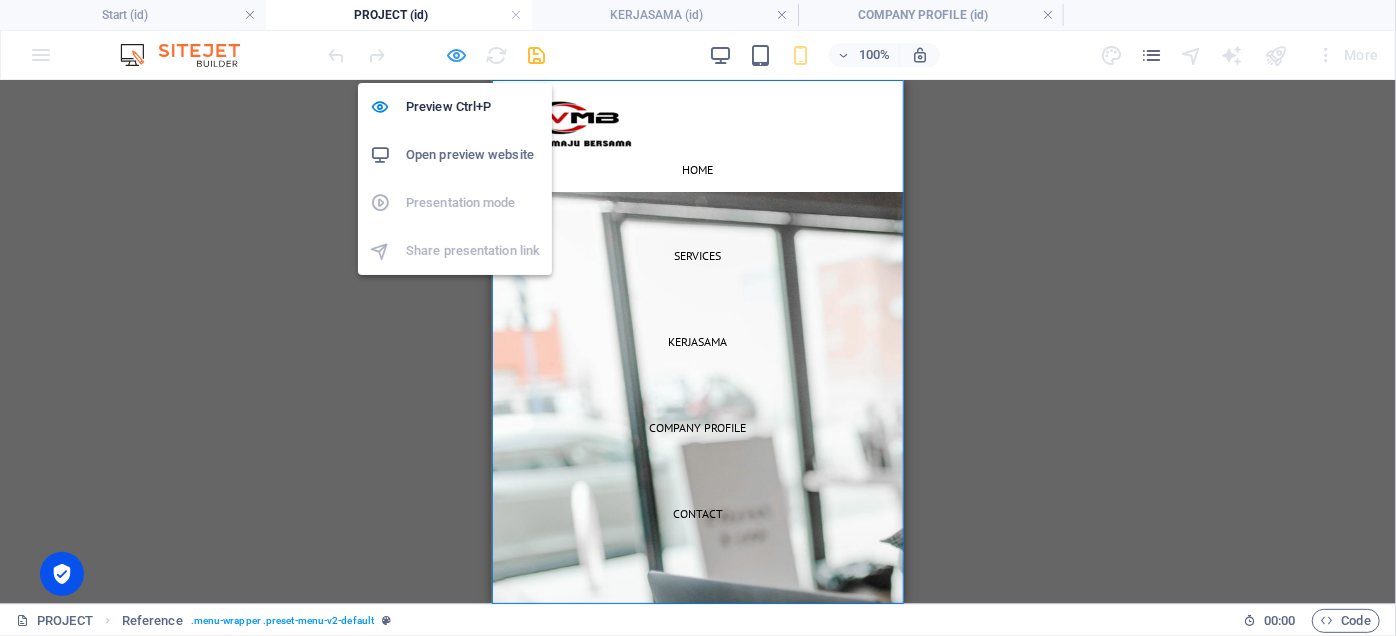 click at bounding box center (457, 55) 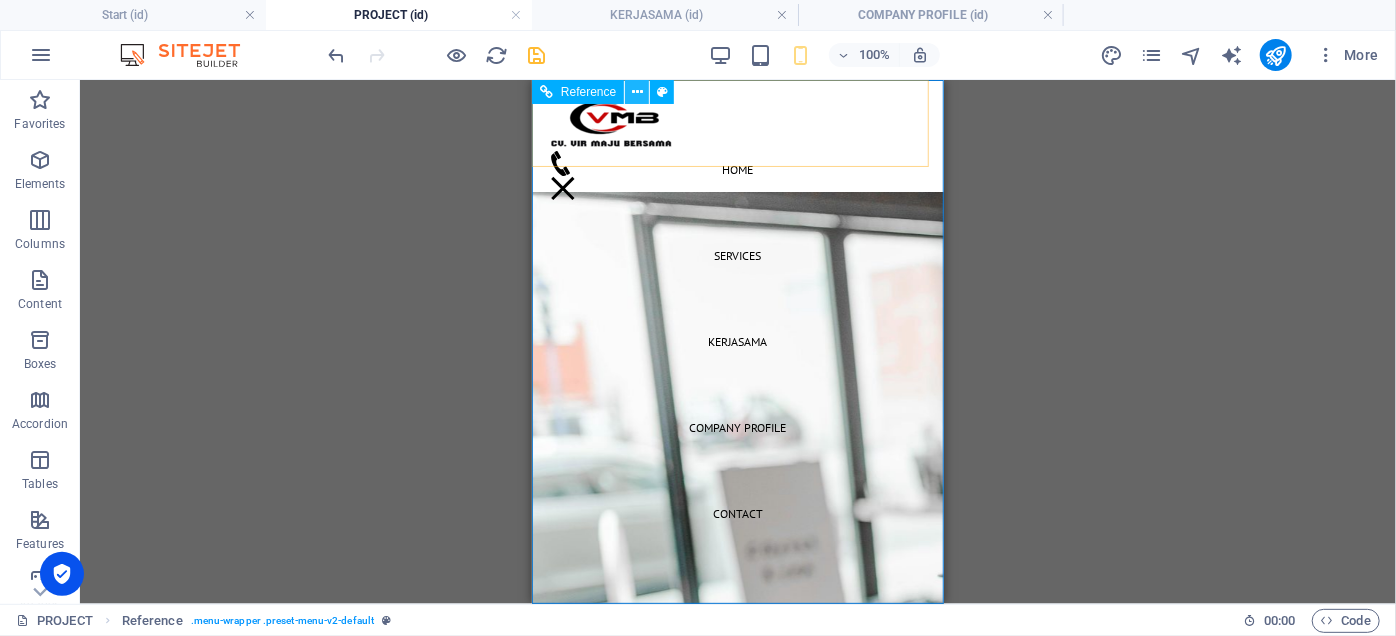 click at bounding box center (637, 92) 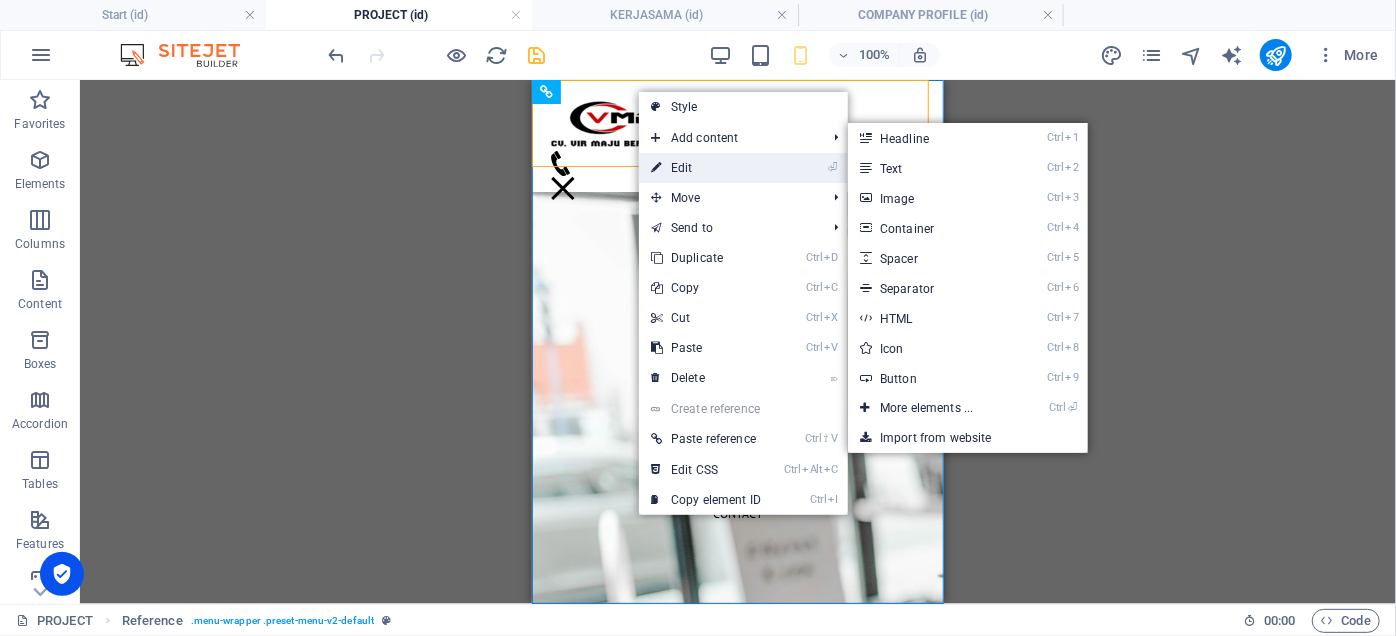click on "⏎  Edit" at bounding box center (706, 168) 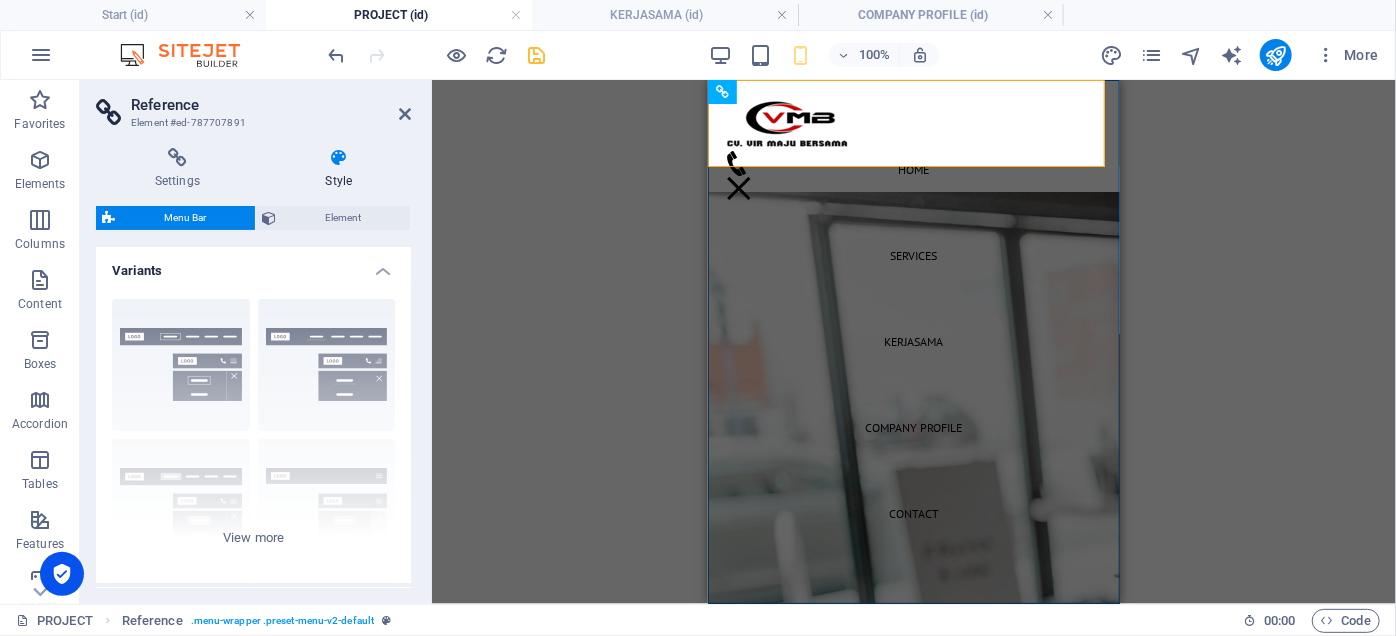 type 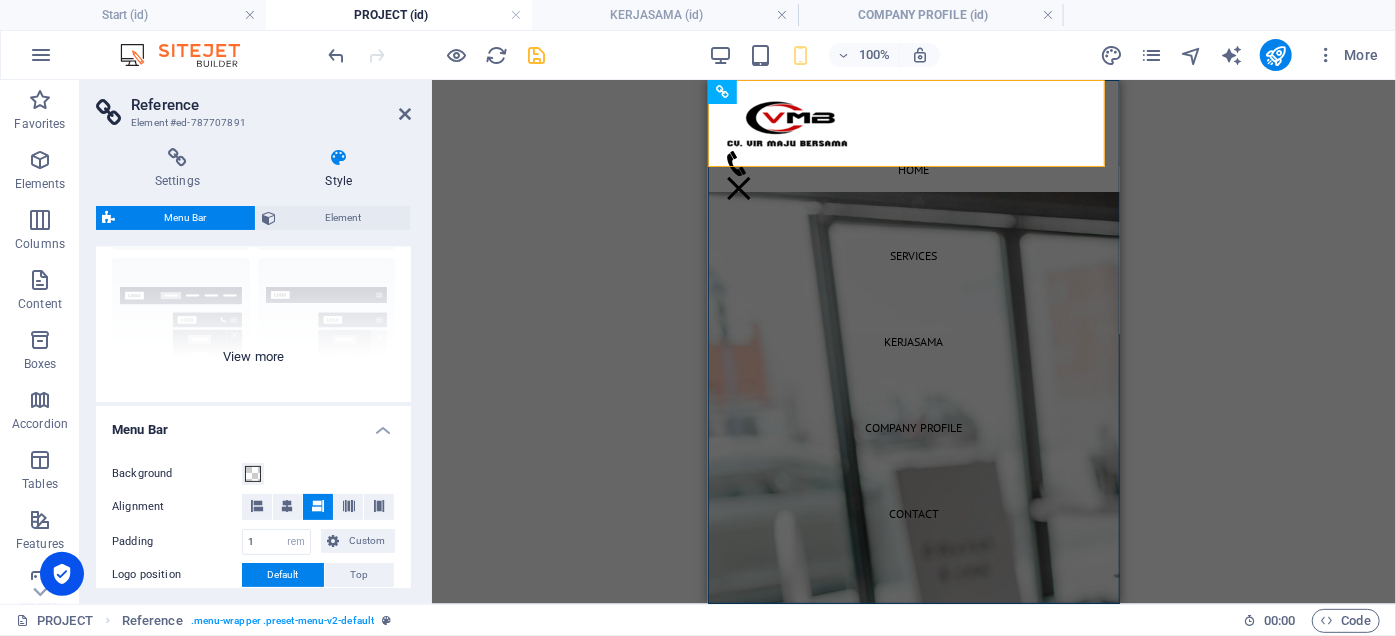 scroll, scrollTop: 272, scrollLeft: 0, axis: vertical 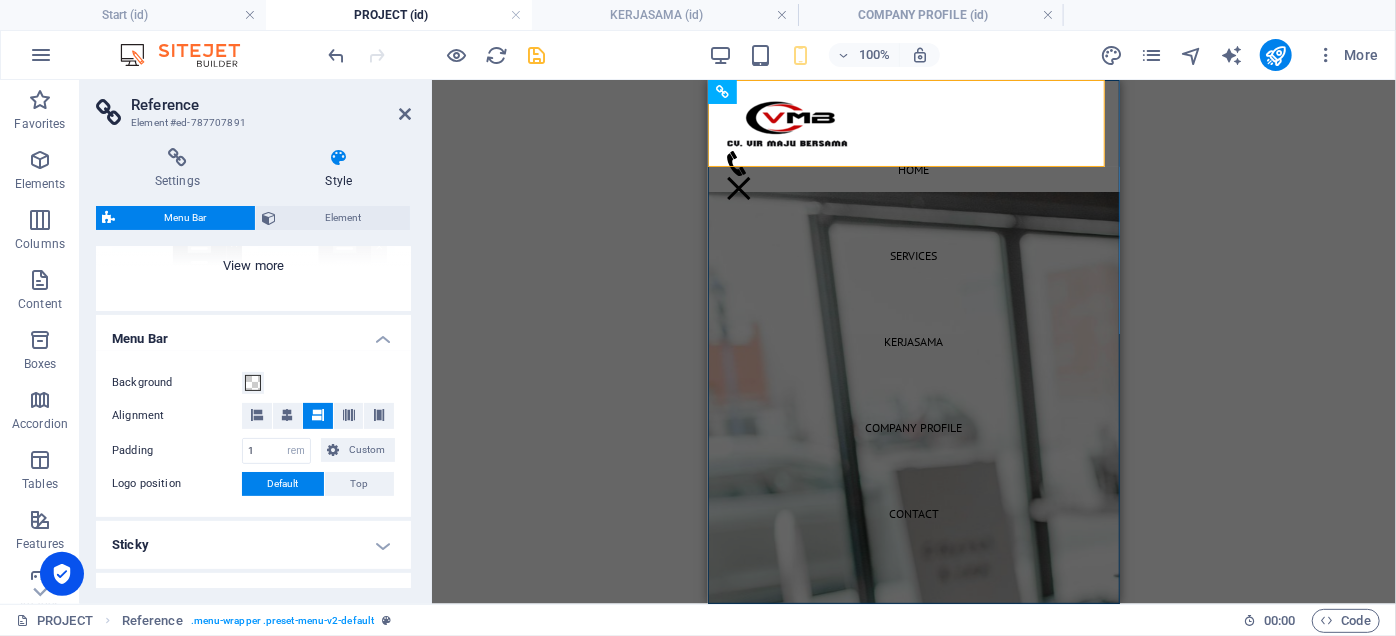 click on "Border Centered Default Fixed Loki Trigger Wide XXL" at bounding box center [253, 161] 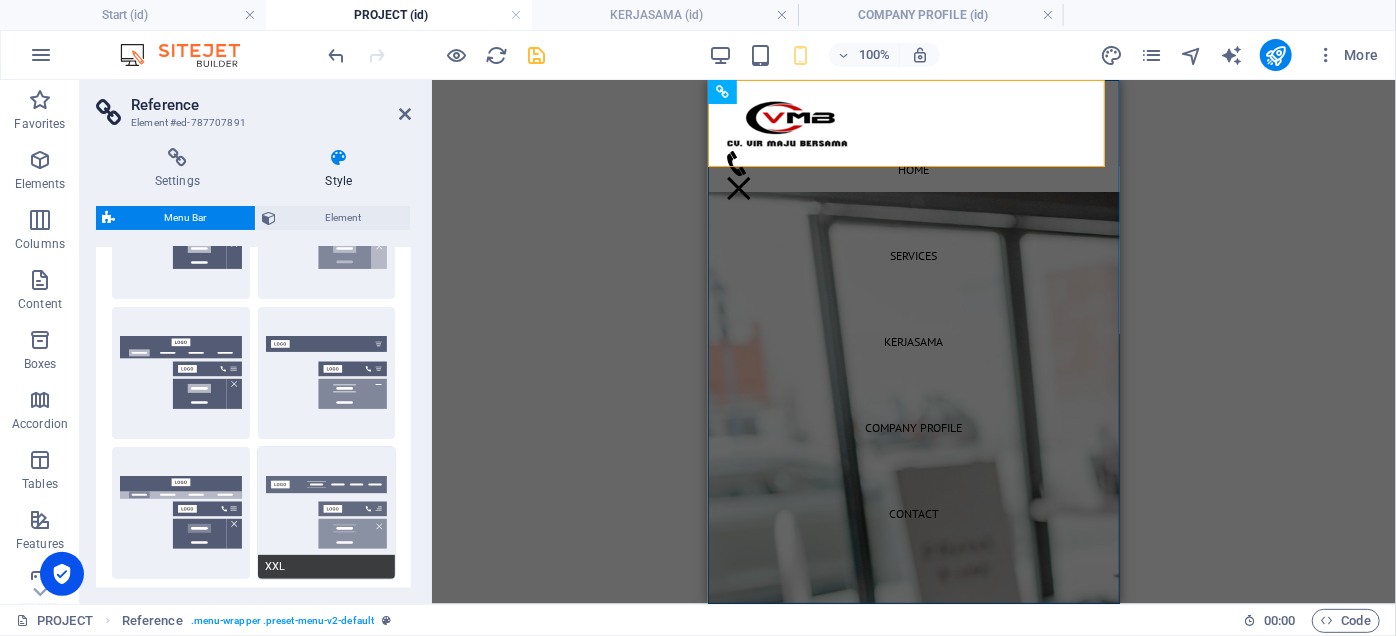 click on "XXL" at bounding box center (327, 513) 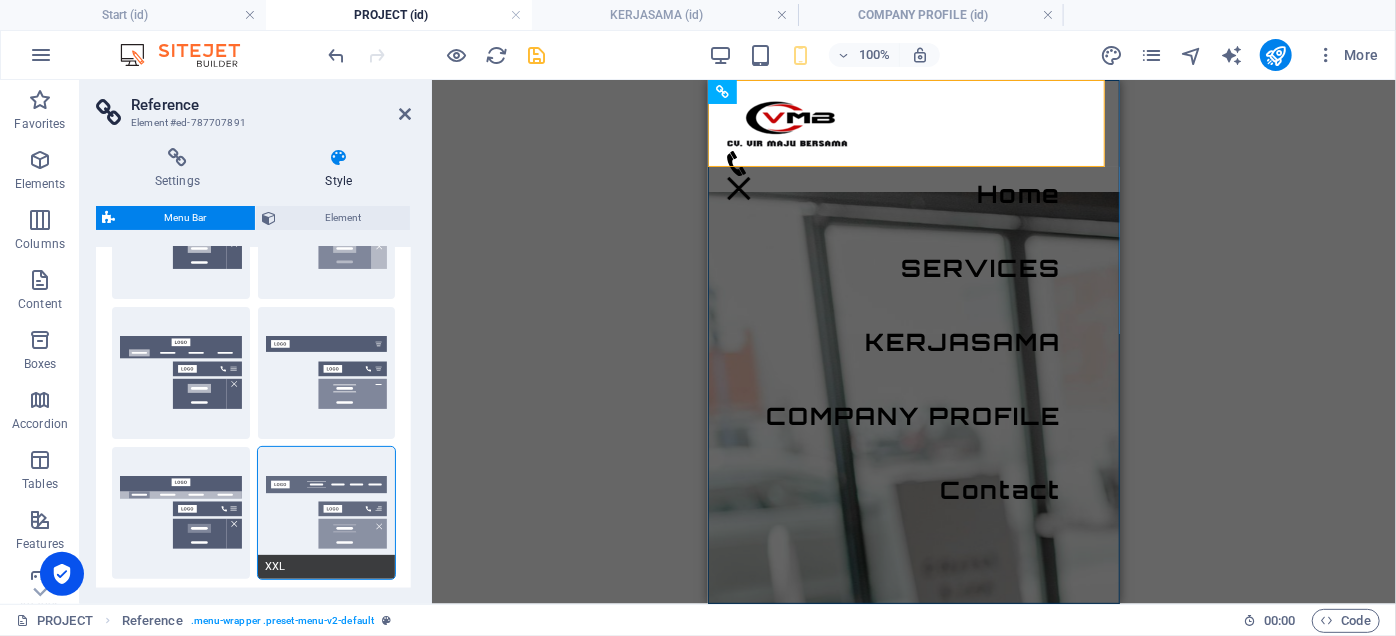 scroll, scrollTop: 454, scrollLeft: 0, axis: vertical 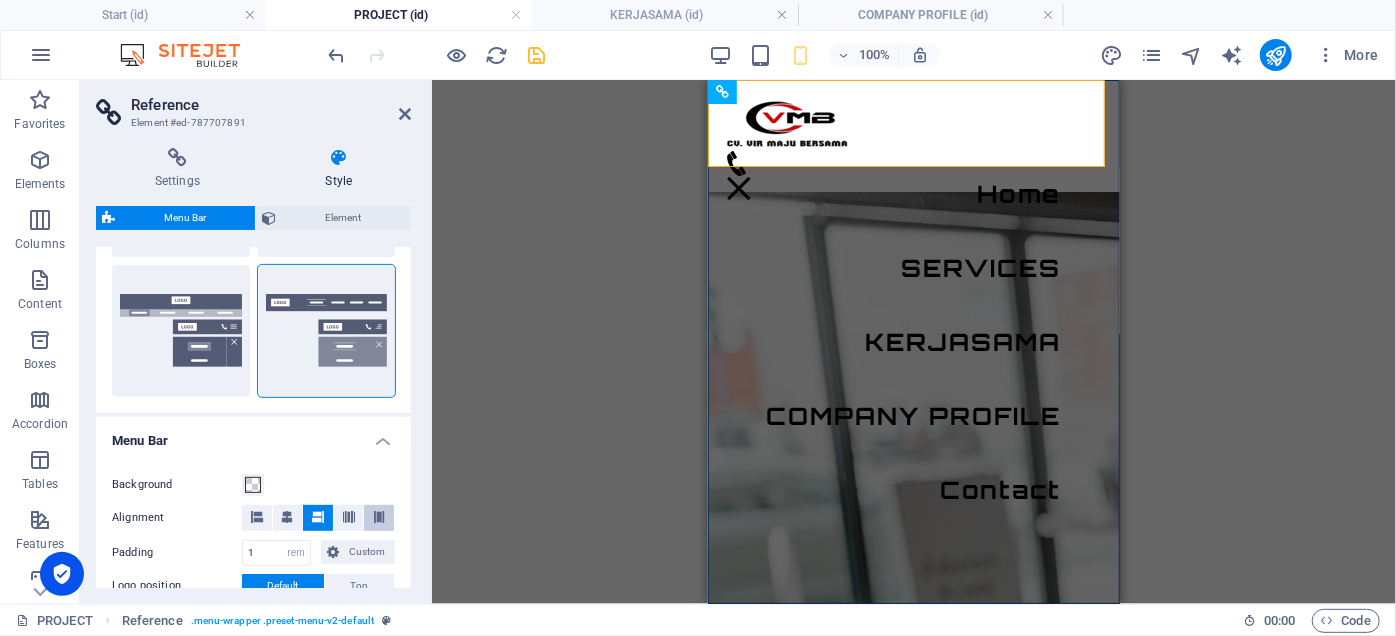 click at bounding box center [379, 517] 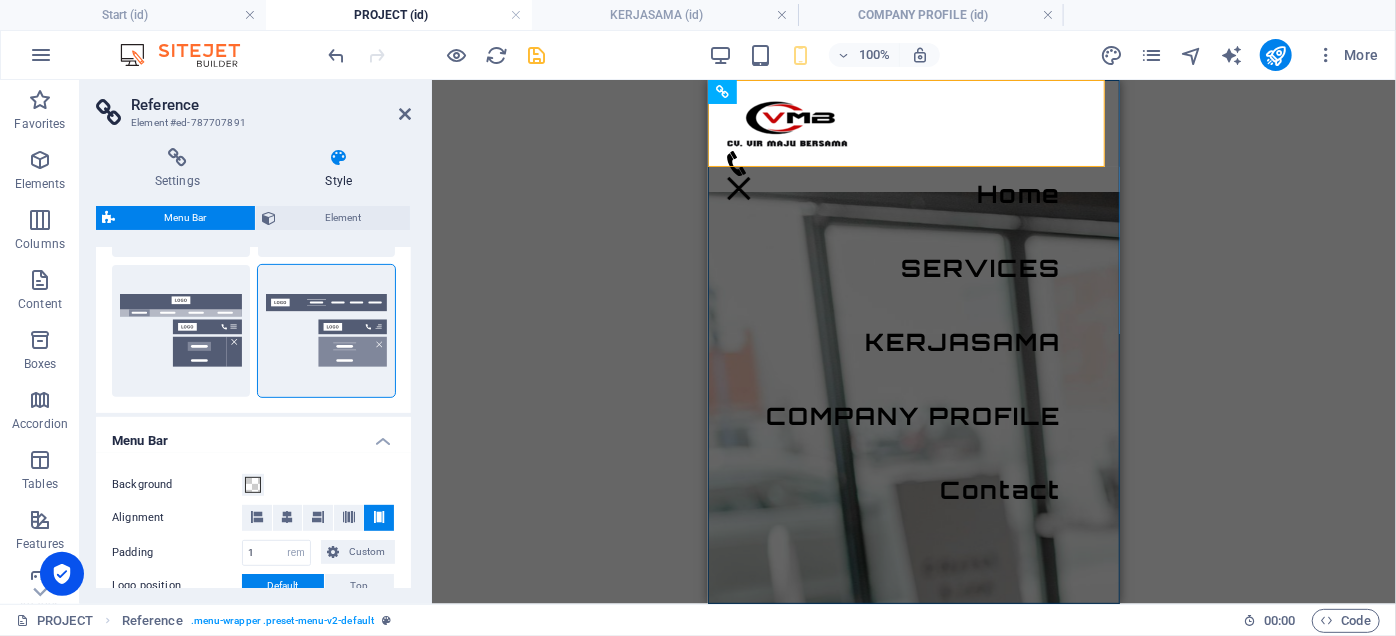 scroll, scrollTop: 545, scrollLeft: 0, axis: vertical 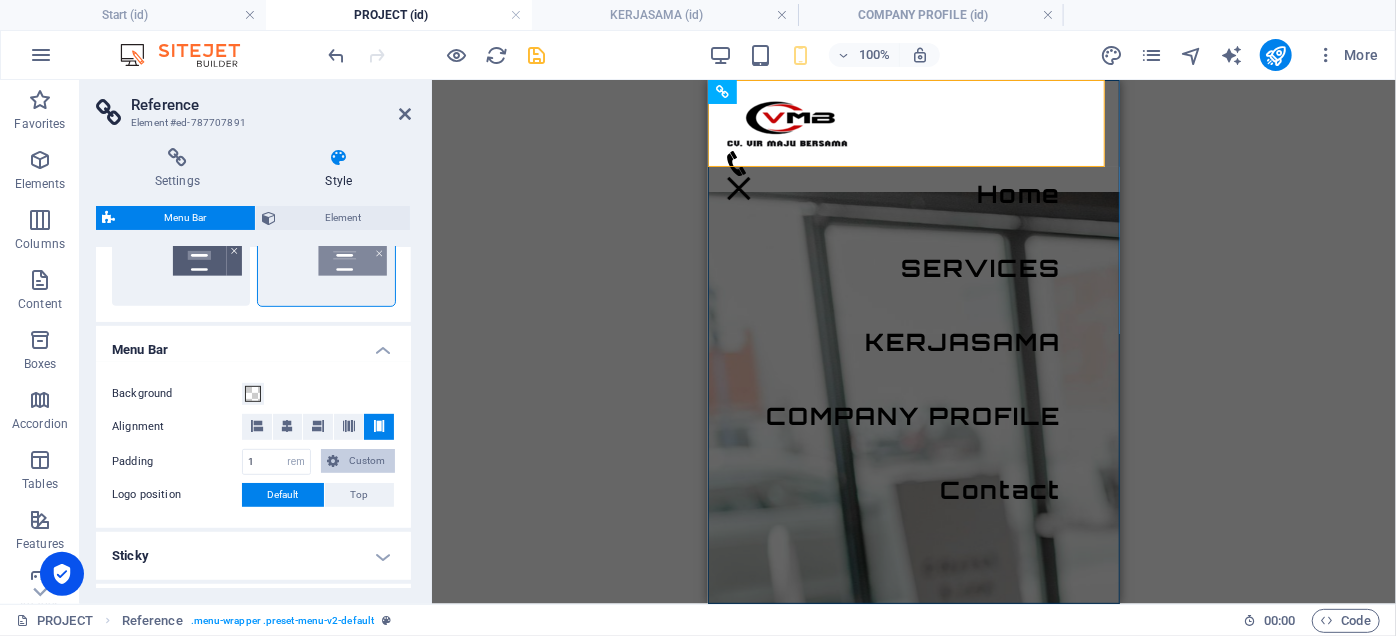 click at bounding box center [333, 461] 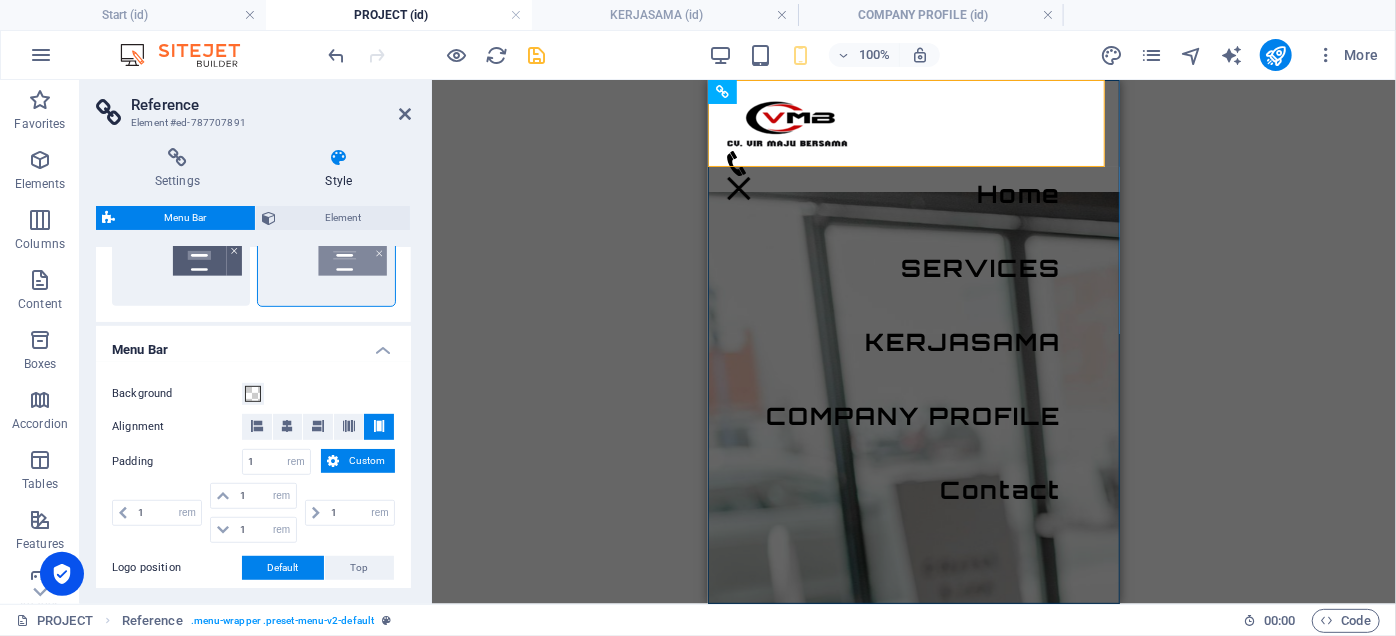click at bounding box center (333, 461) 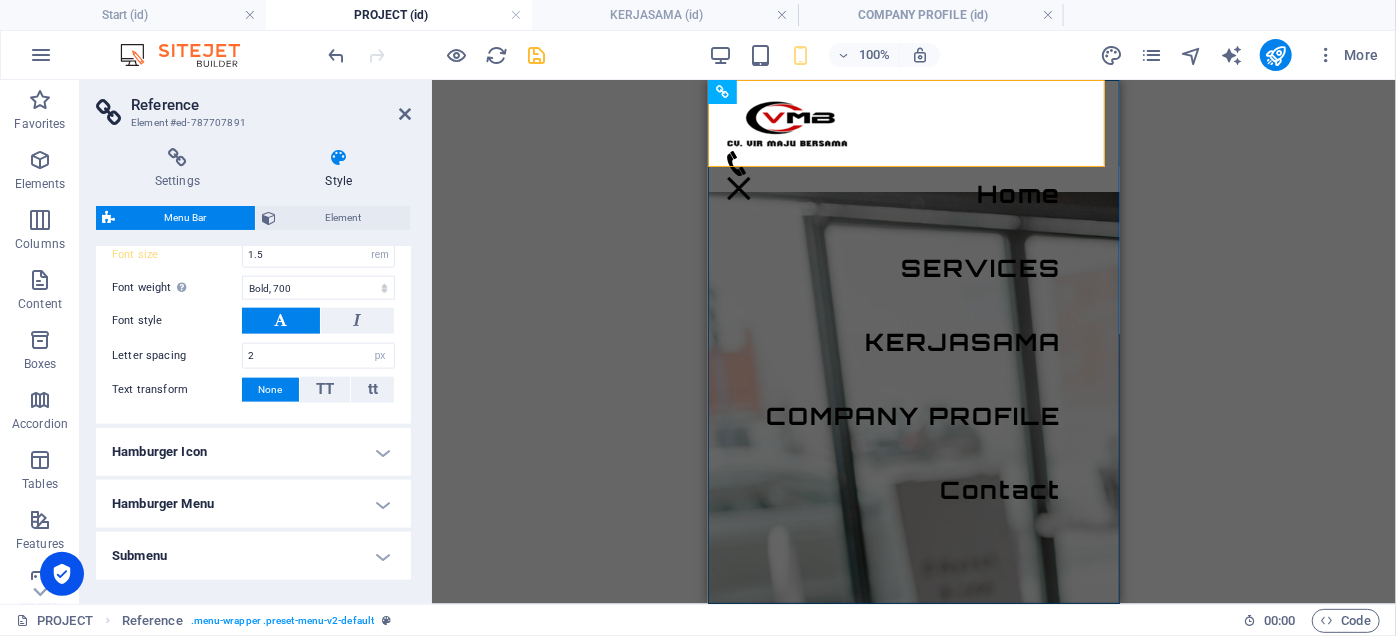 scroll, scrollTop: 1338, scrollLeft: 0, axis: vertical 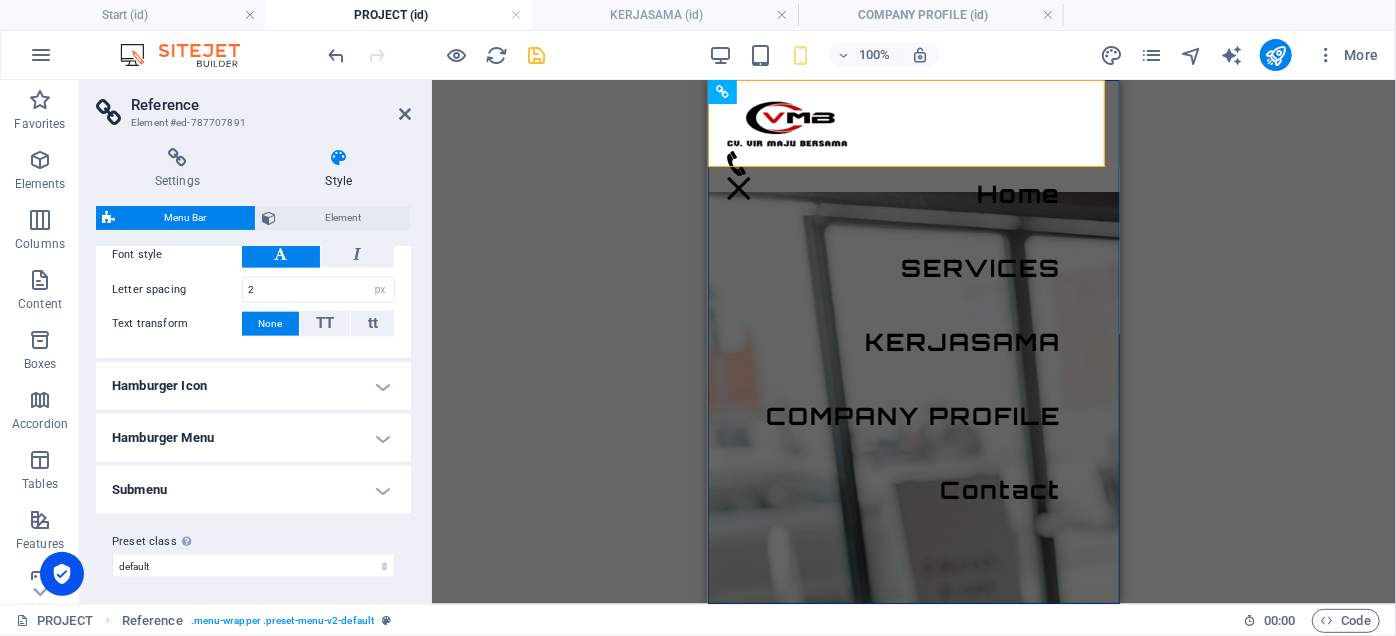 click on "Hamburger Menu" at bounding box center [253, 438] 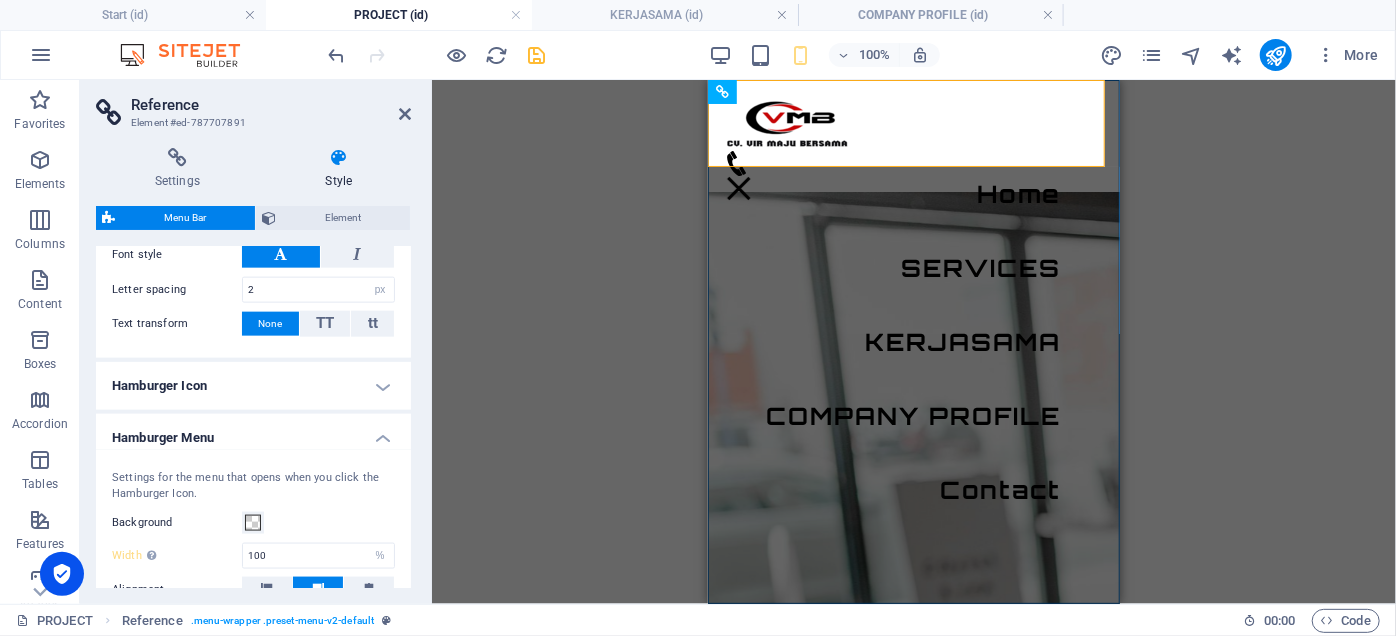 scroll, scrollTop: 1429, scrollLeft: 0, axis: vertical 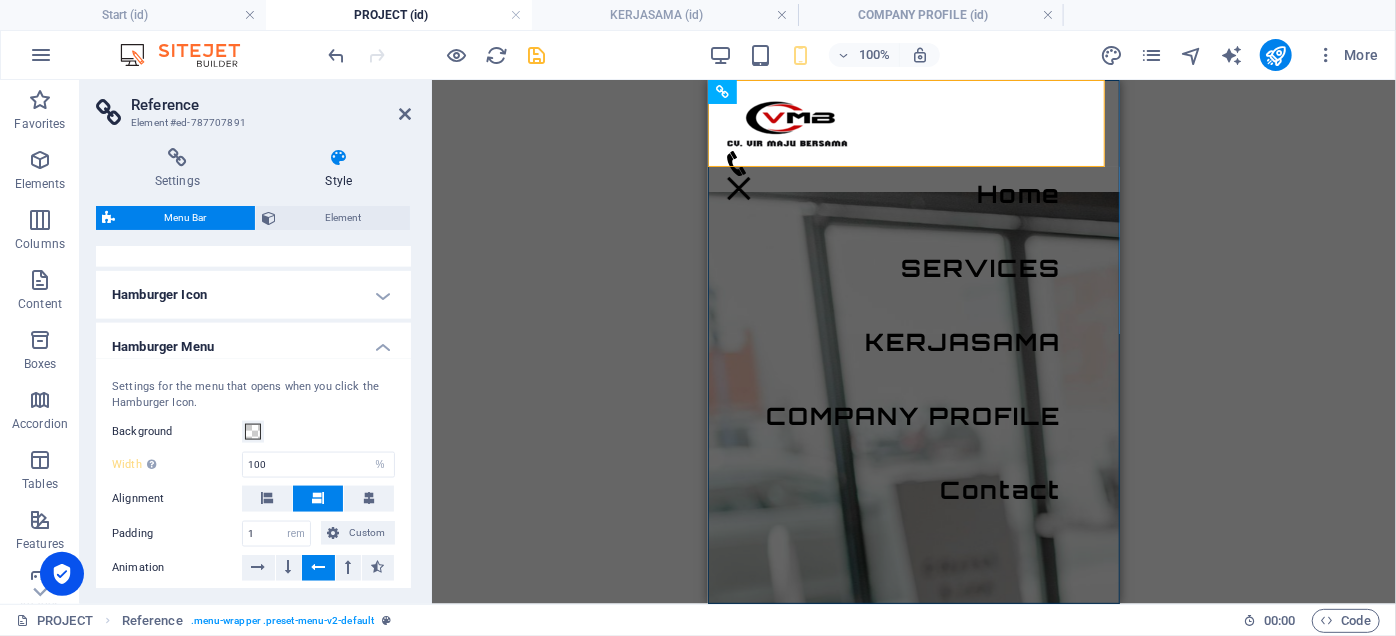 click on "Hamburger Icon" at bounding box center (253, 295) 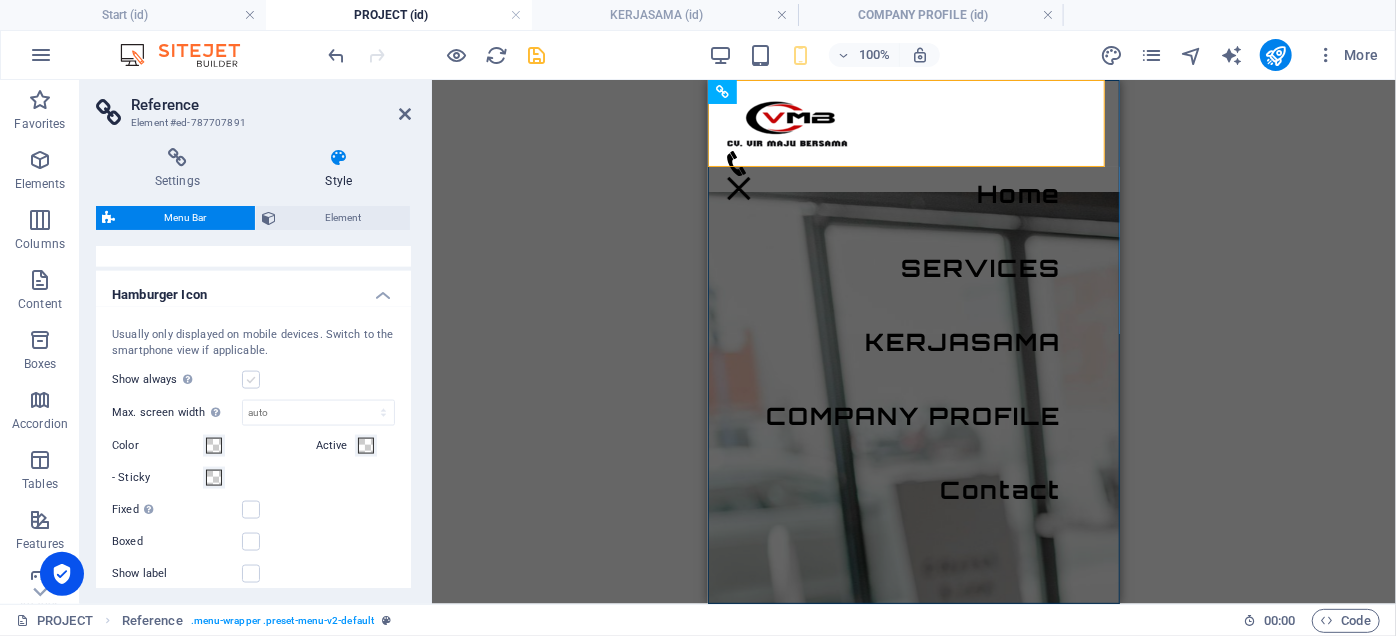 click at bounding box center (251, 380) 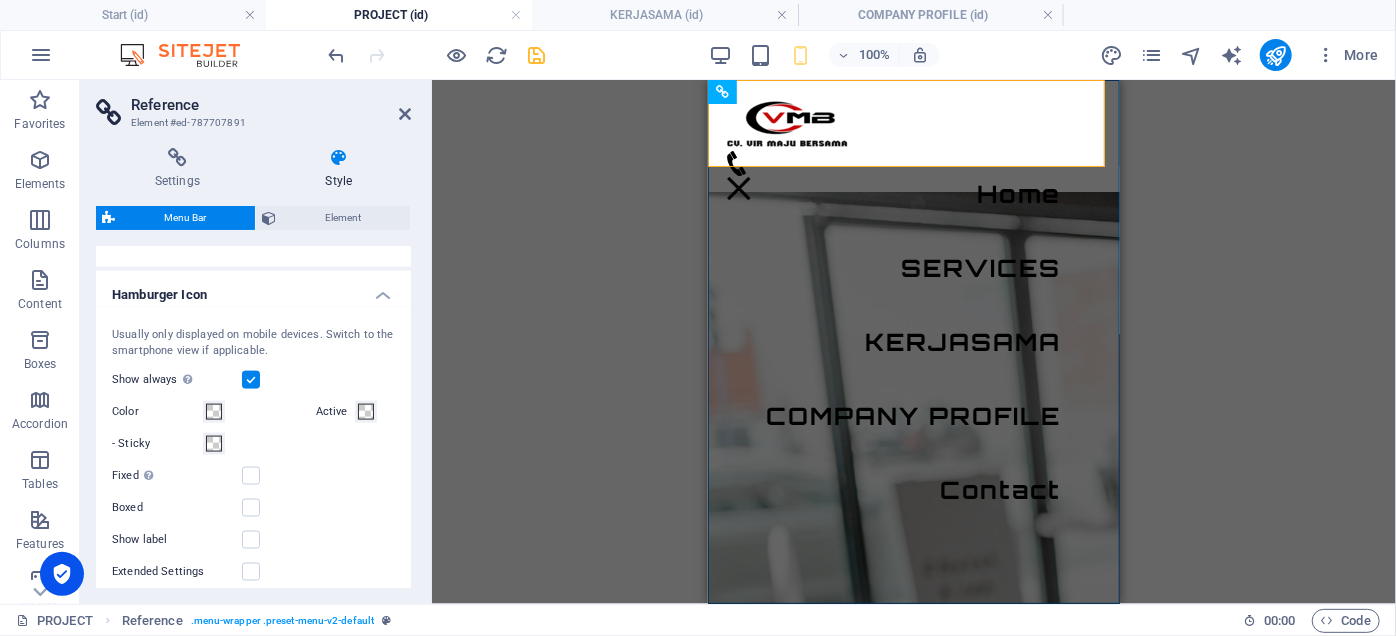 click at bounding box center (251, 380) 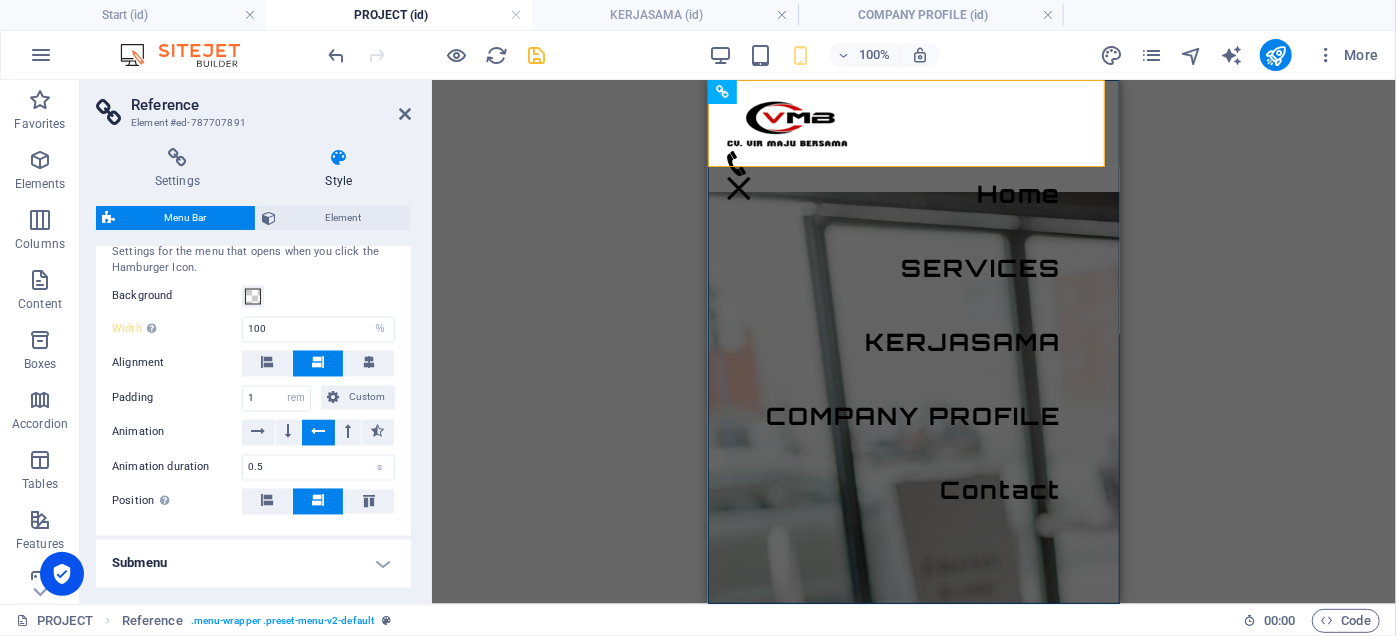 scroll, scrollTop: 1953, scrollLeft: 0, axis: vertical 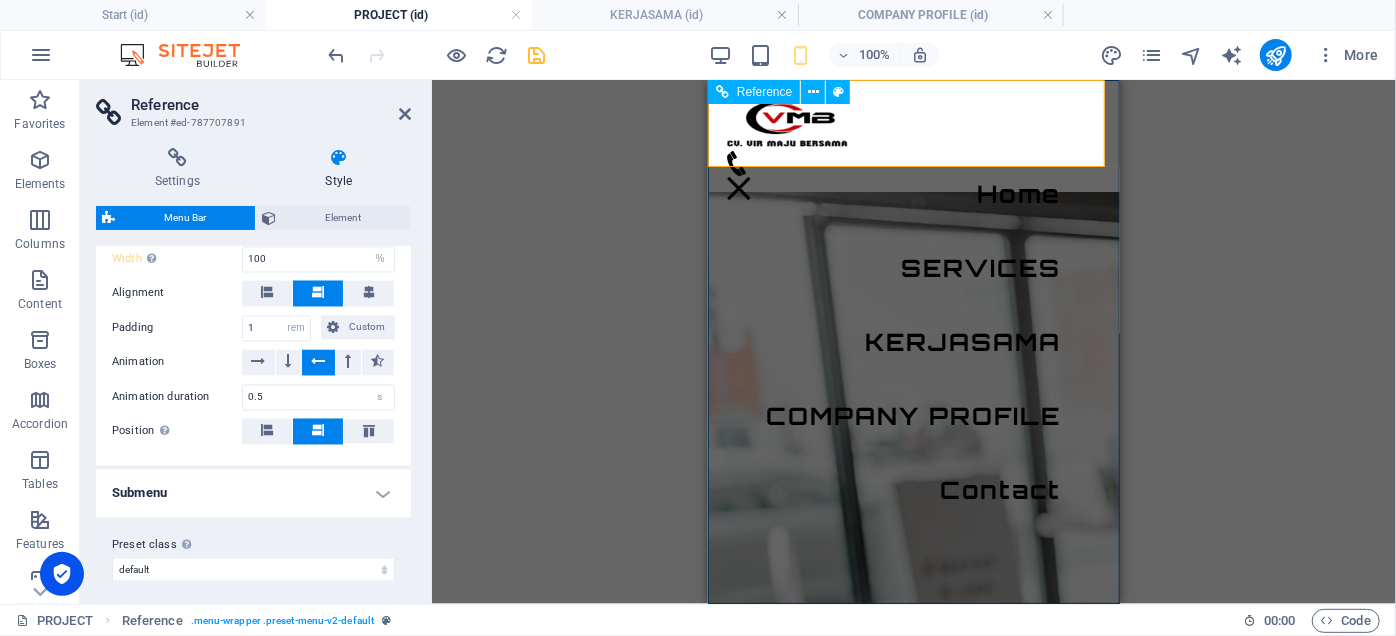 click at bounding box center [738, 187] 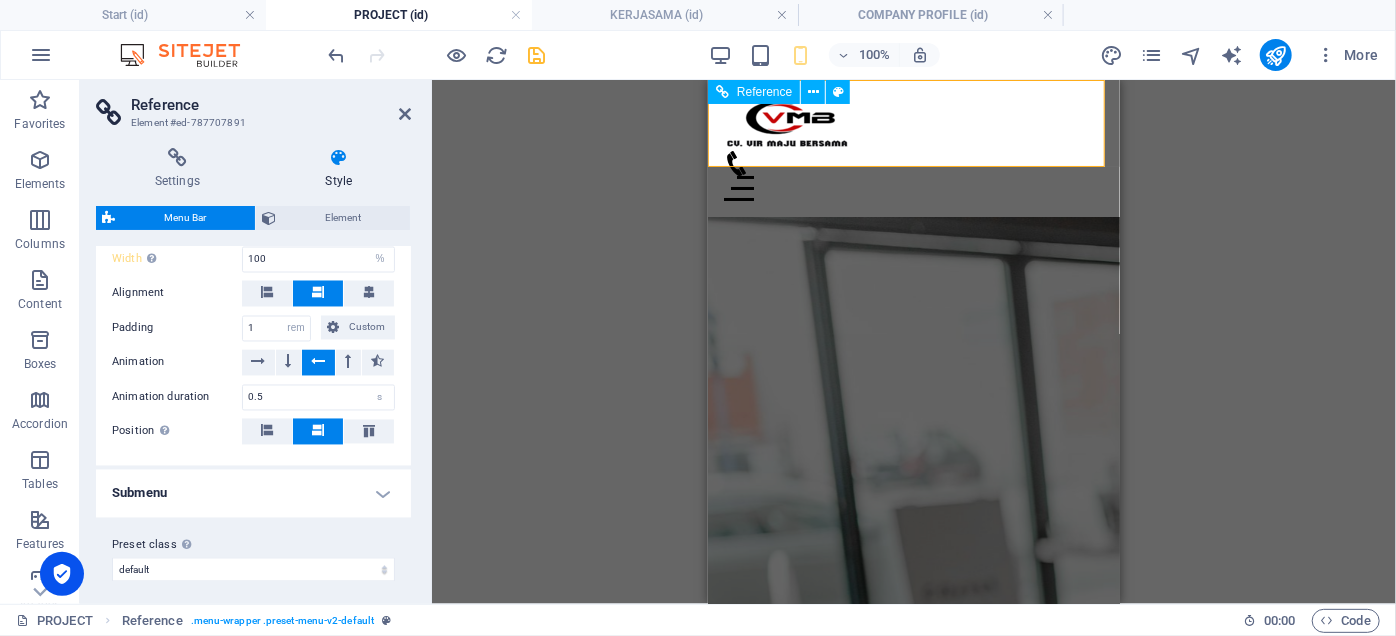 click at bounding box center (913, 187) 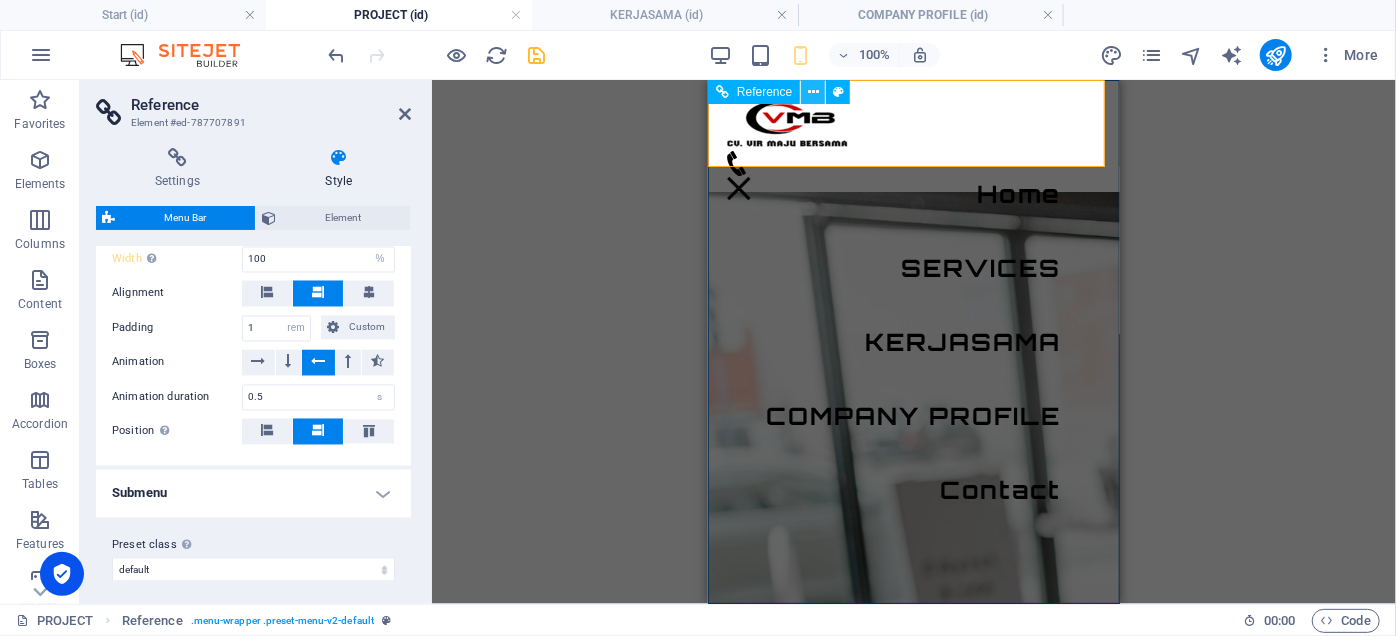 click at bounding box center (813, 92) 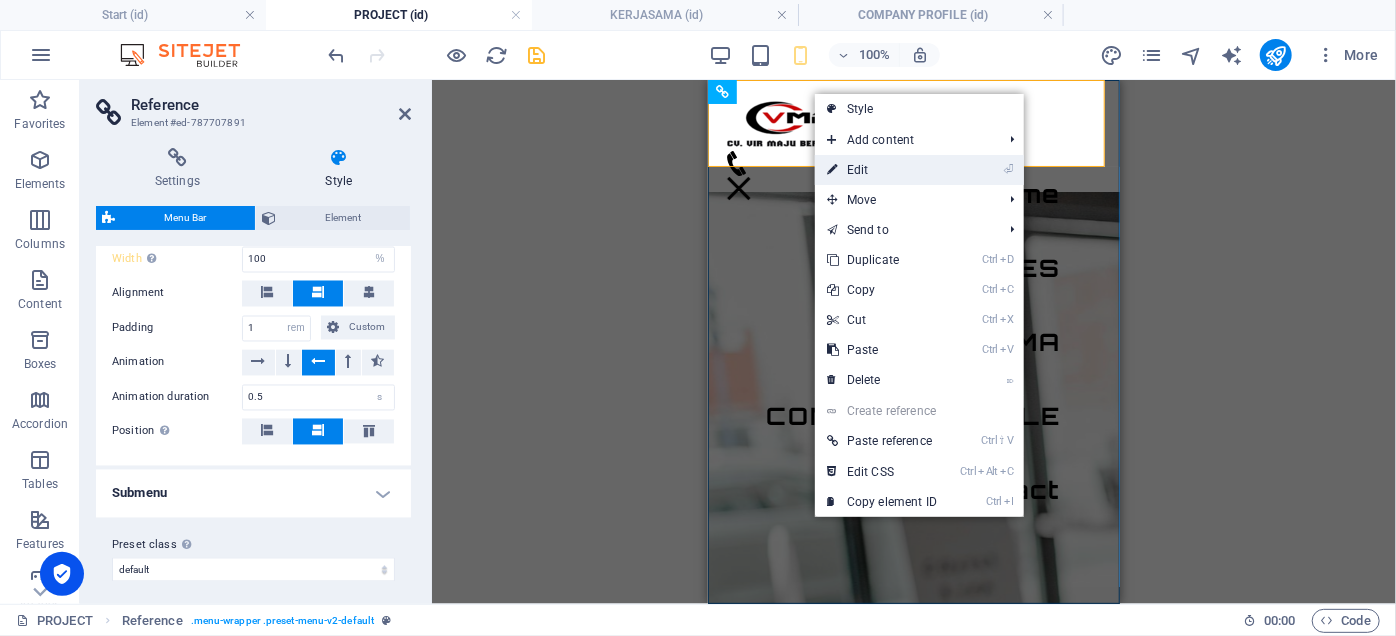 click on "⏎  Edit" at bounding box center (882, 170) 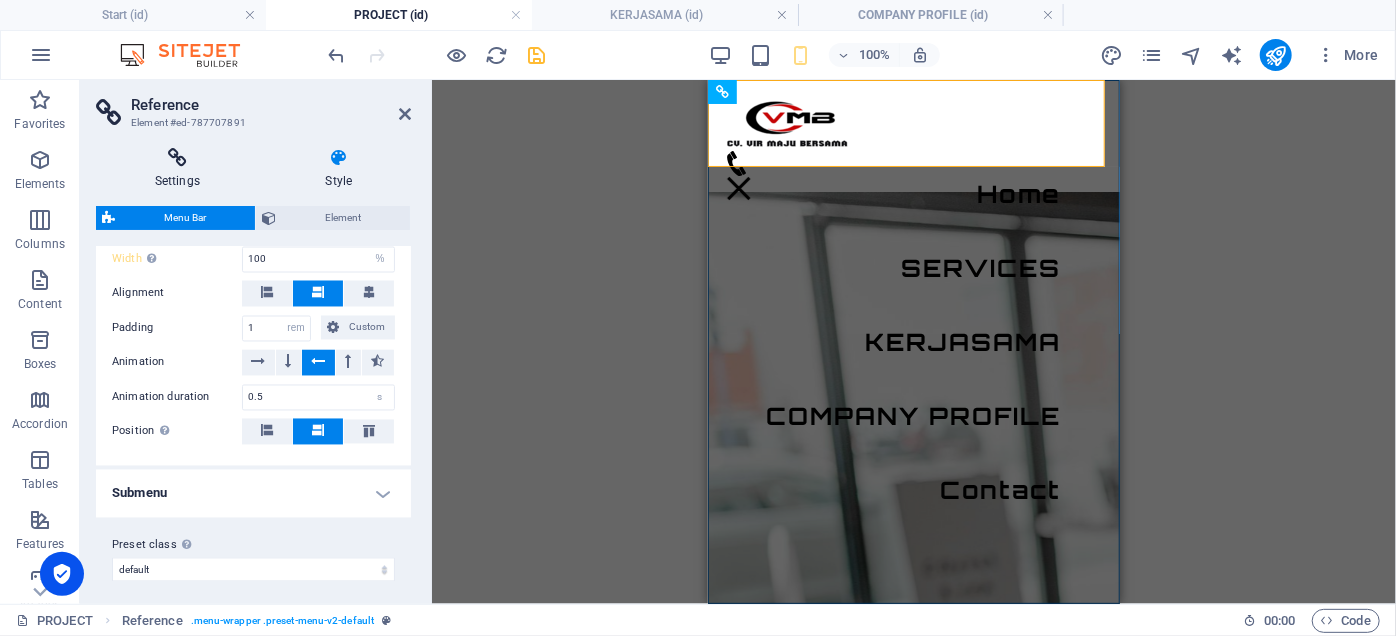 click at bounding box center [177, 158] 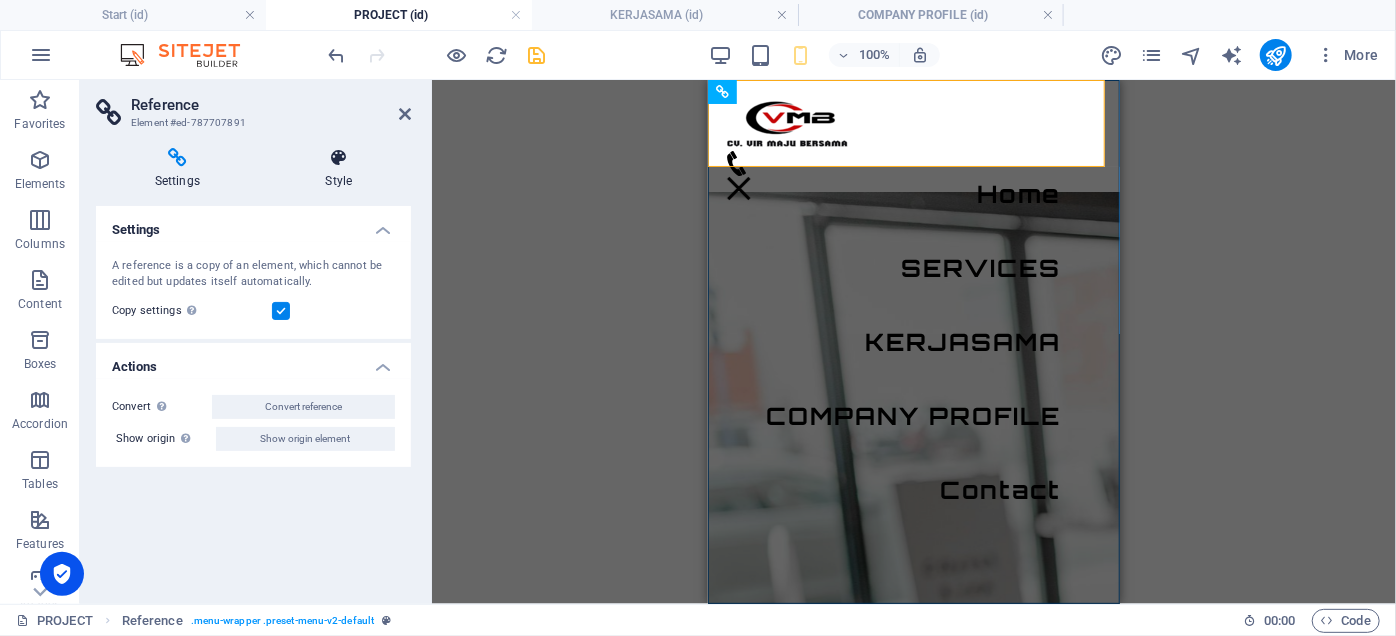 click on "Style" at bounding box center (339, 169) 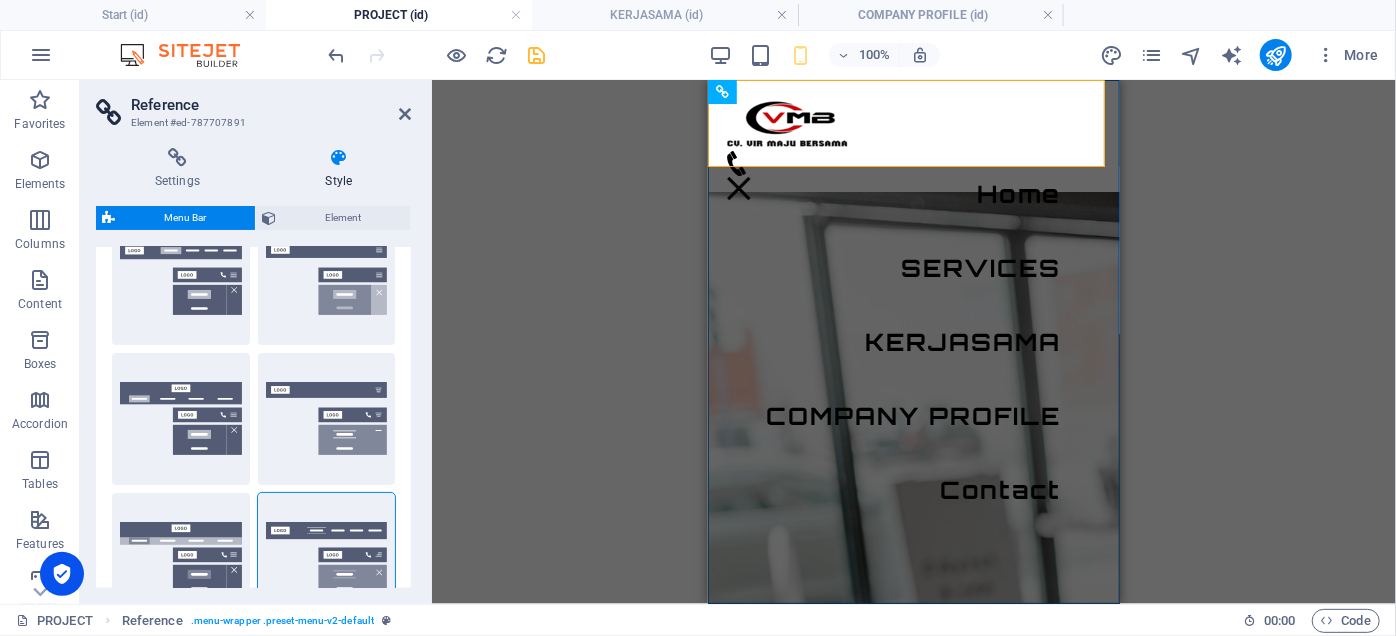 scroll, scrollTop: 0, scrollLeft: 0, axis: both 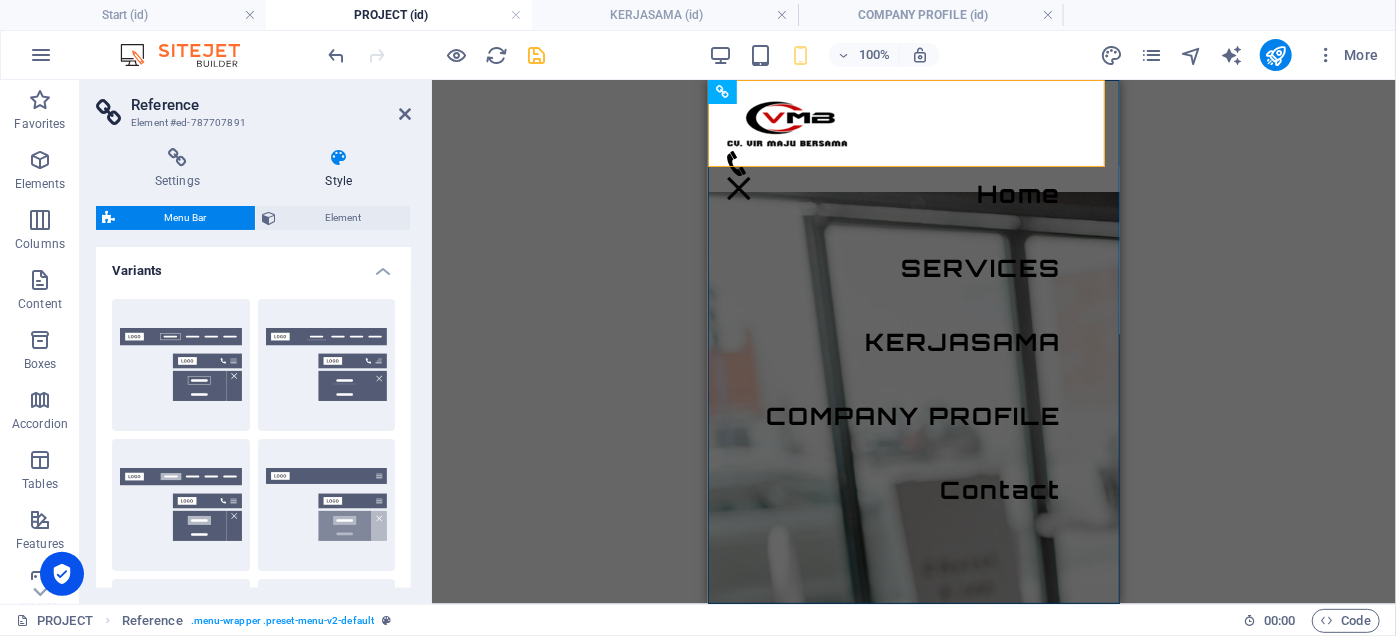 click on "Reference" at bounding box center [271, 105] 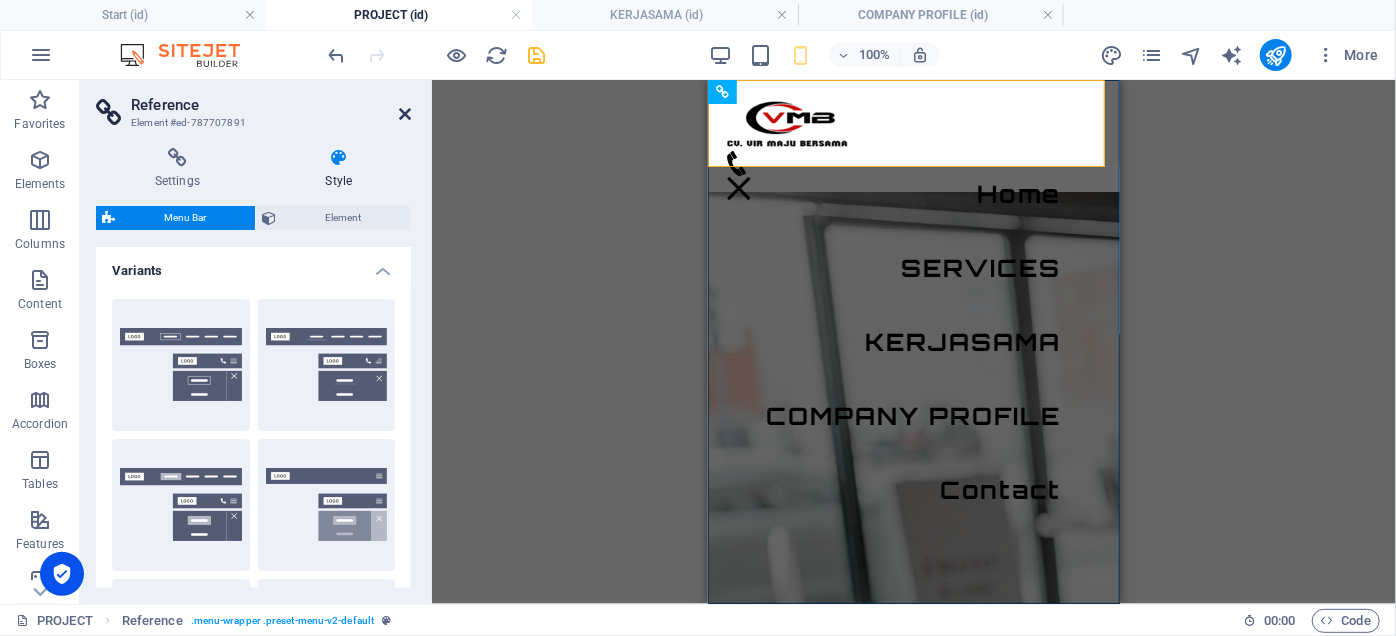 click at bounding box center [405, 114] 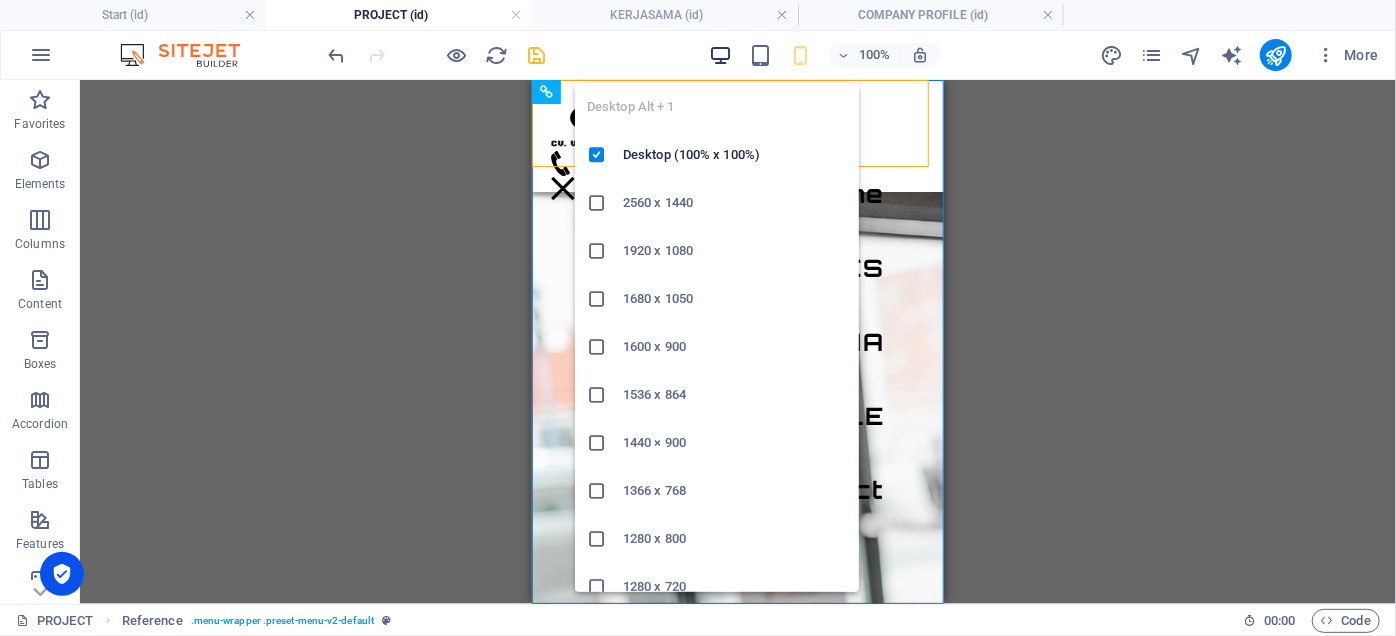 click at bounding box center [720, 55] 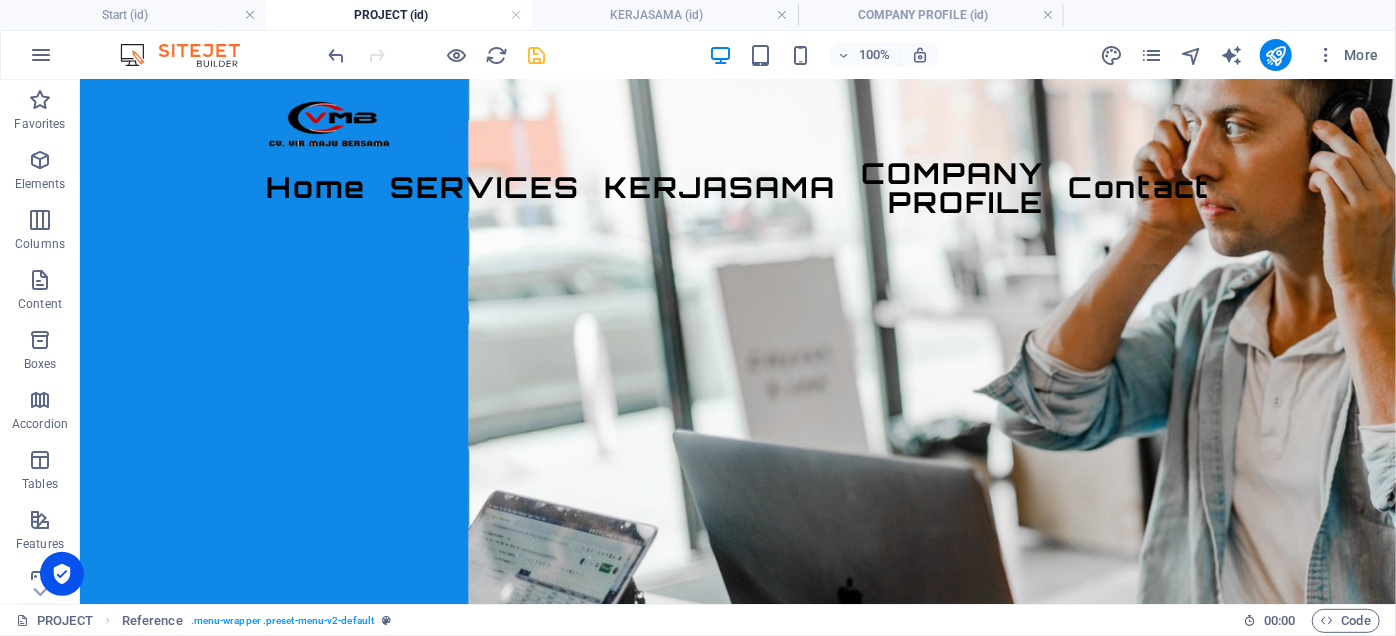 scroll, scrollTop: 0, scrollLeft: 0, axis: both 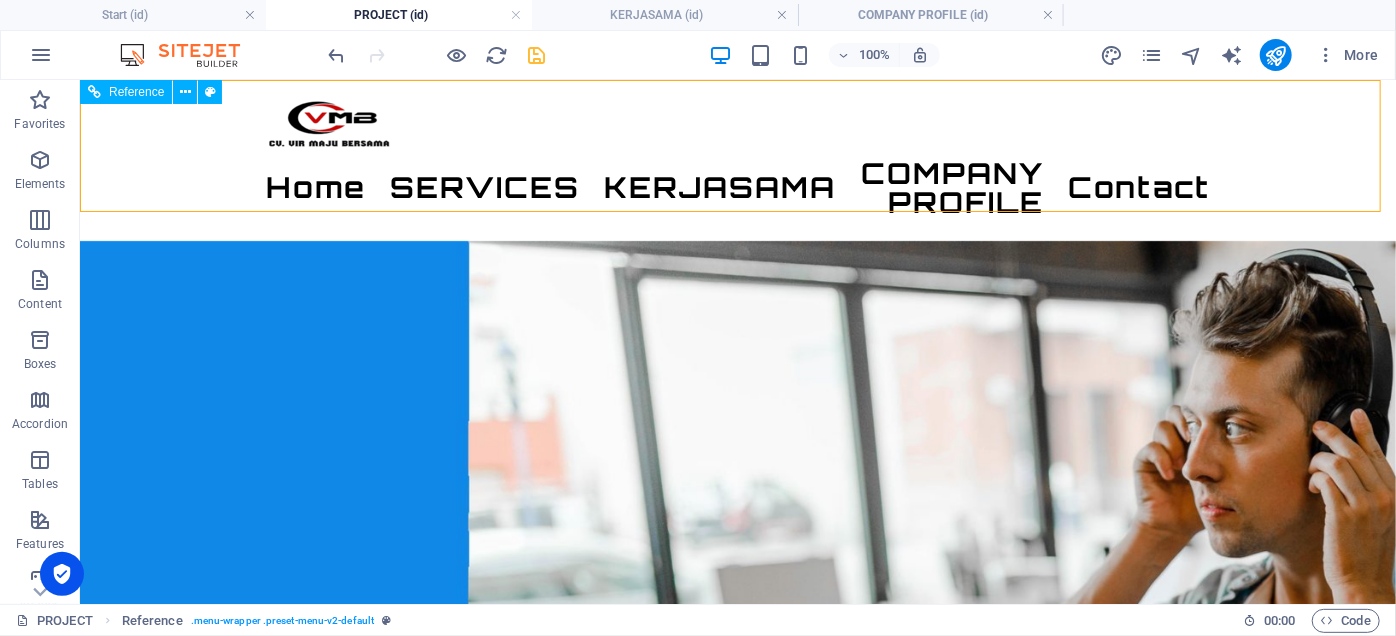 click on "Home SERVICES KERJASAMA COMPANY PROFILE Contact" at bounding box center (737, 159) 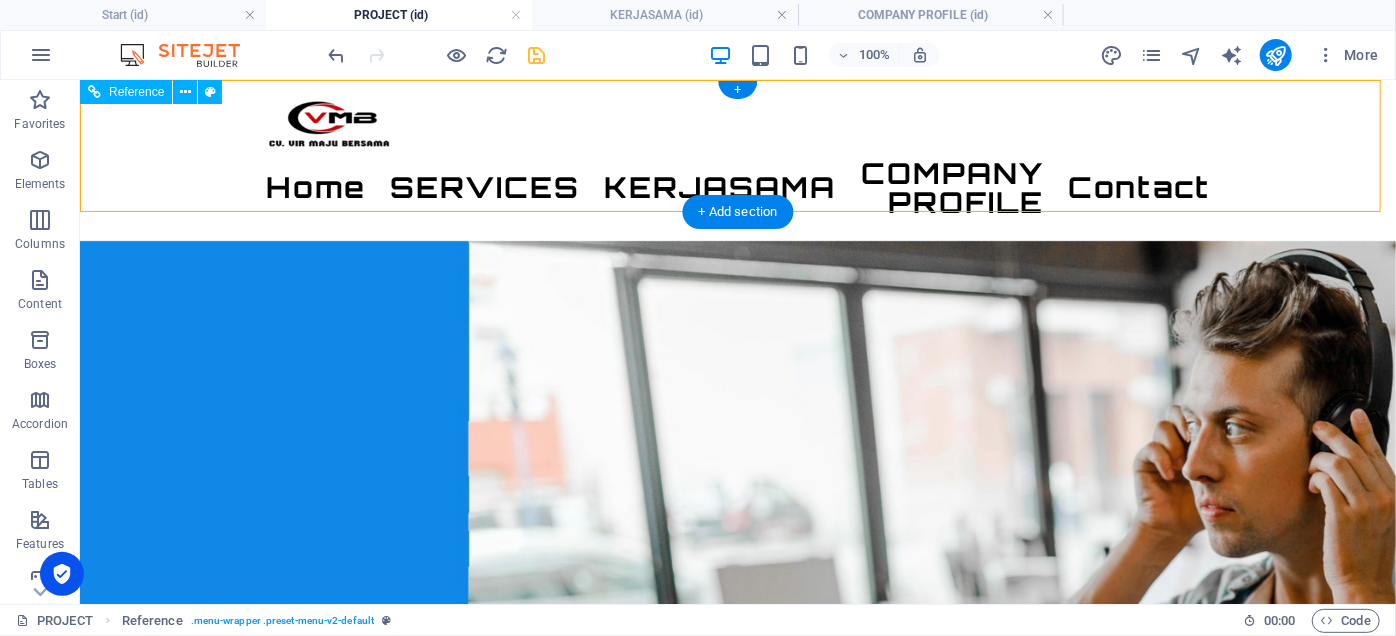 click on "Home SERVICES KERJASAMA COMPANY PROFILE Contact" at bounding box center [737, 187] 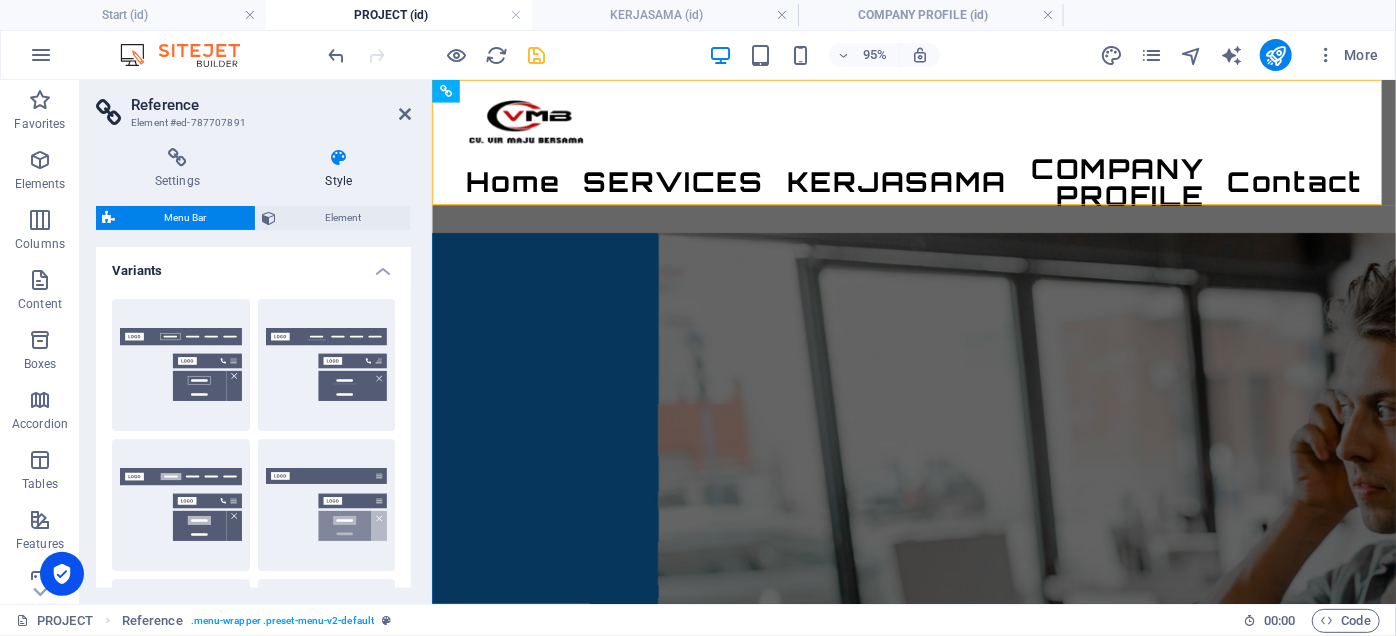 type on "1.8" 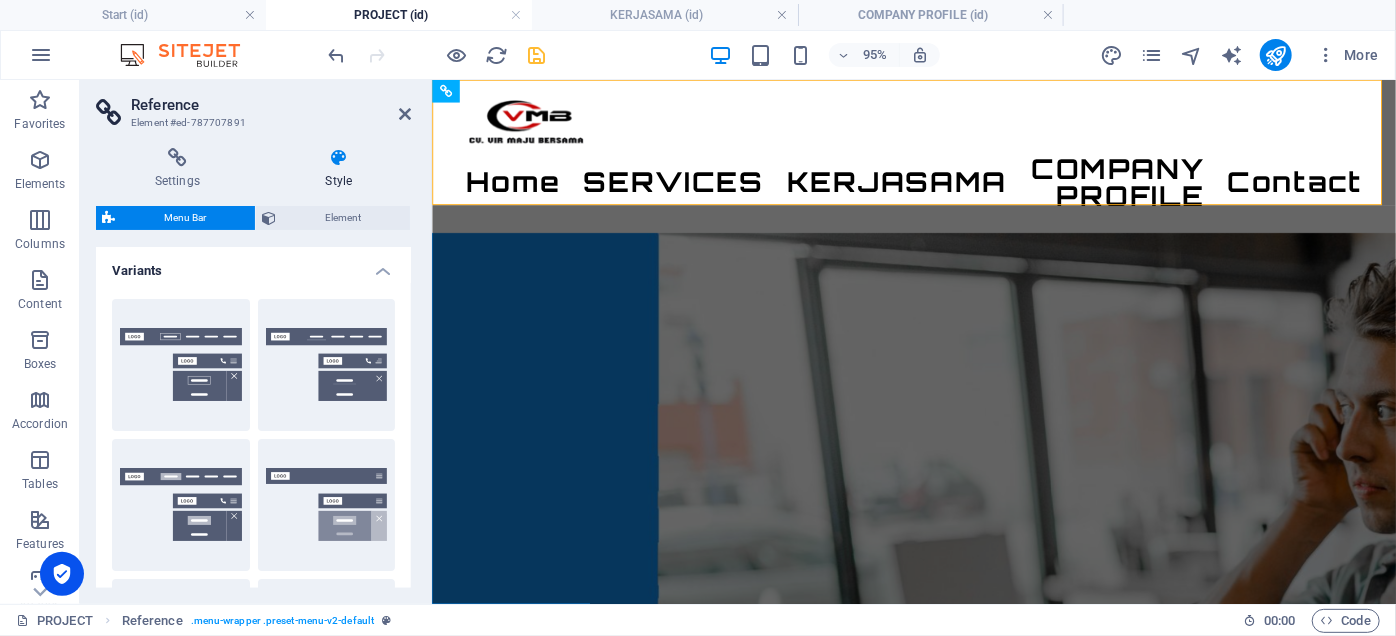 type 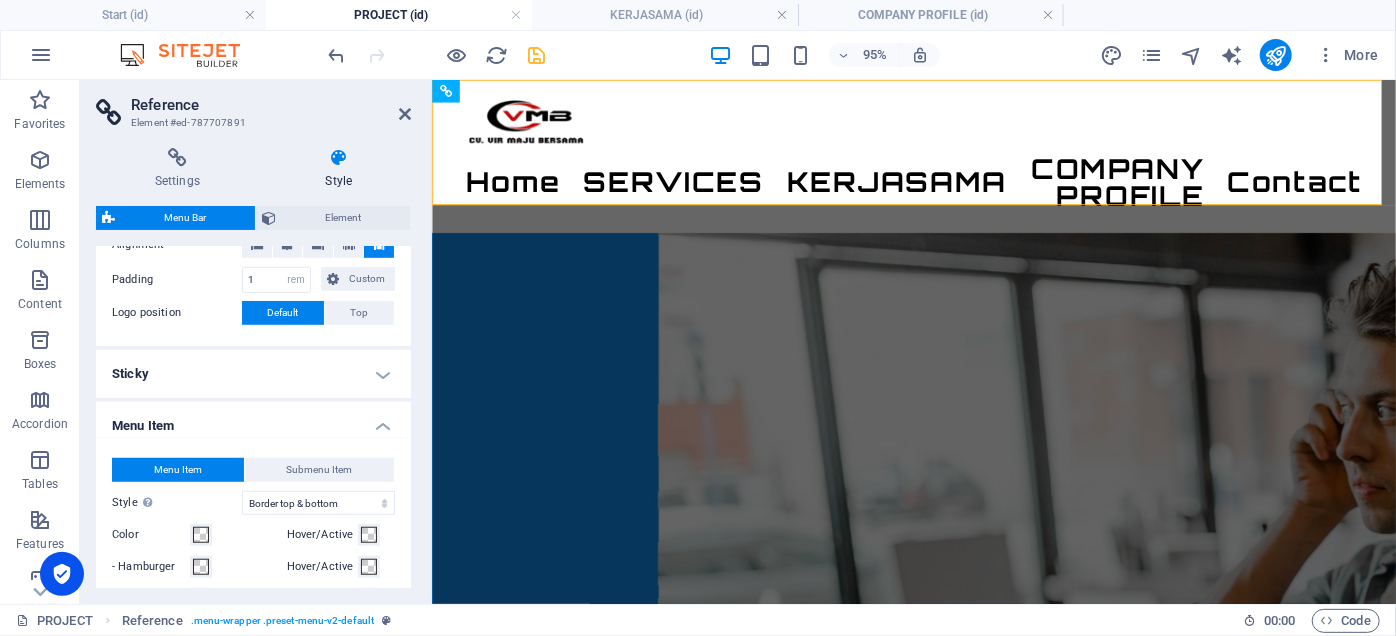 scroll, scrollTop: 545, scrollLeft: 0, axis: vertical 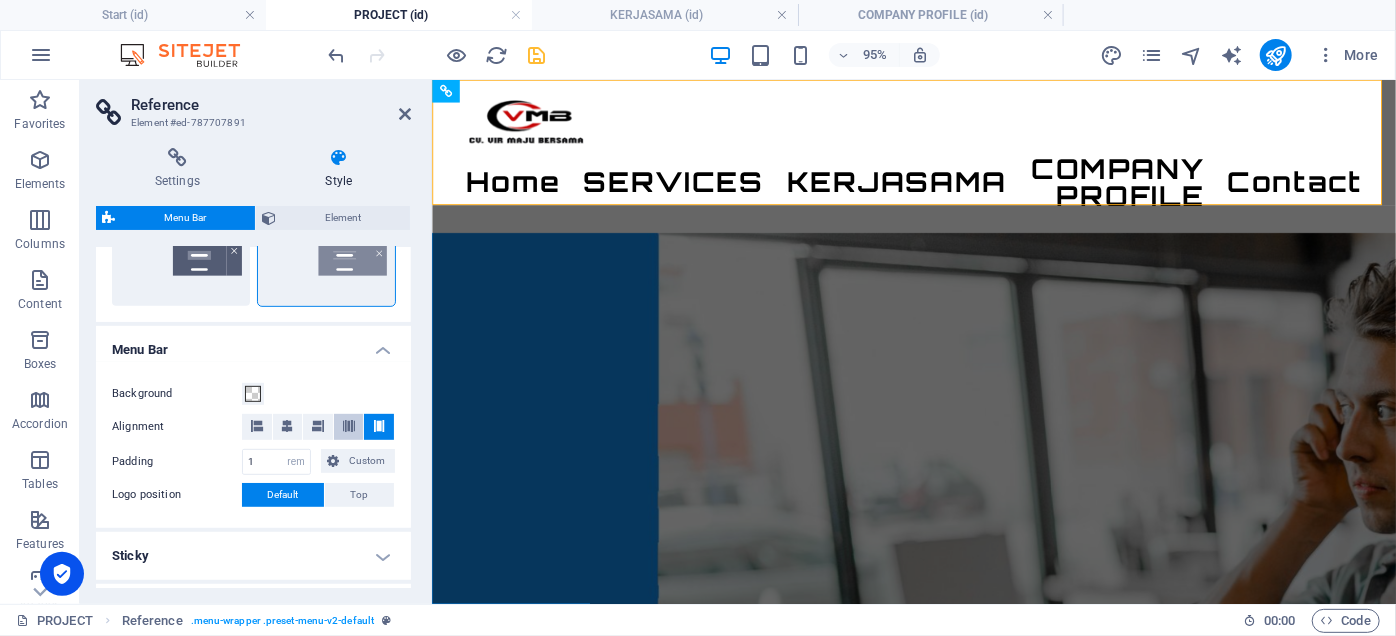 click at bounding box center [349, 426] 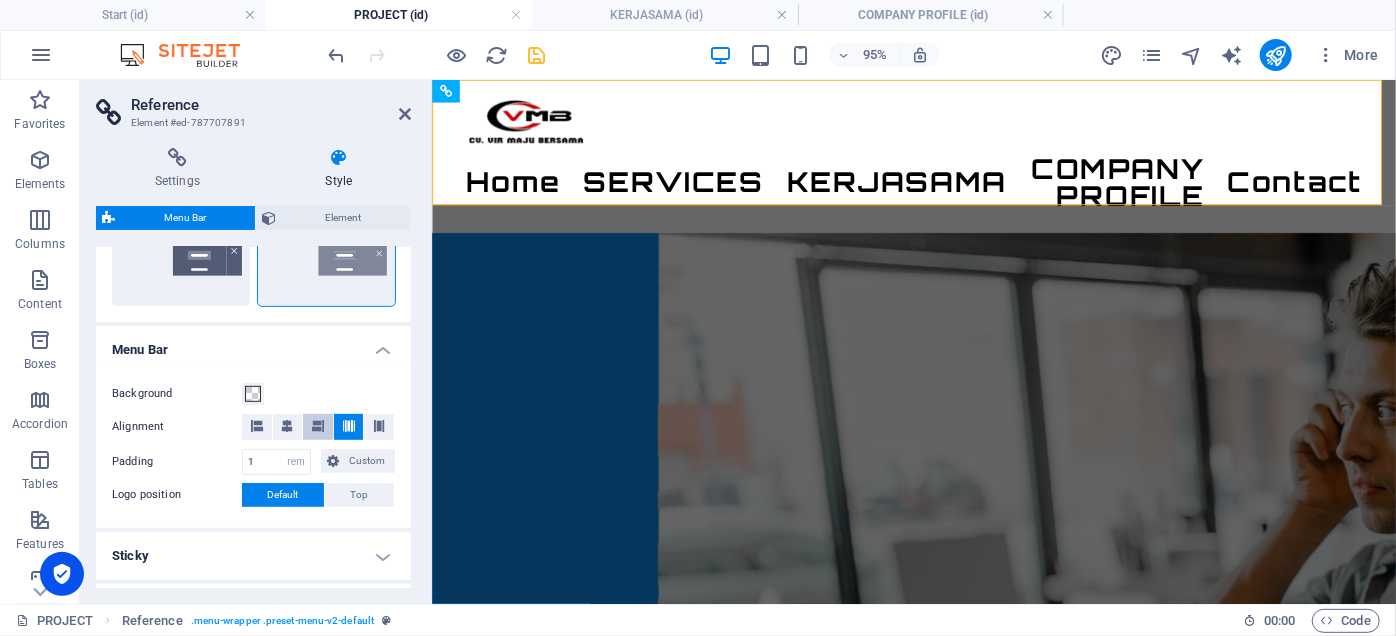 click at bounding box center (318, 427) 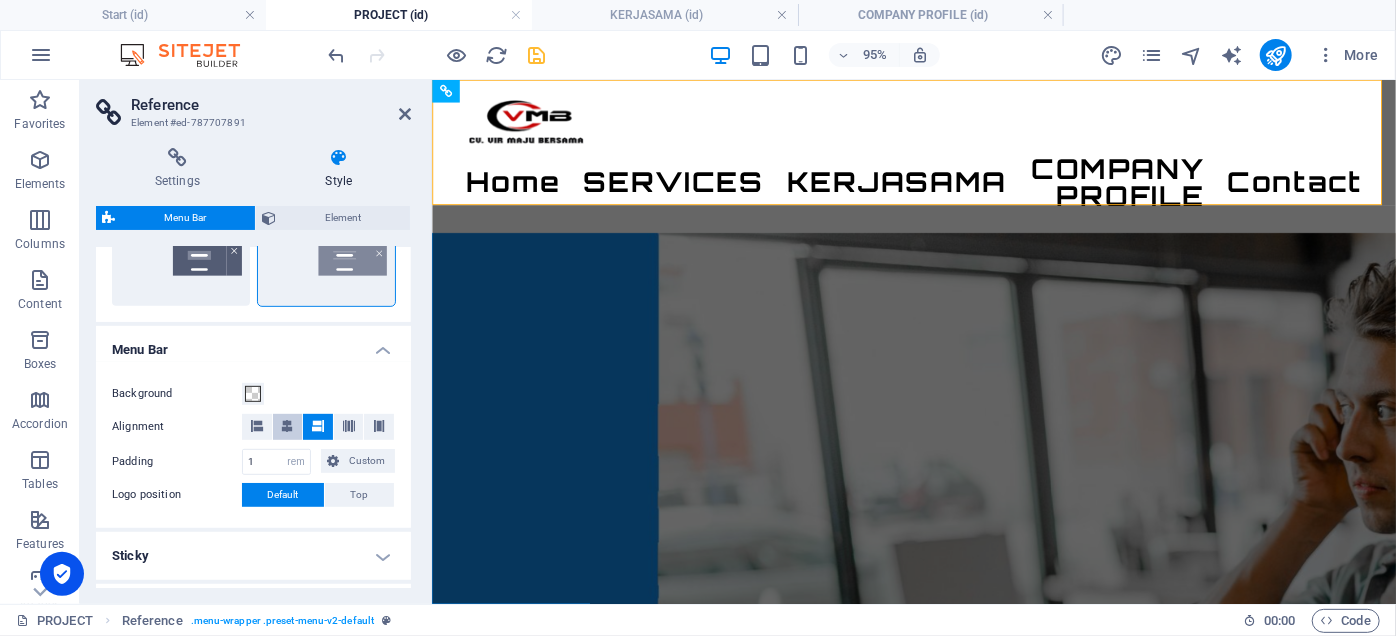 click at bounding box center (287, 426) 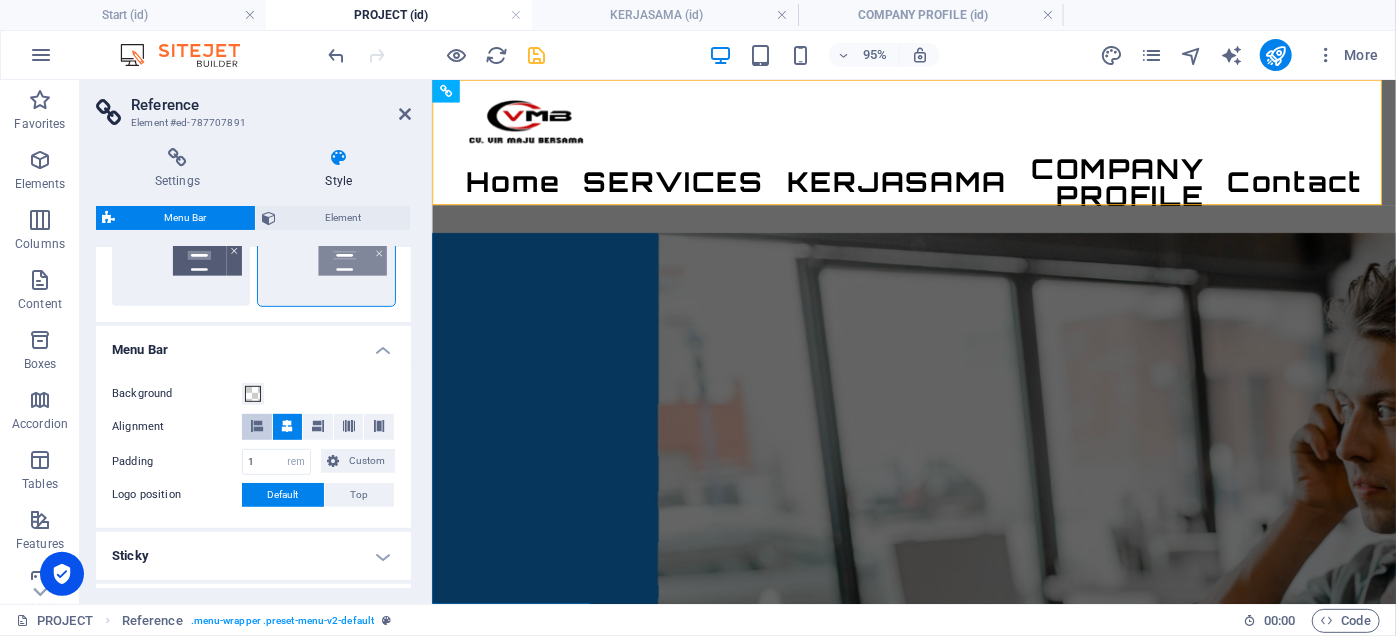 click at bounding box center (257, 427) 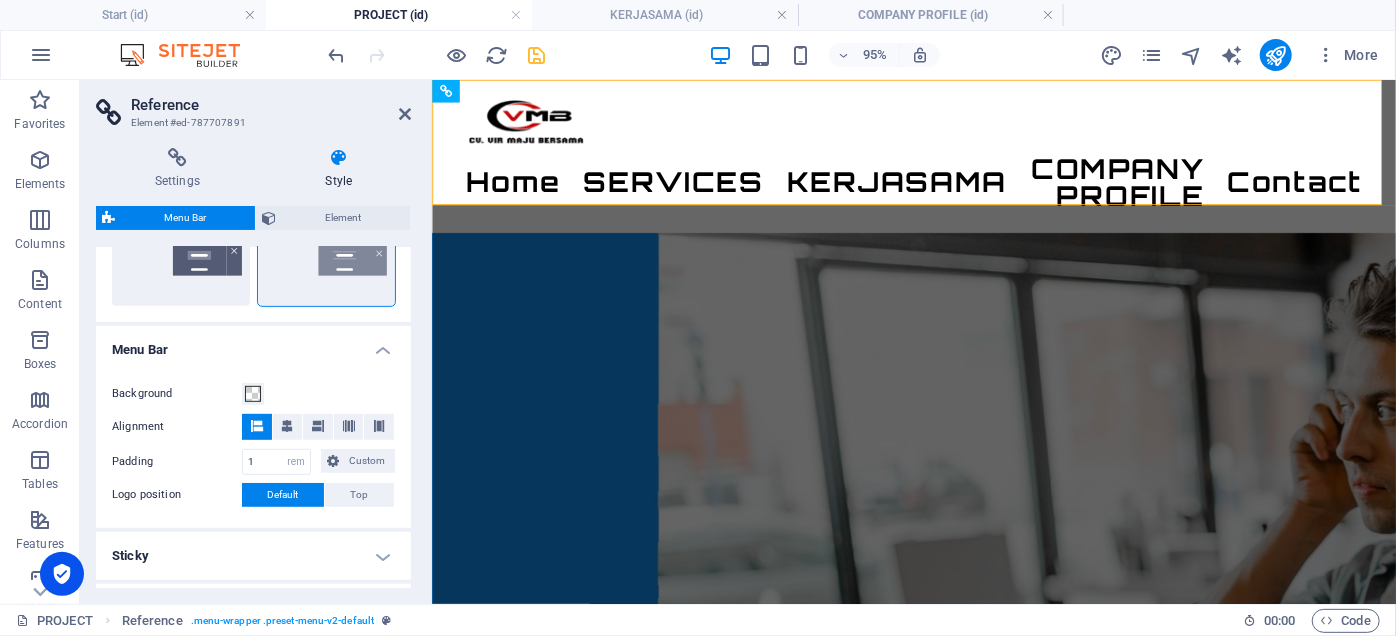 scroll, scrollTop: 181, scrollLeft: 0, axis: vertical 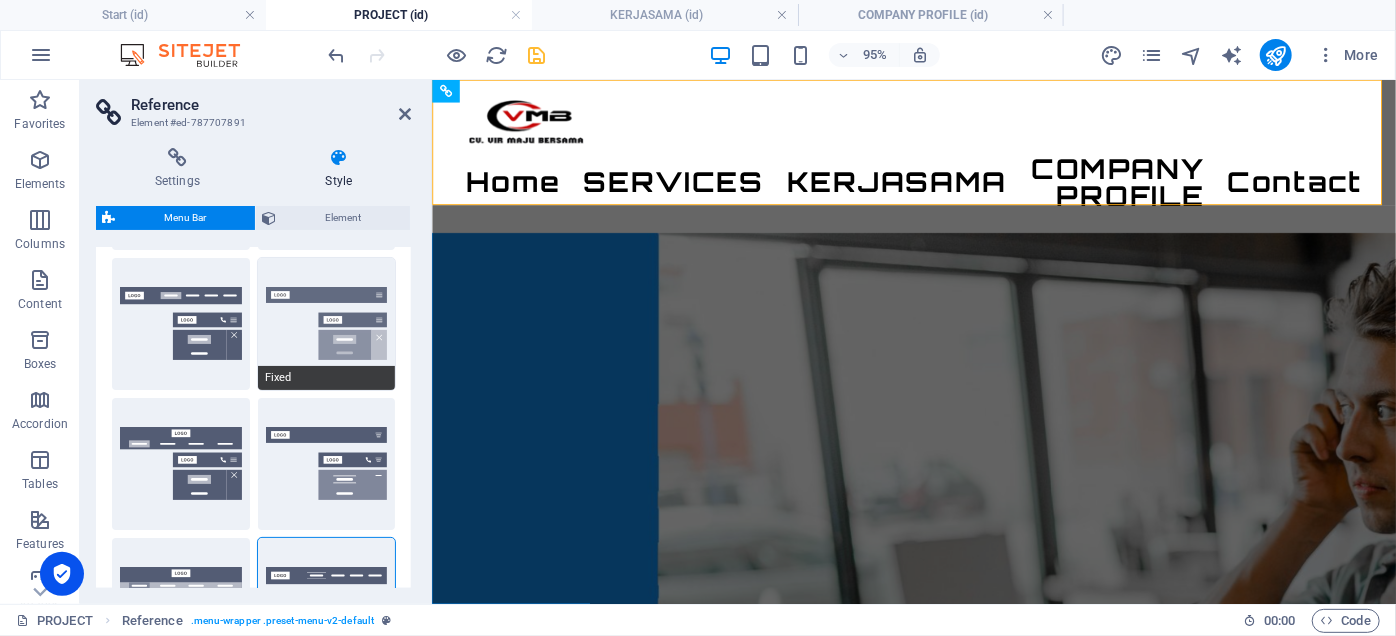 click on "Fixed" at bounding box center [327, 324] 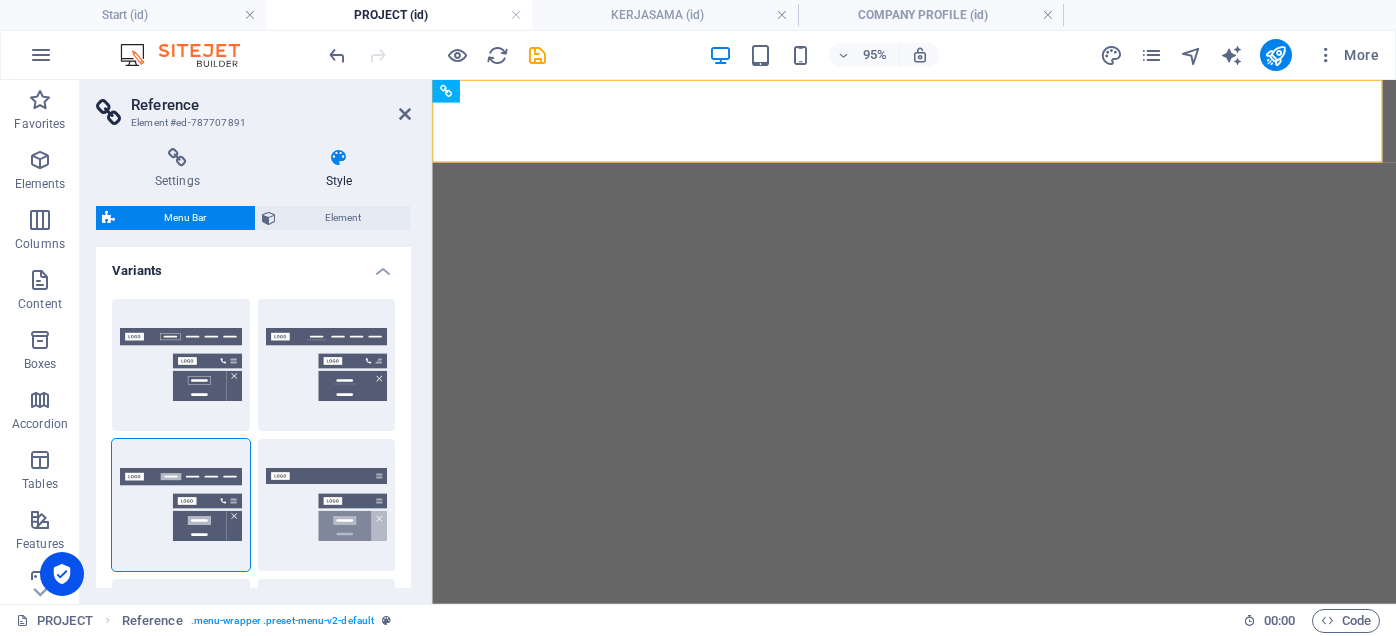 select on "rem" 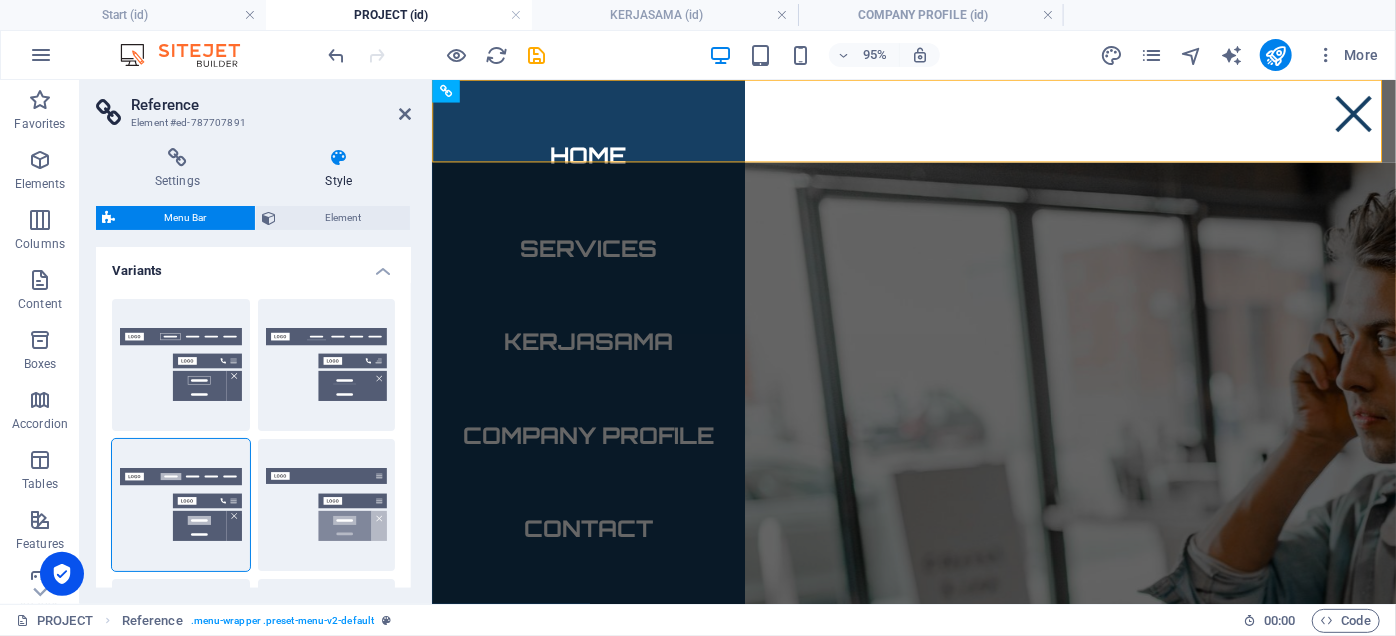 scroll, scrollTop: 181, scrollLeft: 0, axis: vertical 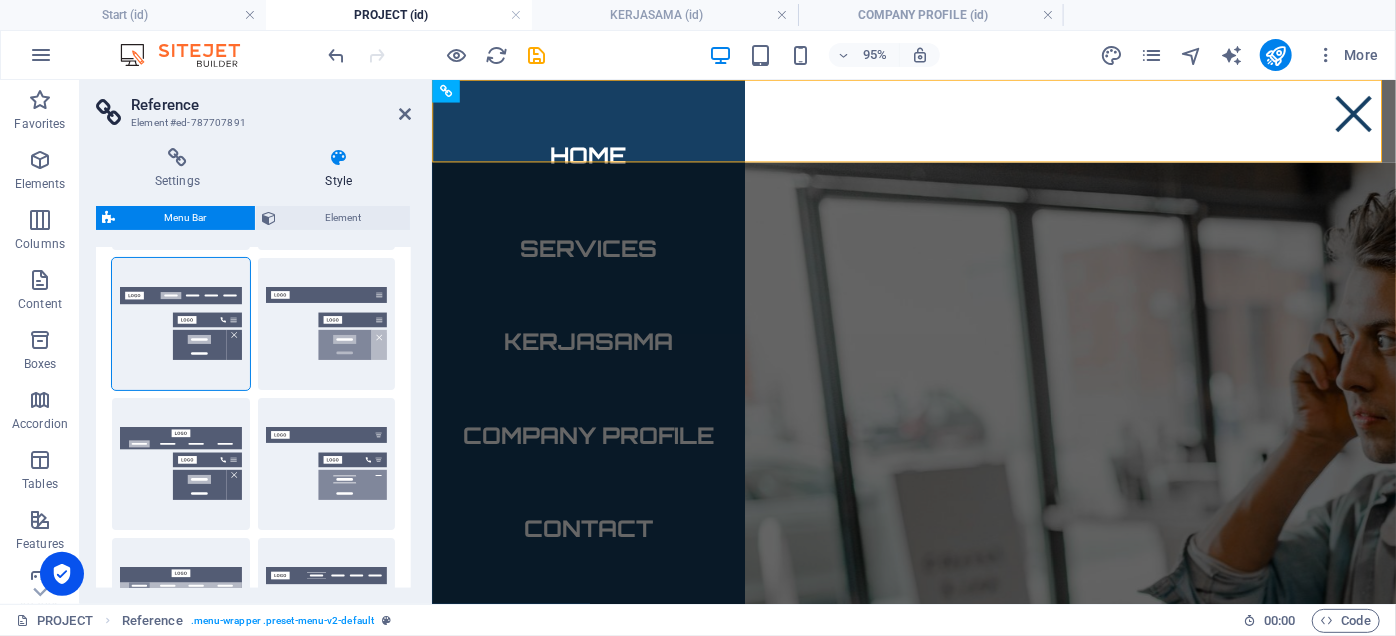 select 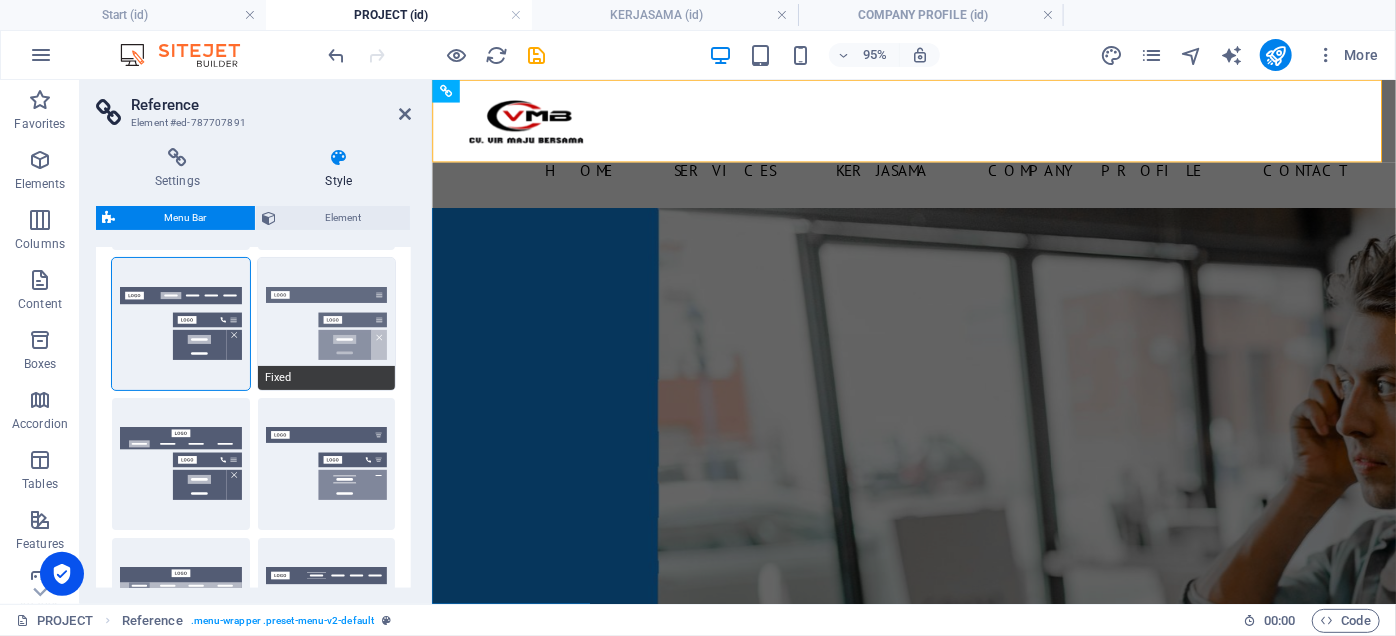 scroll, scrollTop: 272, scrollLeft: 0, axis: vertical 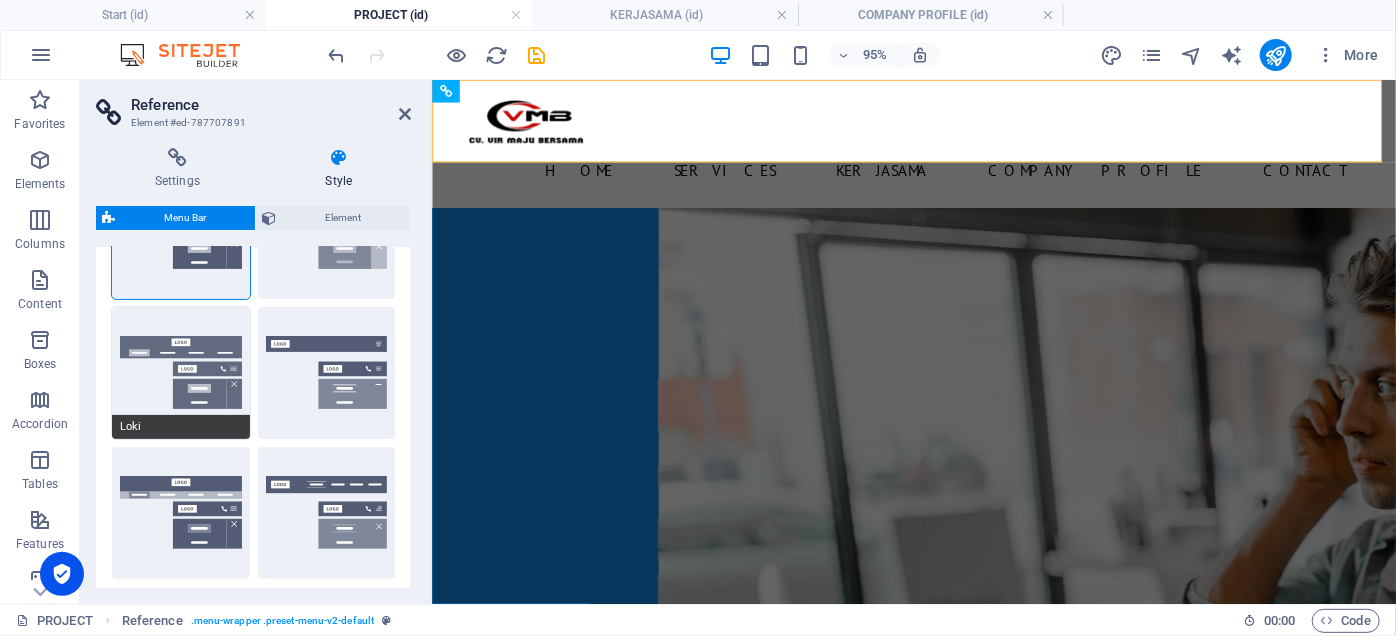 click on "Loki" at bounding box center (181, 373) 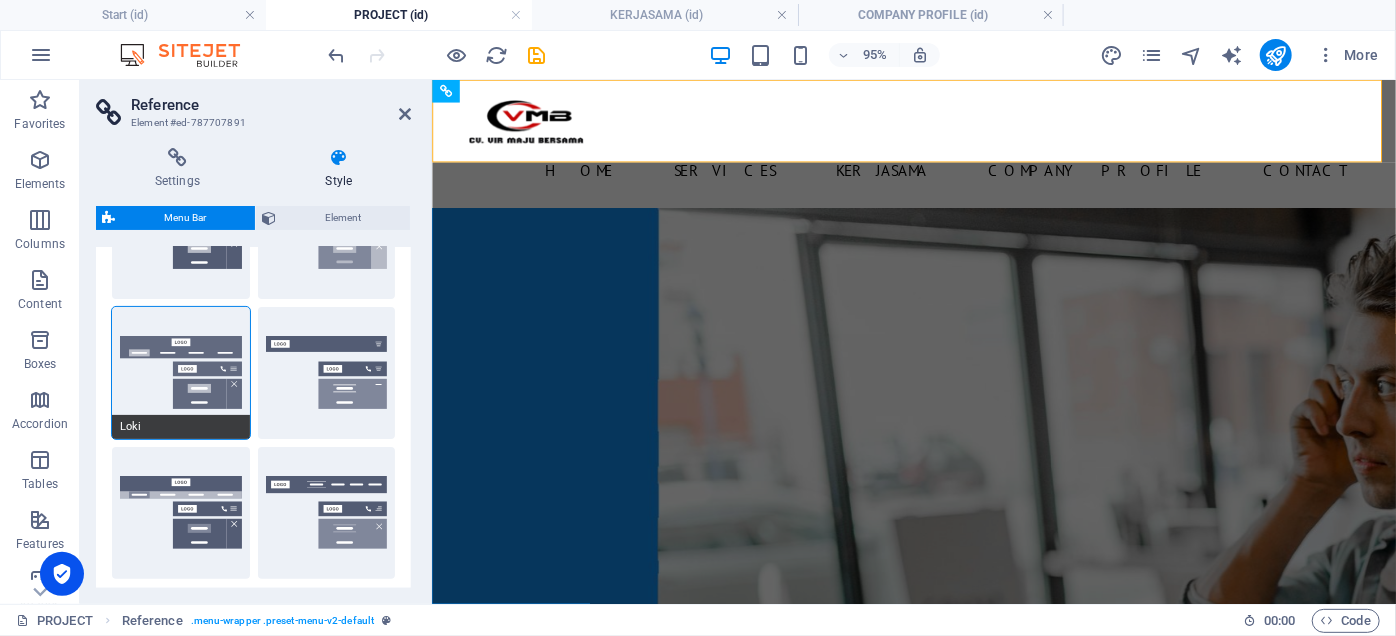 select on "400" 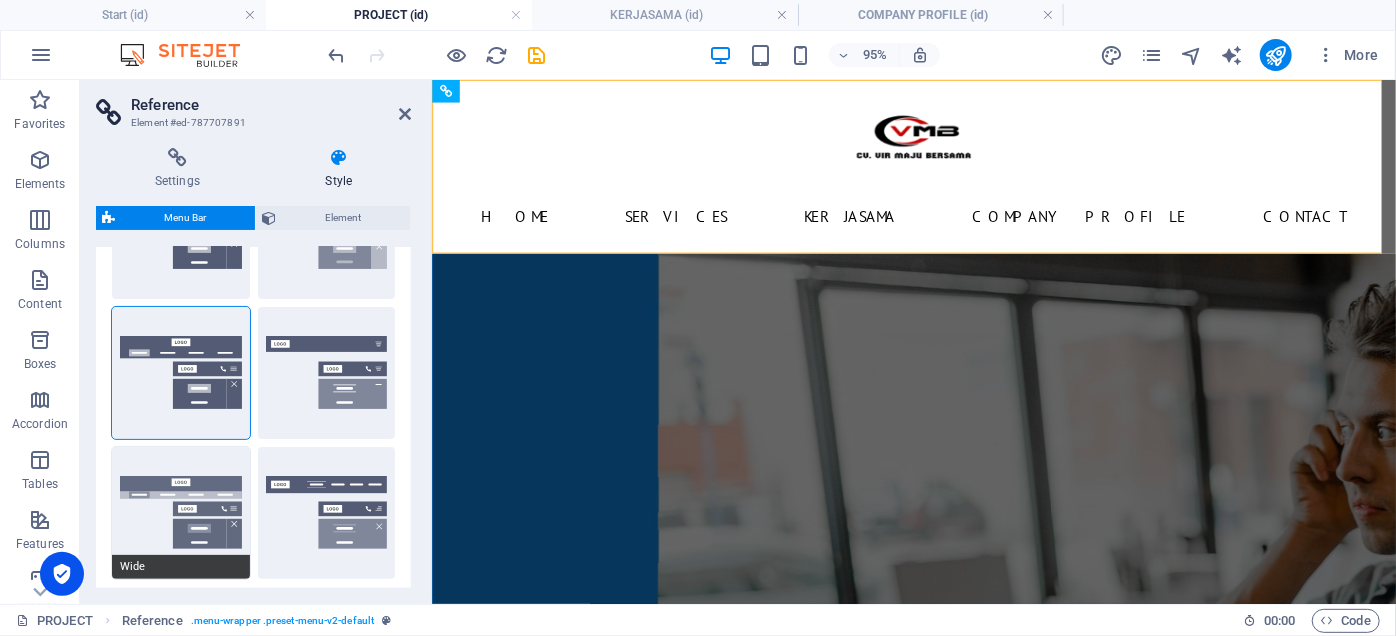 click on "Wide" at bounding box center [181, 513] 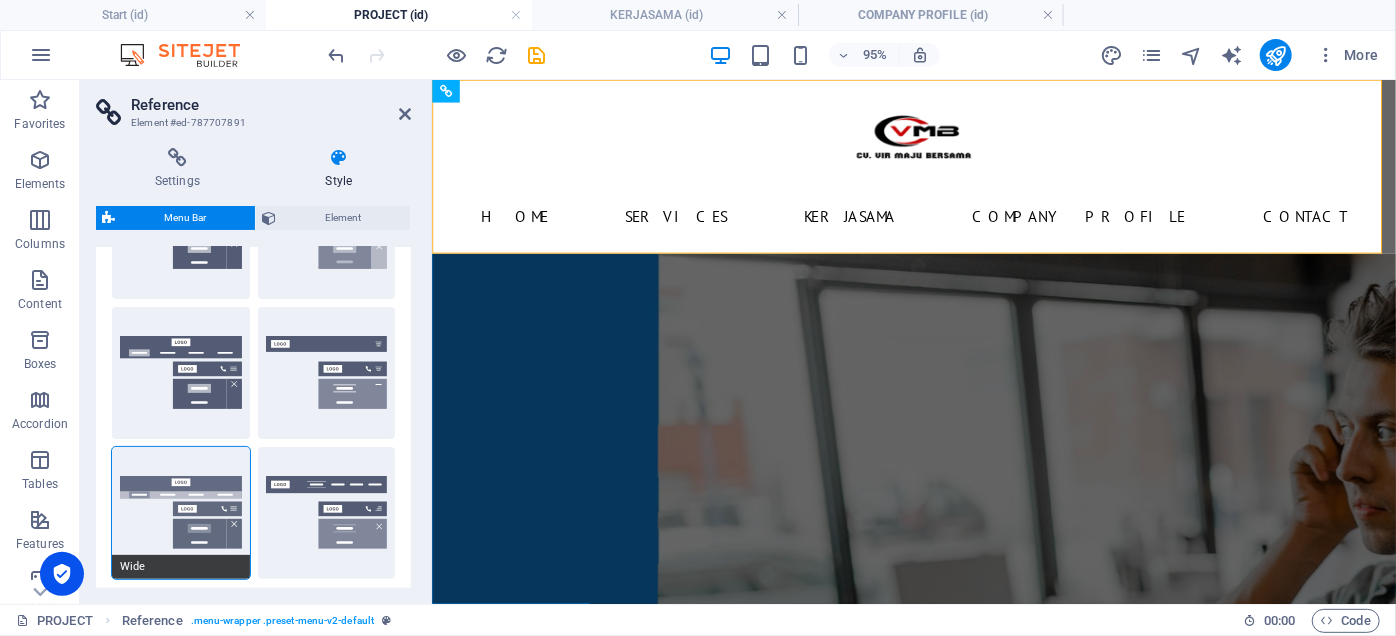 select on "400" 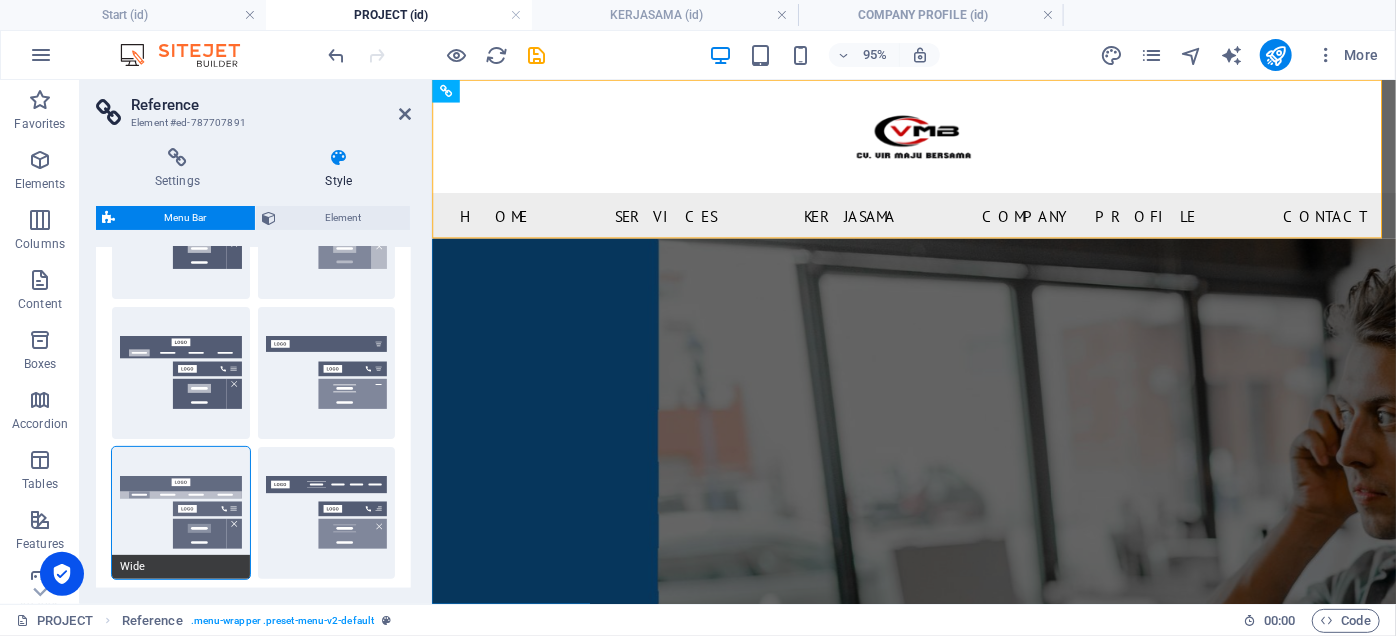 scroll, scrollTop: 363, scrollLeft: 0, axis: vertical 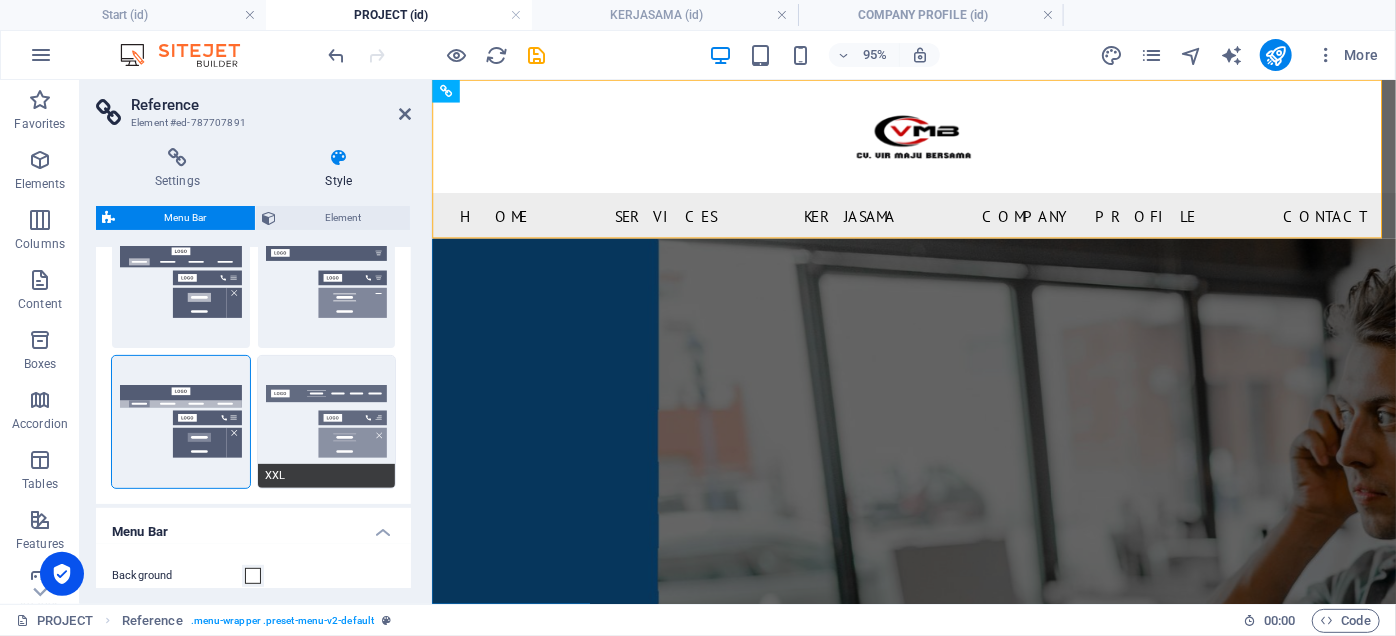 click on "XXL" at bounding box center (327, 422) 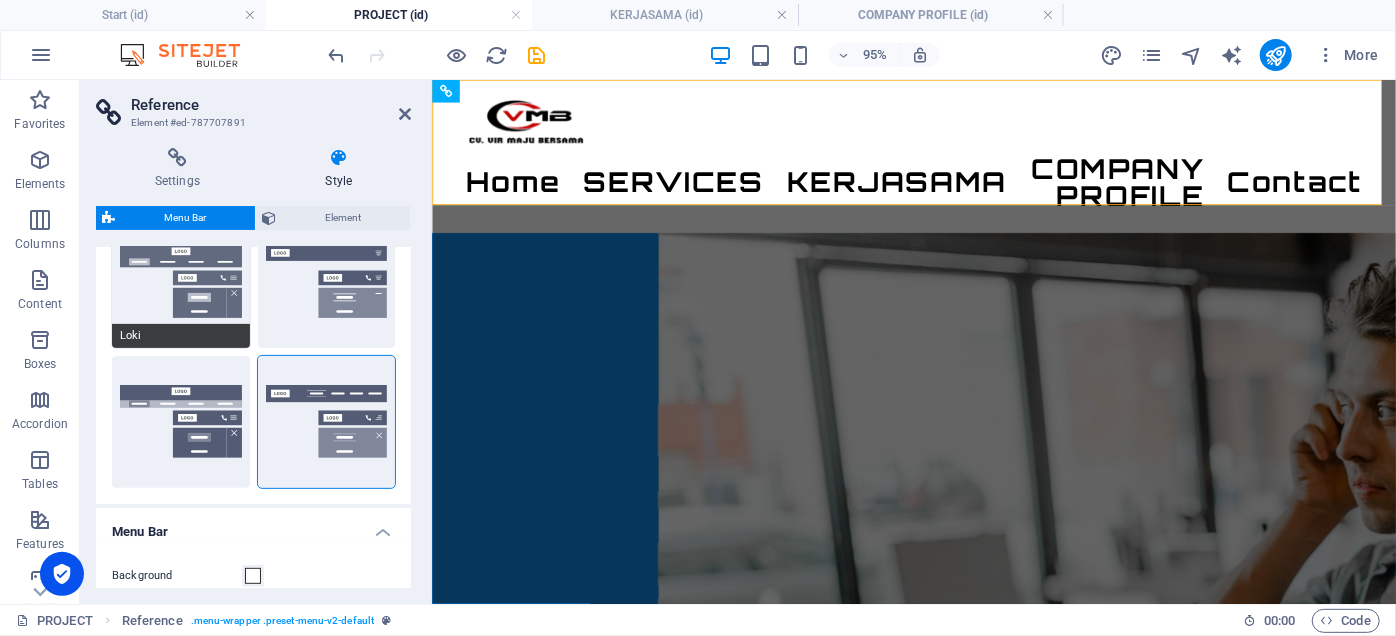 scroll, scrollTop: 181, scrollLeft: 0, axis: vertical 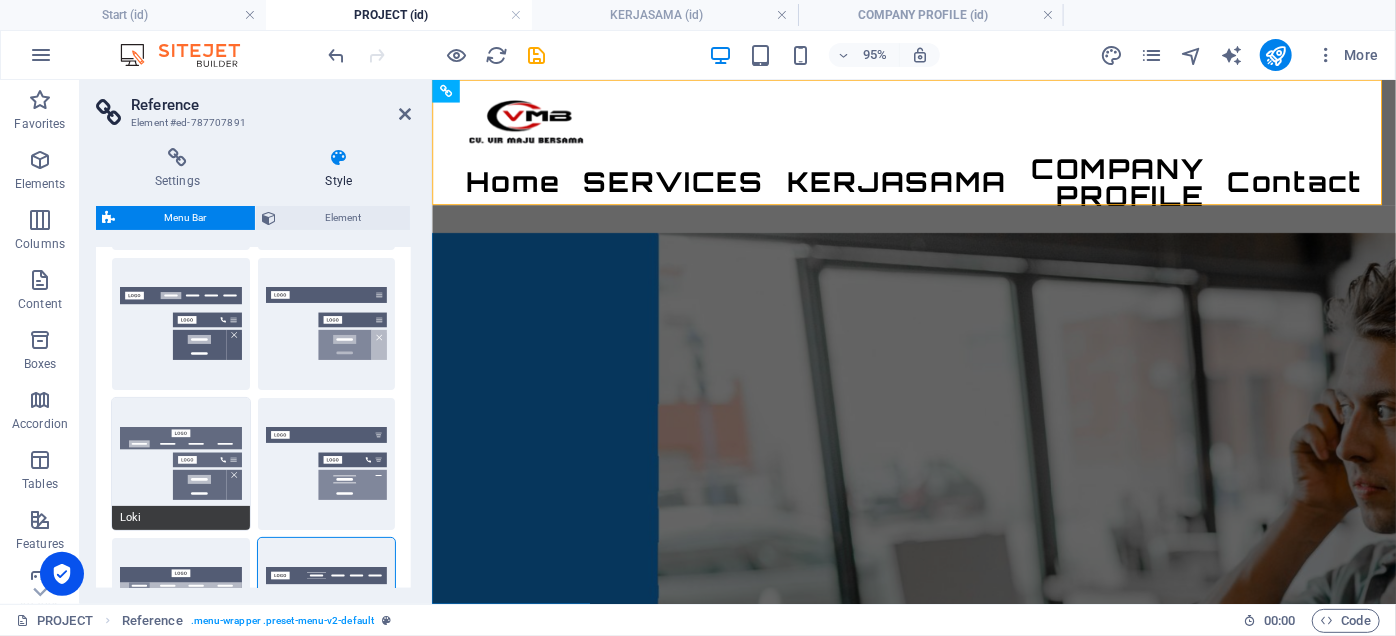 click on "Default" at bounding box center (181, 324) 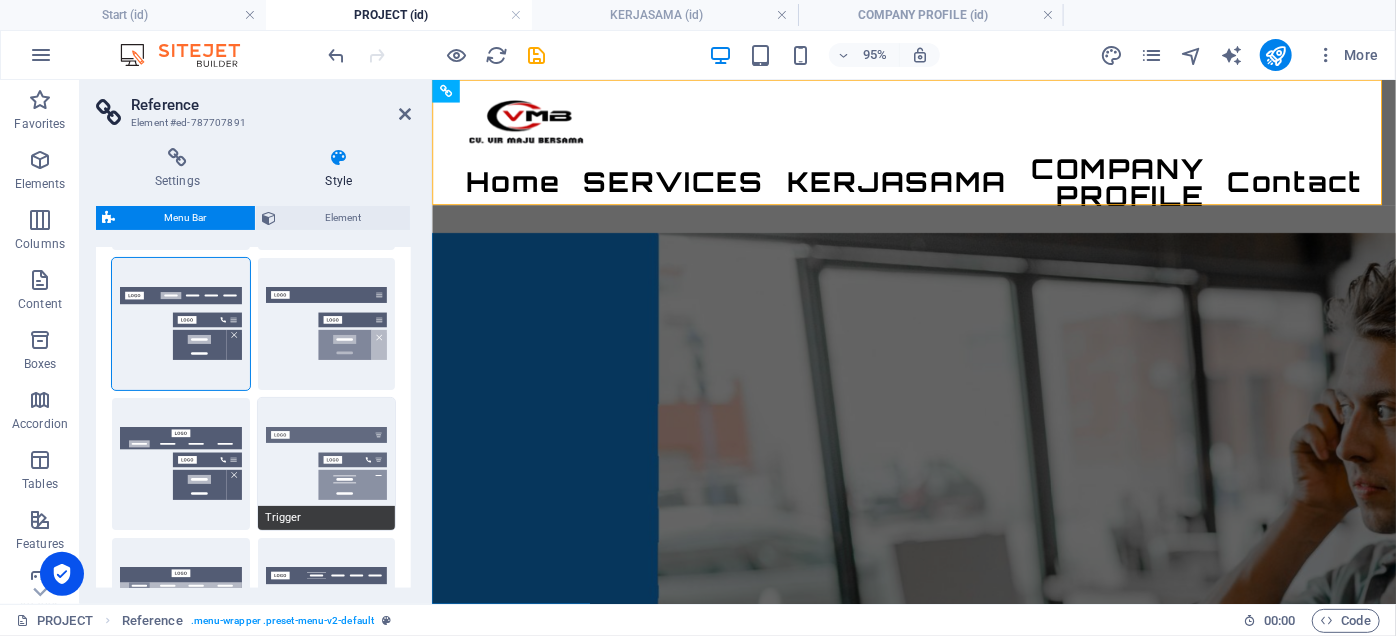 select 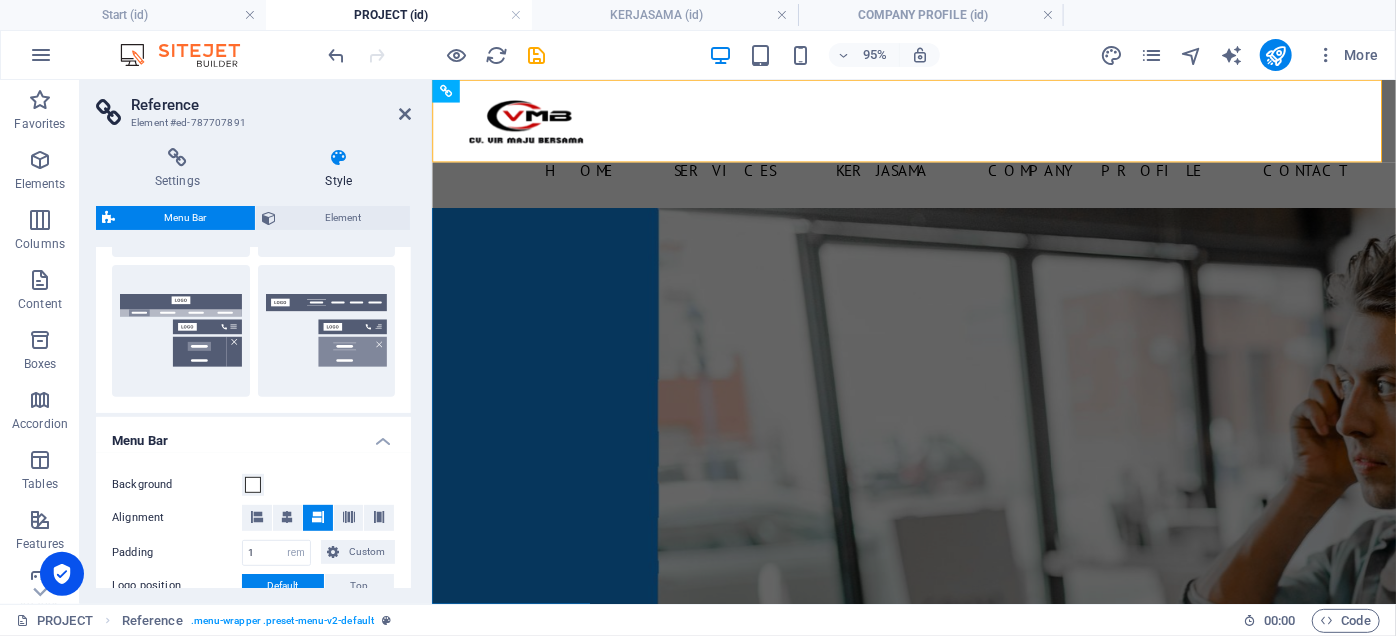 scroll, scrollTop: 636, scrollLeft: 0, axis: vertical 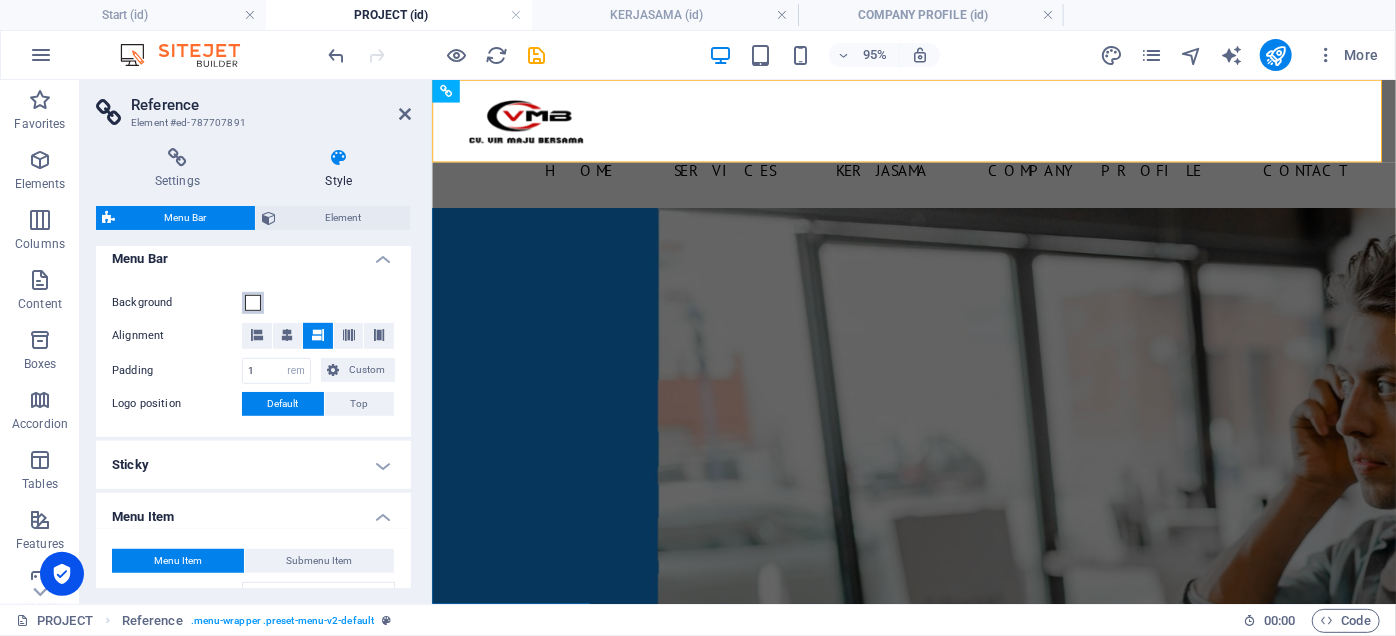click at bounding box center (253, 303) 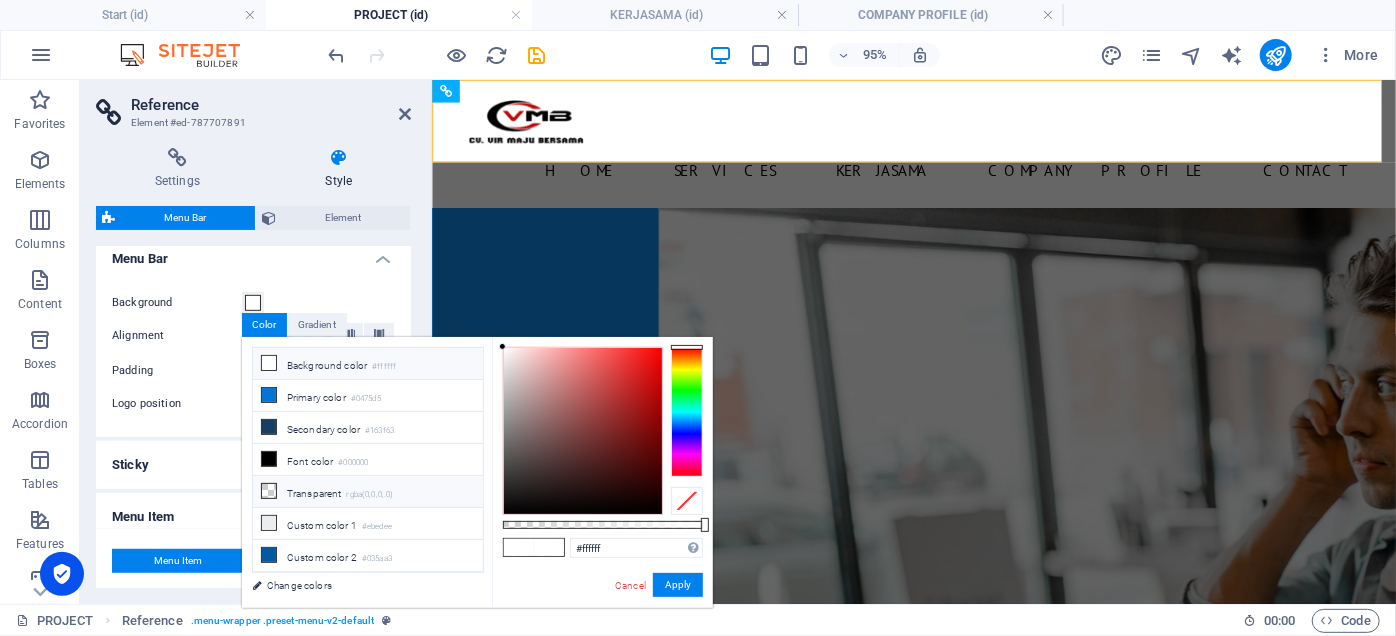 click on "Transparent
rgba(0,0,0,.0)" at bounding box center [368, 492] 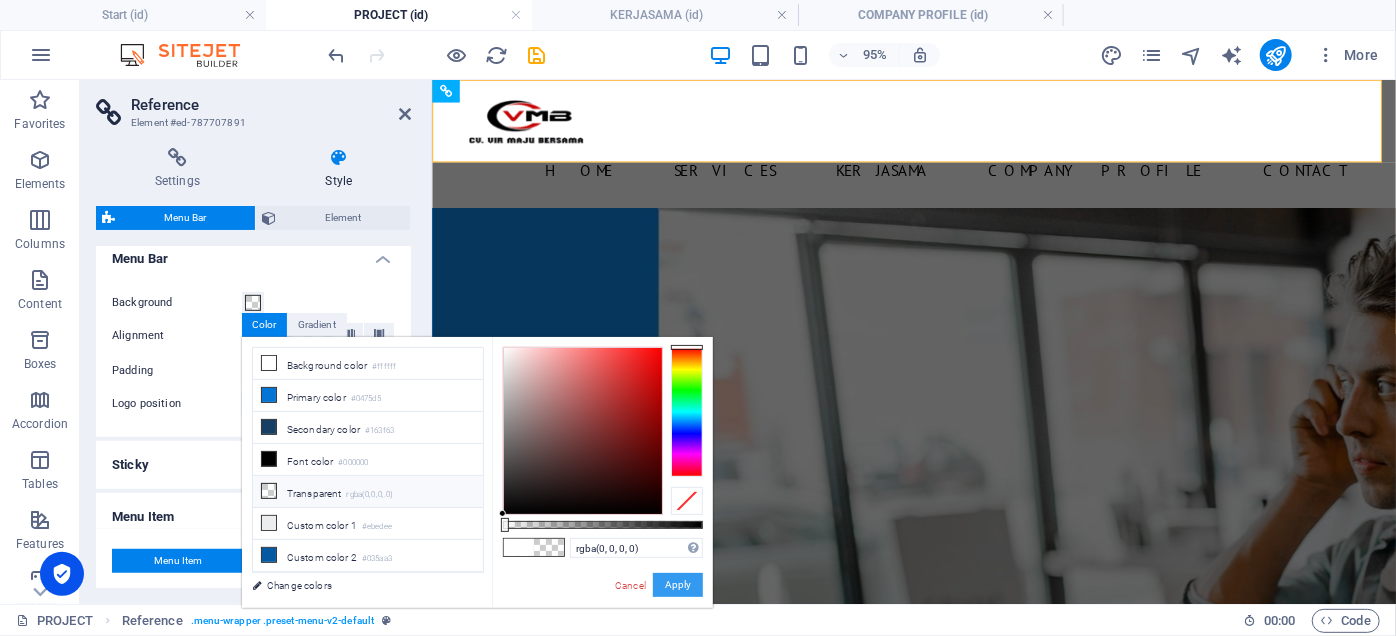 click on "Apply" at bounding box center [678, 585] 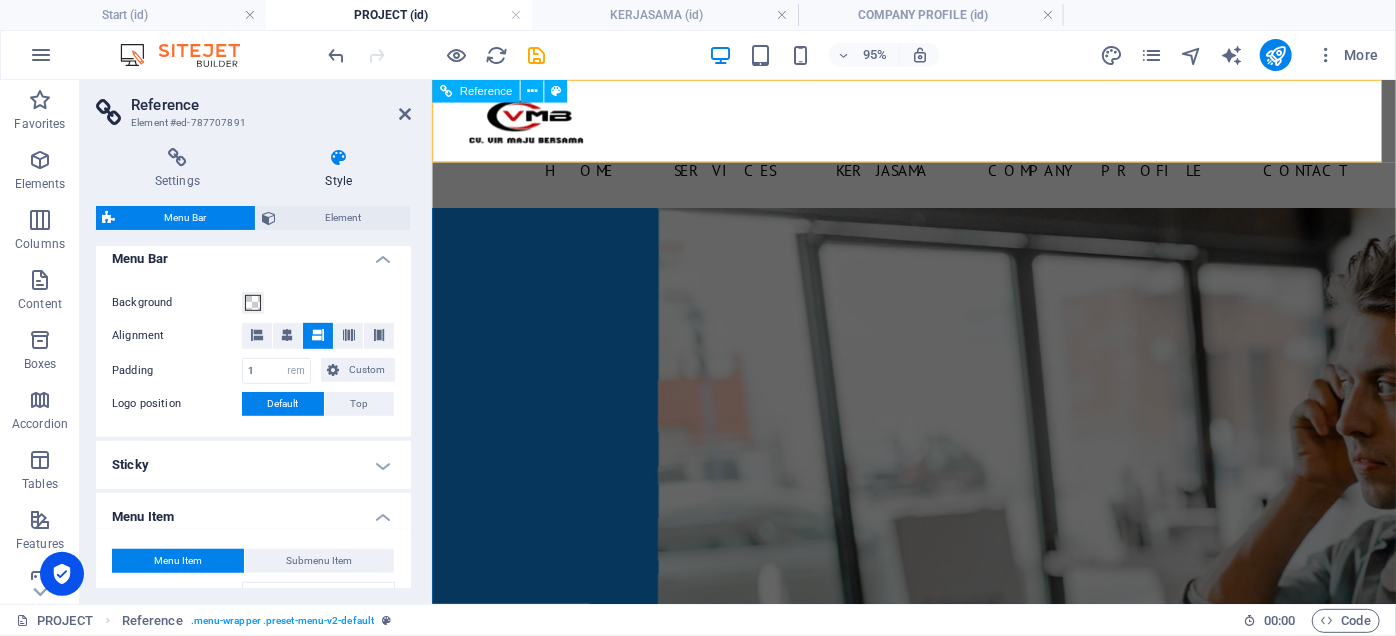 select 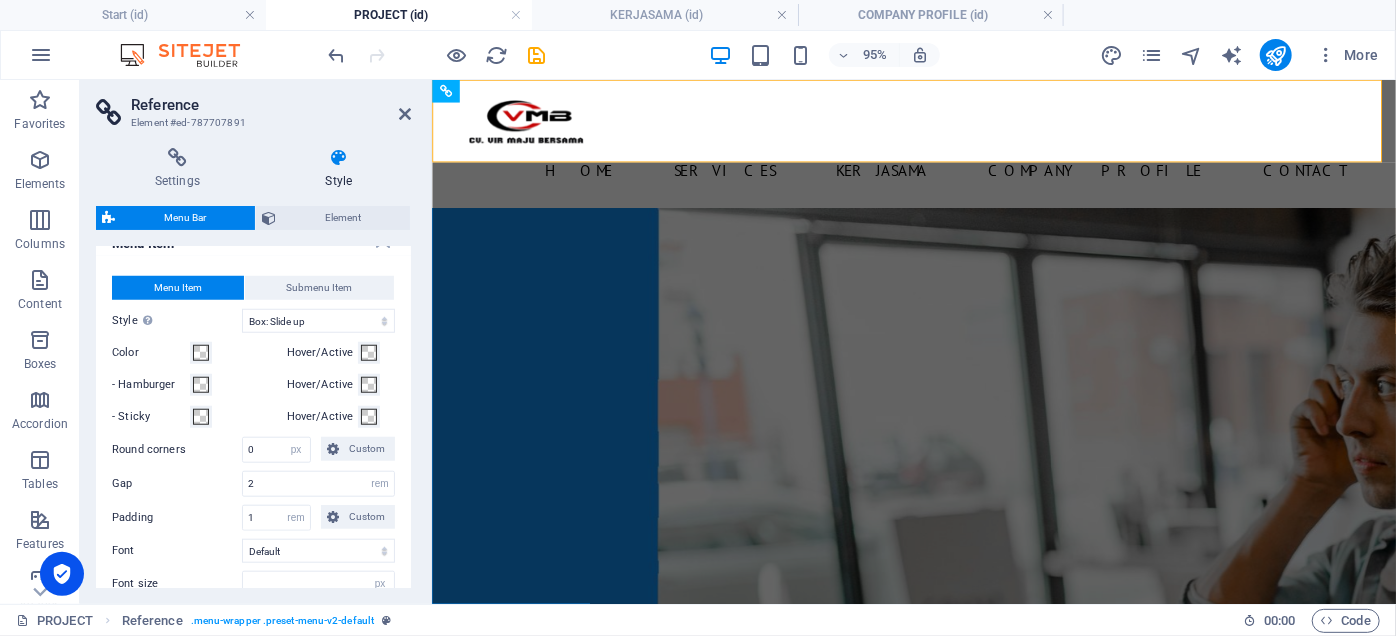 scroll, scrollTop: 1000, scrollLeft: 0, axis: vertical 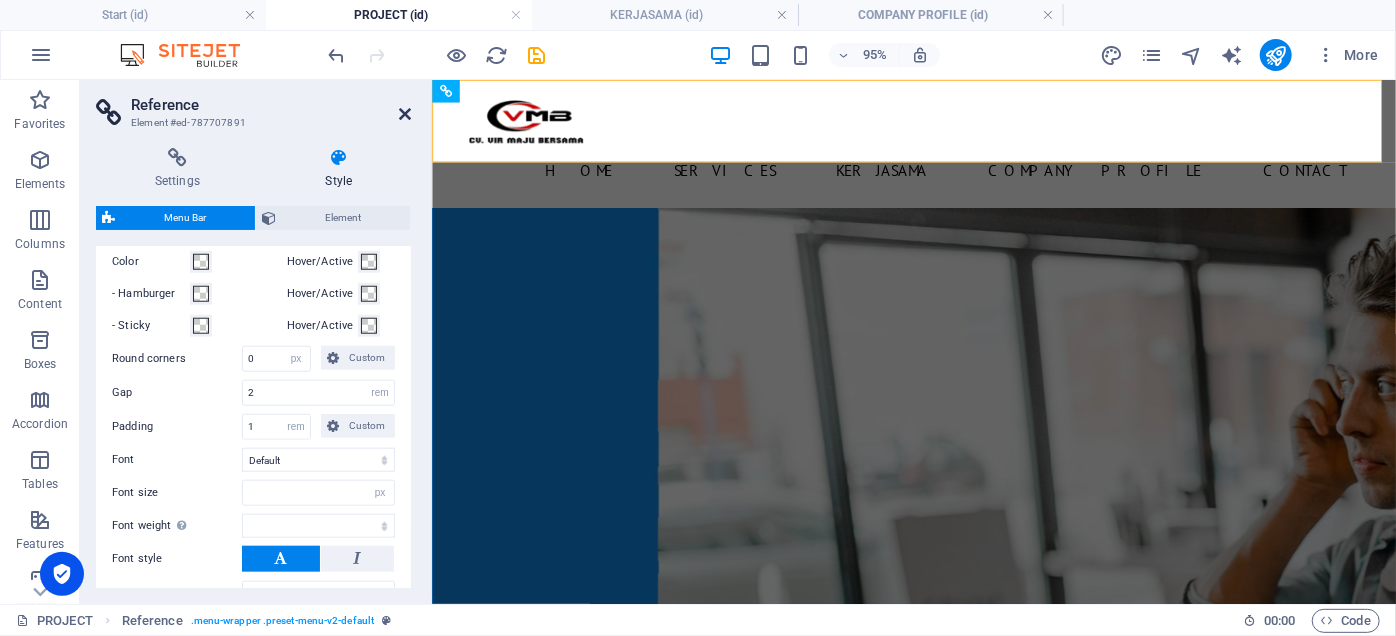 click at bounding box center [405, 114] 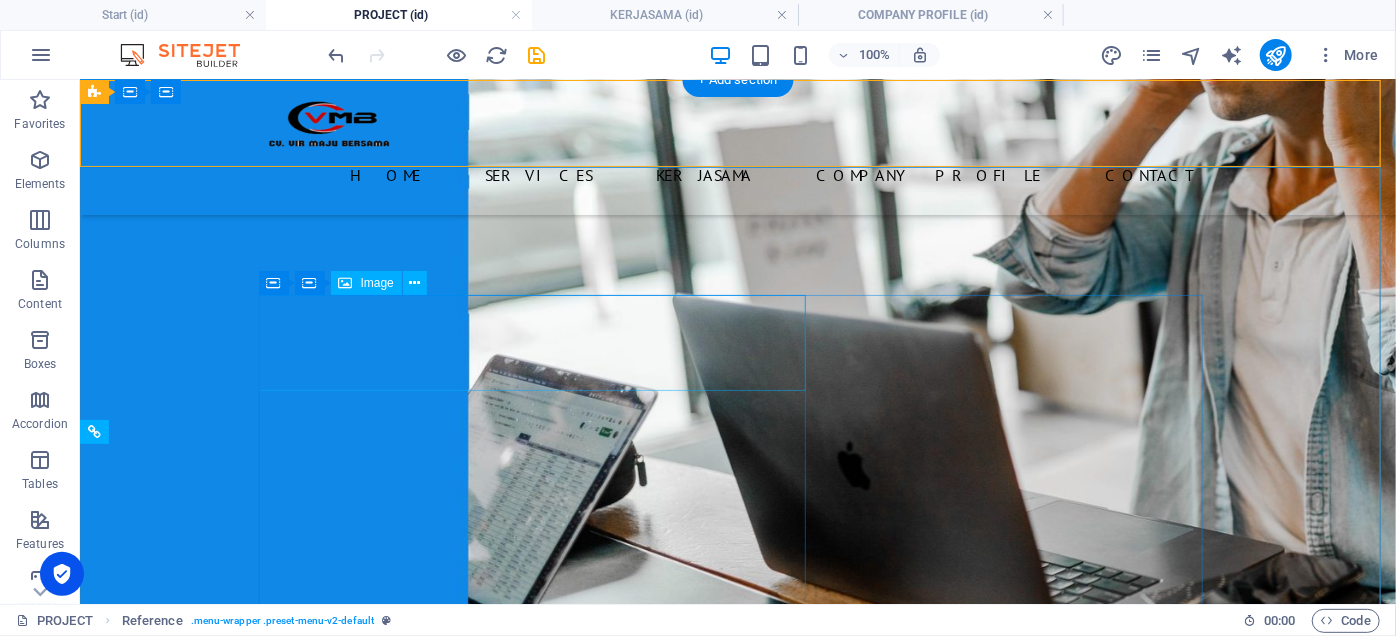 scroll, scrollTop: 0, scrollLeft: 0, axis: both 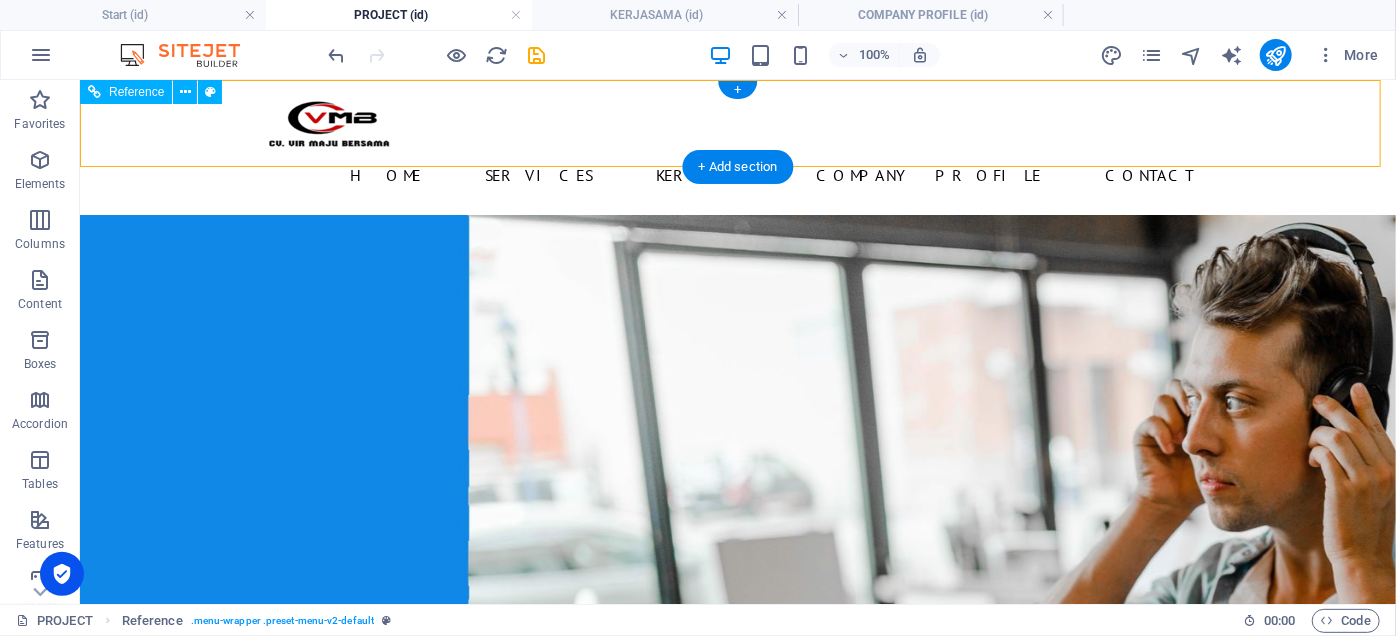 click on "Home SERVICES KERJASAMA COMPANY PROFILE Contact" at bounding box center [737, 174] 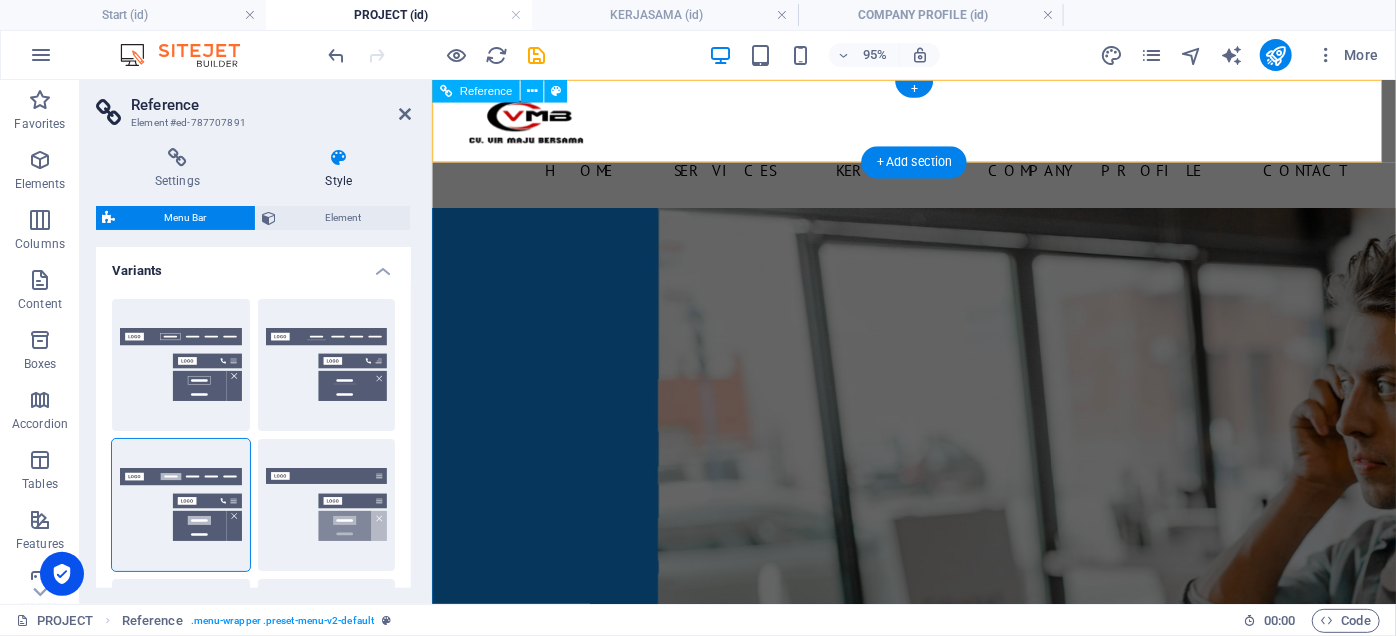 click on "Home SERVICES KERJASAMA COMPANY PROFILE Contact" at bounding box center (939, 175) 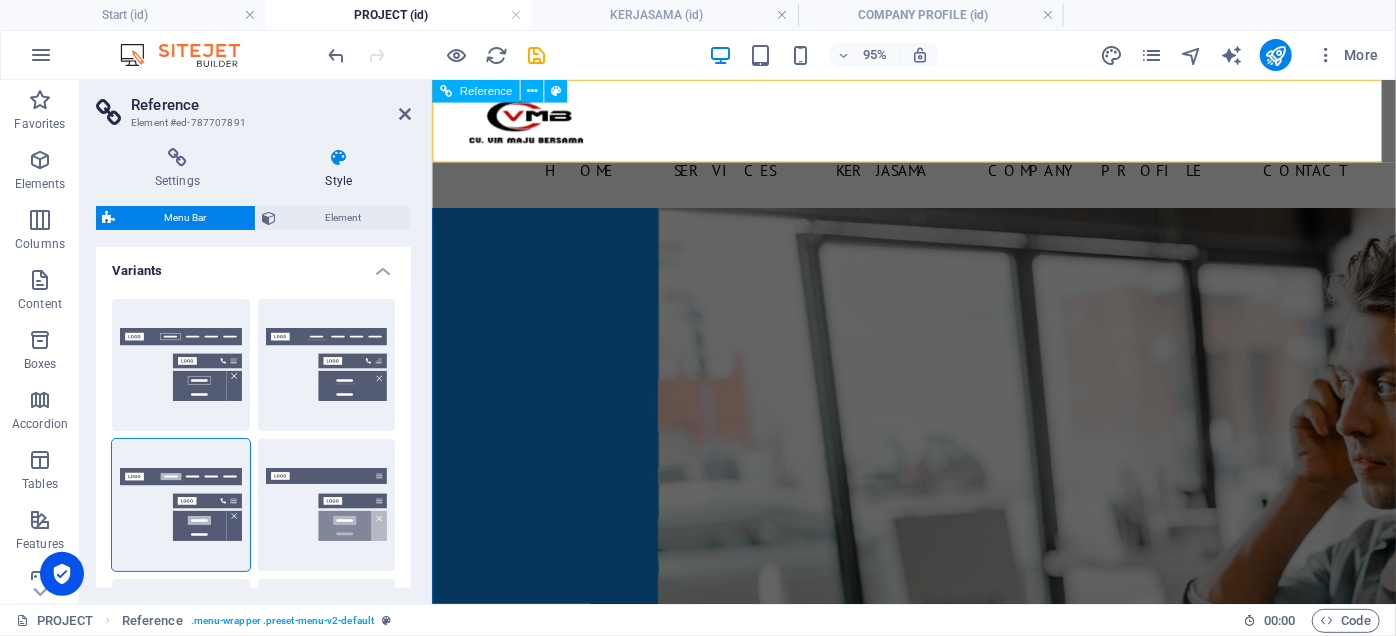 click at bounding box center (939, 123) 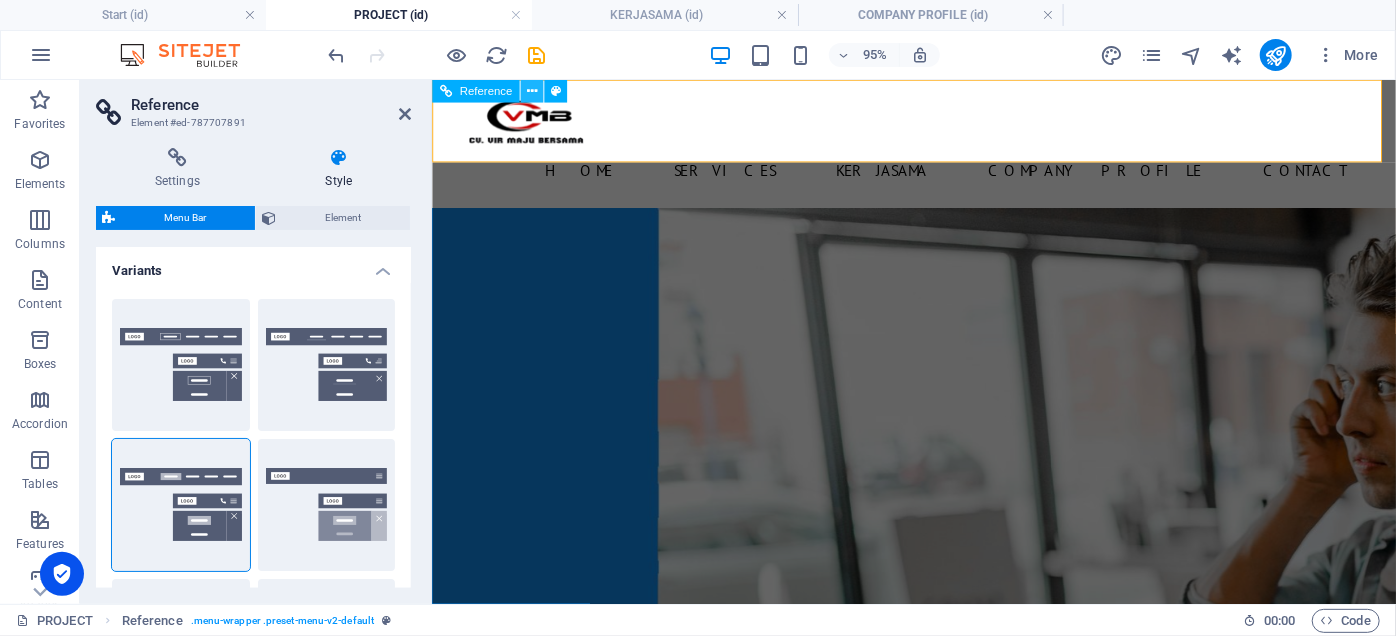 click at bounding box center [532, 91] 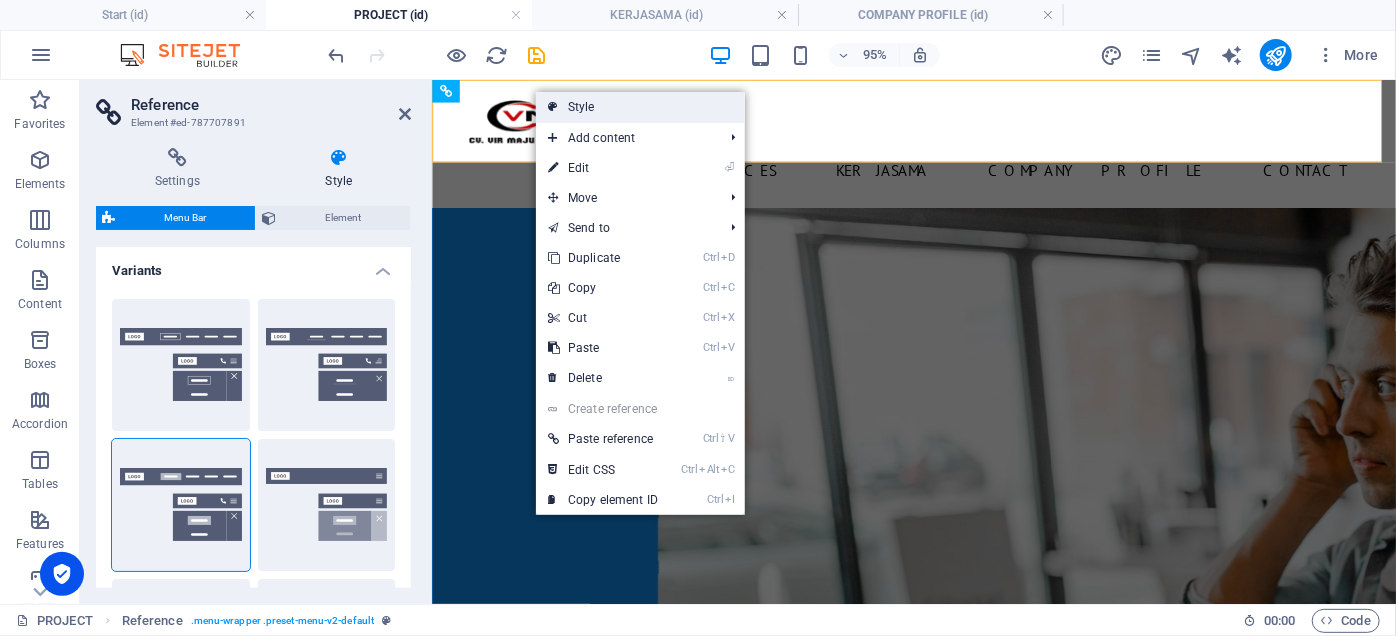 click on "Style" at bounding box center (640, 107) 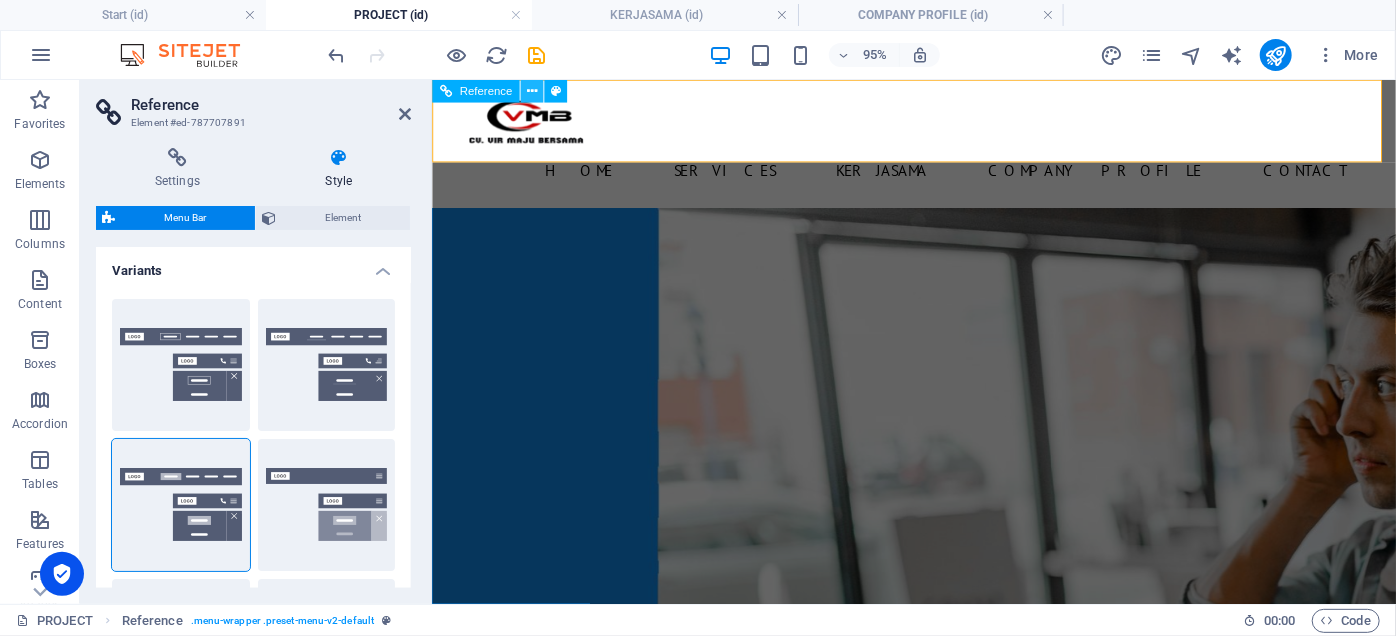 click at bounding box center (532, 91) 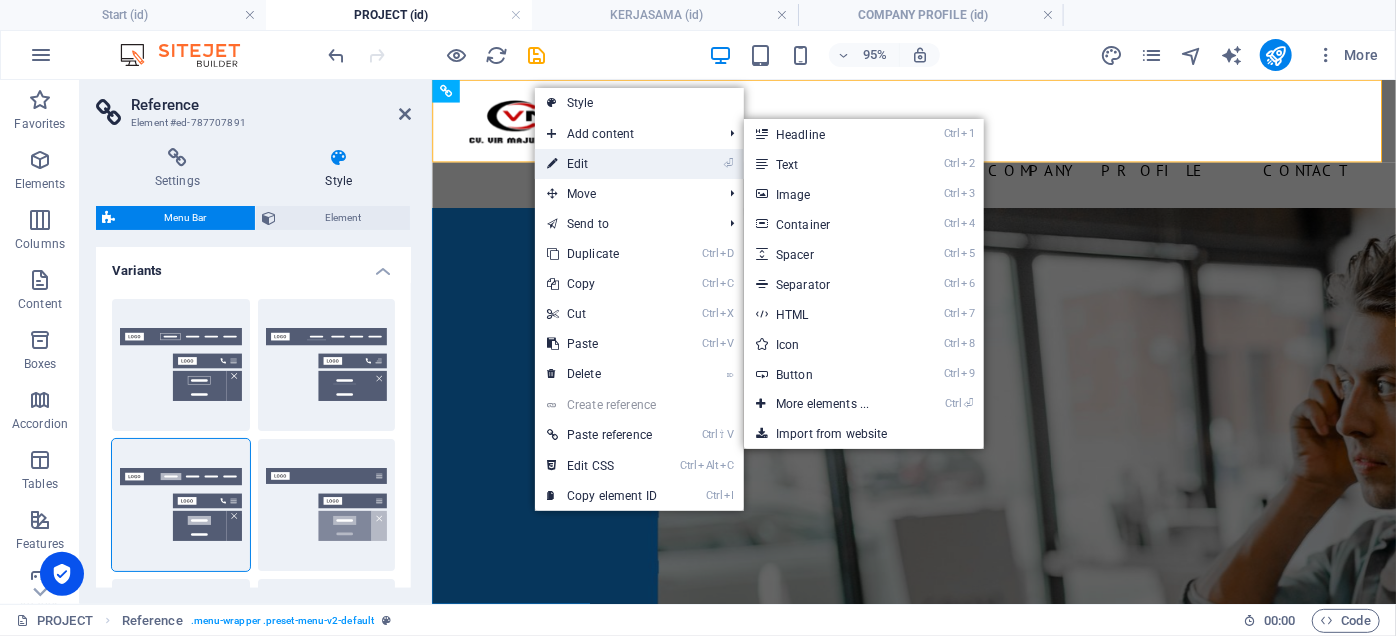 click on "⏎  Edit" at bounding box center (602, 164) 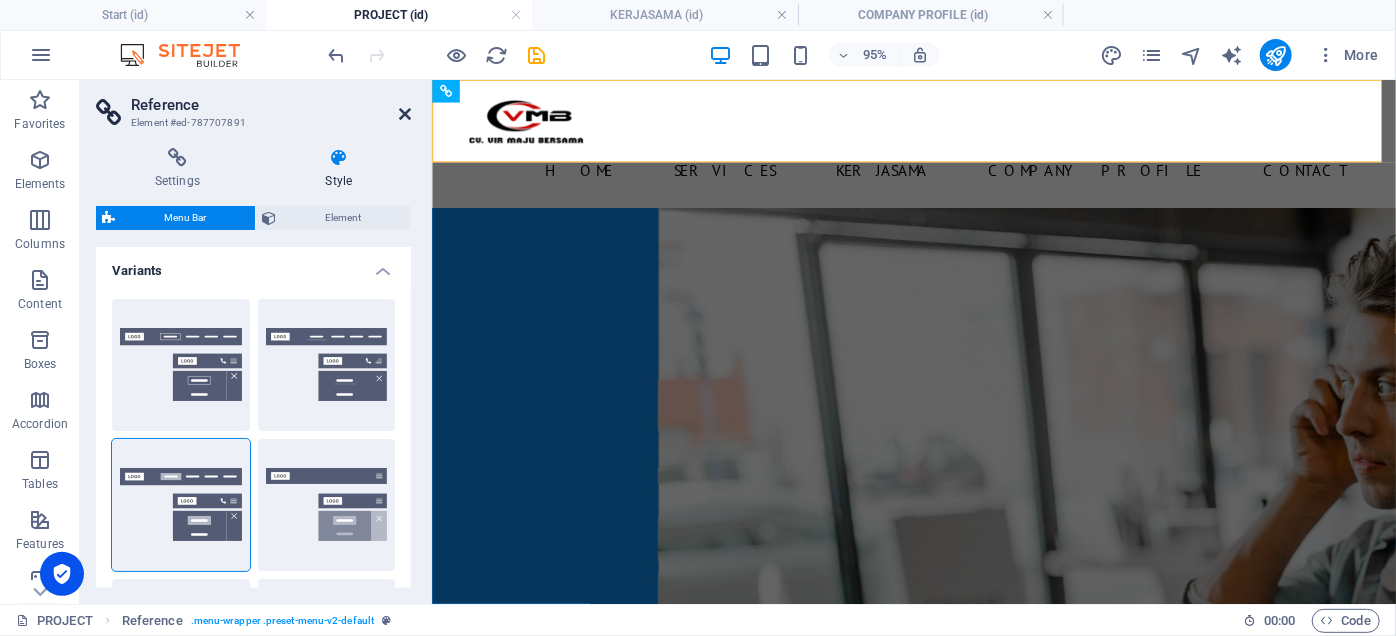 click at bounding box center (405, 114) 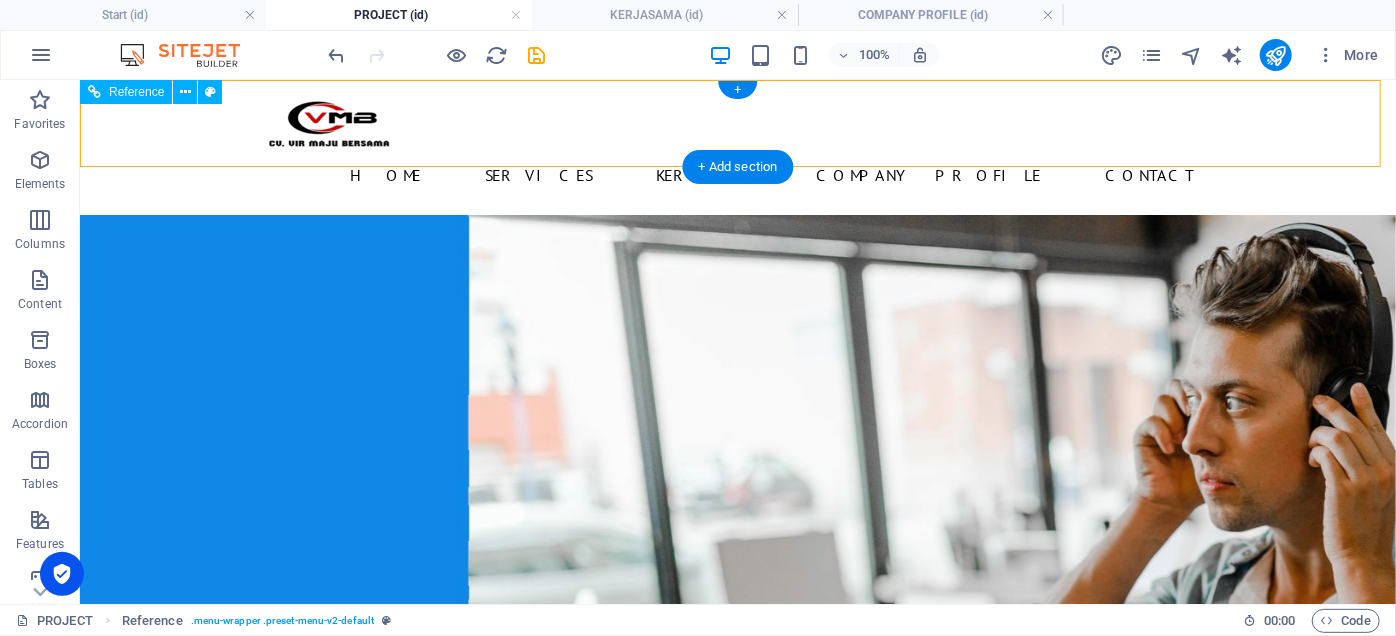 click on "Home SERVICES KERJASAMA COMPANY PROFILE Contact" at bounding box center [737, 174] 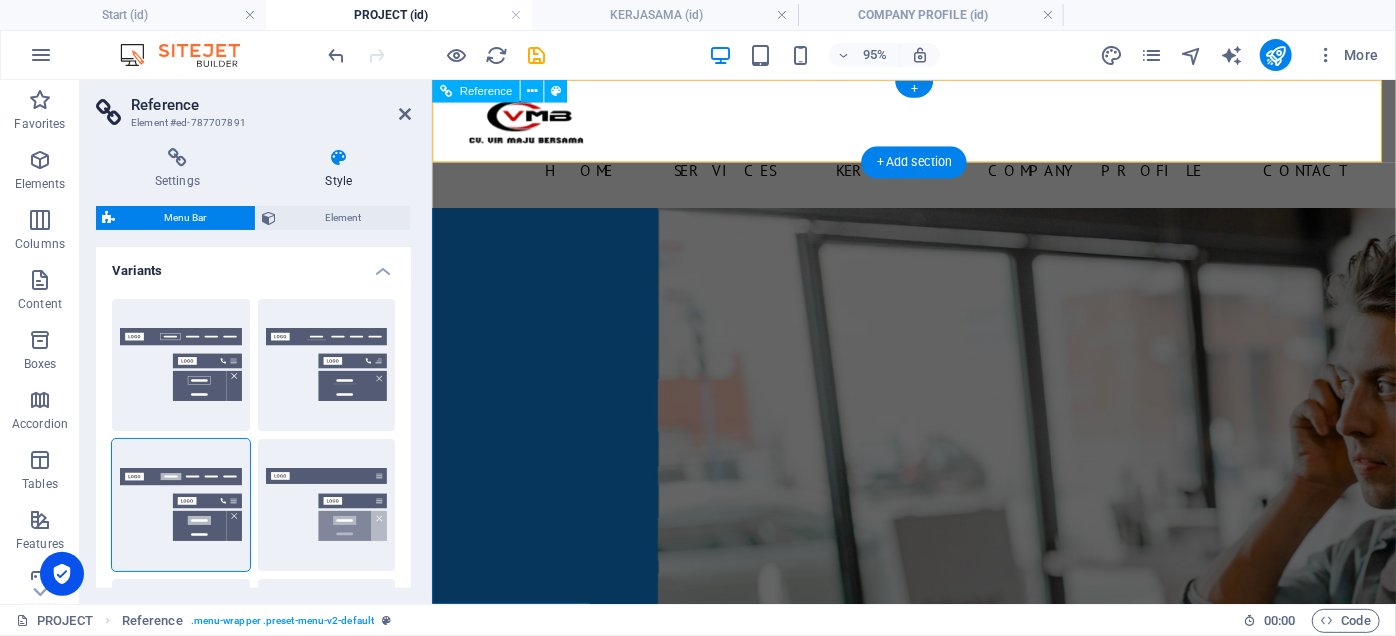 click on "Home SERVICES KERJASAMA COMPANY PROFILE Contact" at bounding box center (939, 175) 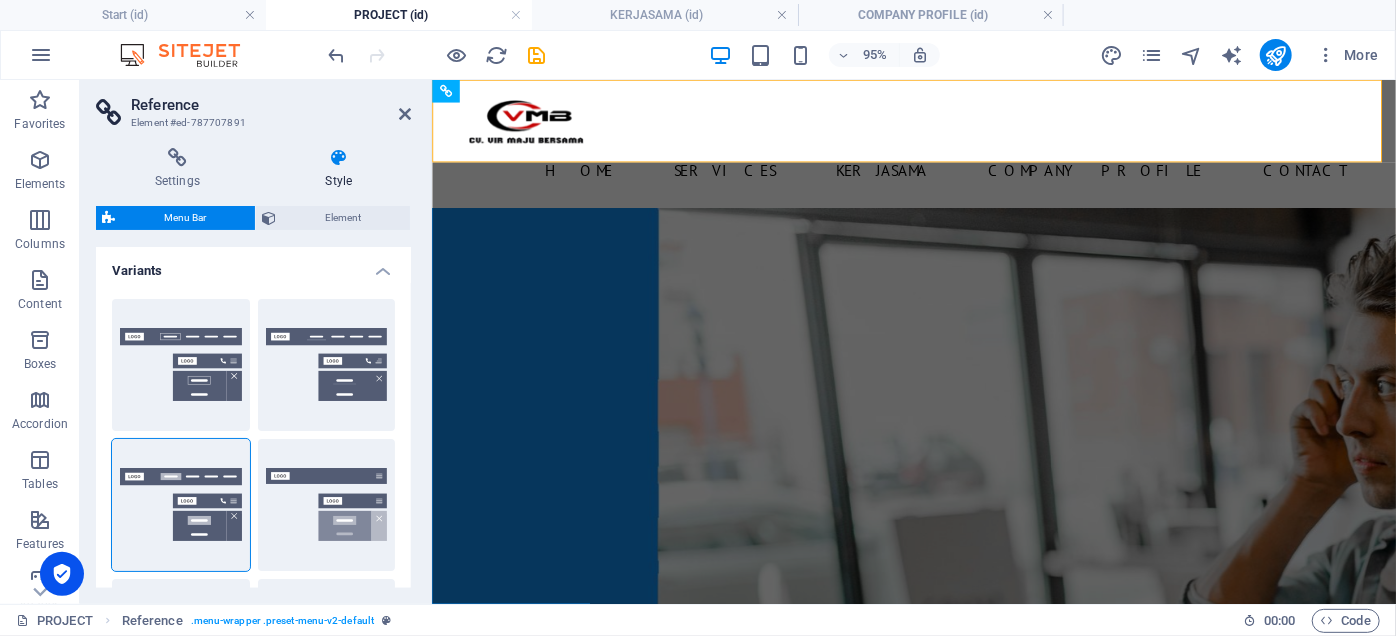 click on "Reference Element #ed-787707891 Settings Style Settings A reference is a copy of an element, which cannot be edited but updates itself automatically.  Copy settings Use the same settings (flex, animation, position, style) as for the reference target element Actions Convert Convert the reference into a separate element. All subsequent changes made won't affect the initially referenced element. Convert reference Show origin Jump to the referenced element. If the referenced element is on another page, it will be opened in a new tab. Show origin element Menu Bar Element Layout How this element expands within the layout (Flexbox). Size Default auto px % 1/1 1/2 1/3 1/4 1/5 1/6 1/7 1/8 1/9 1/10 Grow Shrink Order Container layout Visible Visible Opacity 100 % Overflow Spacing Margin Default auto px % rem vw vh Custom Custom auto px % rem vw vh auto px % rem vw vh auto px % rem vw vh auto px % rem vw vh Padding Default px rem % vh vw Custom Custom px rem % vh vw px rem % vh vw px rem % vh vw px rem % vh vw Border 1 %" at bounding box center (256, 342) 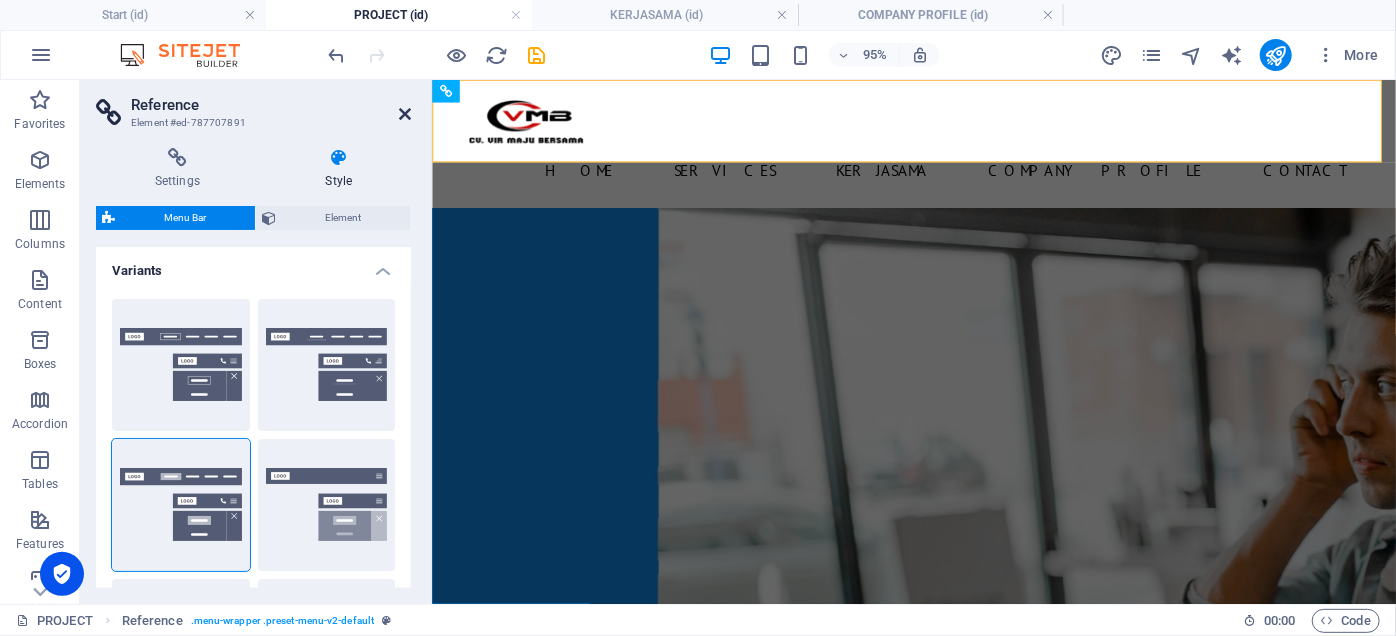 click at bounding box center (405, 114) 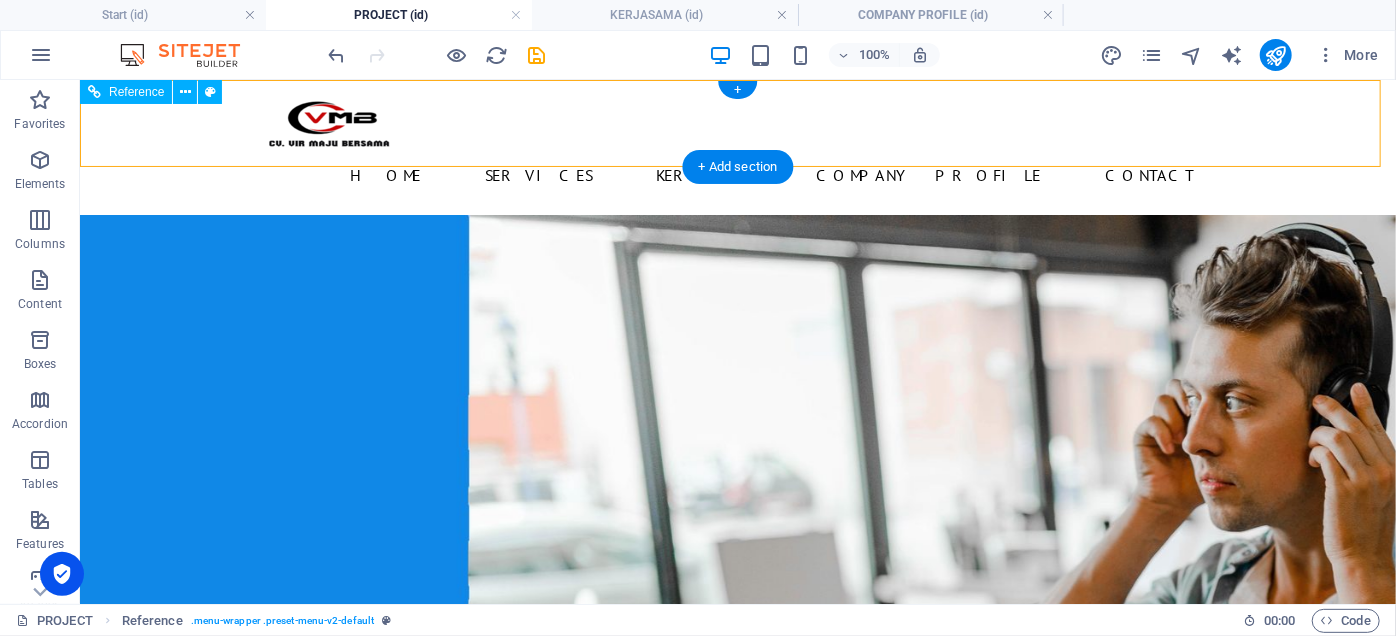 click on "Home SERVICES KERJASAMA COMPANY PROFILE Contact" at bounding box center [737, 174] 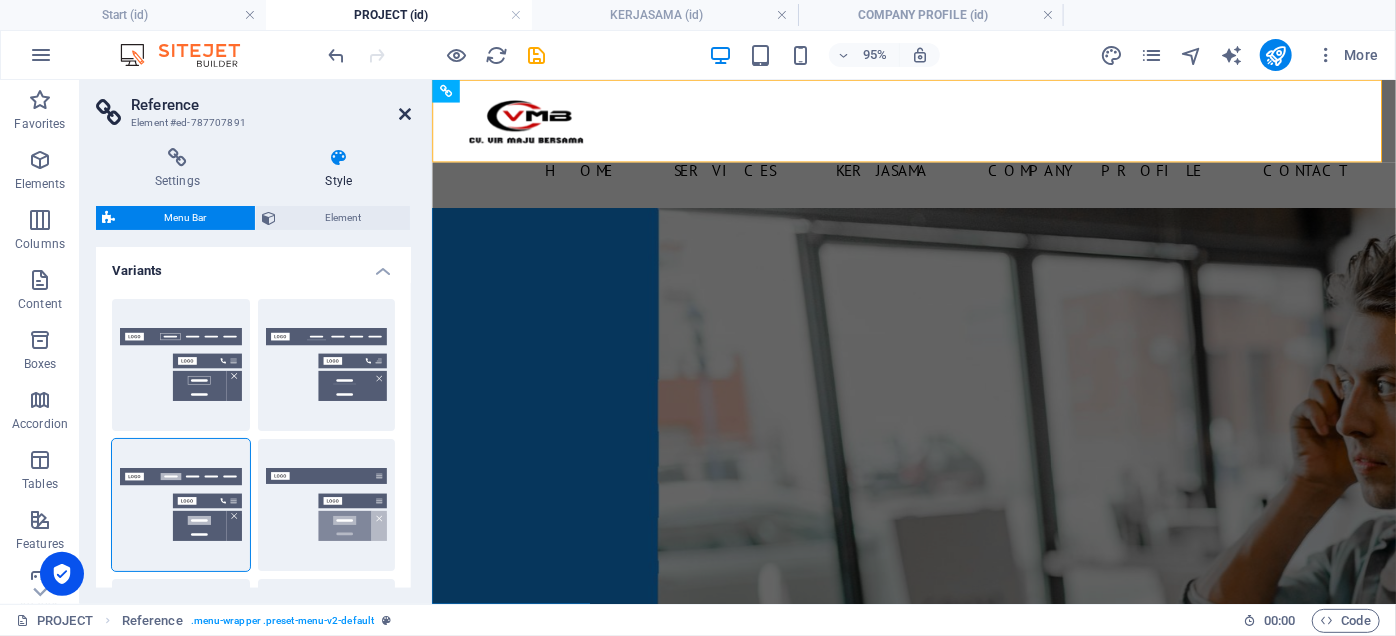 drag, startPoint x: 403, startPoint y: 108, endPoint x: 679, endPoint y: 27, distance: 287.6404 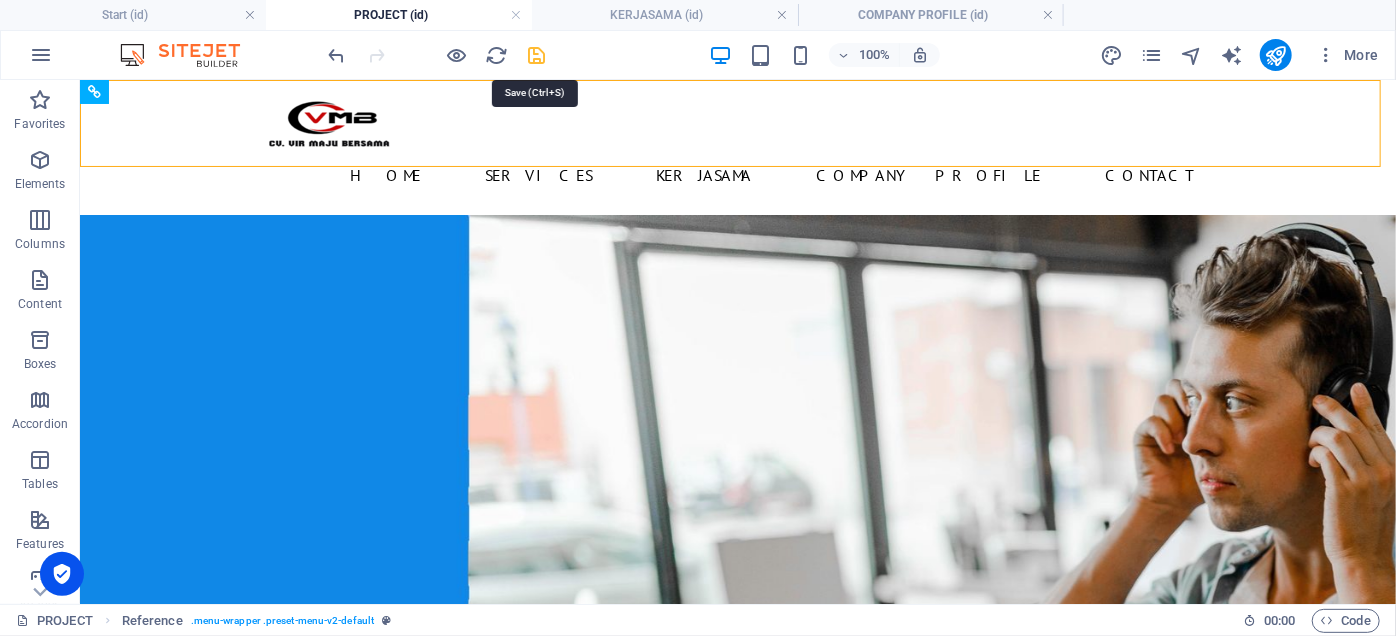 click at bounding box center [537, 55] 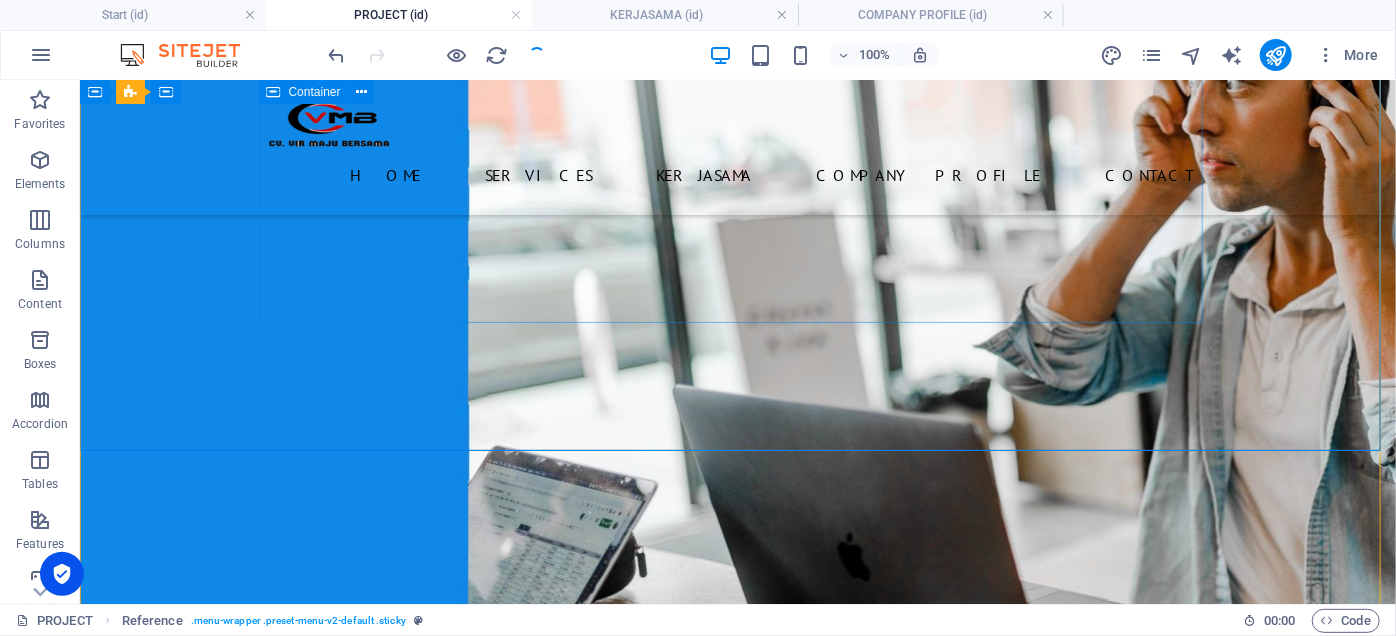 scroll, scrollTop: 545, scrollLeft: 0, axis: vertical 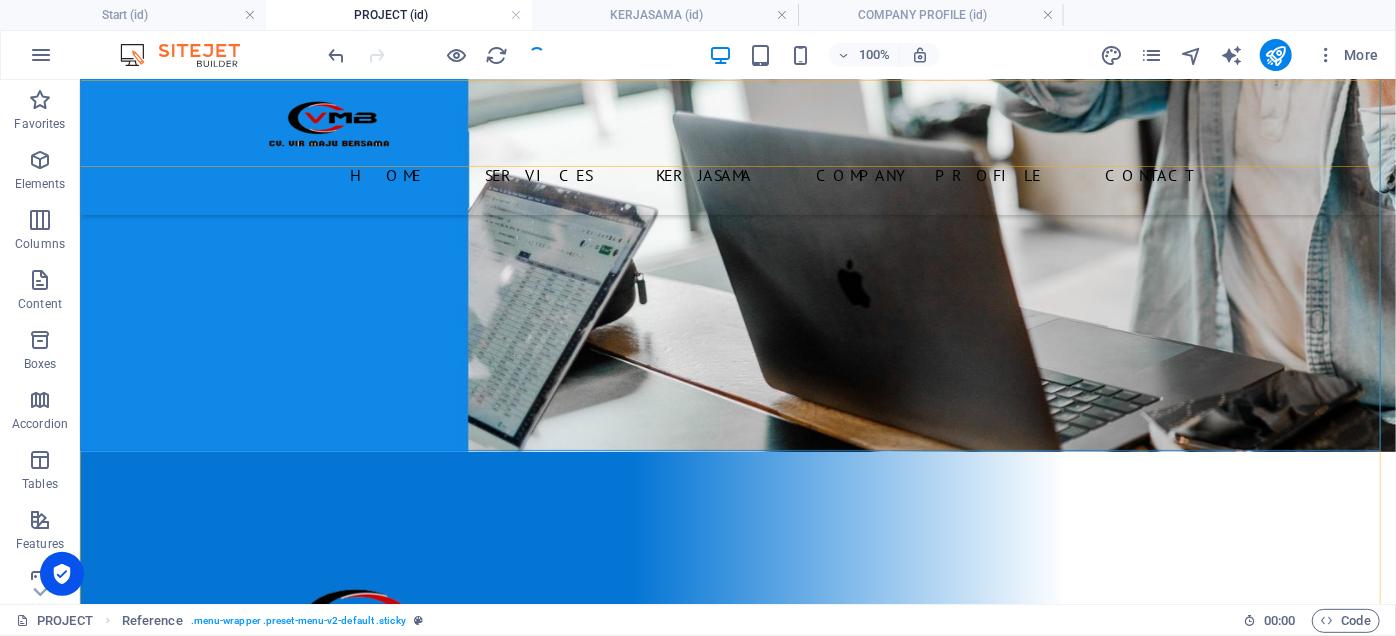 click on "Home SERVICES KERJASAMA COMPANY PROFILE Contact" at bounding box center (737, 174) 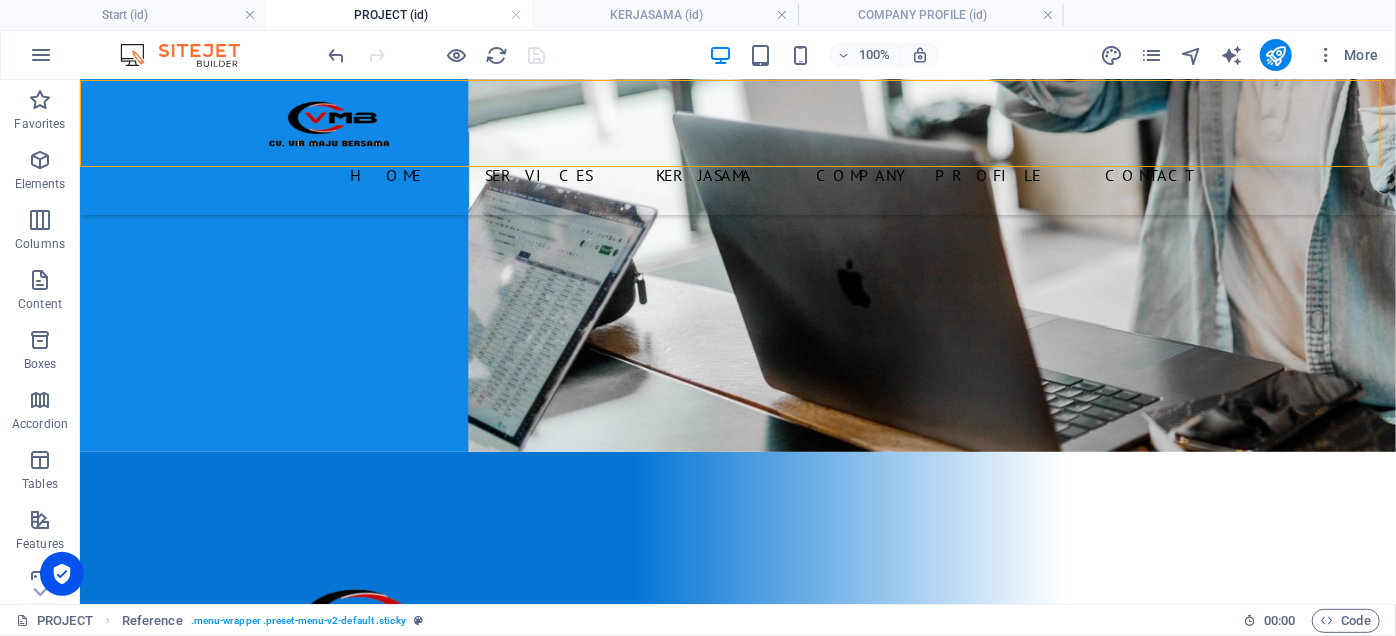 click on "Home SERVICES KERJASAMA COMPANY PROFILE Contact" at bounding box center (737, 174) 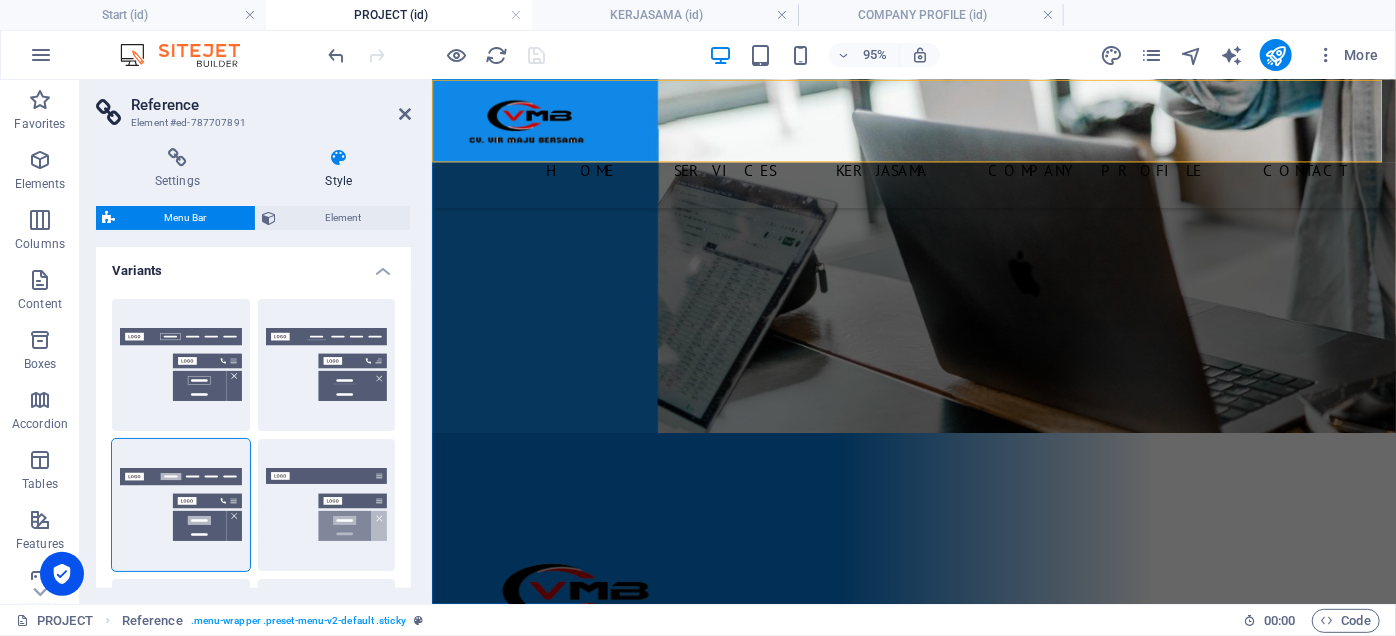 click on "Home SERVICES KERJASAMA COMPANY PROFILE Contact" at bounding box center (939, 175) 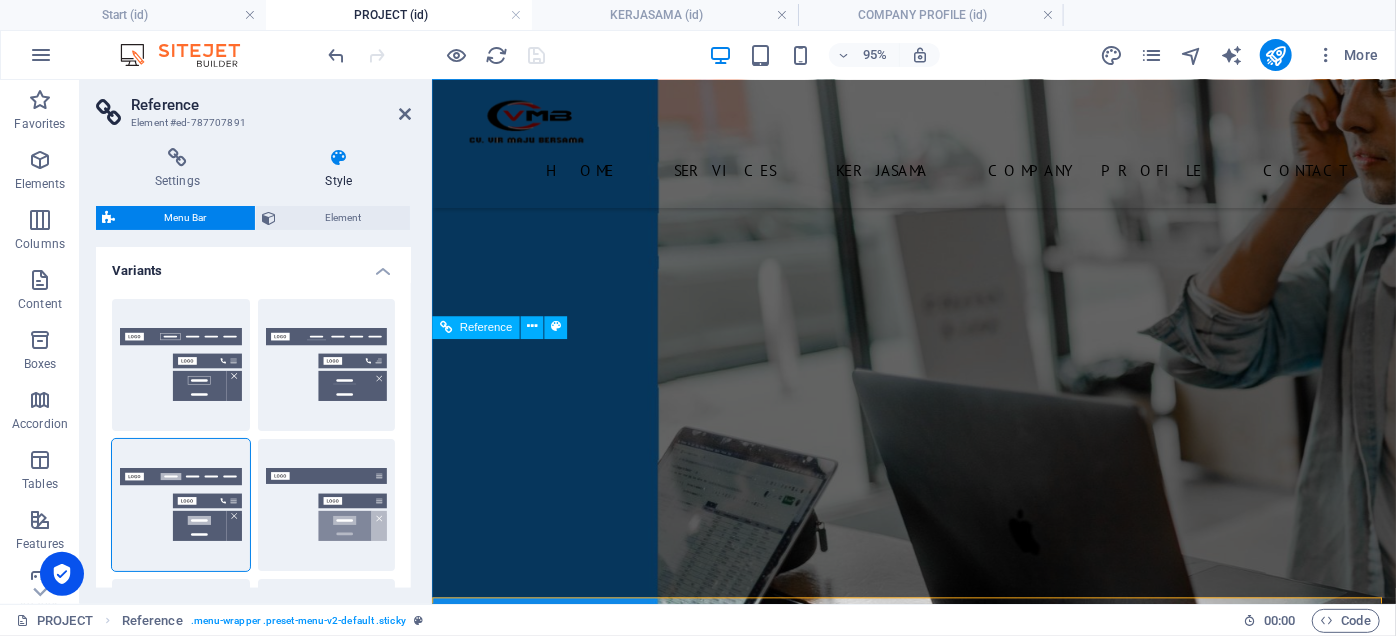 scroll, scrollTop: 0, scrollLeft: 0, axis: both 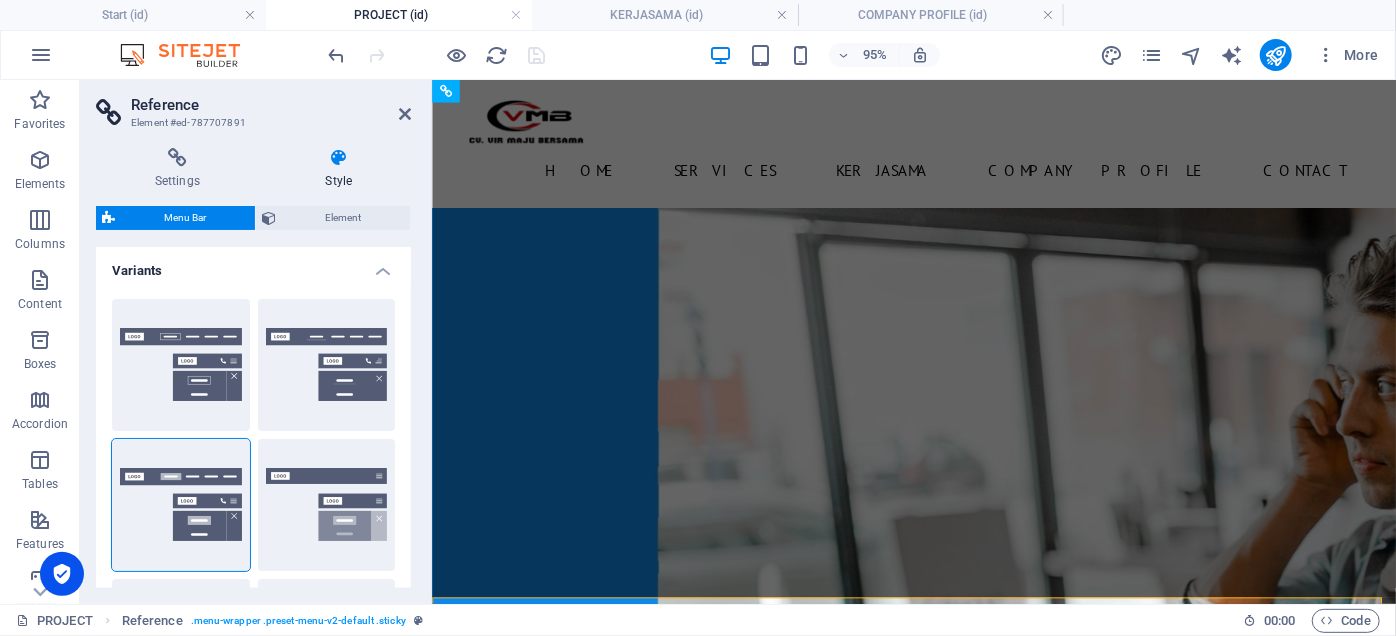 click at bounding box center [339, 158] 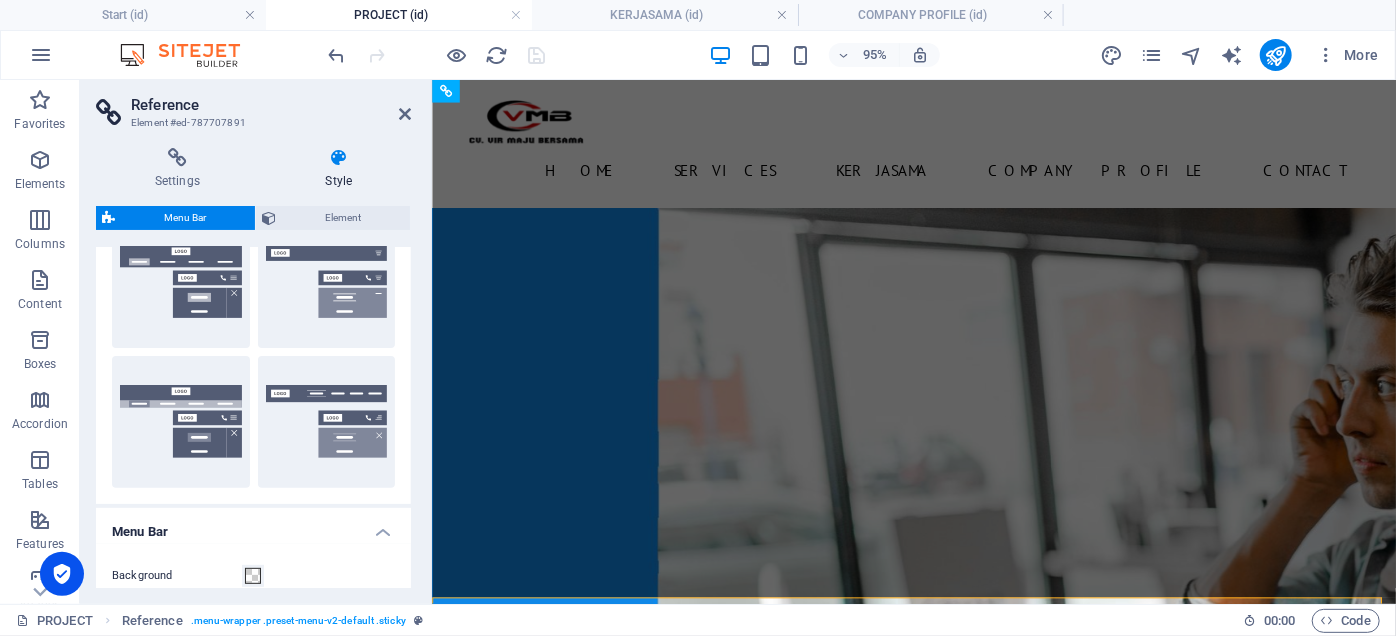 scroll, scrollTop: 636, scrollLeft: 0, axis: vertical 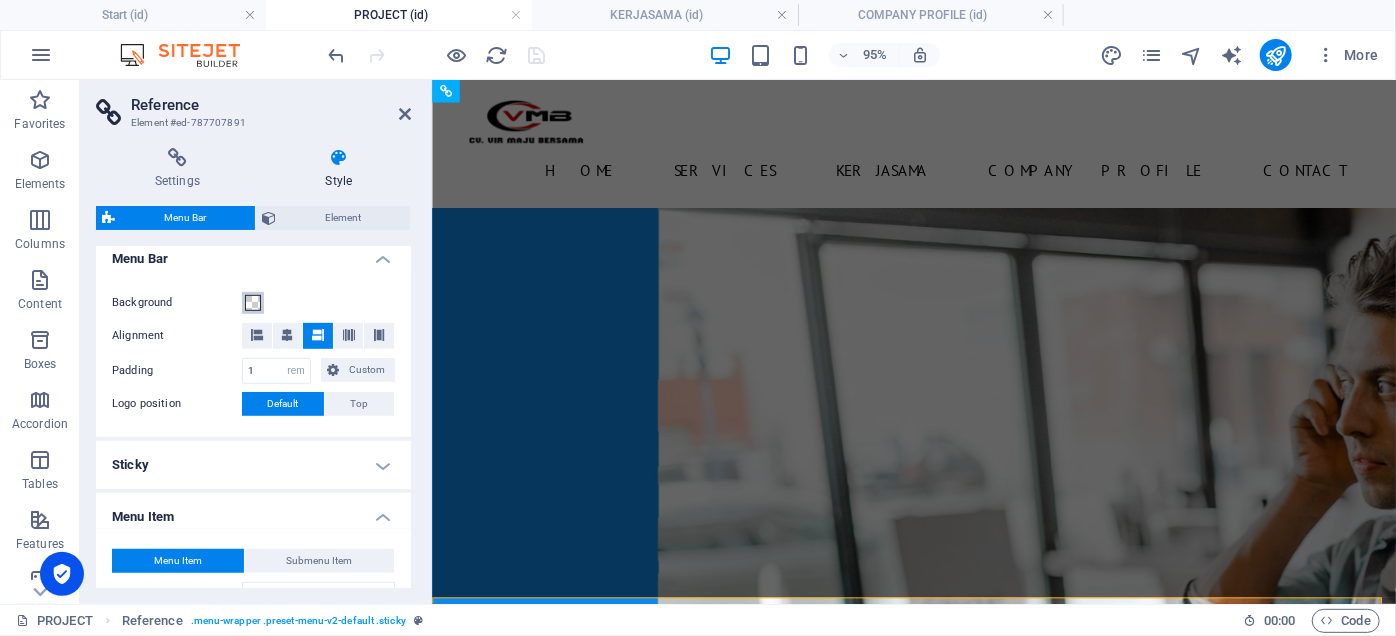 click at bounding box center (253, 303) 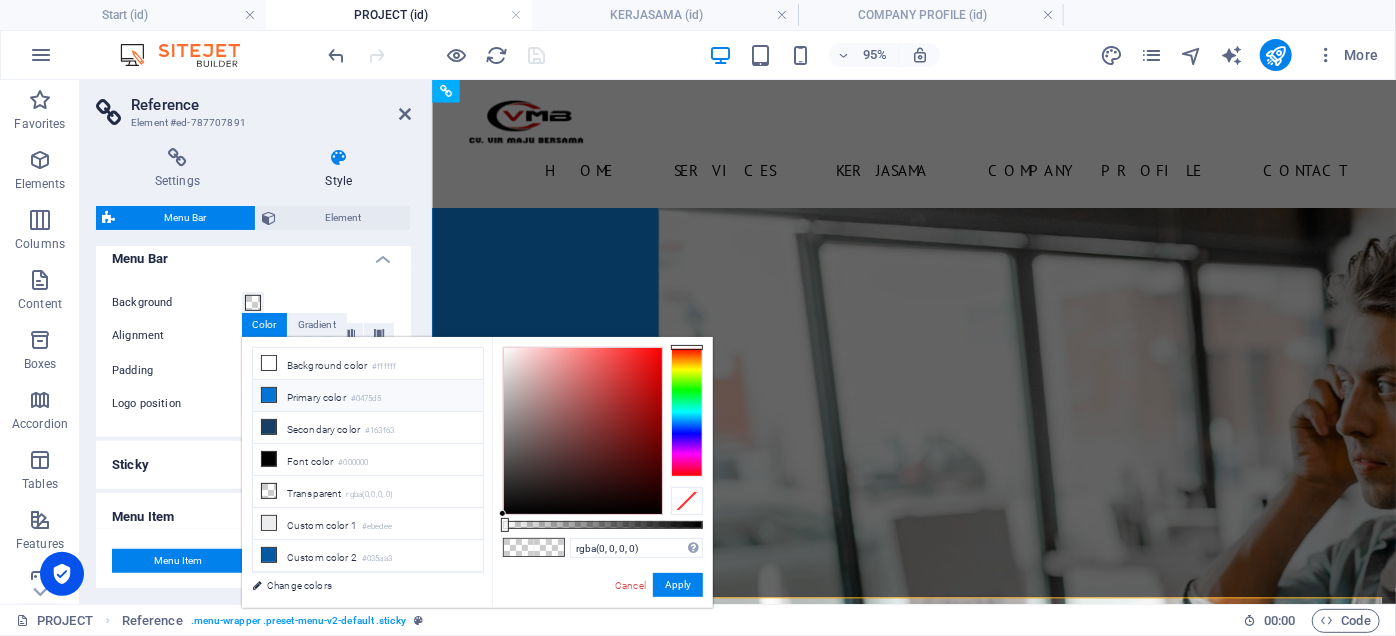 click on "Primary color
#0475d5" at bounding box center [368, 396] 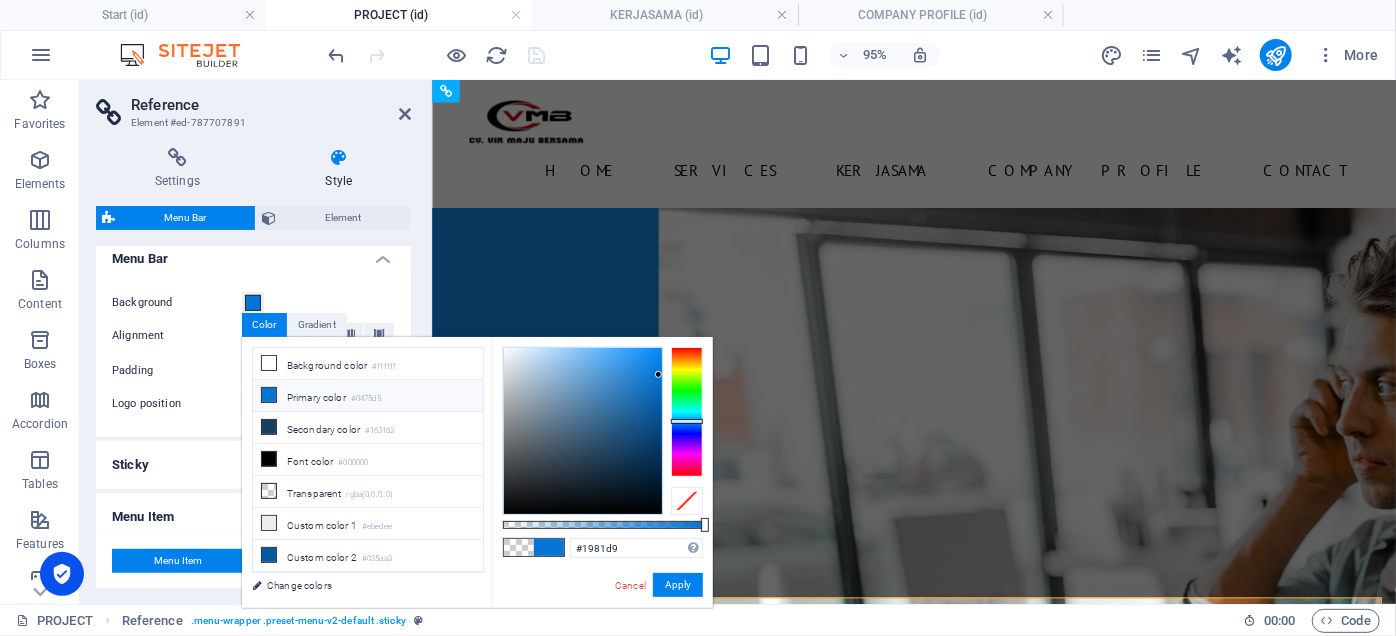 click at bounding box center (583, 431) 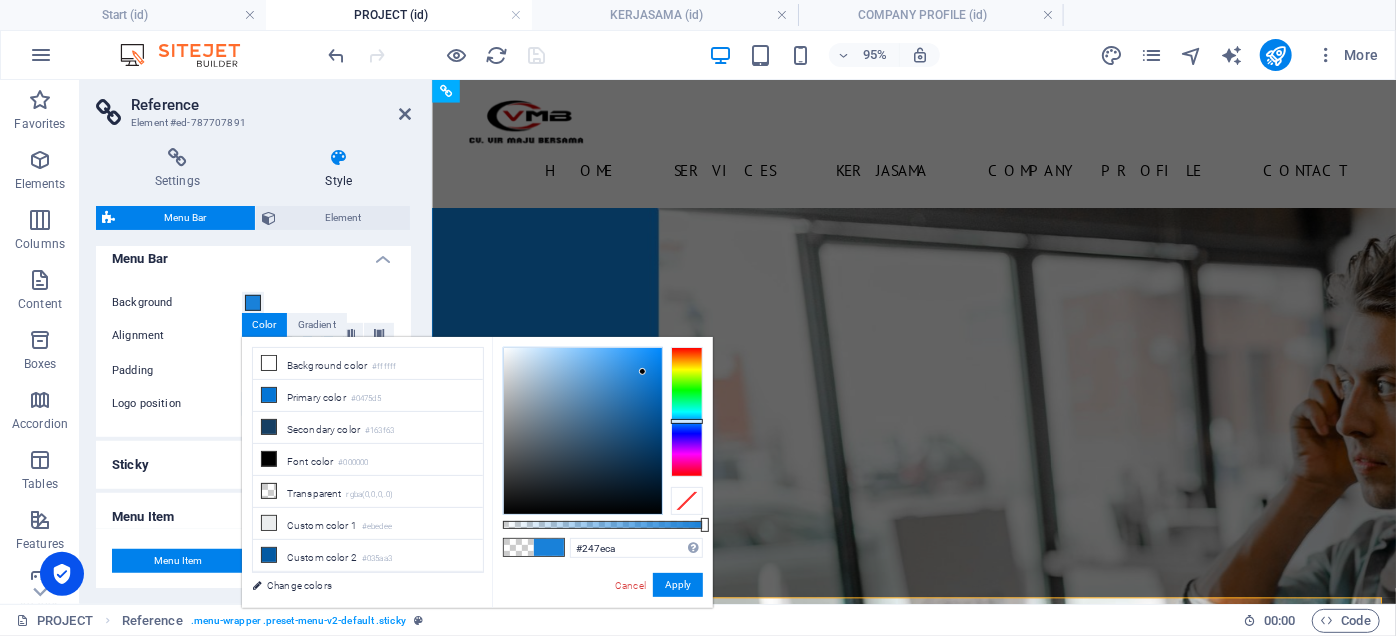 click at bounding box center [583, 431] 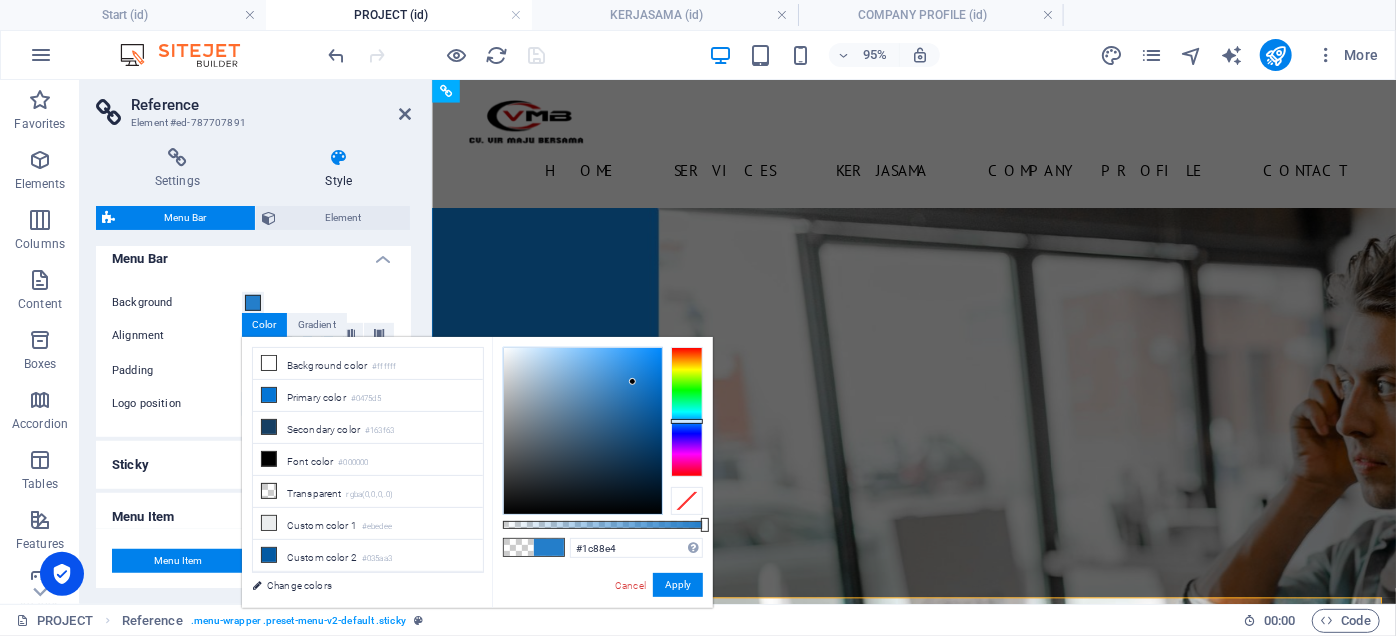 click at bounding box center (583, 431) 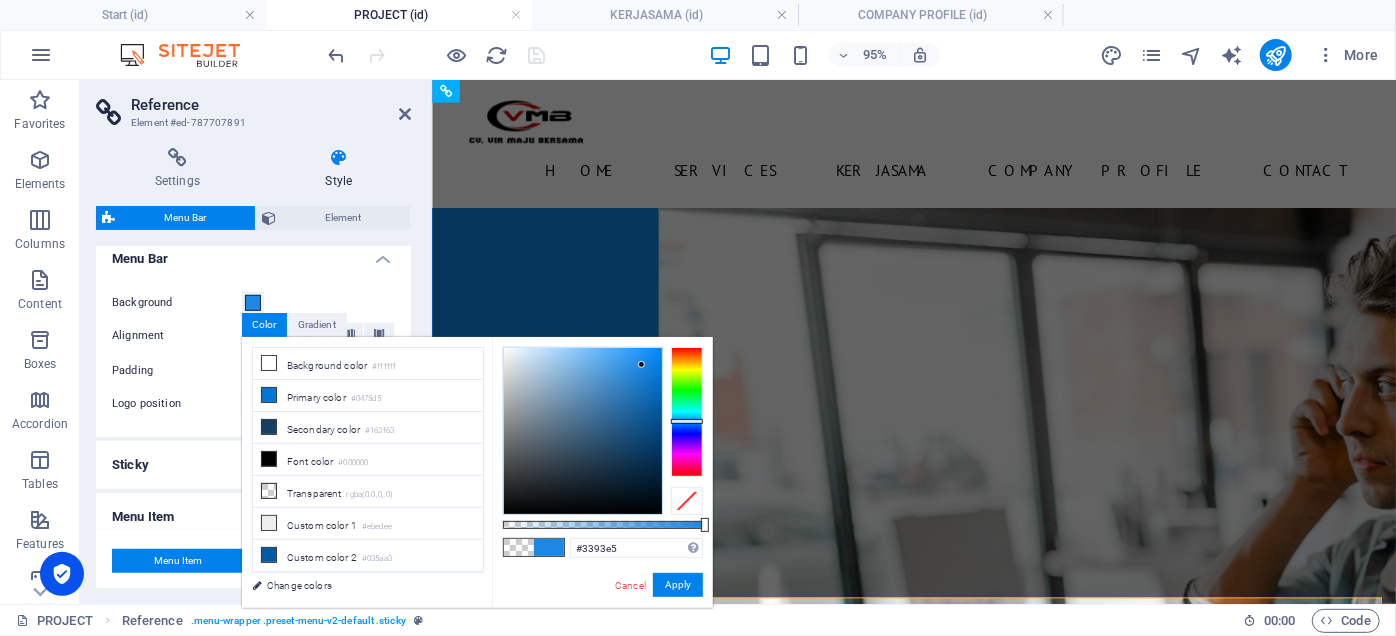 click at bounding box center (583, 431) 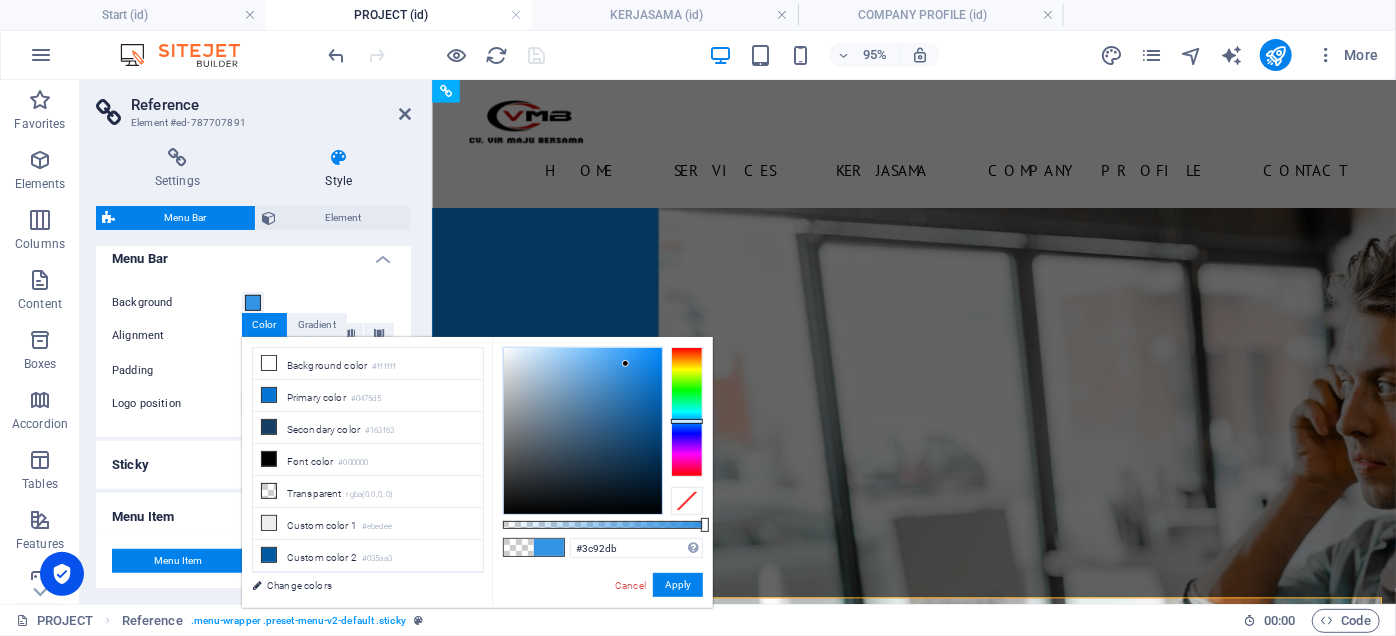 click at bounding box center [583, 431] 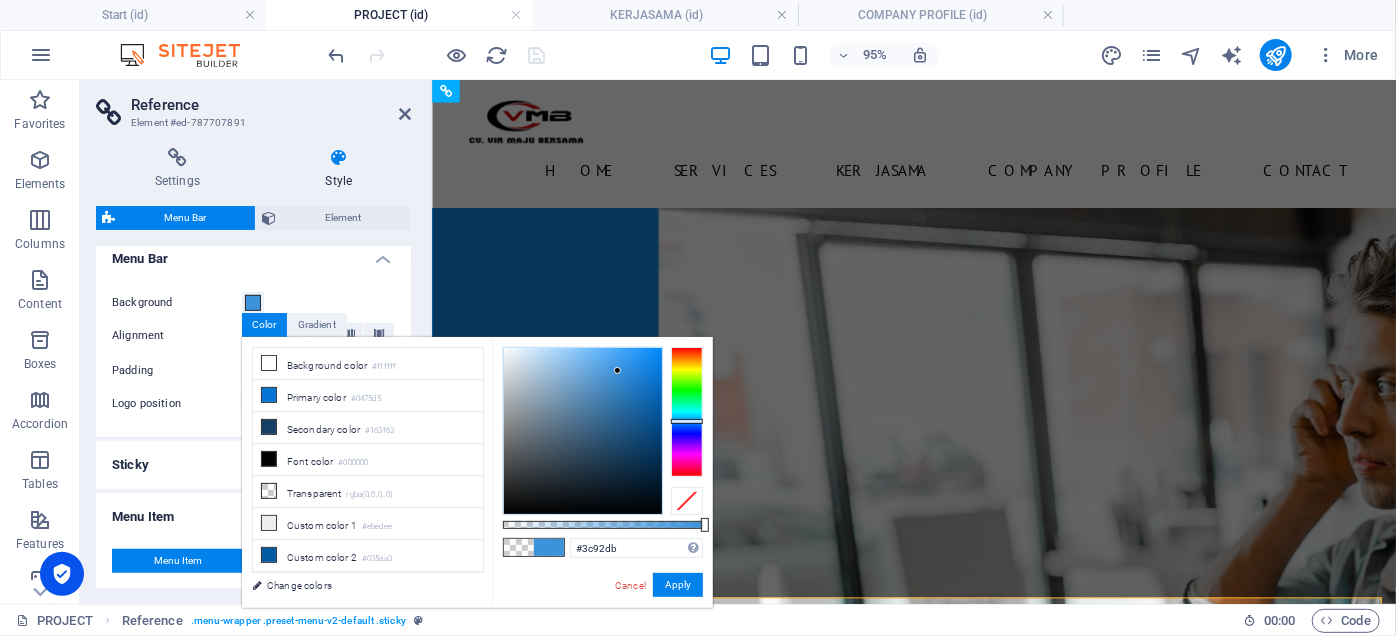 type on "#408fd1" 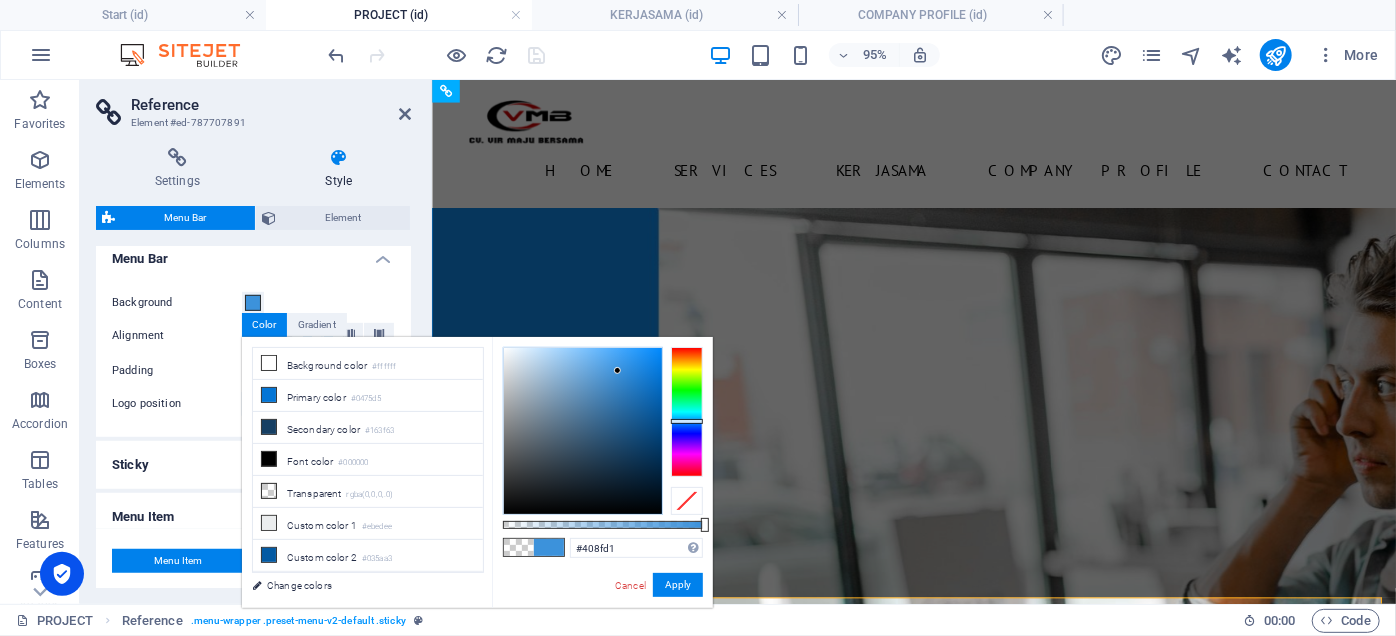 click at bounding box center (583, 431) 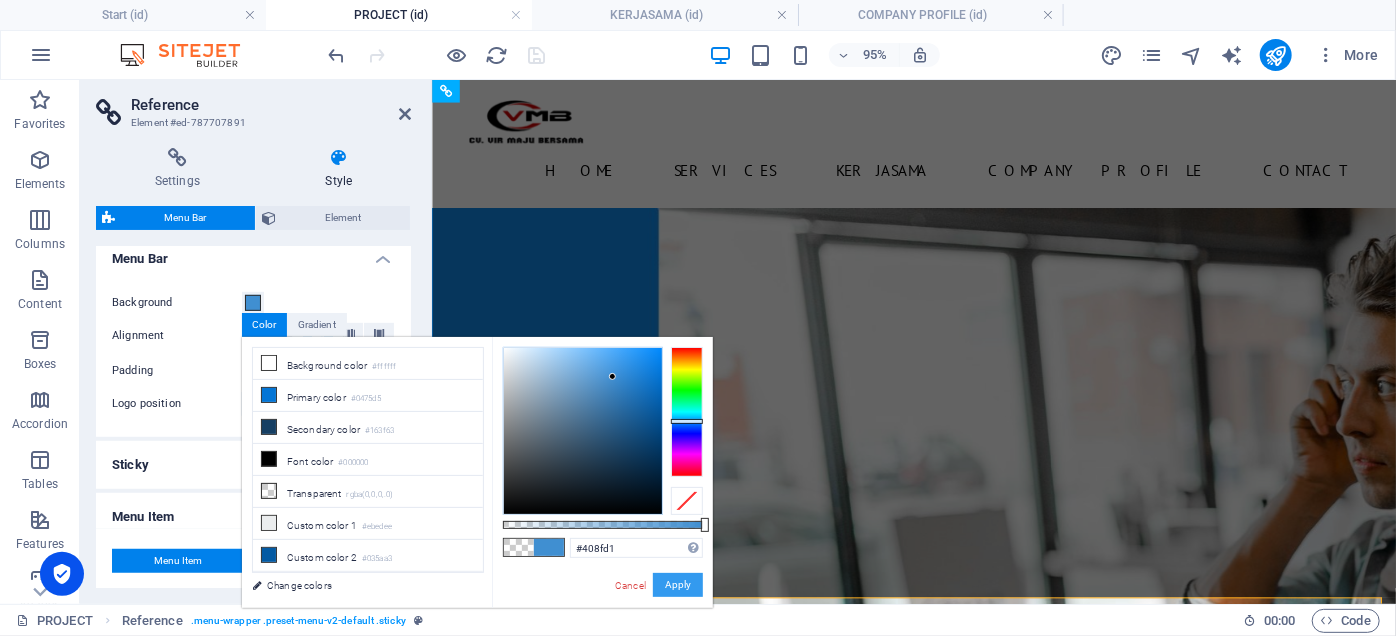 click on "Apply" at bounding box center (678, 585) 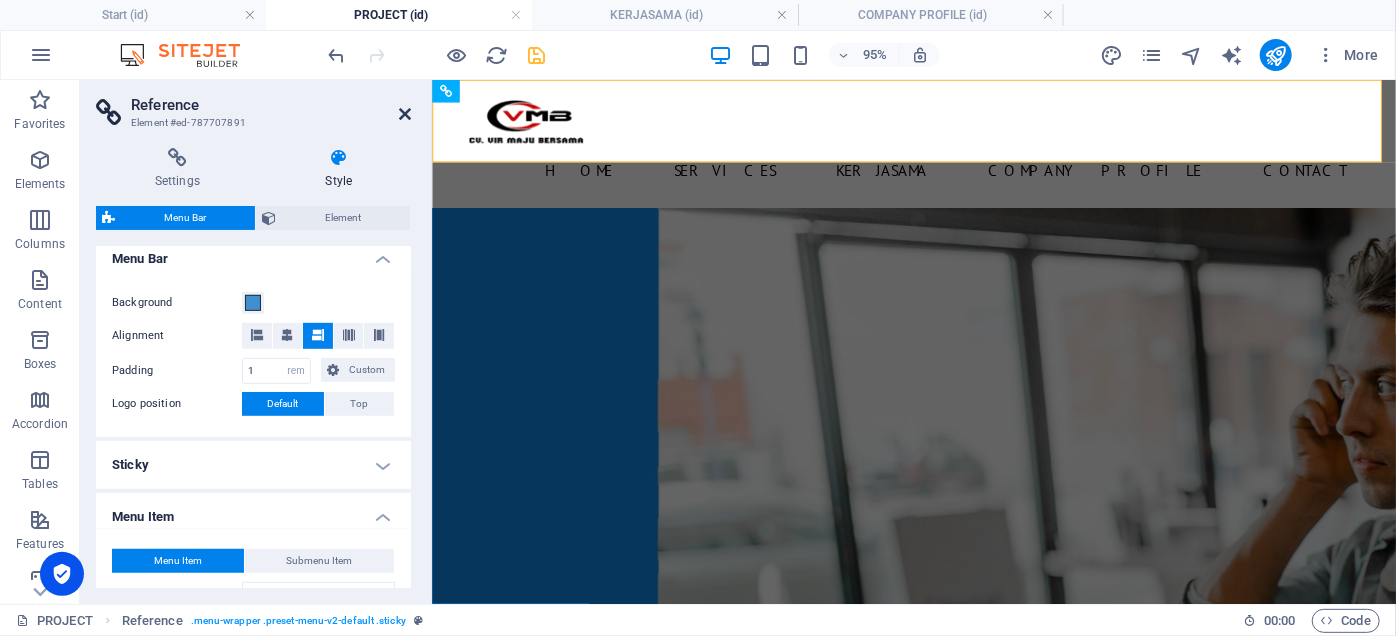 select 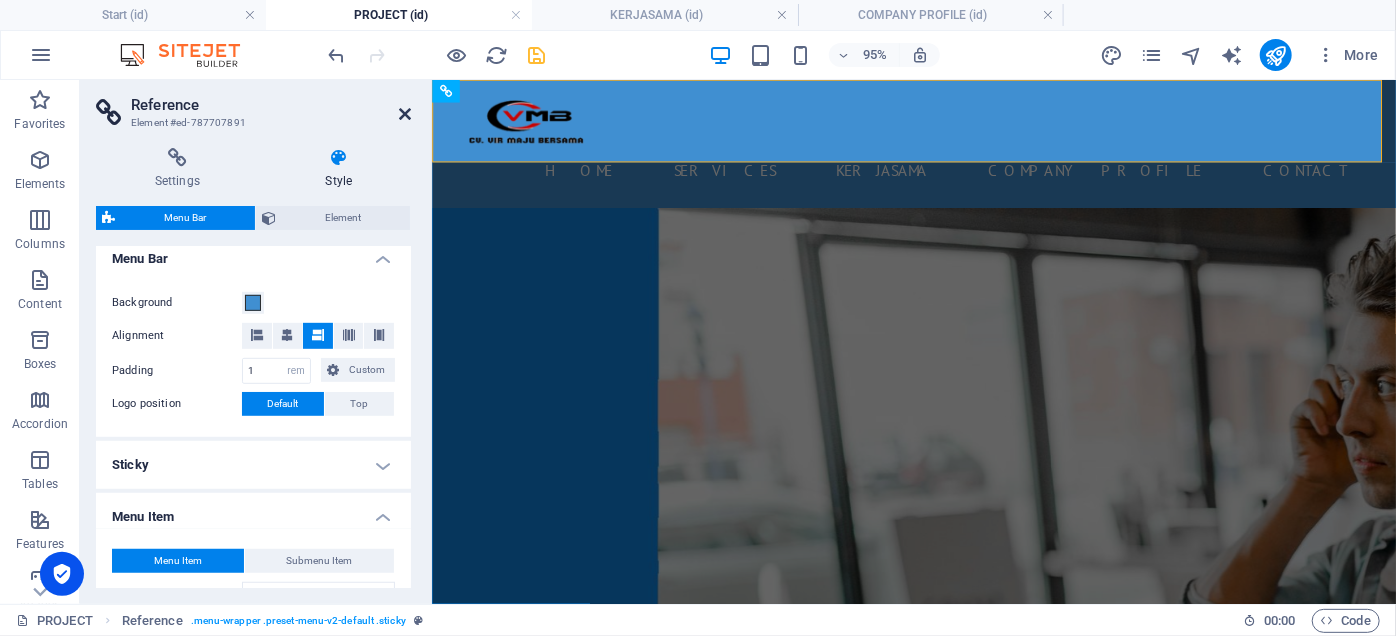 click at bounding box center (405, 114) 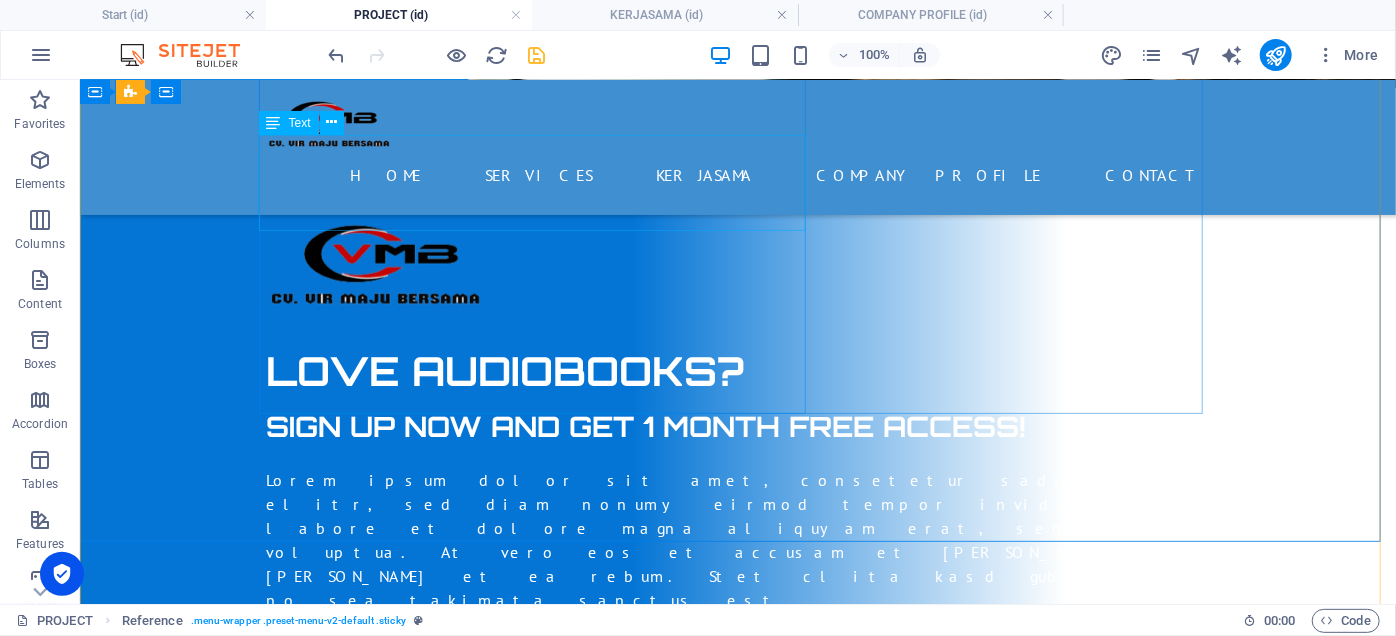 scroll, scrollTop: 0, scrollLeft: 0, axis: both 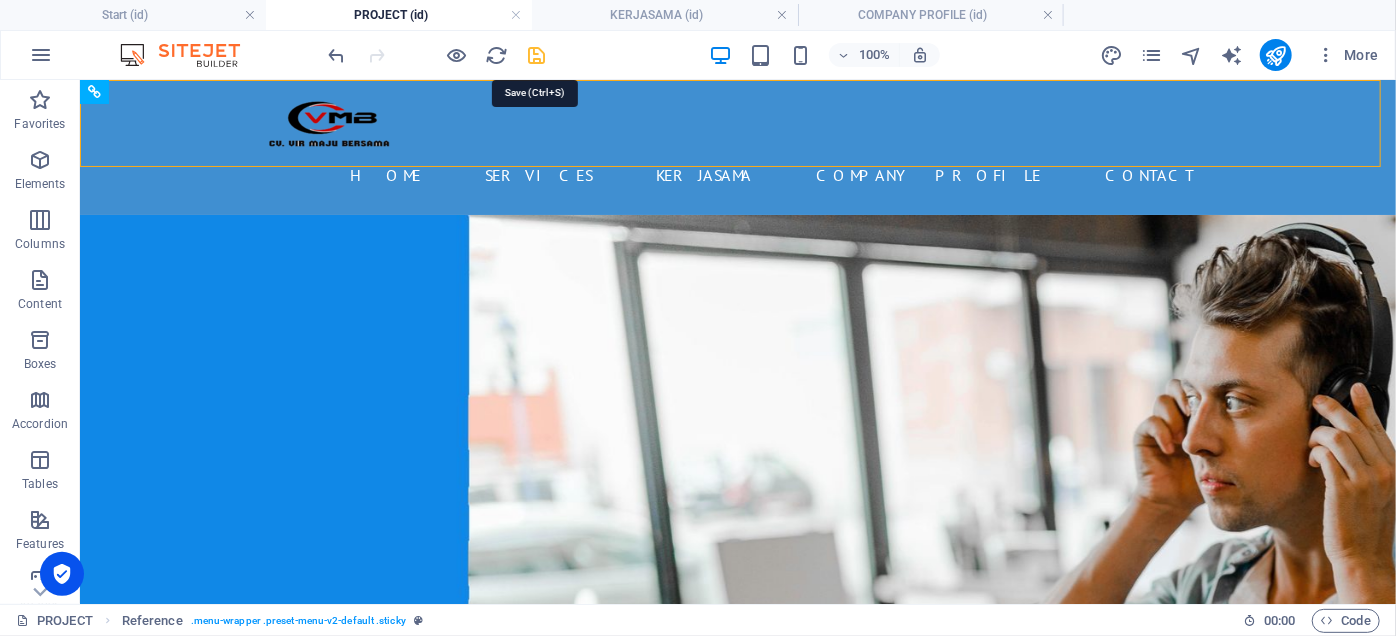 click at bounding box center [537, 55] 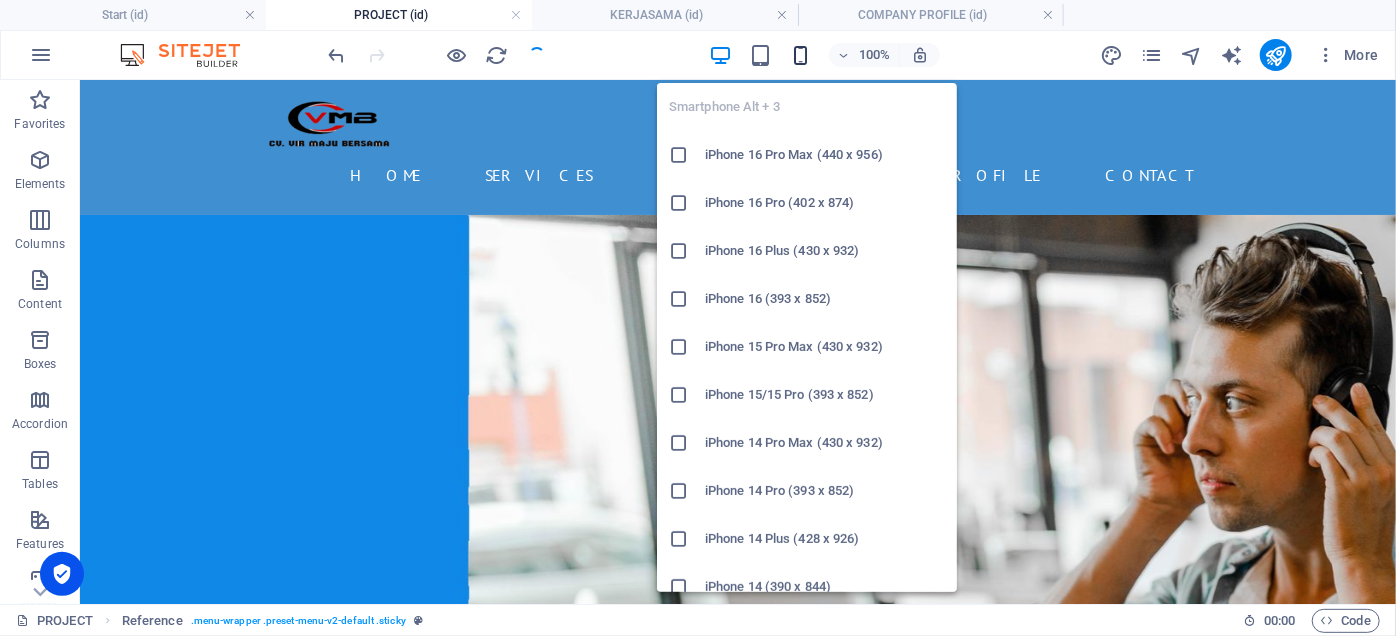 click at bounding box center [800, 55] 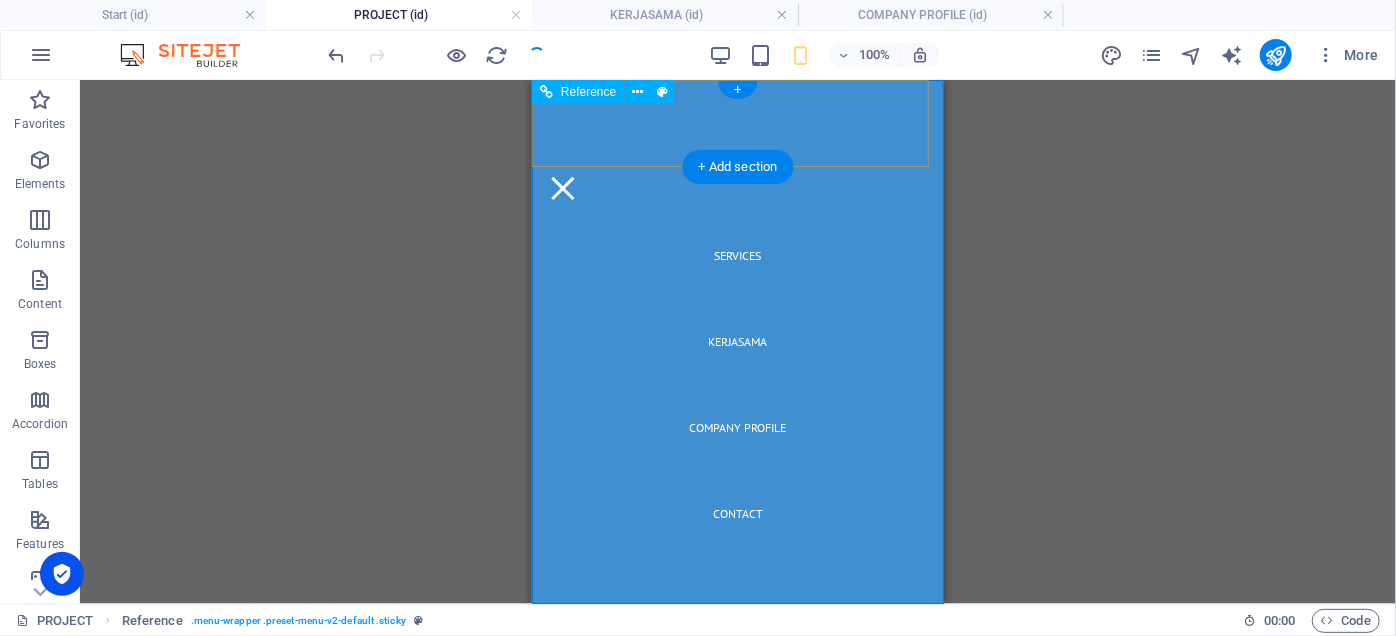 click at bounding box center (562, 187) 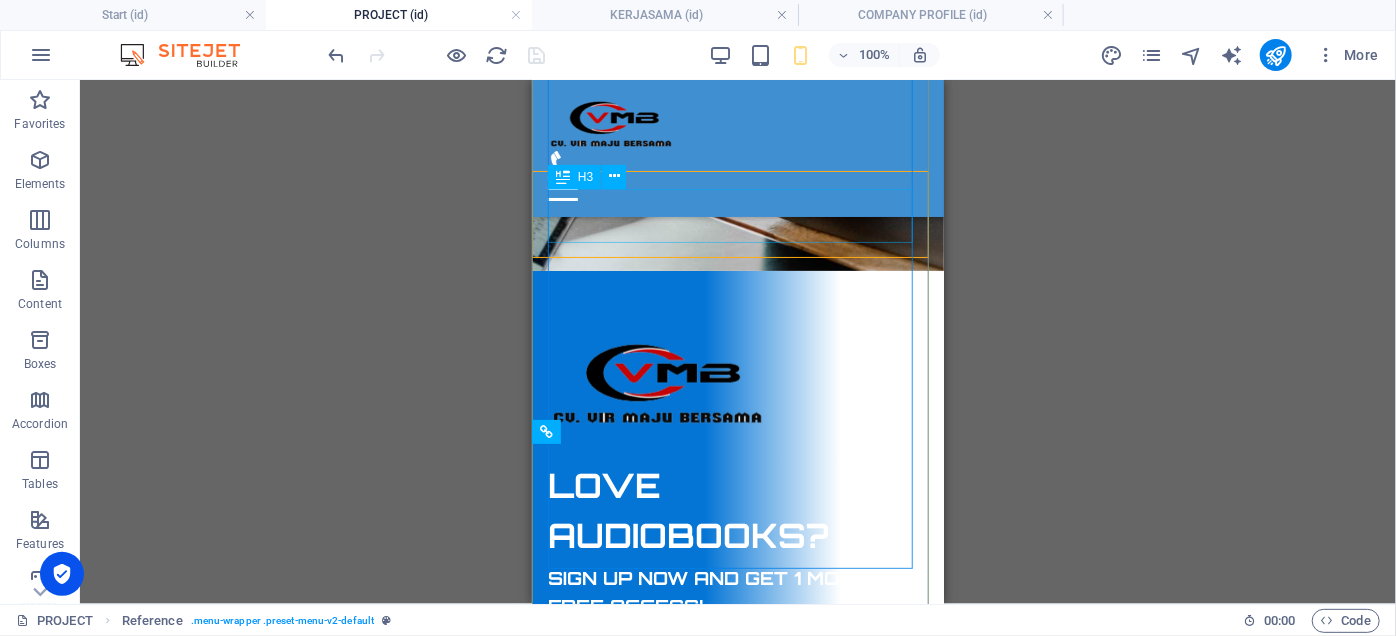 scroll, scrollTop: 272, scrollLeft: 0, axis: vertical 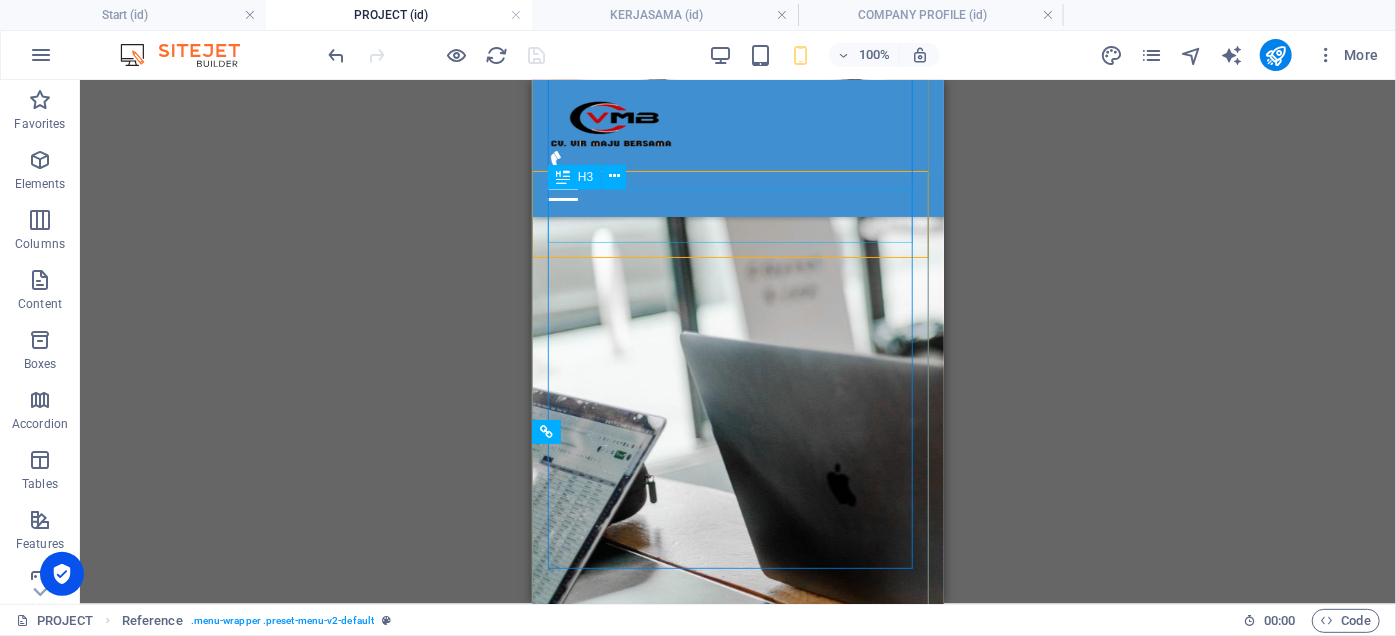 click at bounding box center [737, 187] 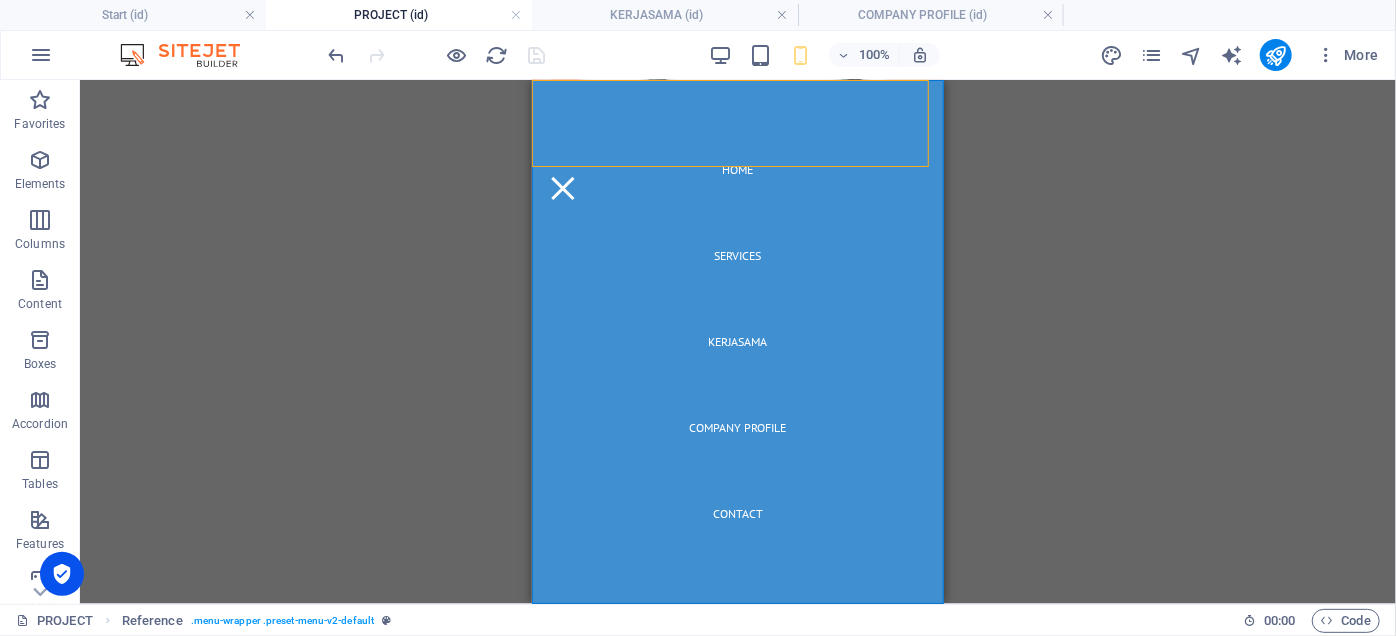 click at bounding box center [562, 187] 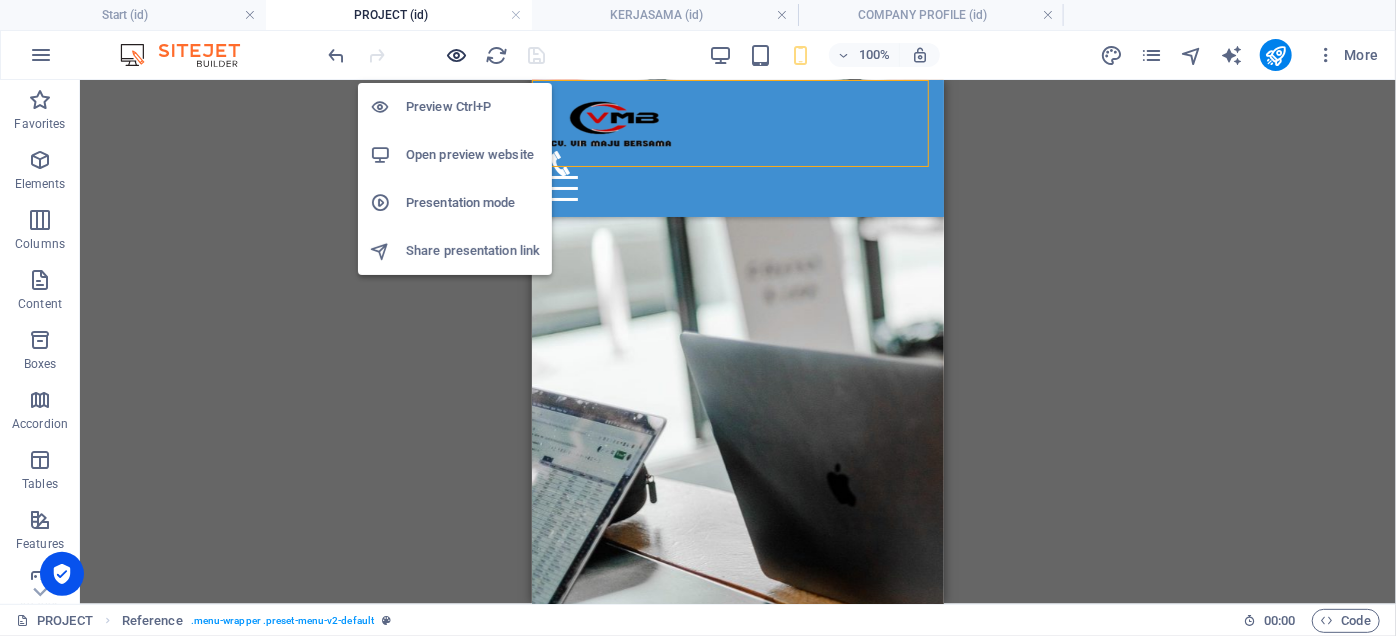 click at bounding box center (457, 55) 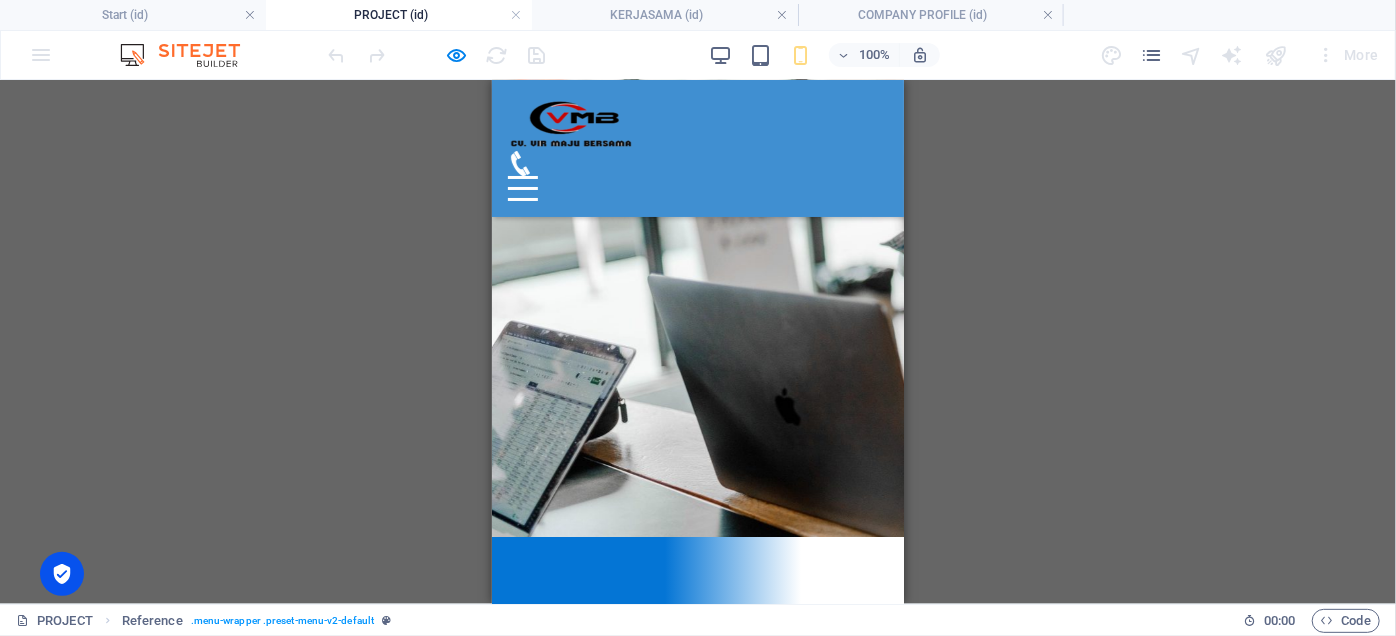 click at bounding box center (522, 187) 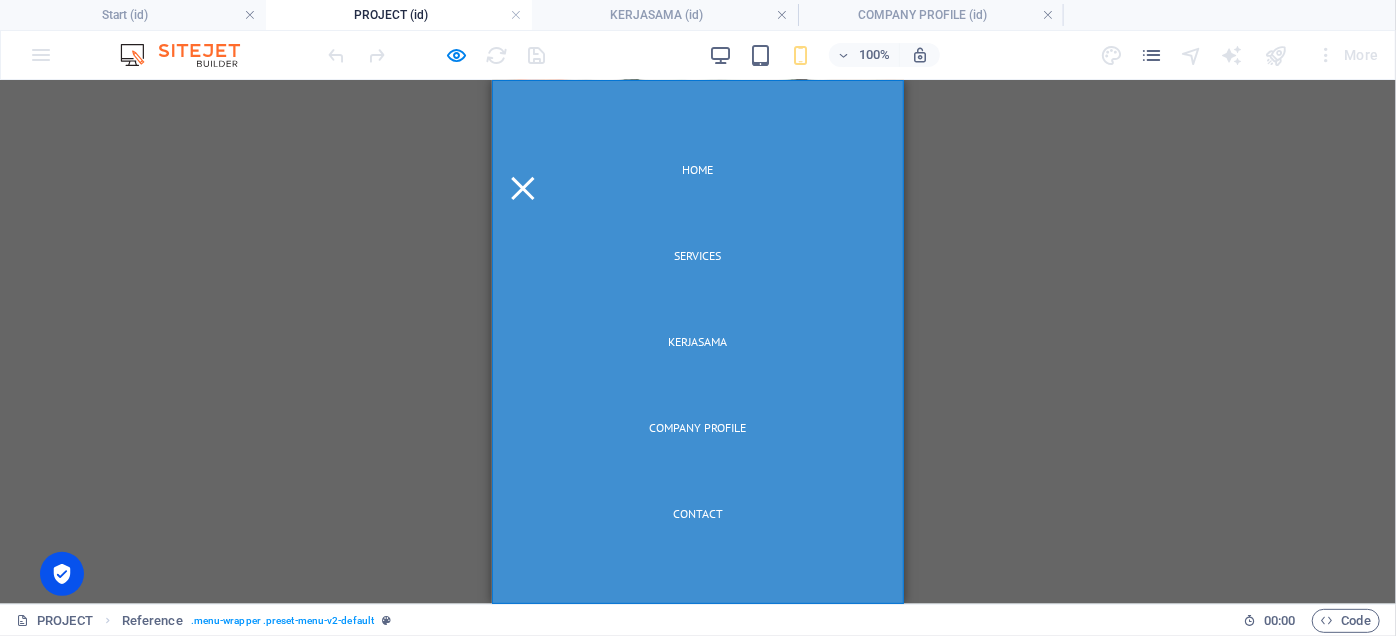 click at bounding box center (522, 187) 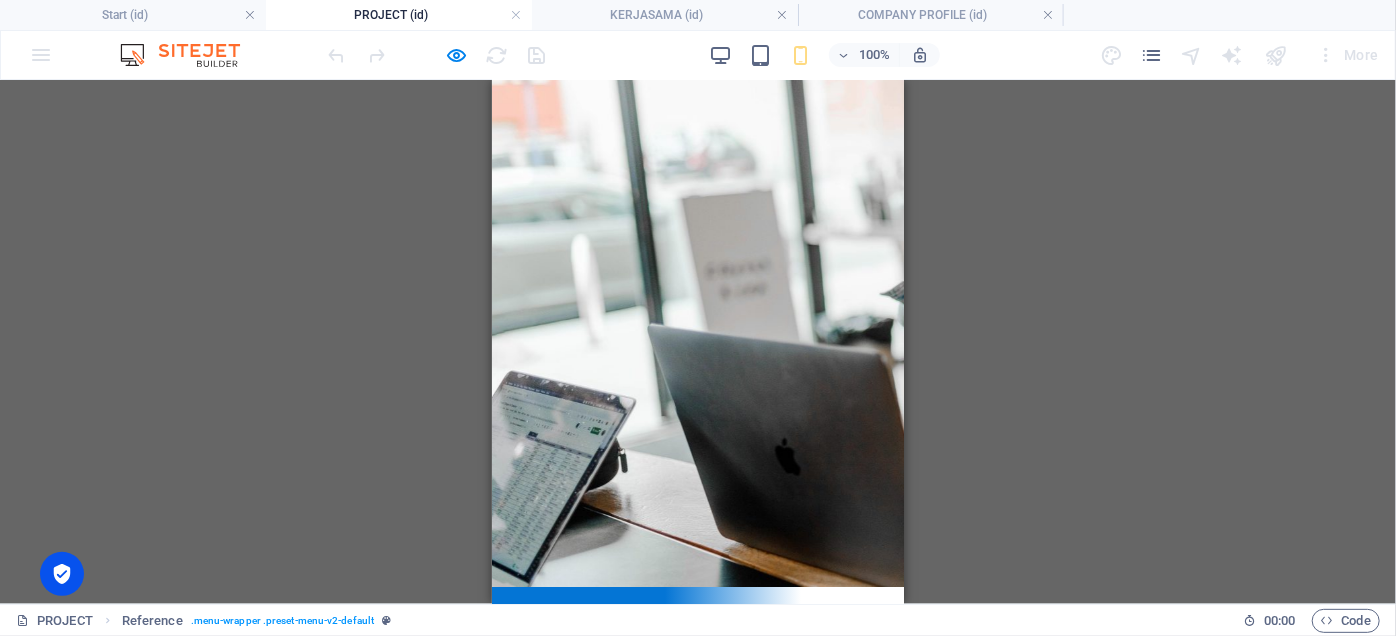 scroll, scrollTop: 0, scrollLeft: 0, axis: both 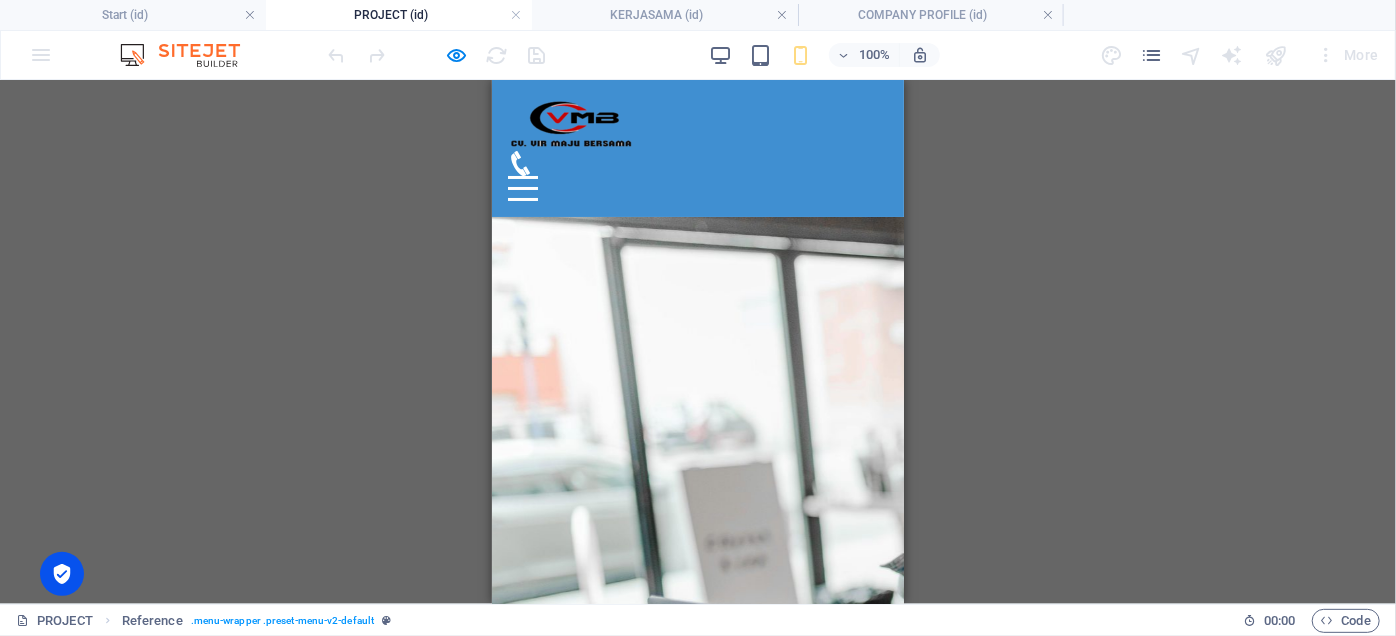 click 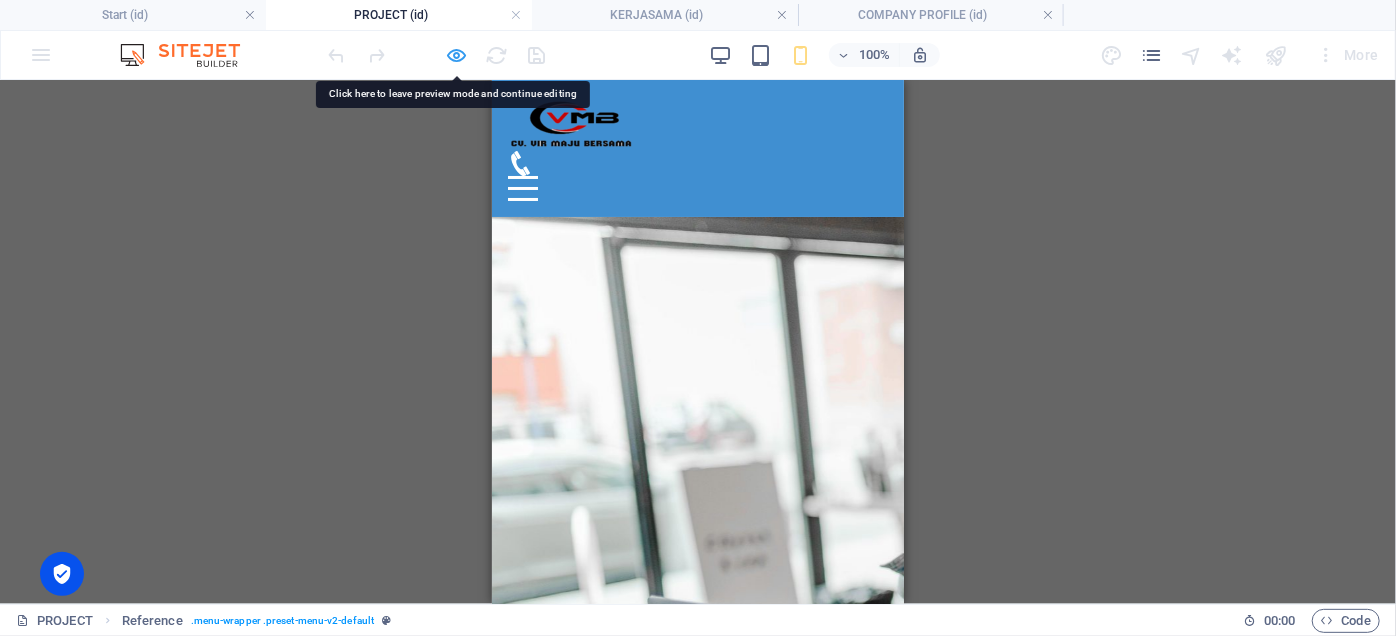 drag, startPoint x: 317, startPoint y: 39, endPoint x: 457, endPoint y: 51, distance: 140.51335 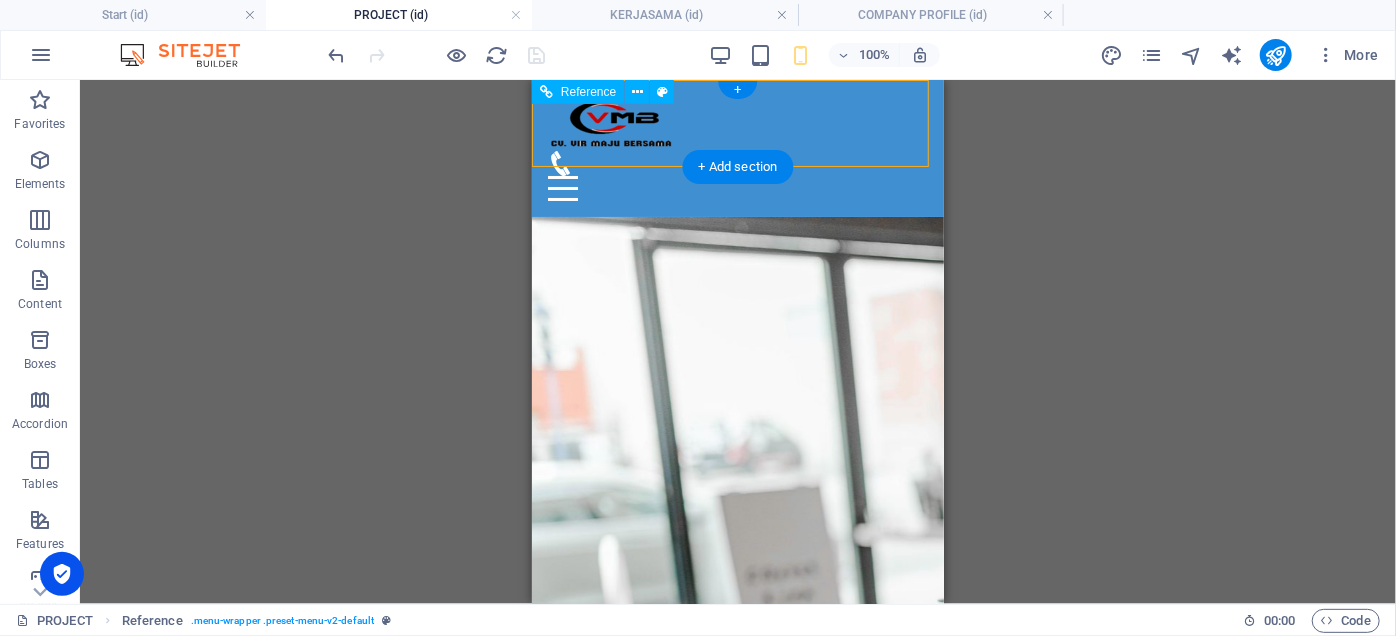 click at bounding box center (729, 162) 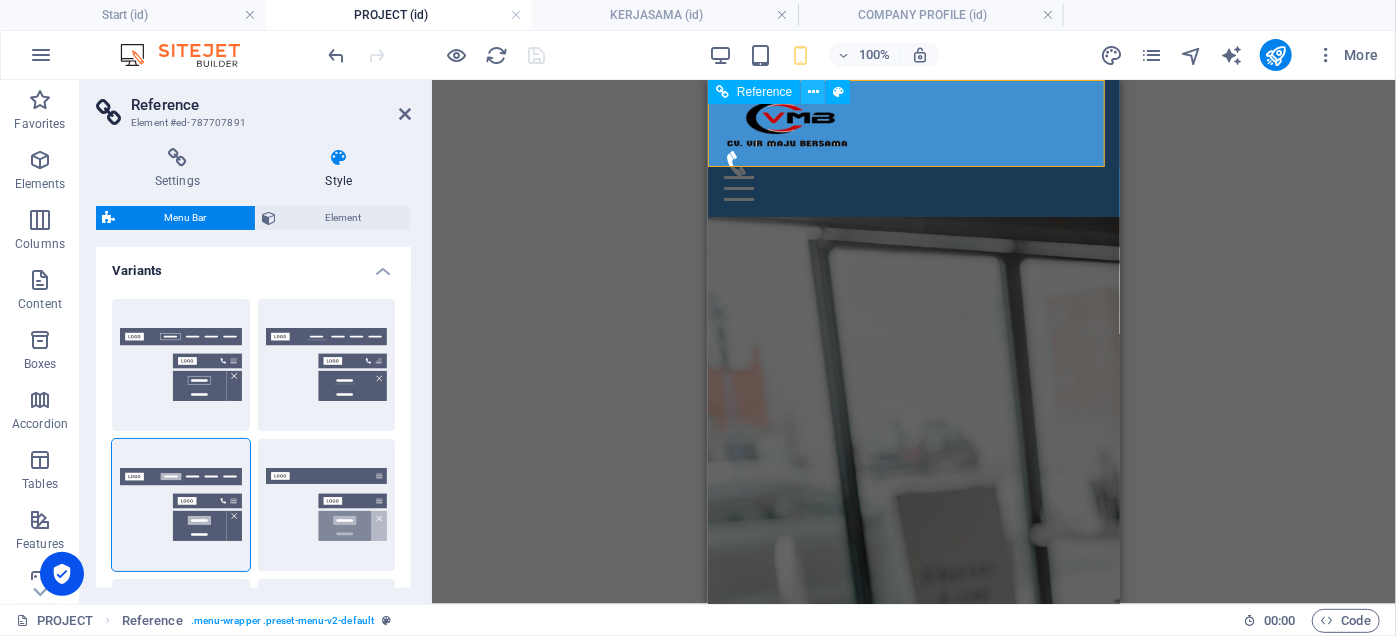 click at bounding box center (813, 92) 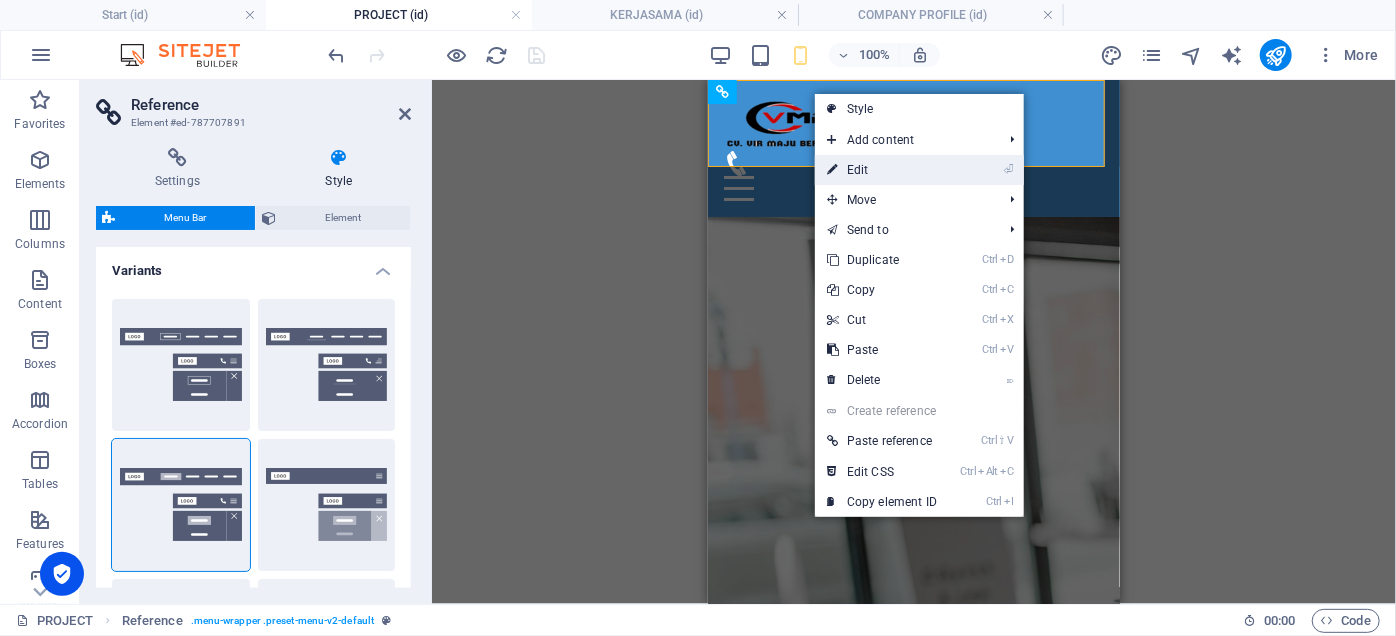 click on "⏎  Edit" at bounding box center (882, 170) 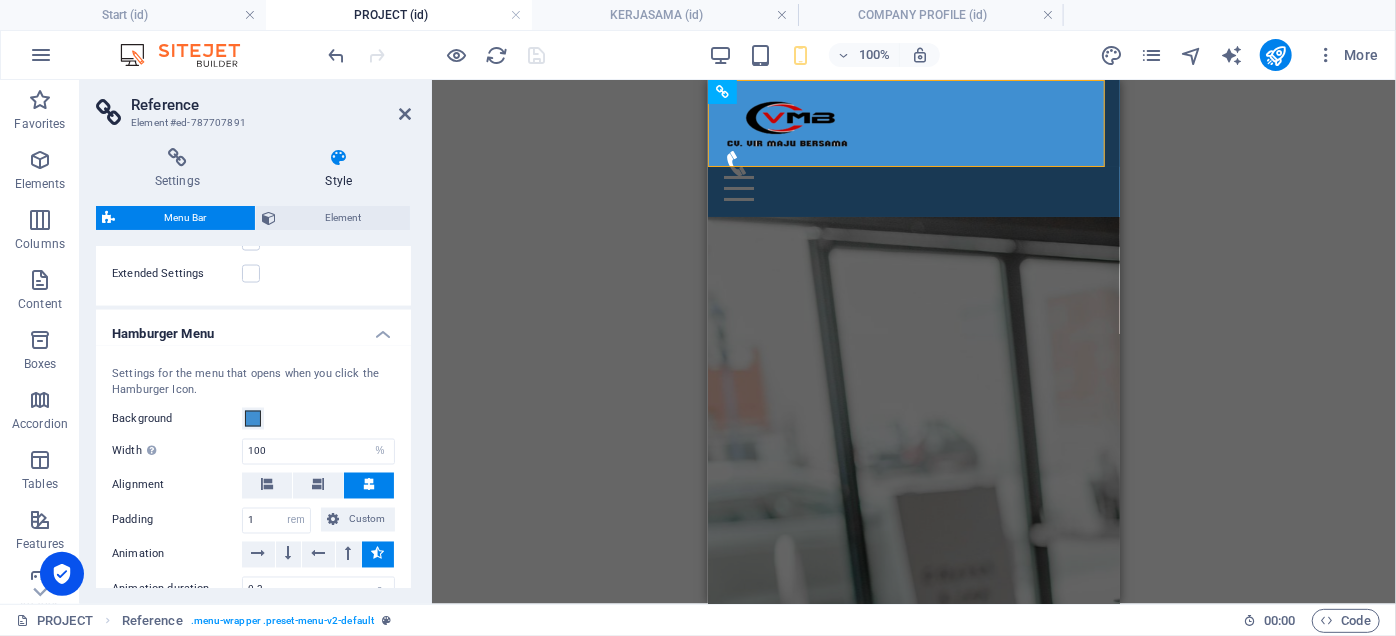 scroll, scrollTop: 1920, scrollLeft: 0, axis: vertical 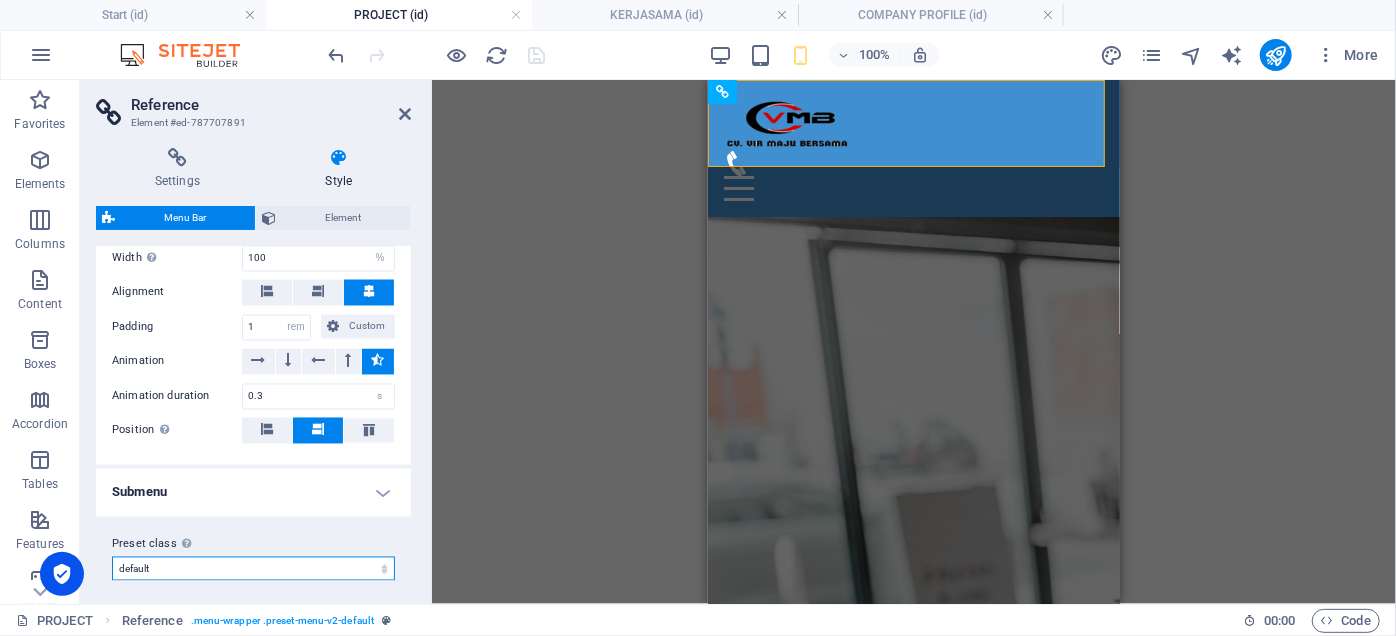 click on "default Add preset class" at bounding box center [253, 569] 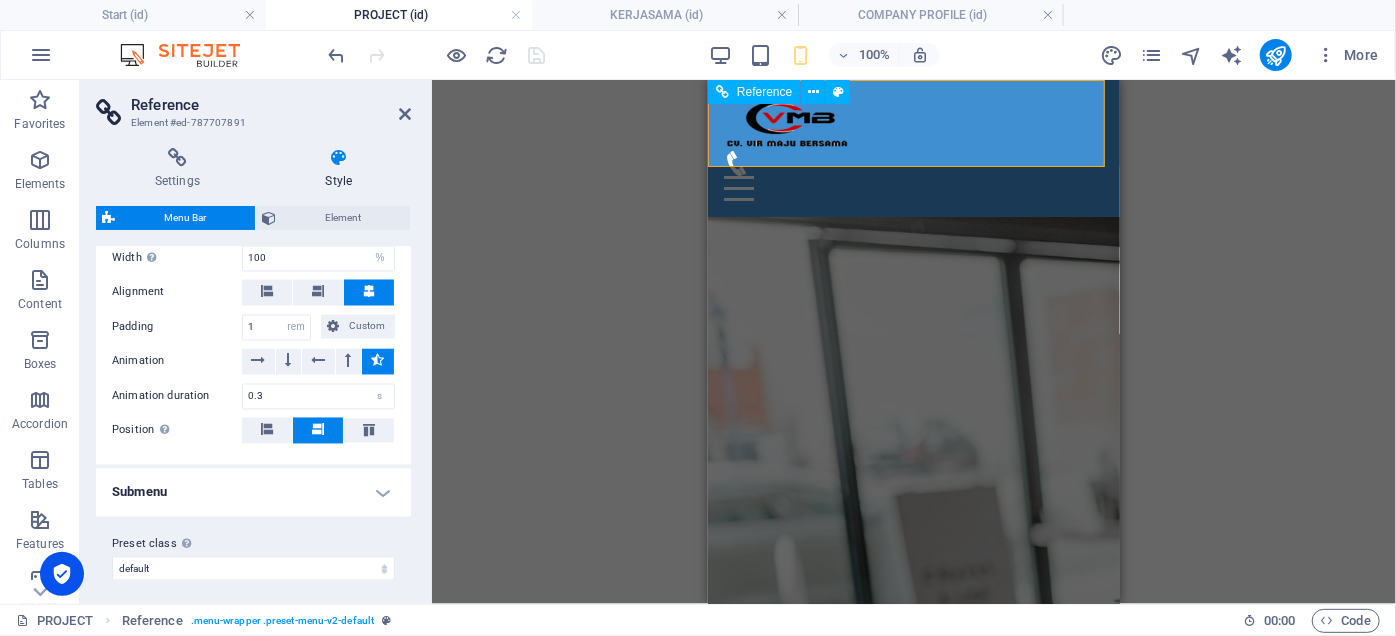 click at bounding box center [913, 187] 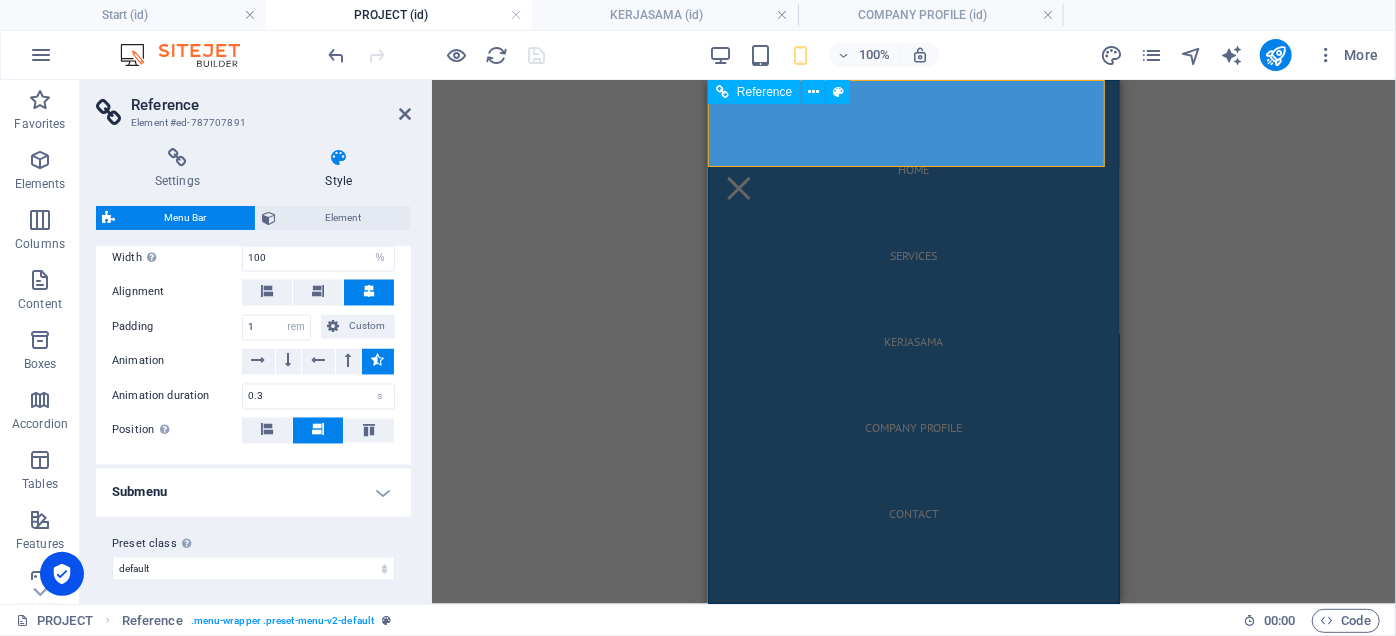 click on "Home SERVICES KERJASAMA COMPANY PROFILE Contact" at bounding box center (913, 341) 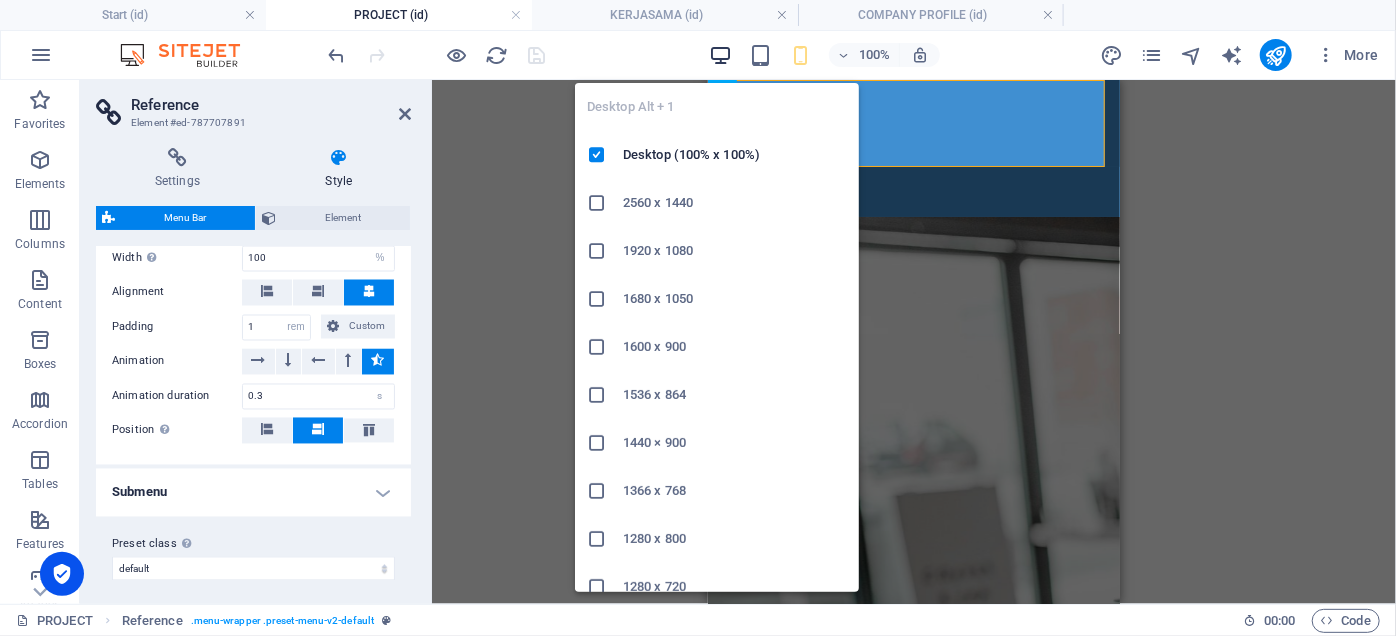 click at bounding box center (720, 55) 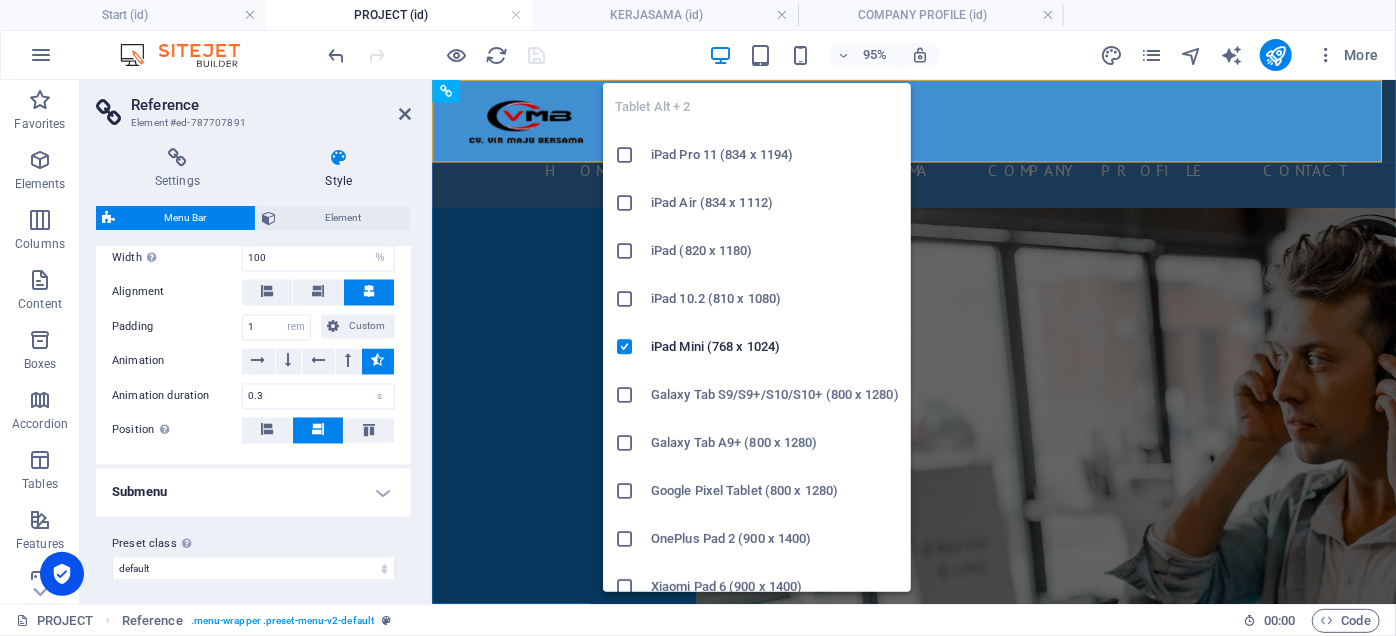 select 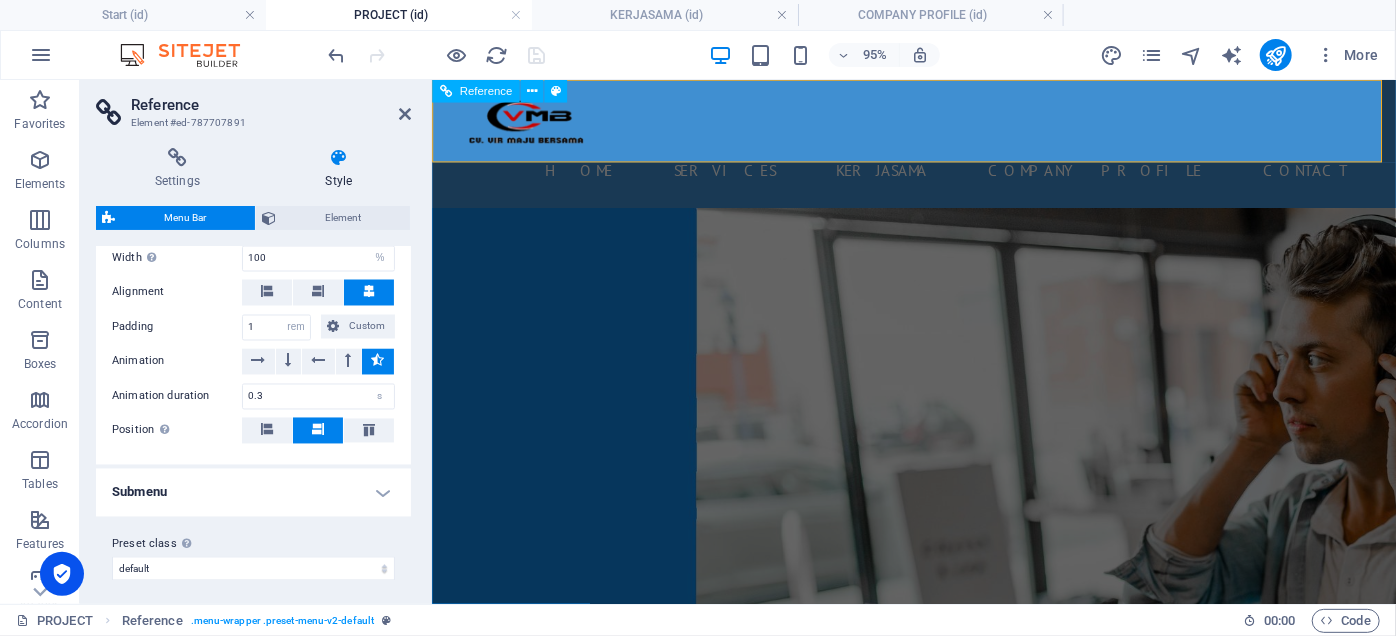 click on "Home SERVICES KERJASAMA COMPANY PROFILE Contact" at bounding box center [939, 175] 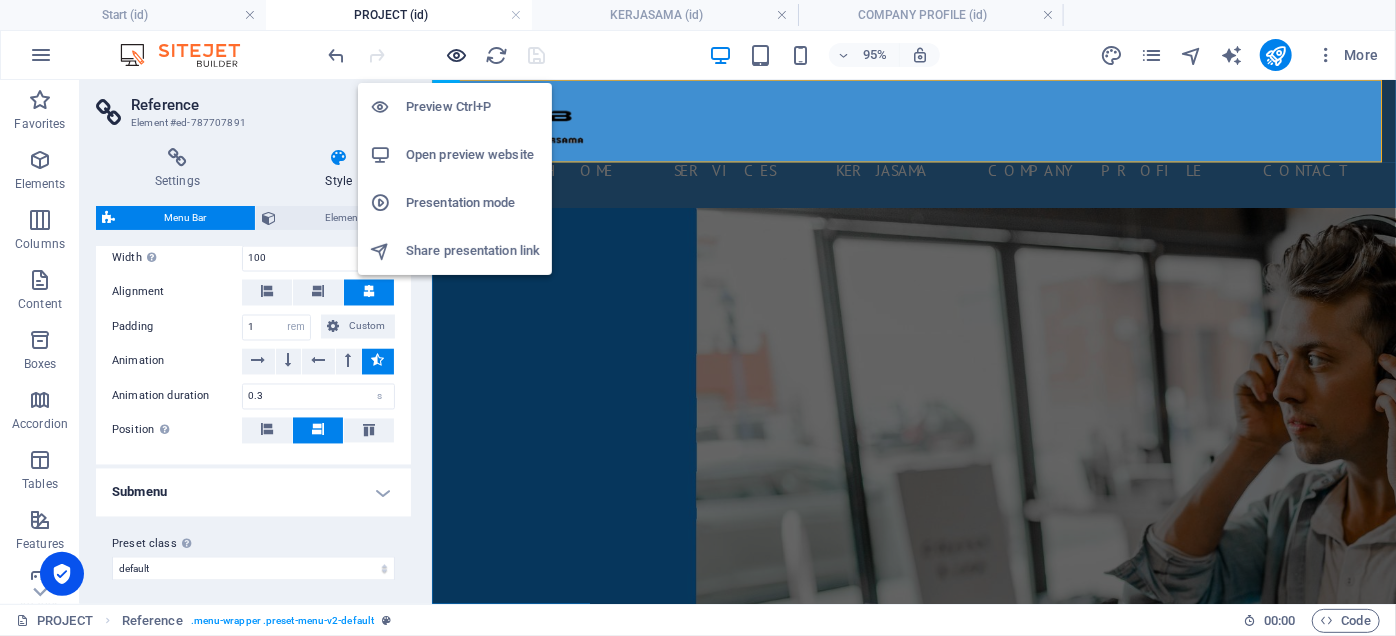 click at bounding box center (457, 55) 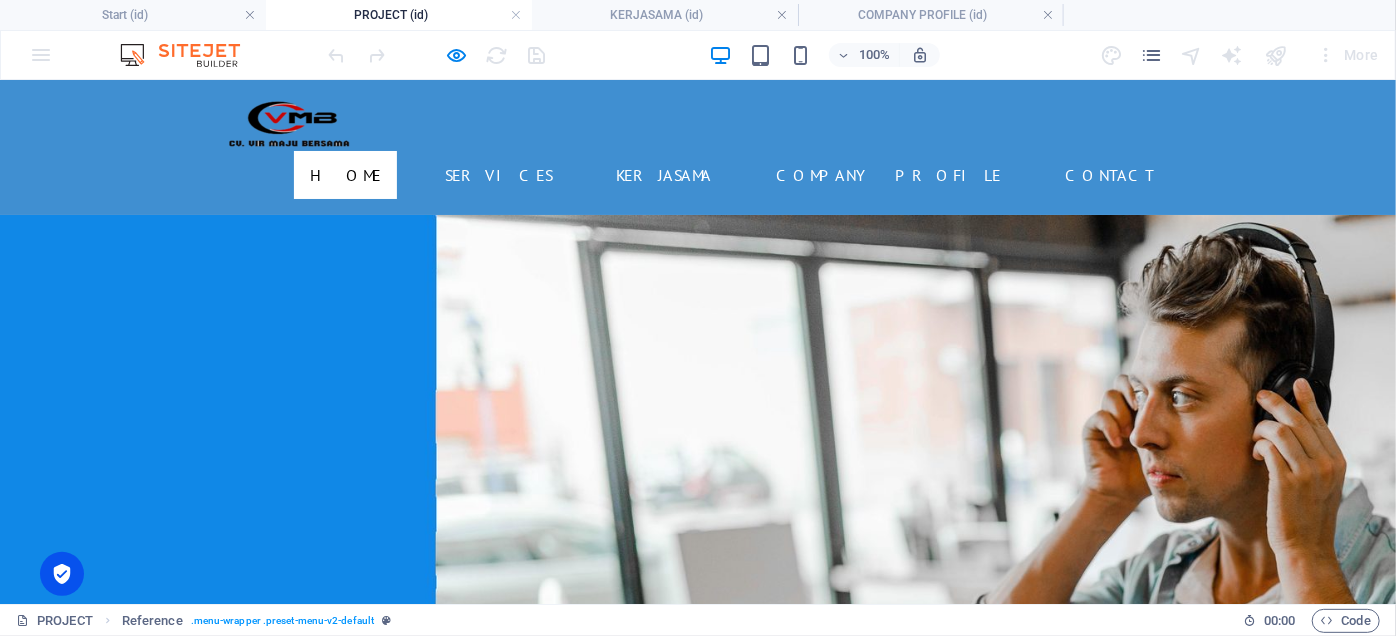 click on "Home" at bounding box center (345, 174) 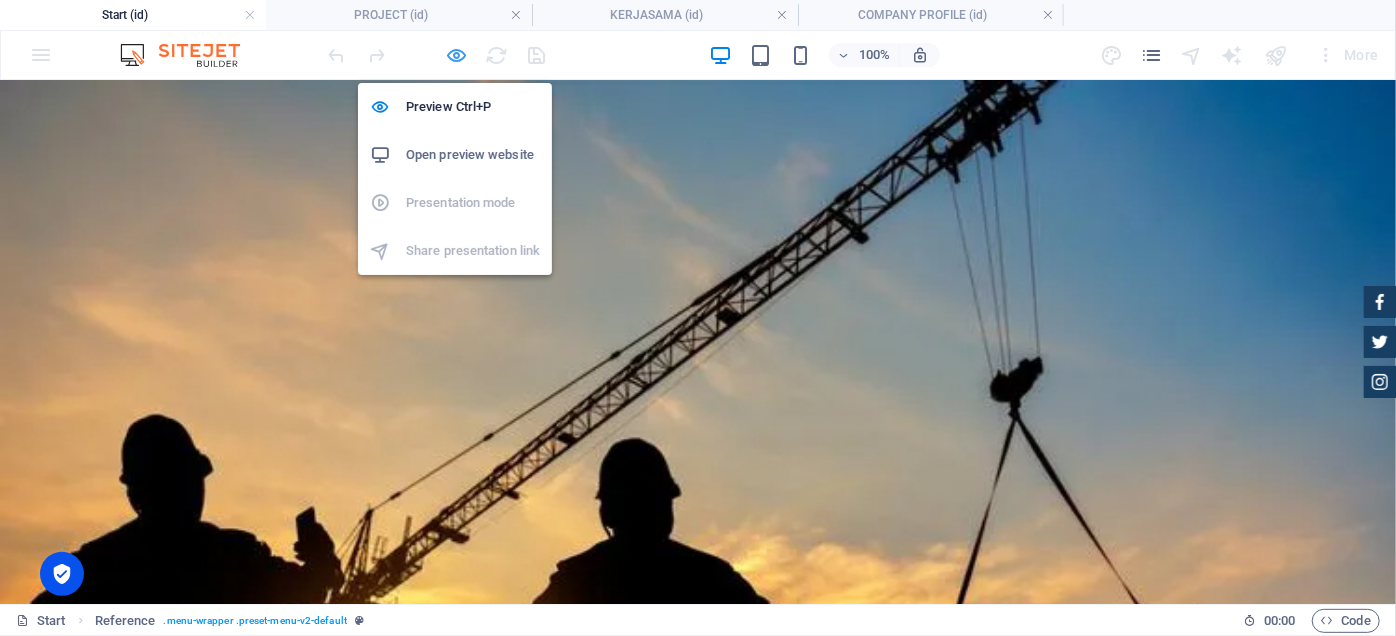 drag, startPoint x: 458, startPoint y: 46, endPoint x: 676, endPoint y: 49, distance: 218.02065 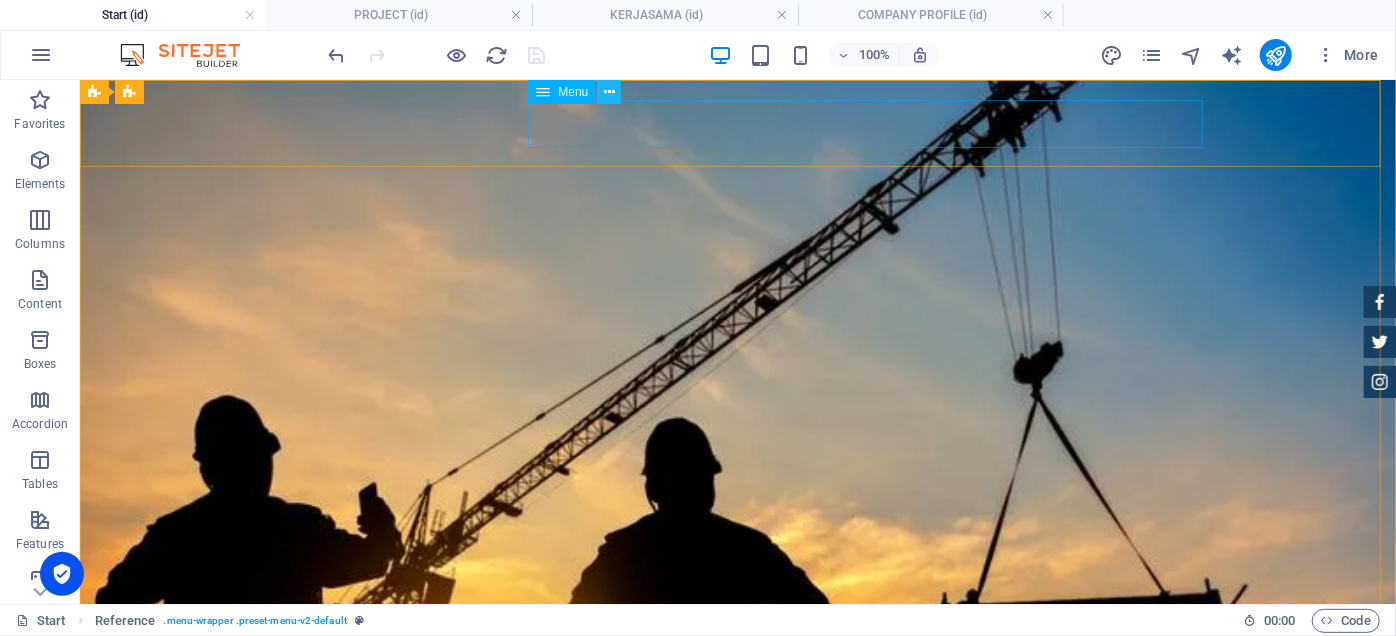 click at bounding box center (609, 92) 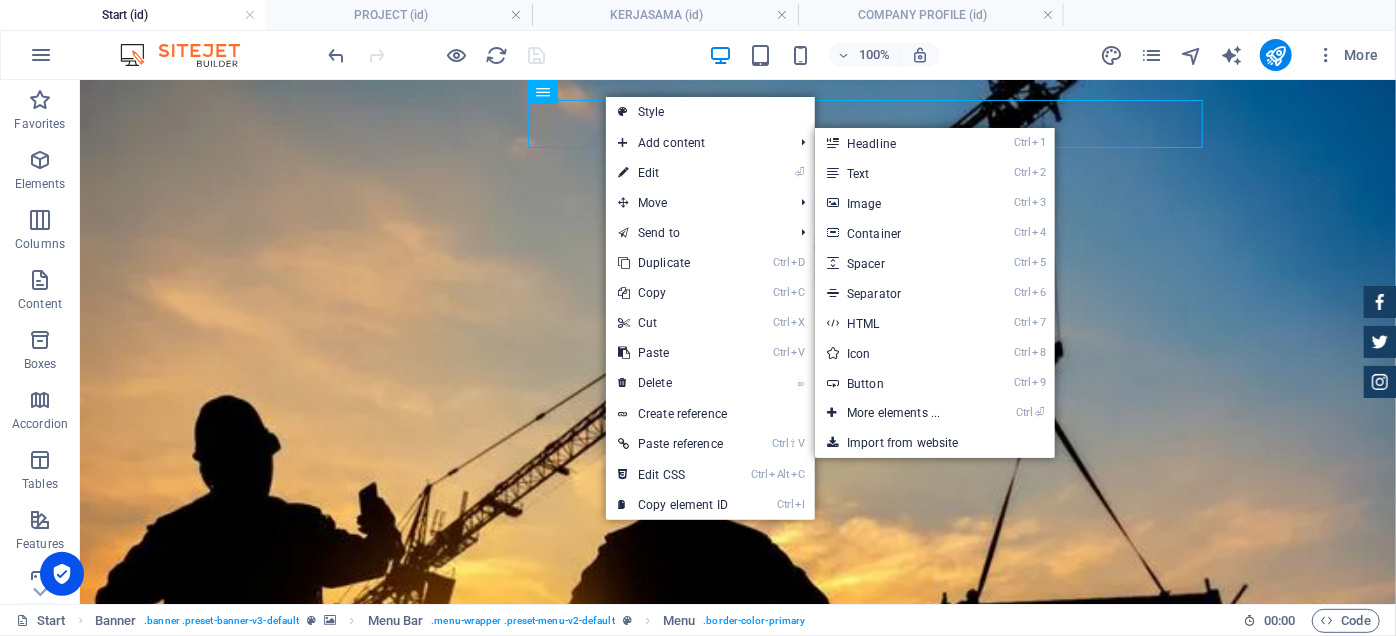 click at bounding box center (623, 173) 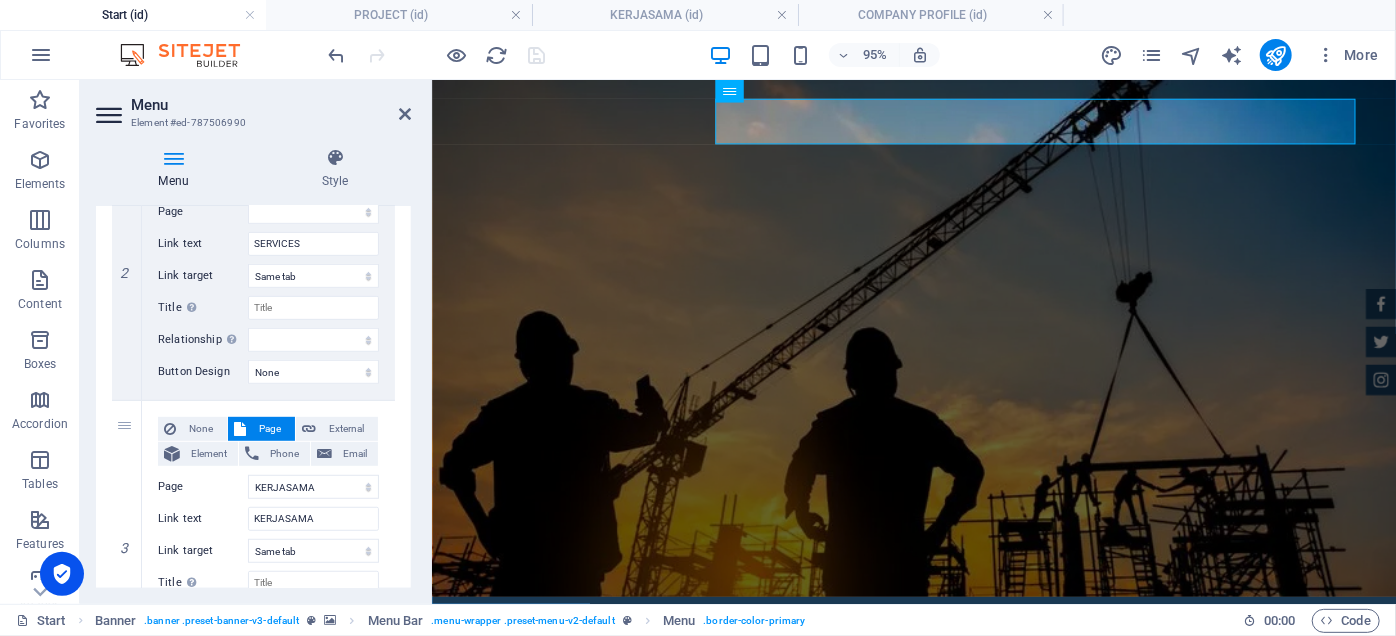 scroll, scrollTop: 636, scrollLeft: 0, axis: vertical 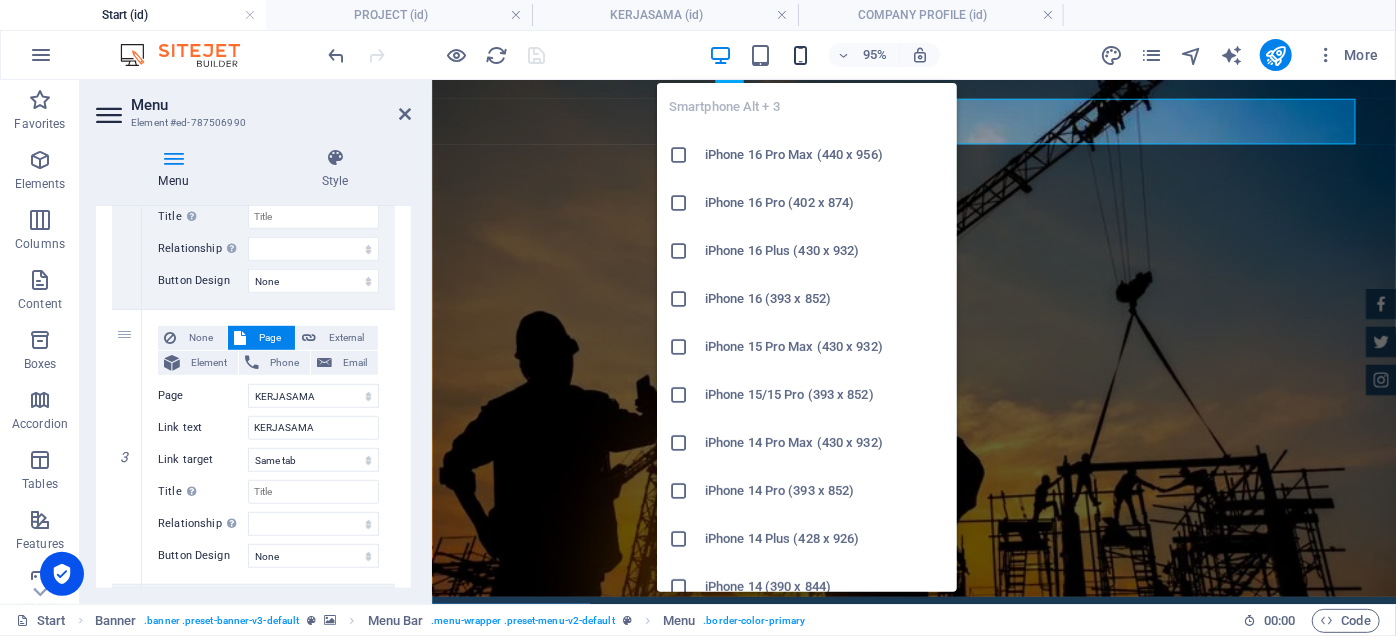 click at bounding box center (800, 55) 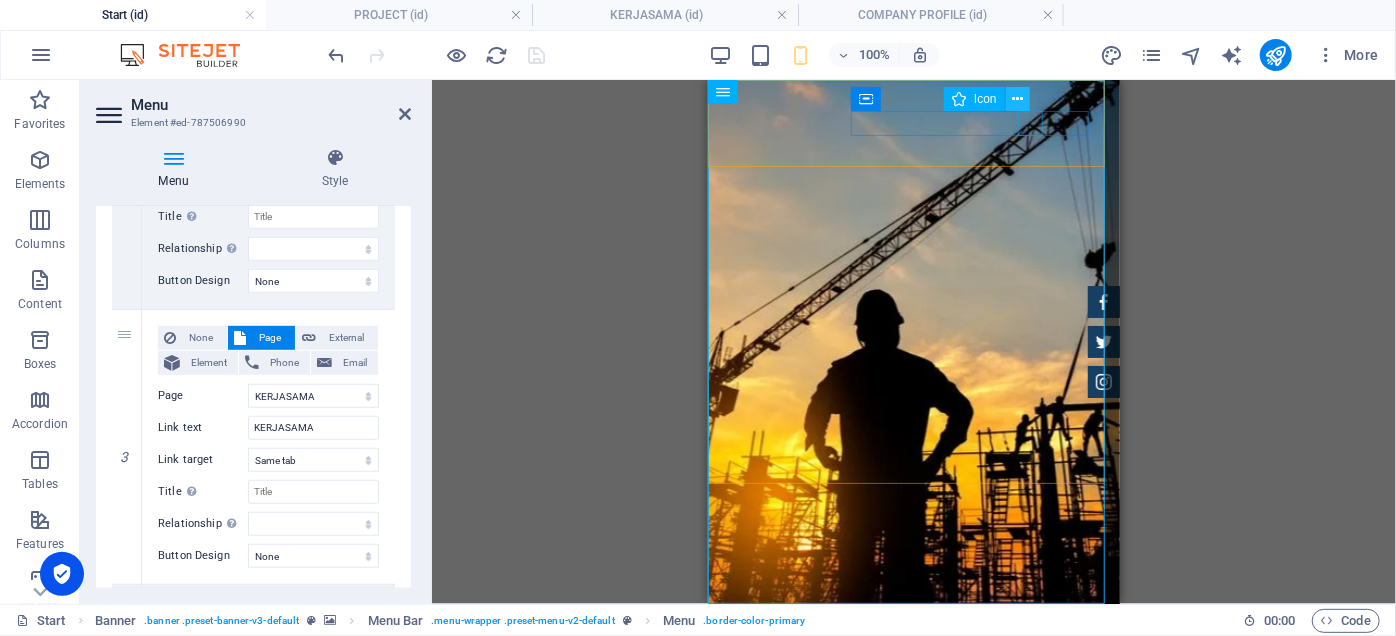 click at bounding box center [1018, 99] 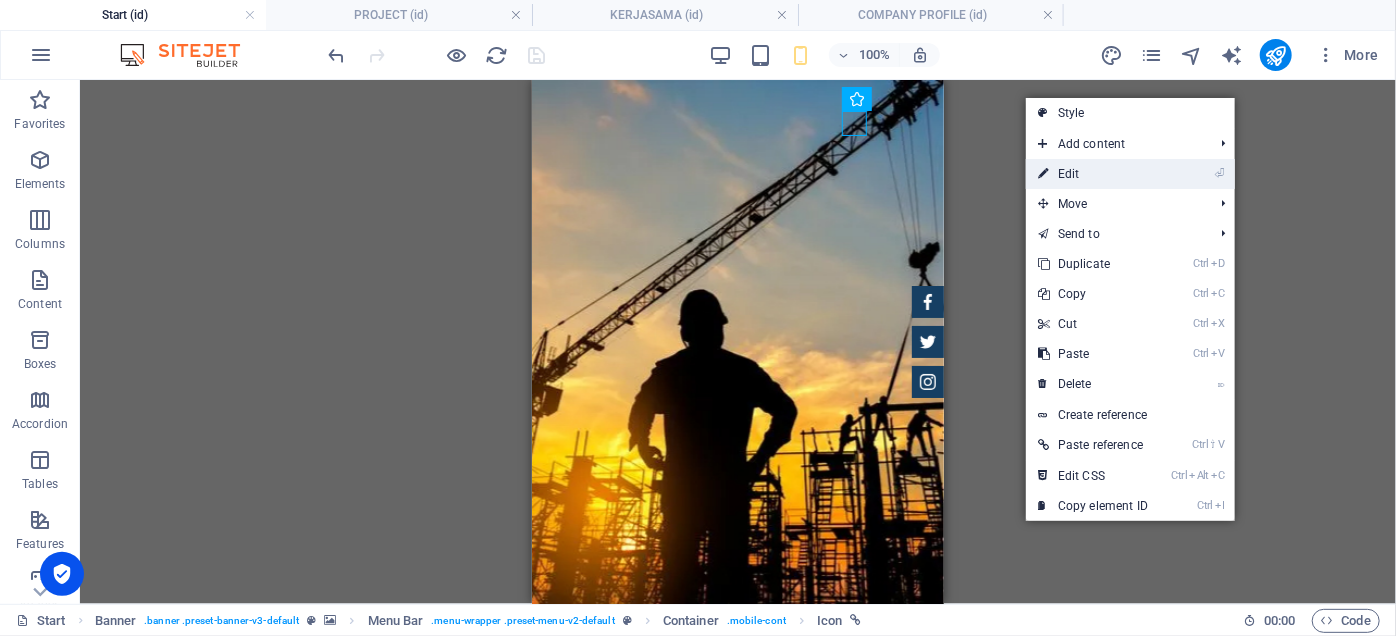 click on "⏎  Edit" at bounding box center [1093, 174] 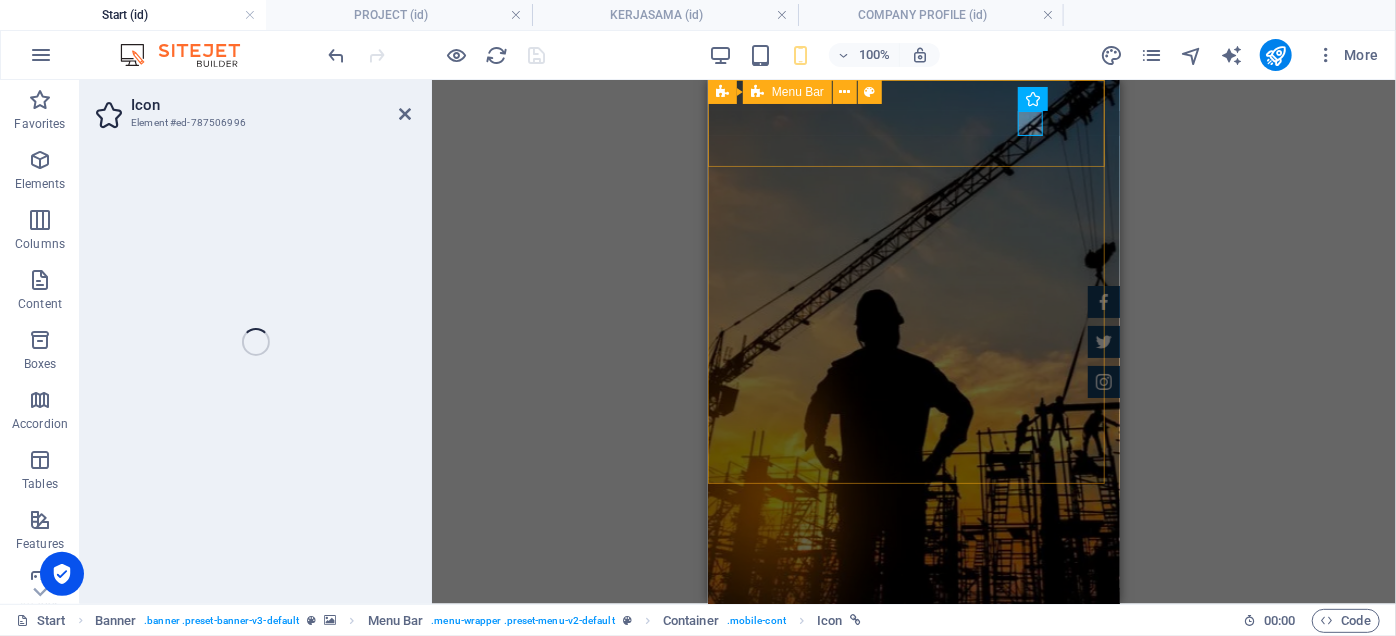select on "xMidYMid" 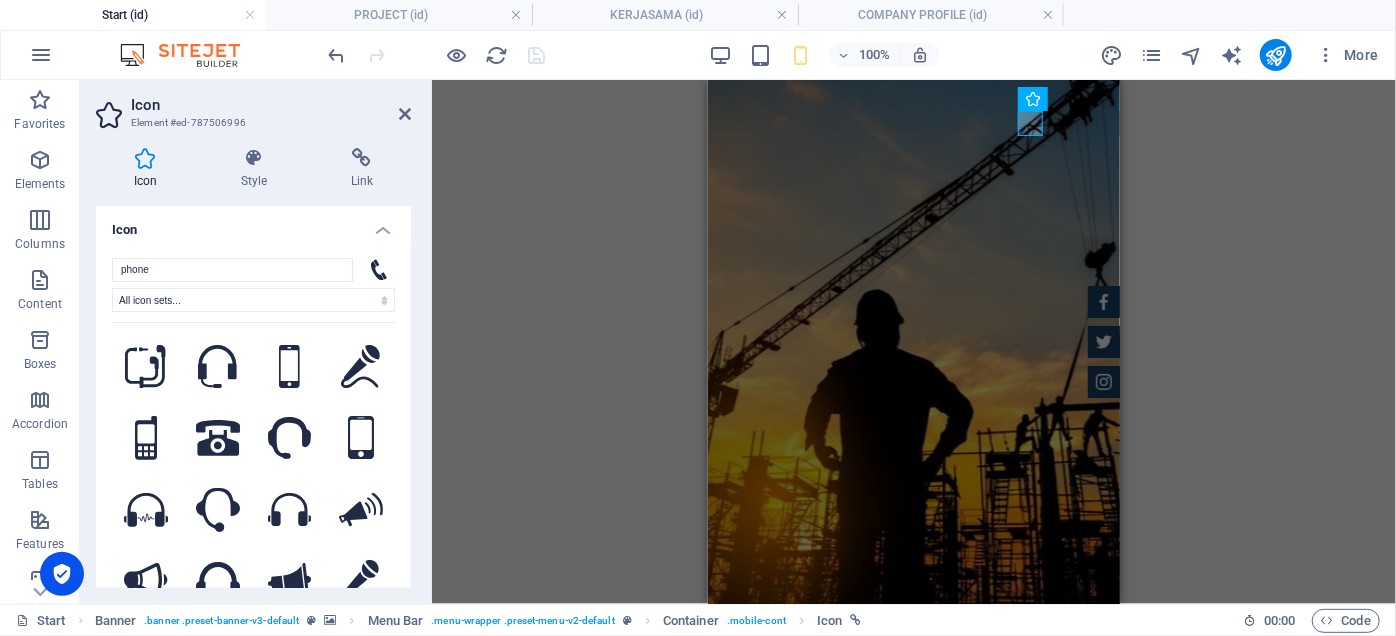scroll, scrollTop: 181, scrollLeft: 0, axis: vertical 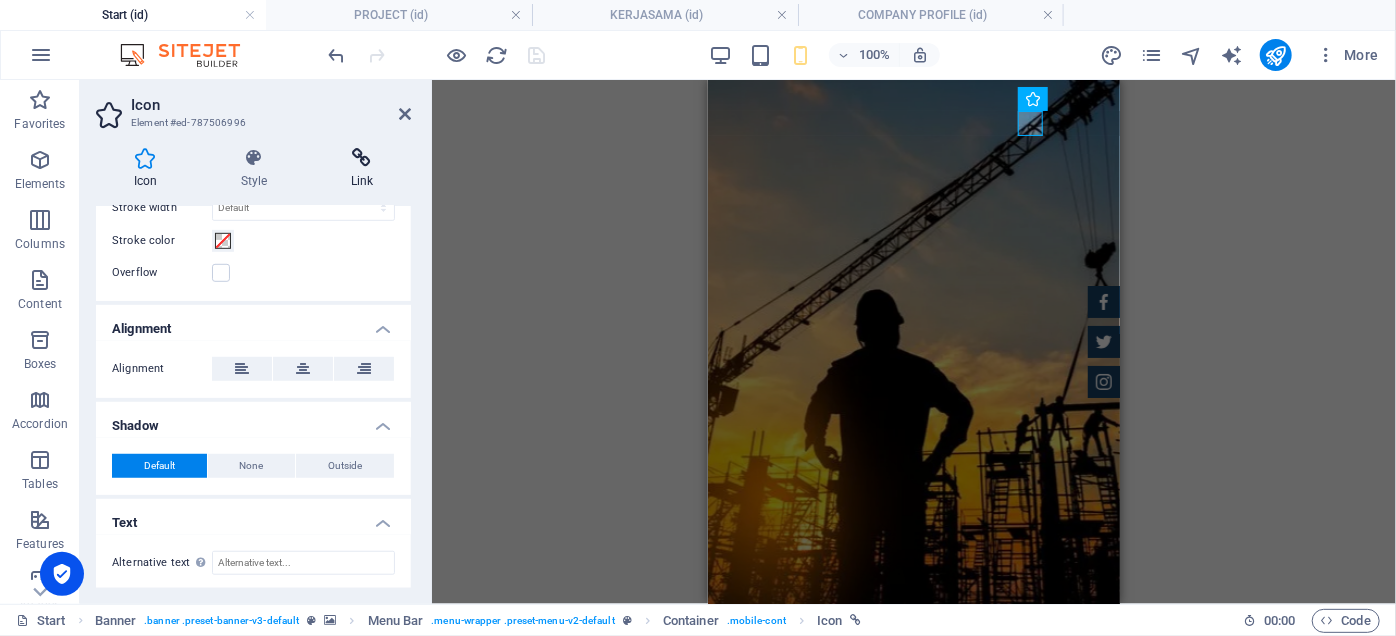 click at bounding box center [362, 158] 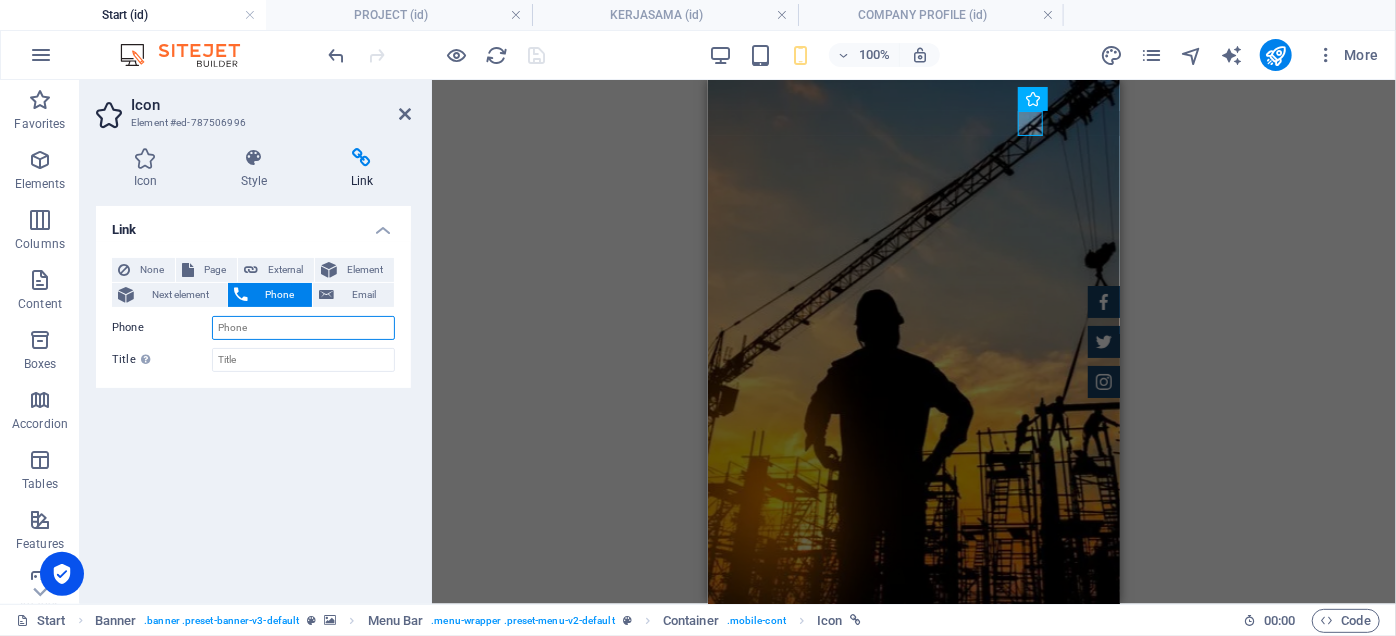 click on "Phone" at bounding box center (303, 328) 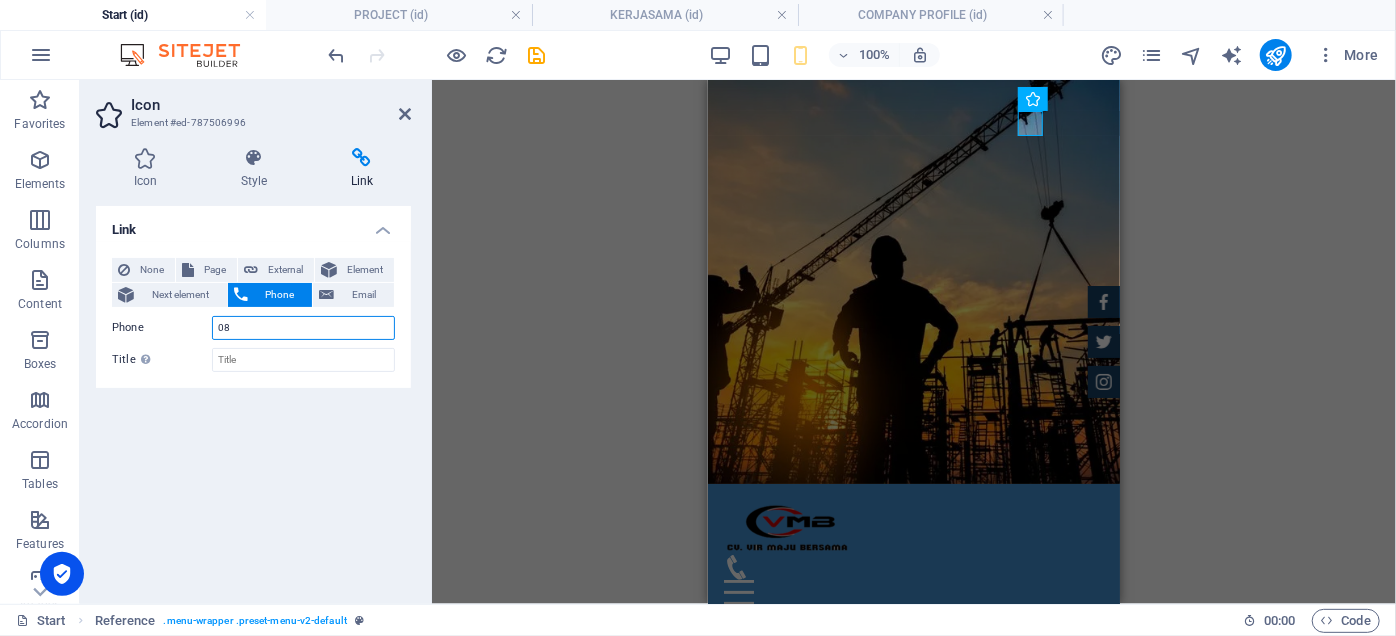 type on "0" 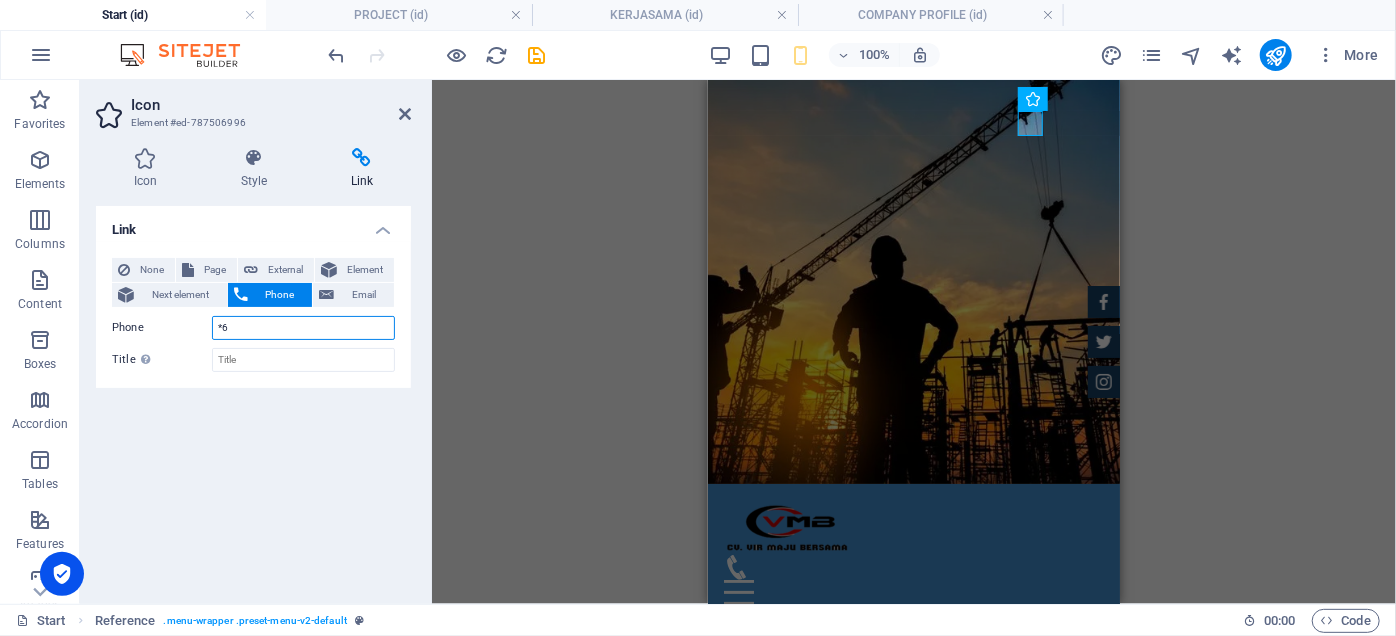 type on "*" 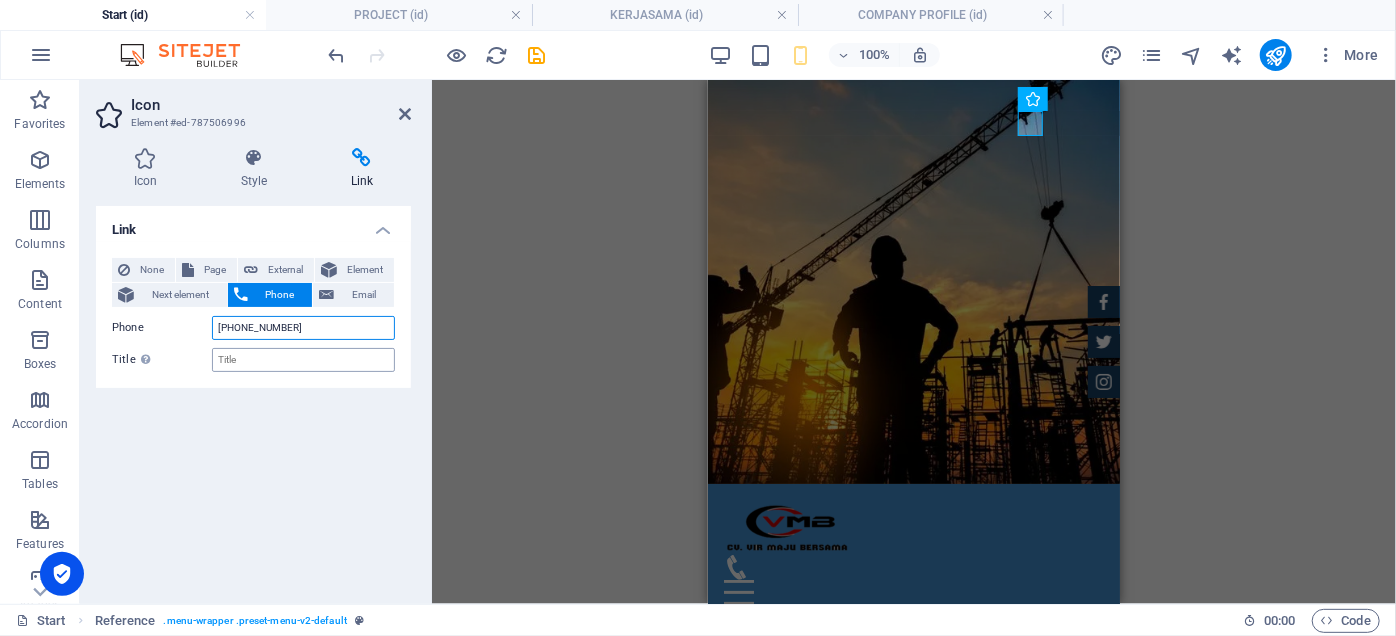 type on "[PHONE_NUMBER]" 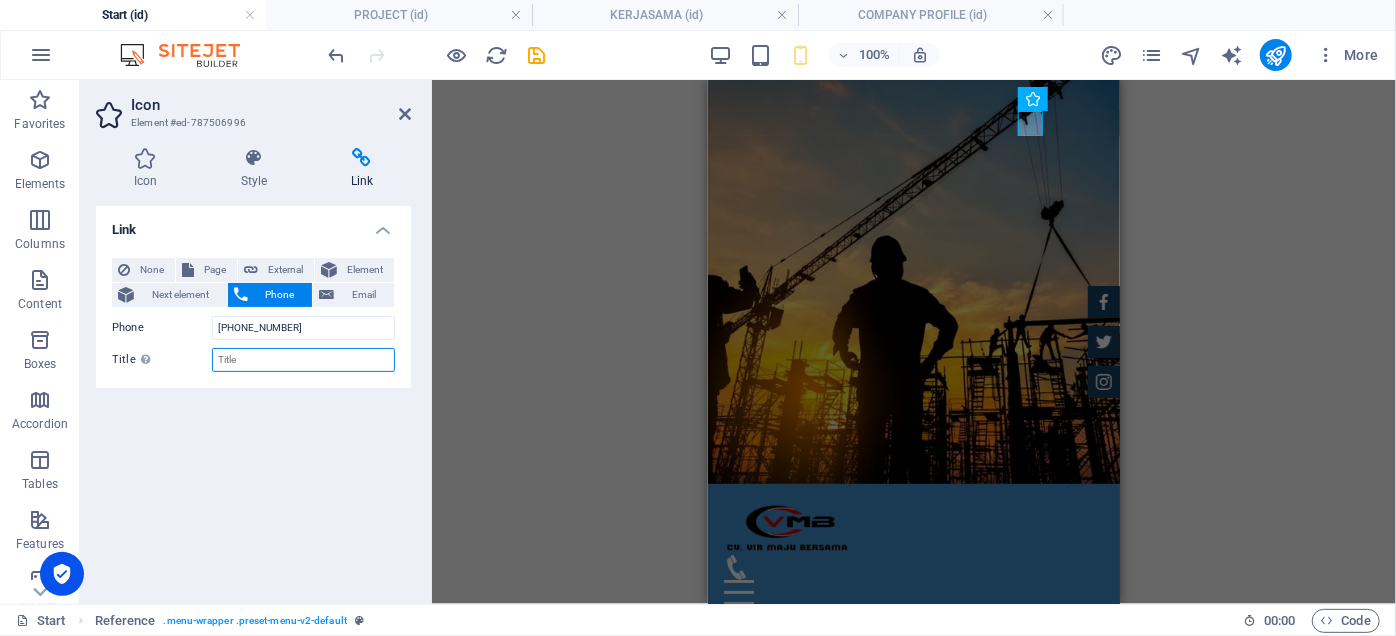 click on "Title Additional link description, should not be the same as the link text. The title is most often shown as a tooltip text when the mouse moves over the element. Leave empty if uncertain." at bounding box center (303, 360) 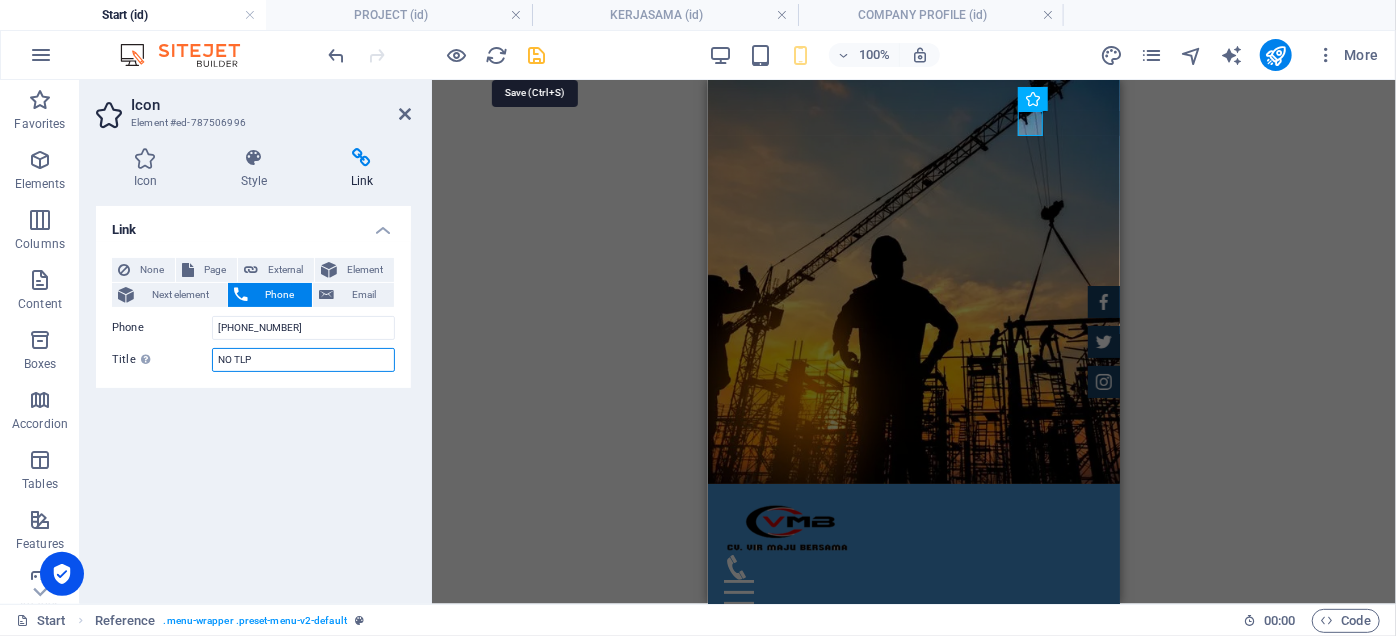 type on "NO TLP" 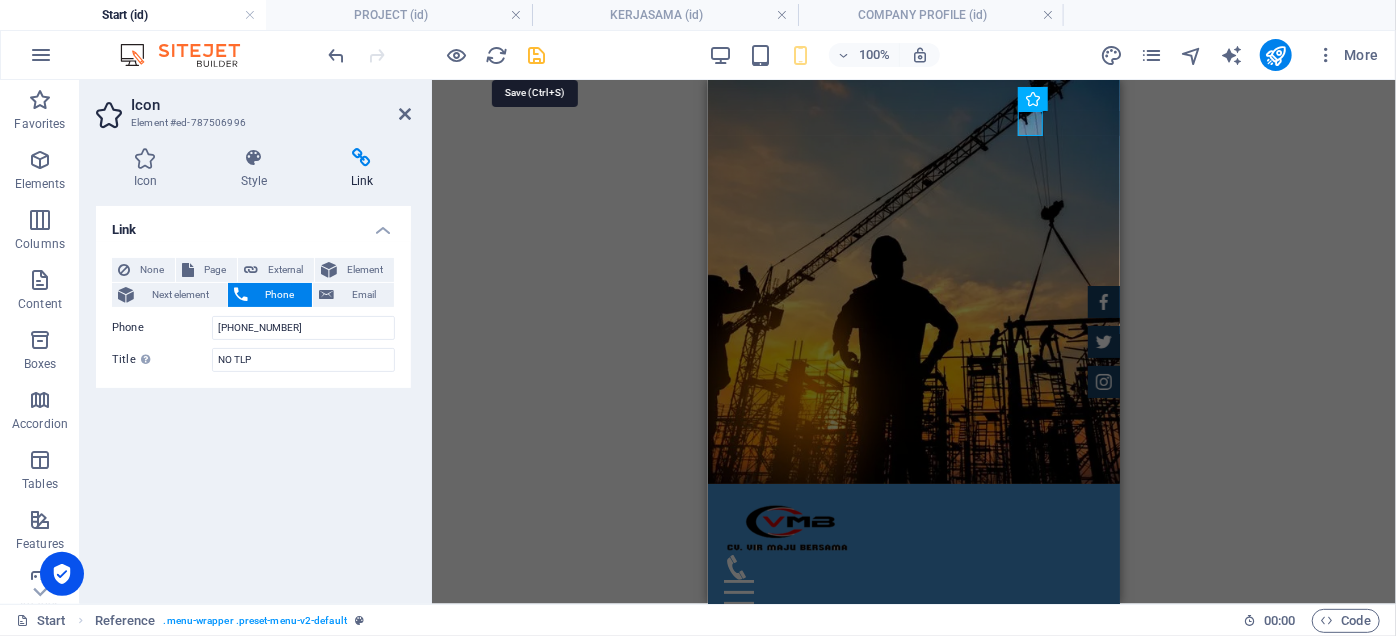 click at bounding box center [537, 55] 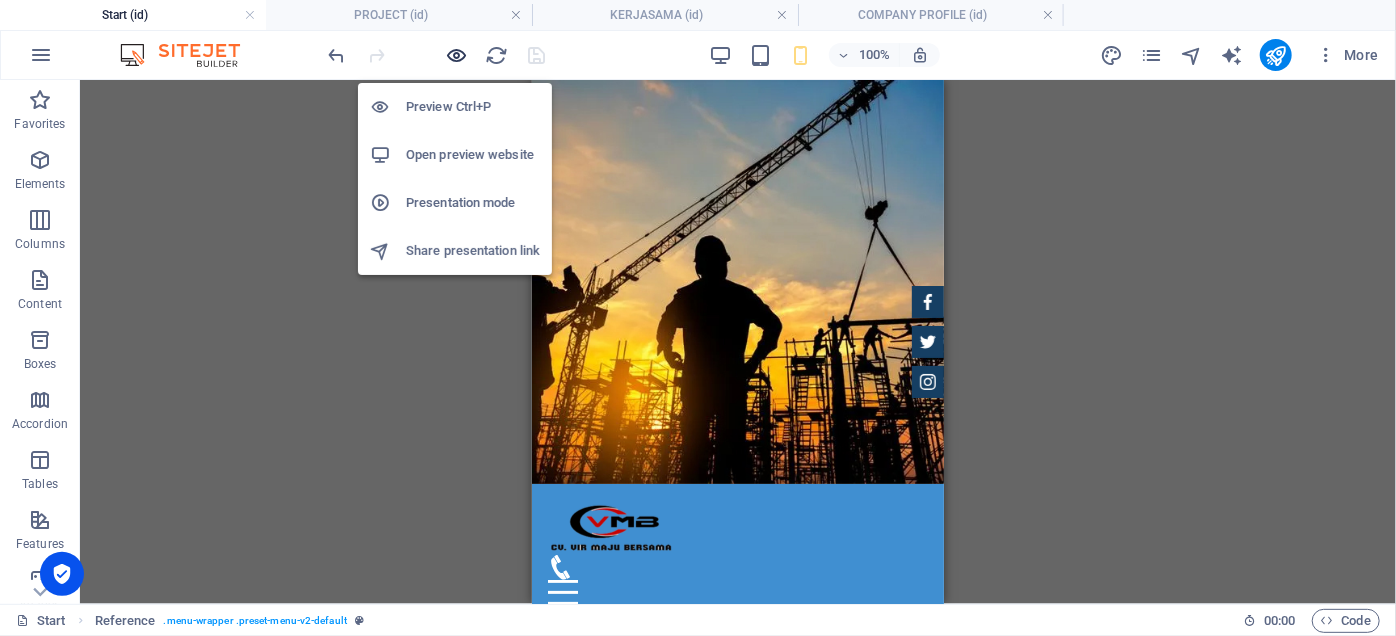 click at bounding box center [457, 55] 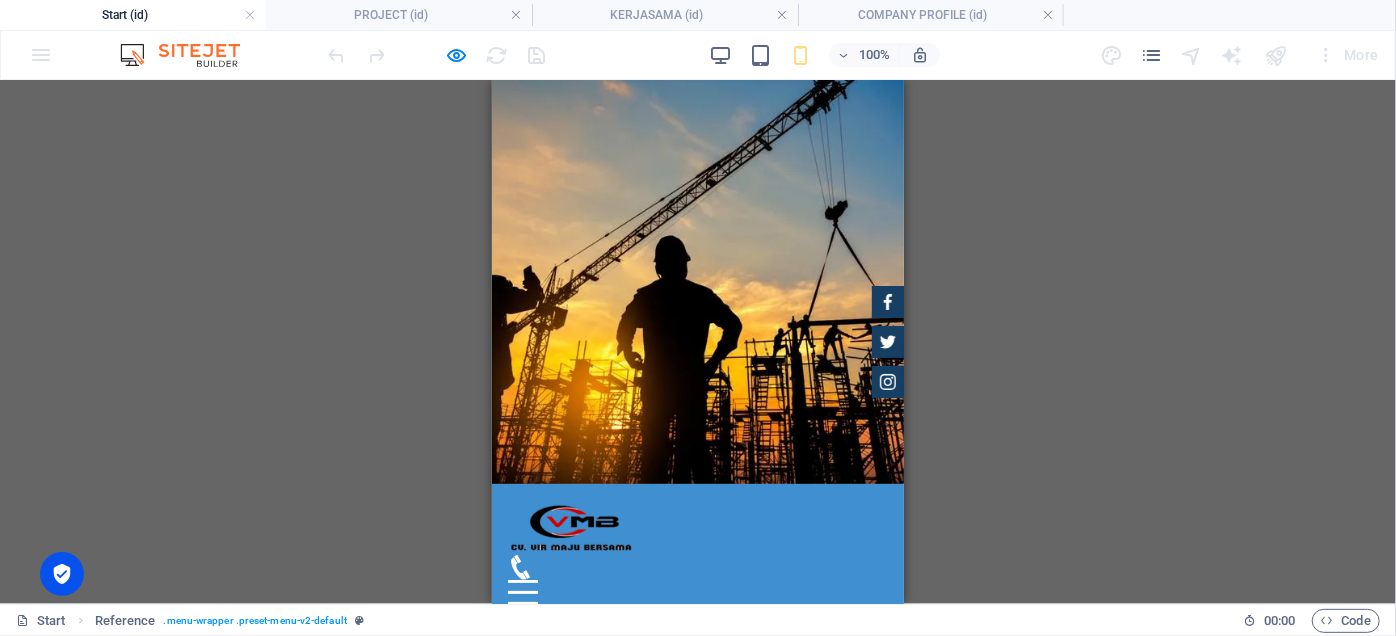 click 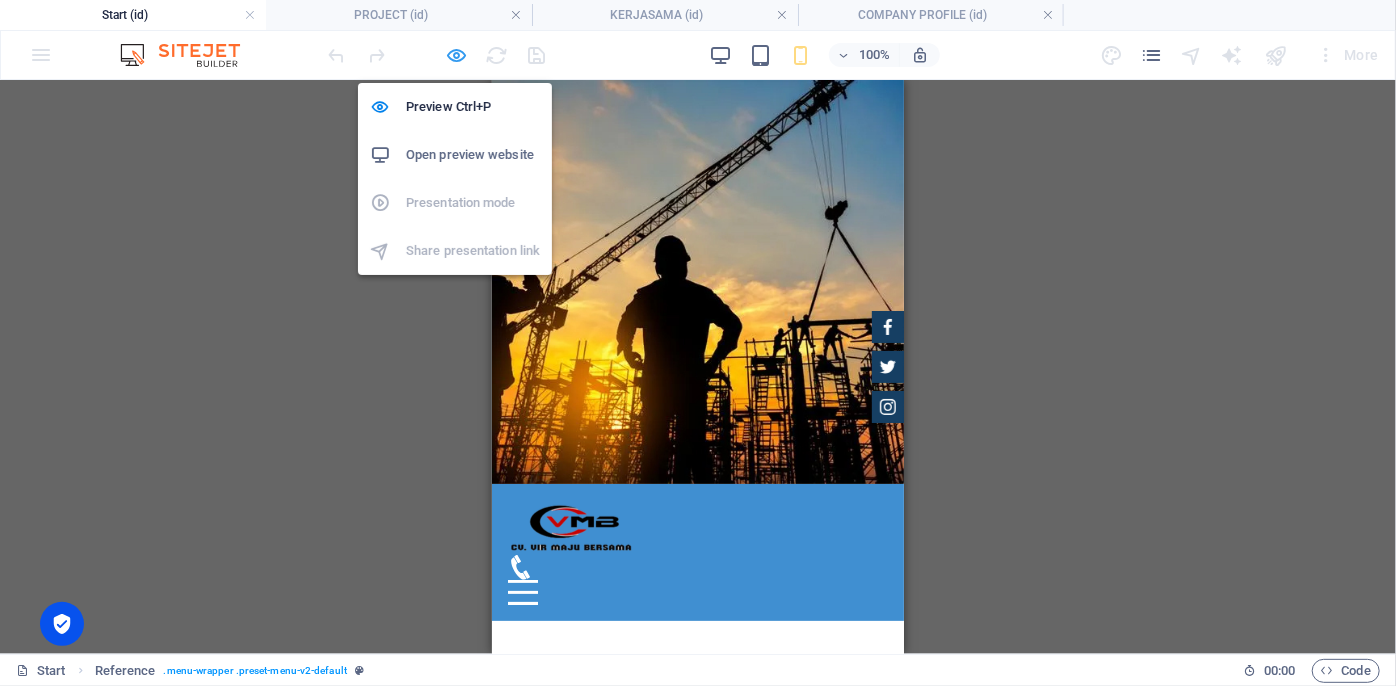 click at bounding box center [457, 55] 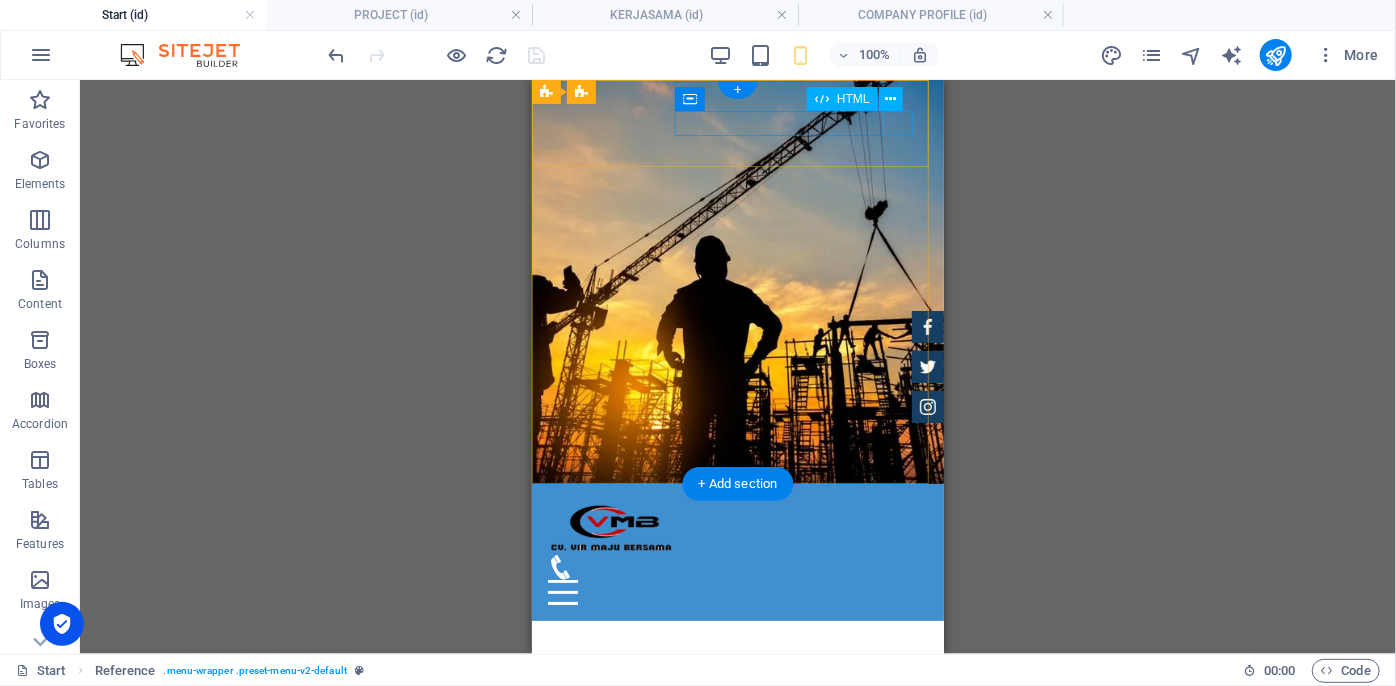 click at bounding box center [737, 591] 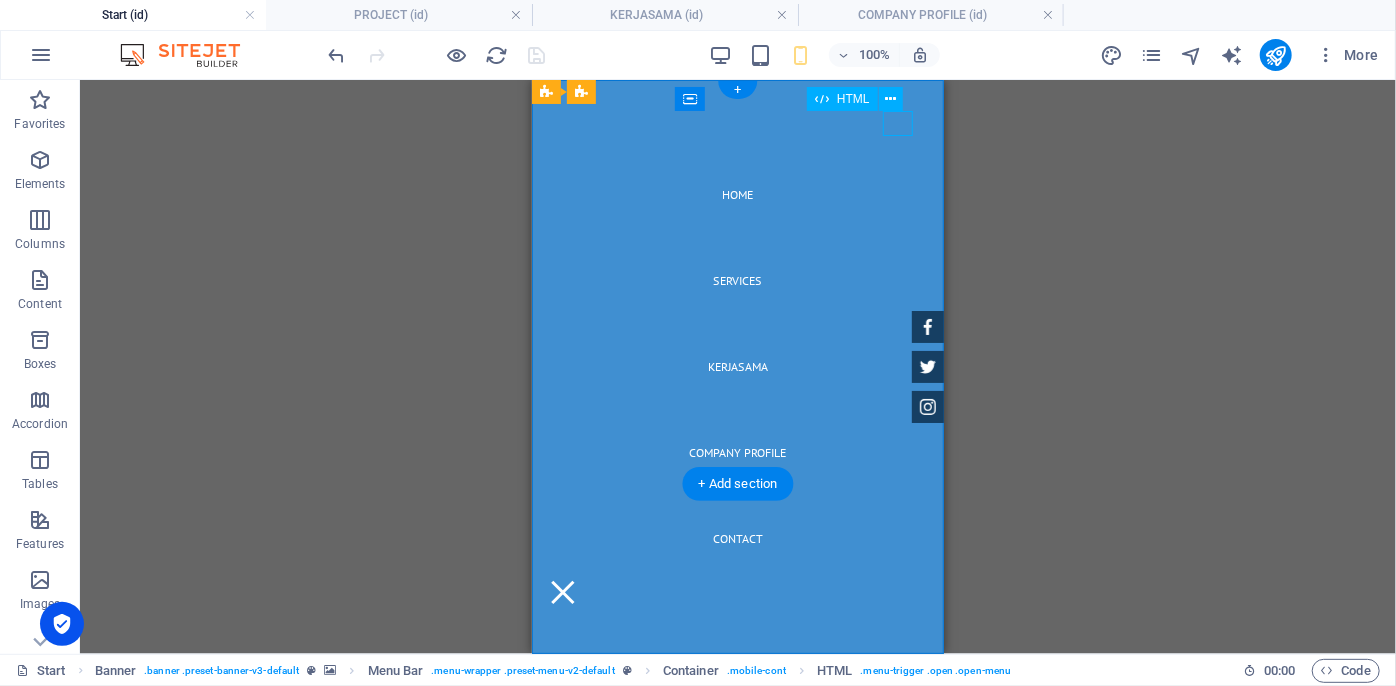 click at bounding box center (562, 591) 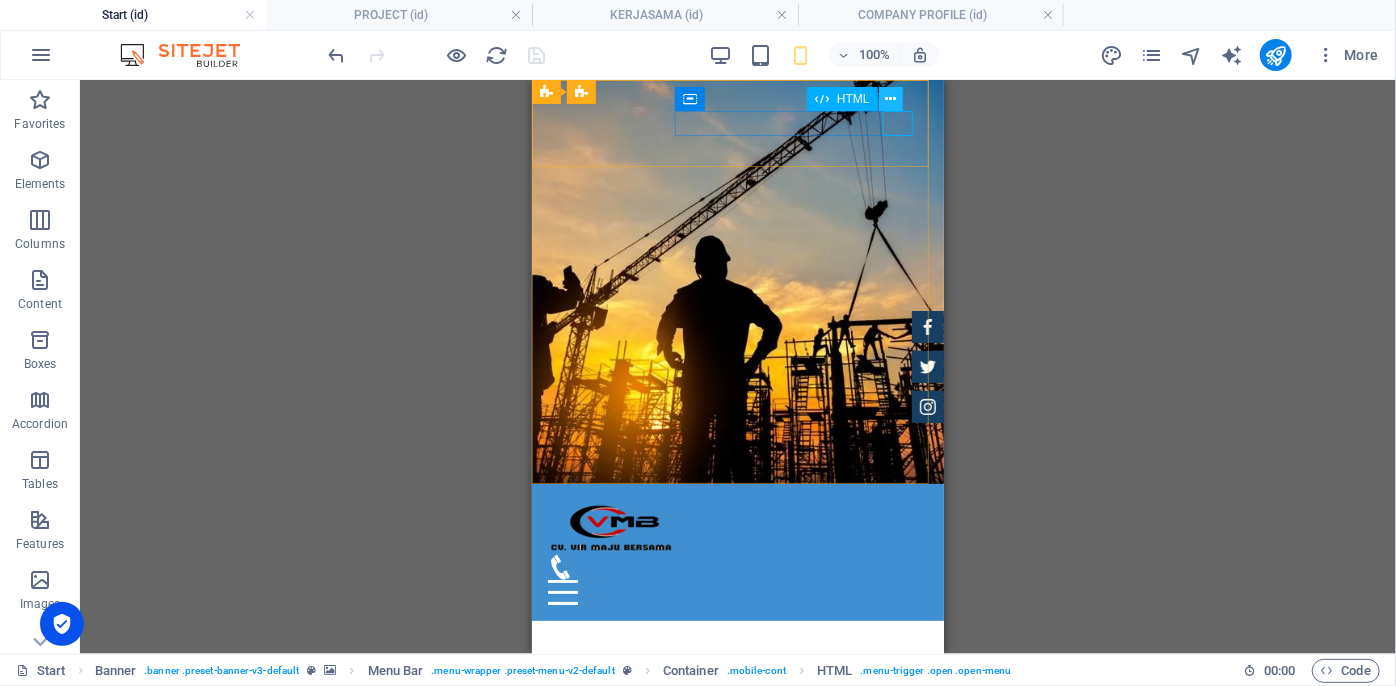 click at bounding box center [890, 99] 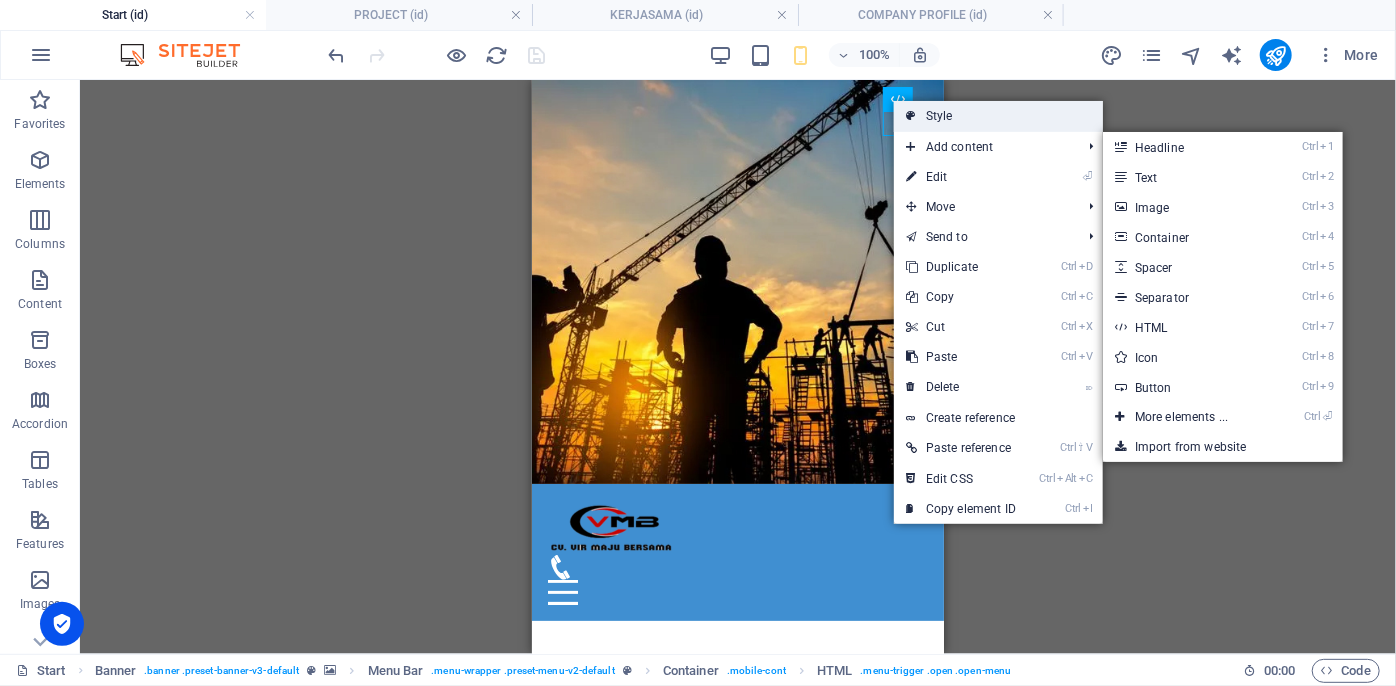 click on "Style" at bounding box center [998, 116] 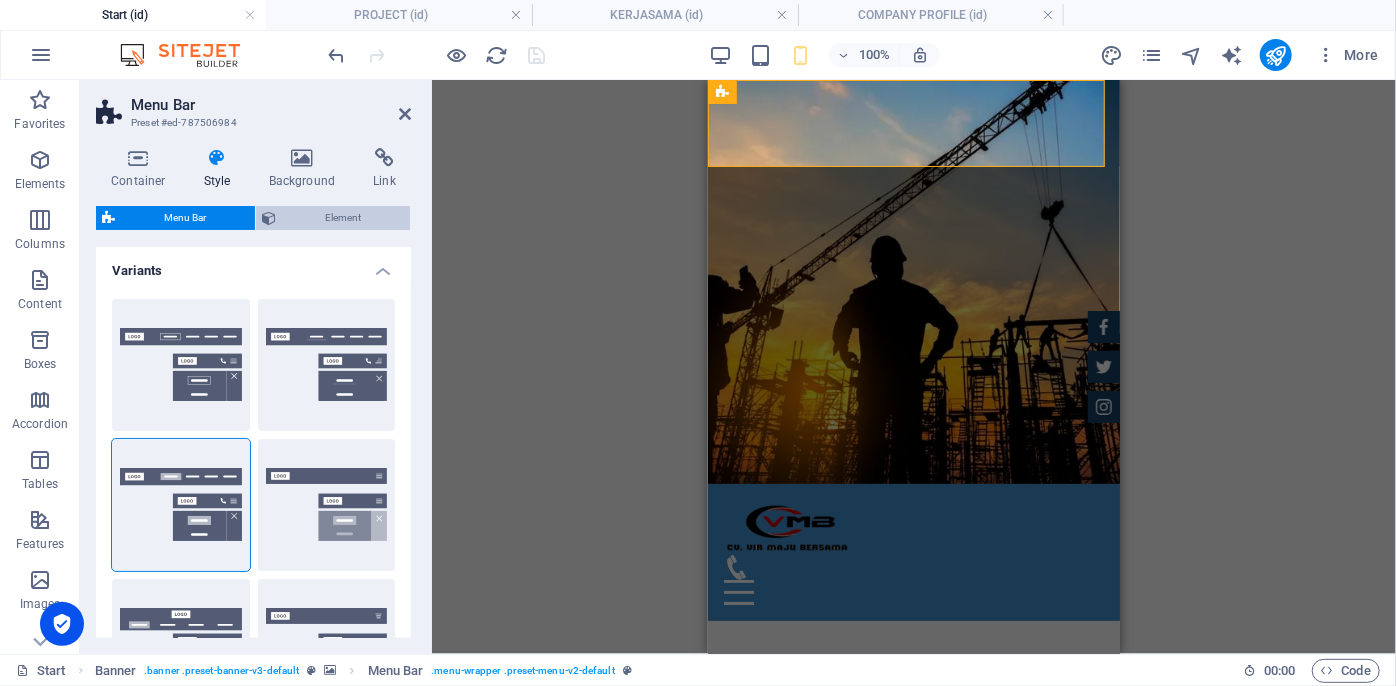 click on "Element" at bounding box center [343, 218] 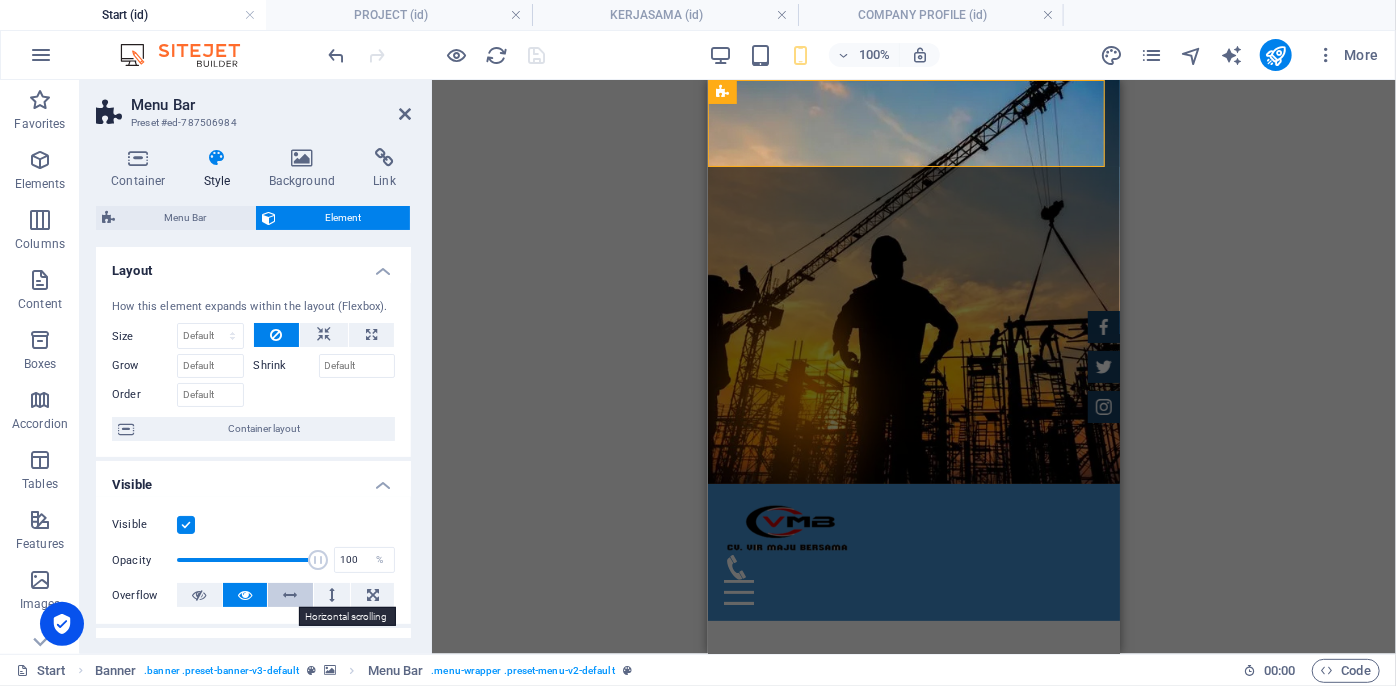 click at bounding box center [291, 595] 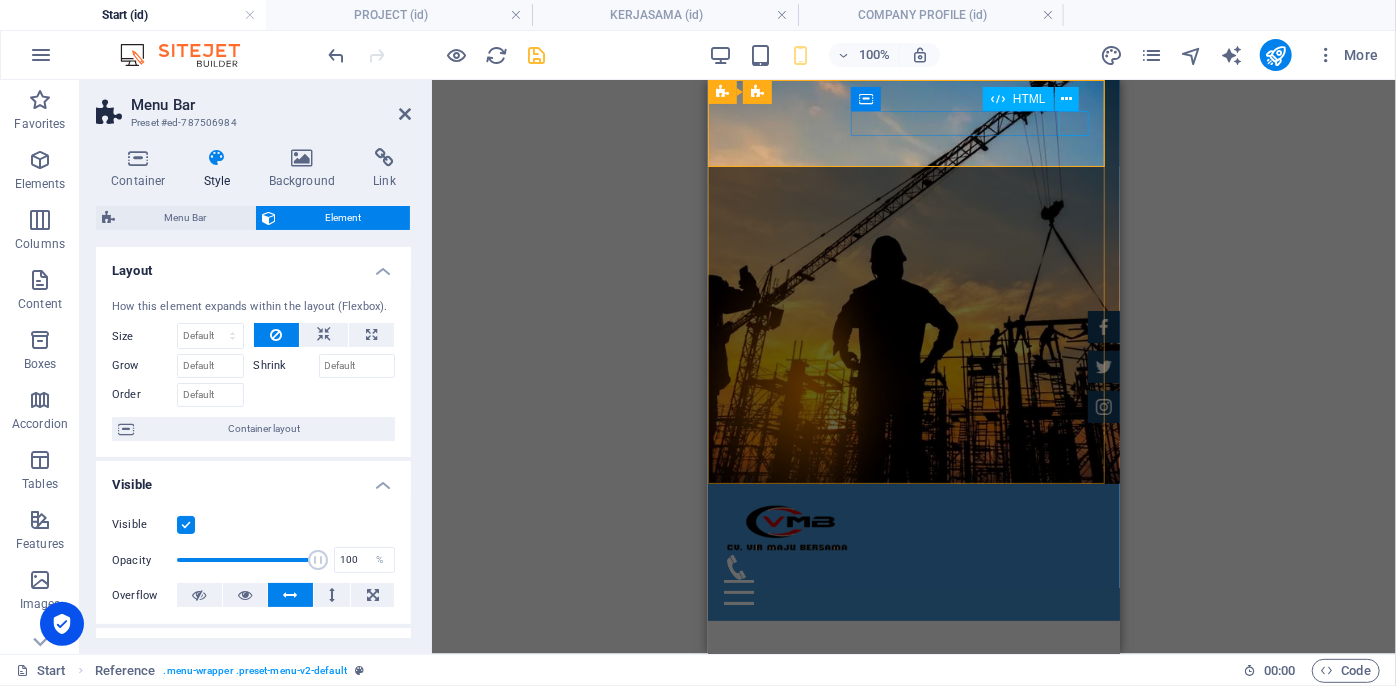 click at bounding box center [913, 591] 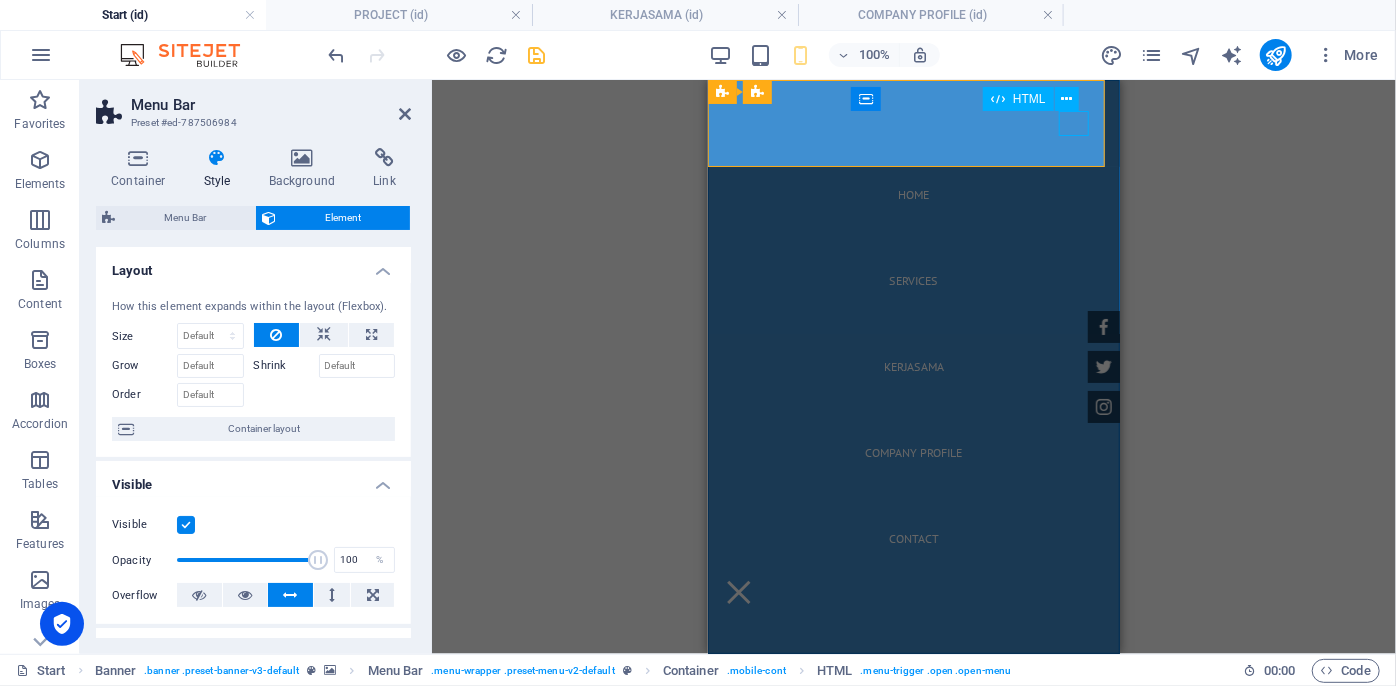 click at bounding box center [738, 591] 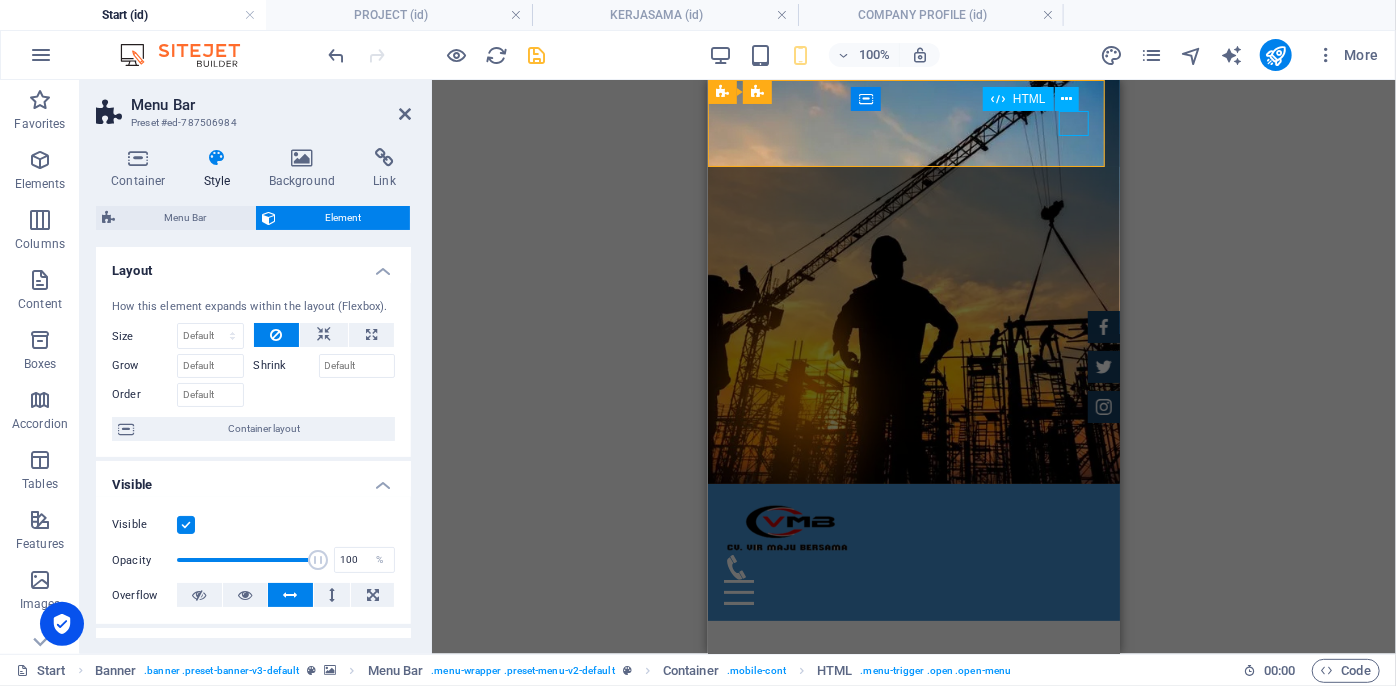 click at bounding box center [913, 591] 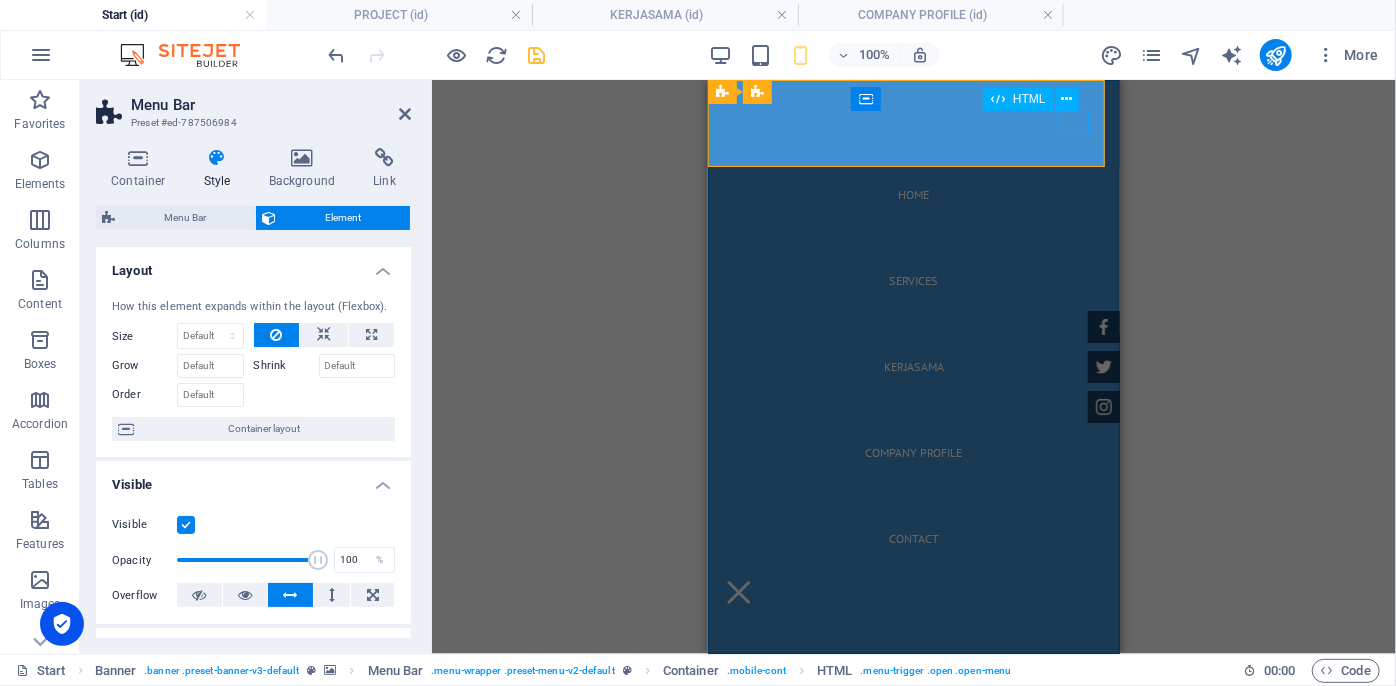 click at bounding box center (738, 591) 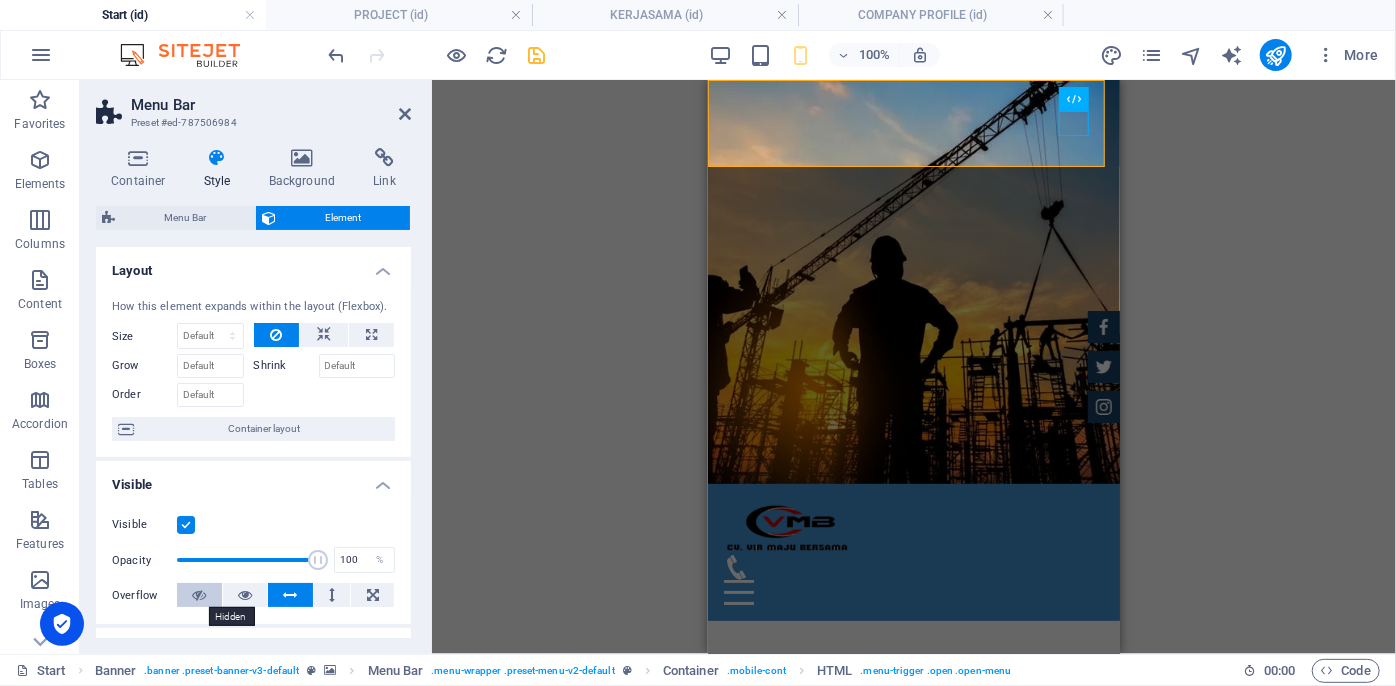 click at bounding box center [199, 595] 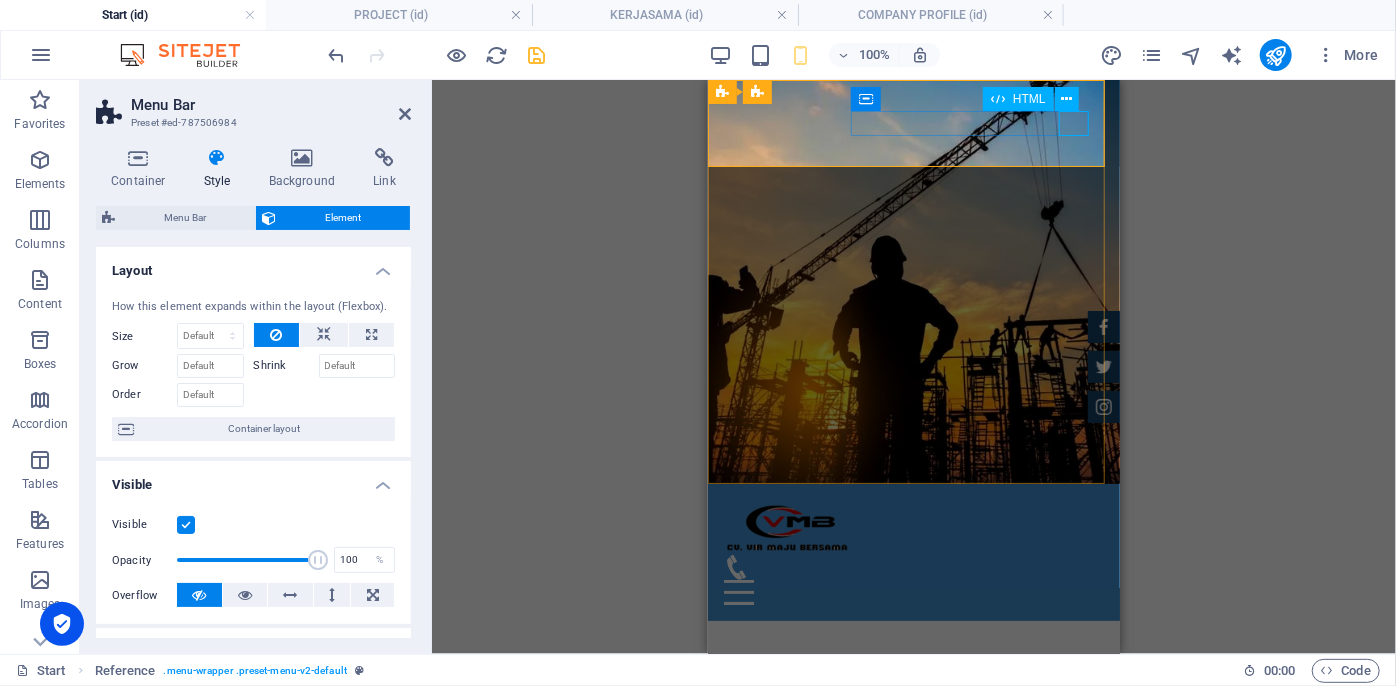 click at bounding box center [913, 591] 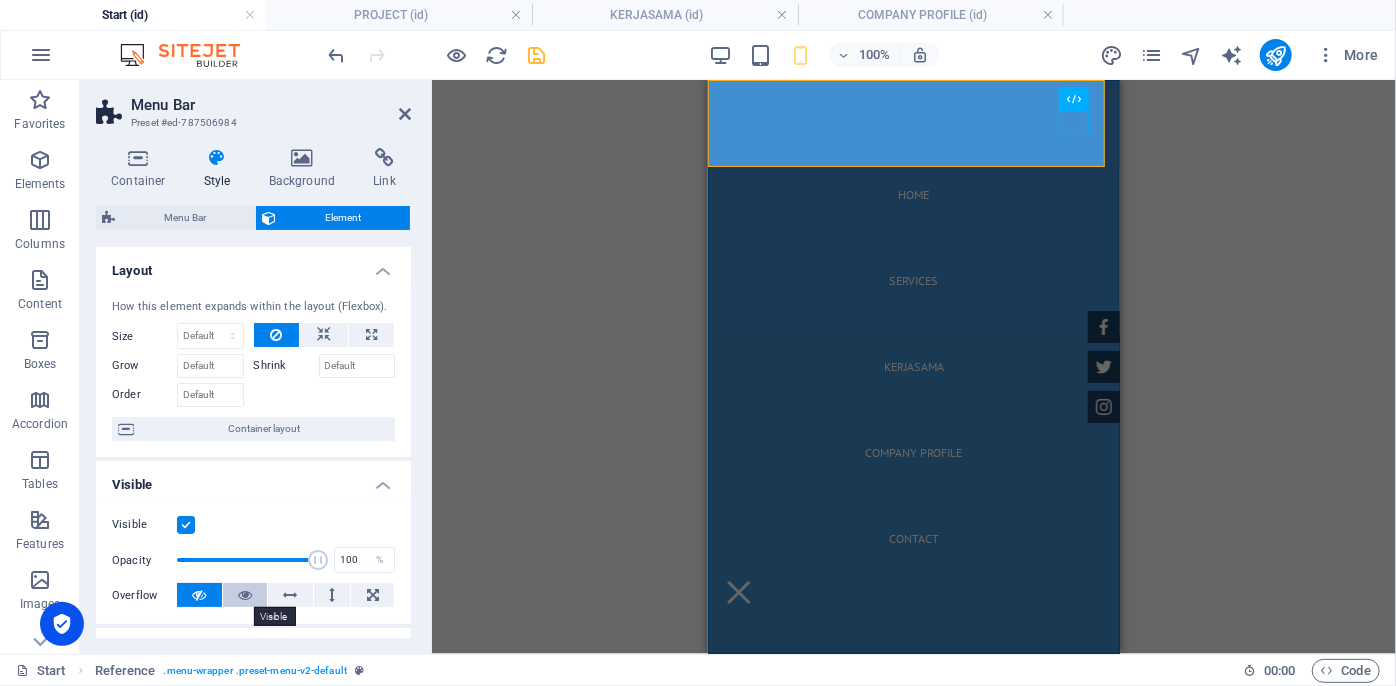 click at bounding box center (245, 595) 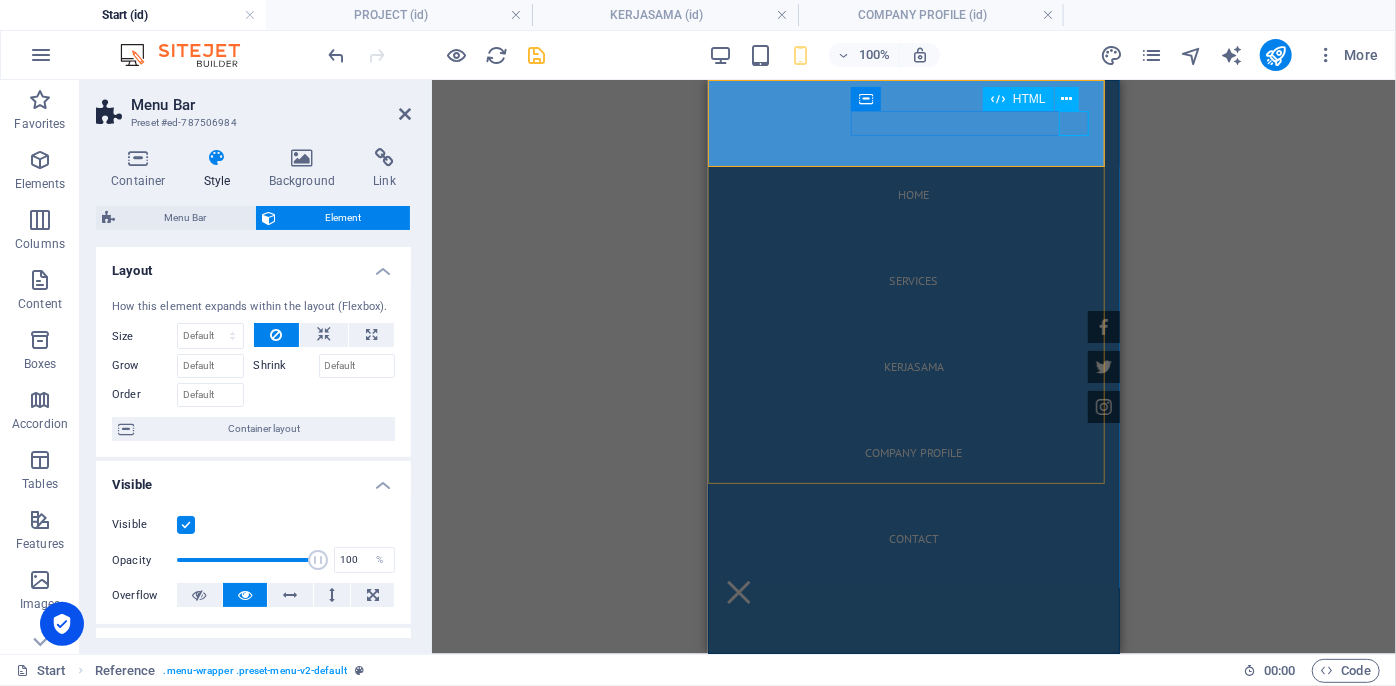 click at bounding box center (738, 591) 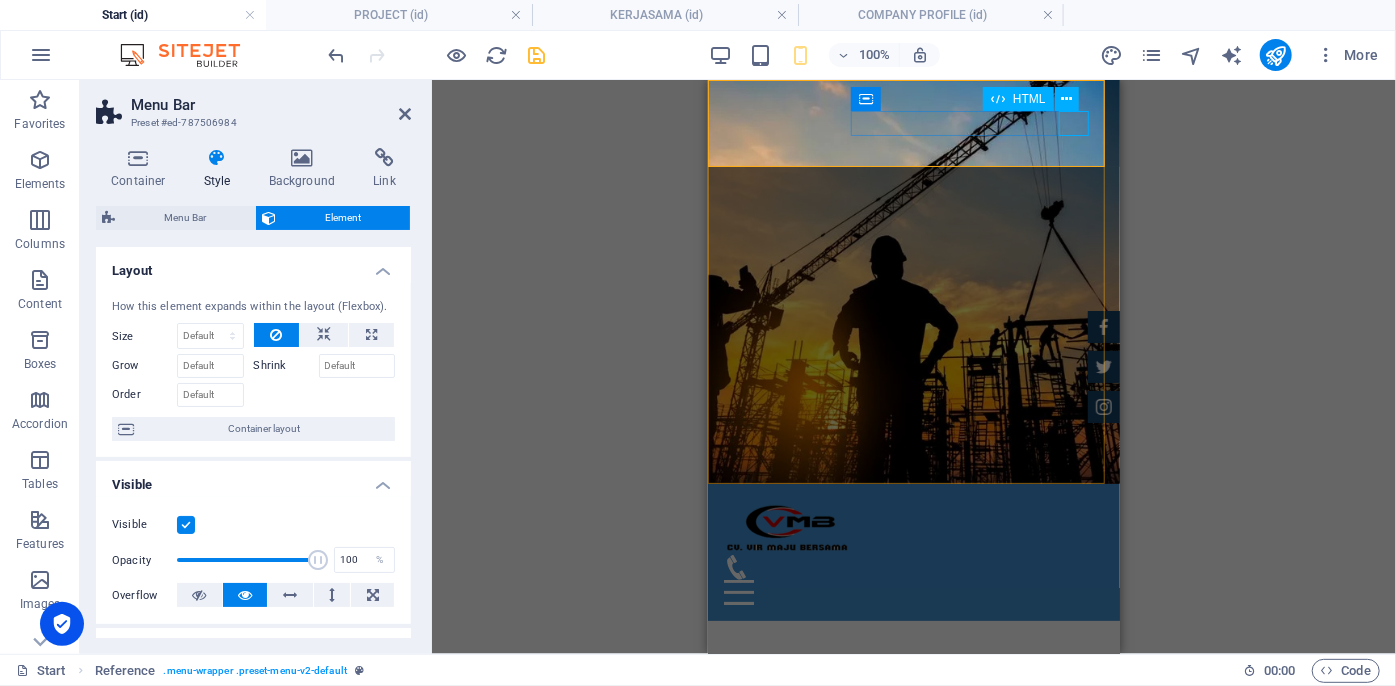 click at bounding box center [913, 591] 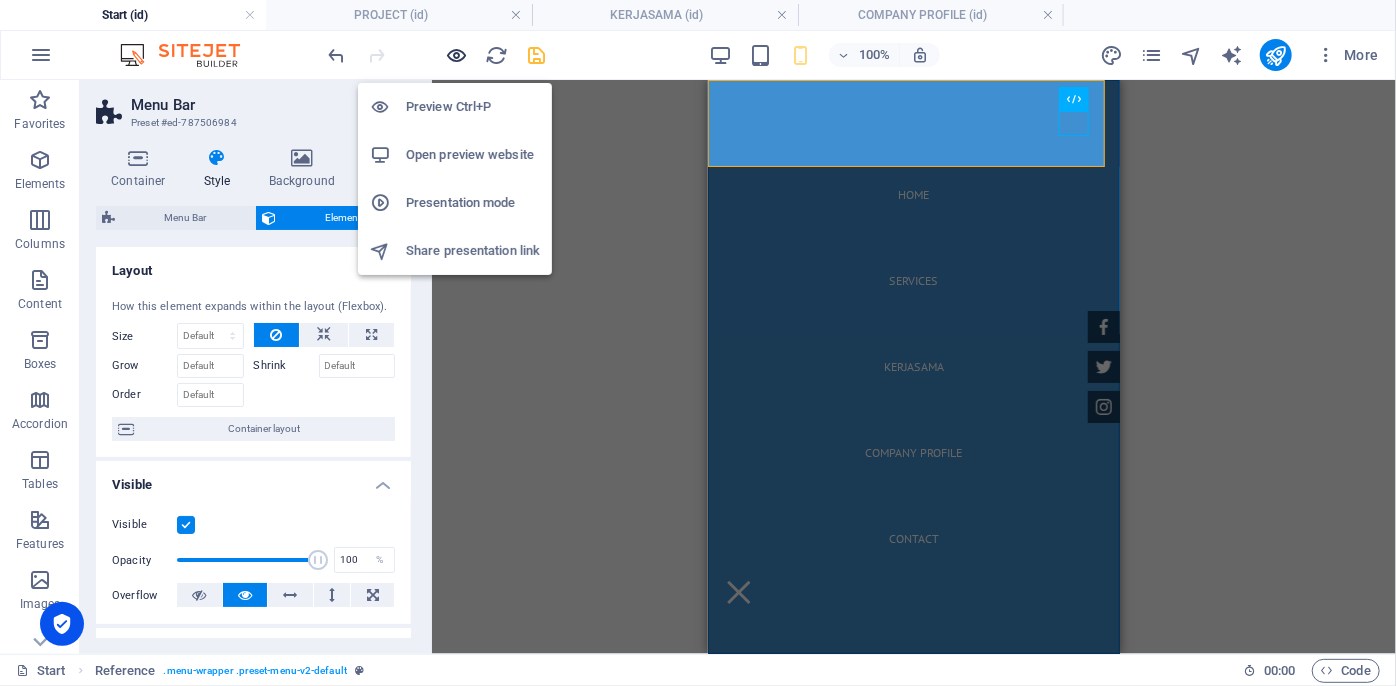 click at bounding box center [457, 55] 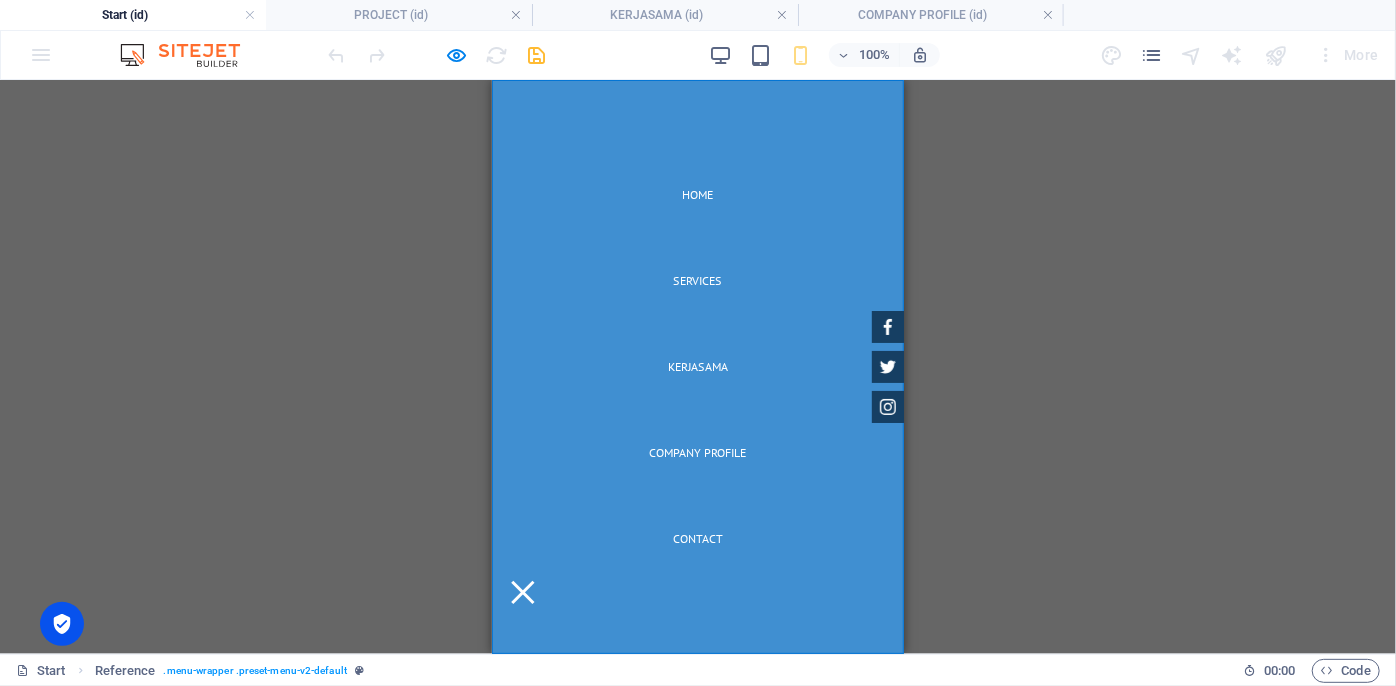 click at bounding box center (522, 591) 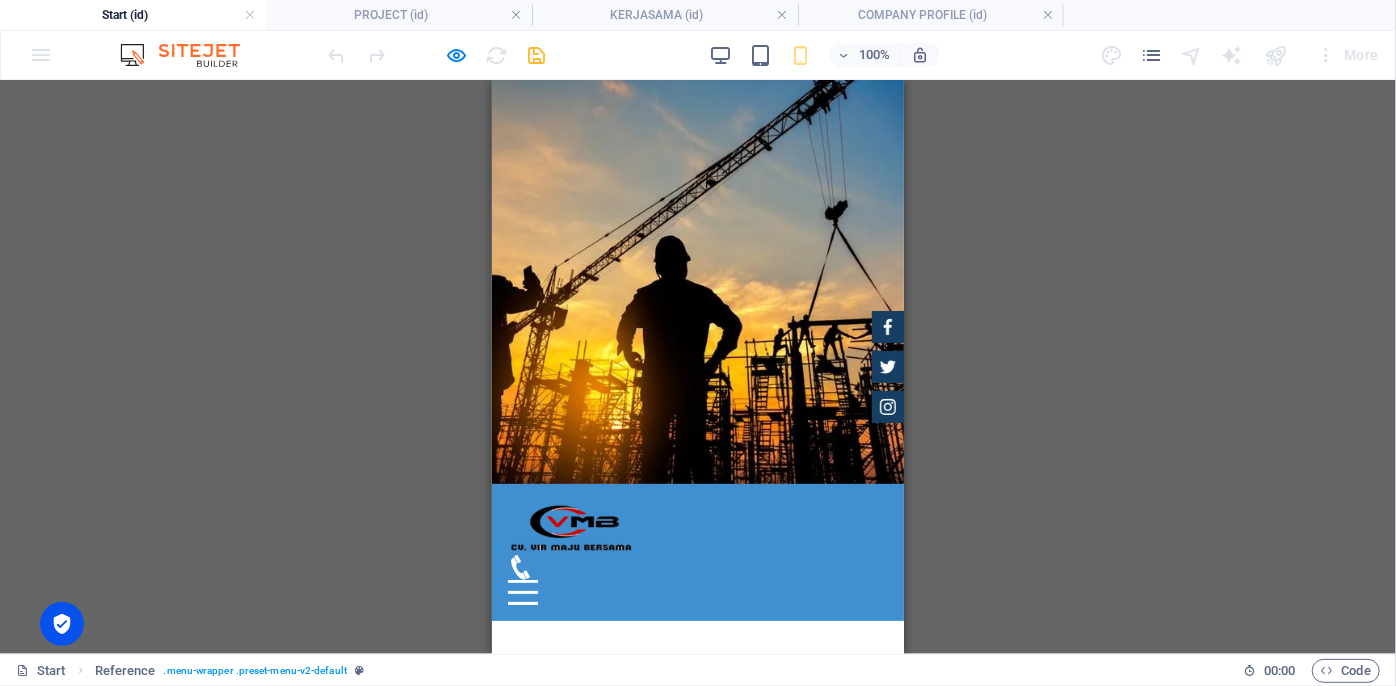 click at bounding box center (522, 591) 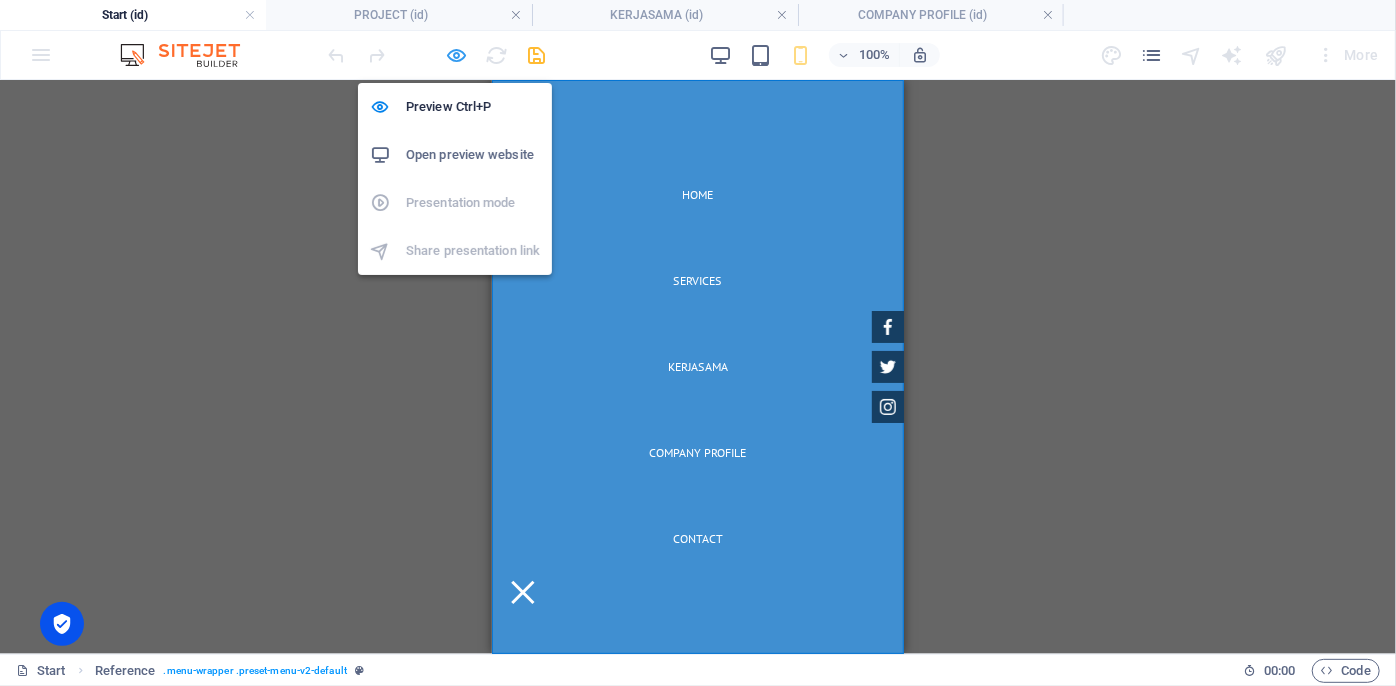 click at bounding box center [457, 55] 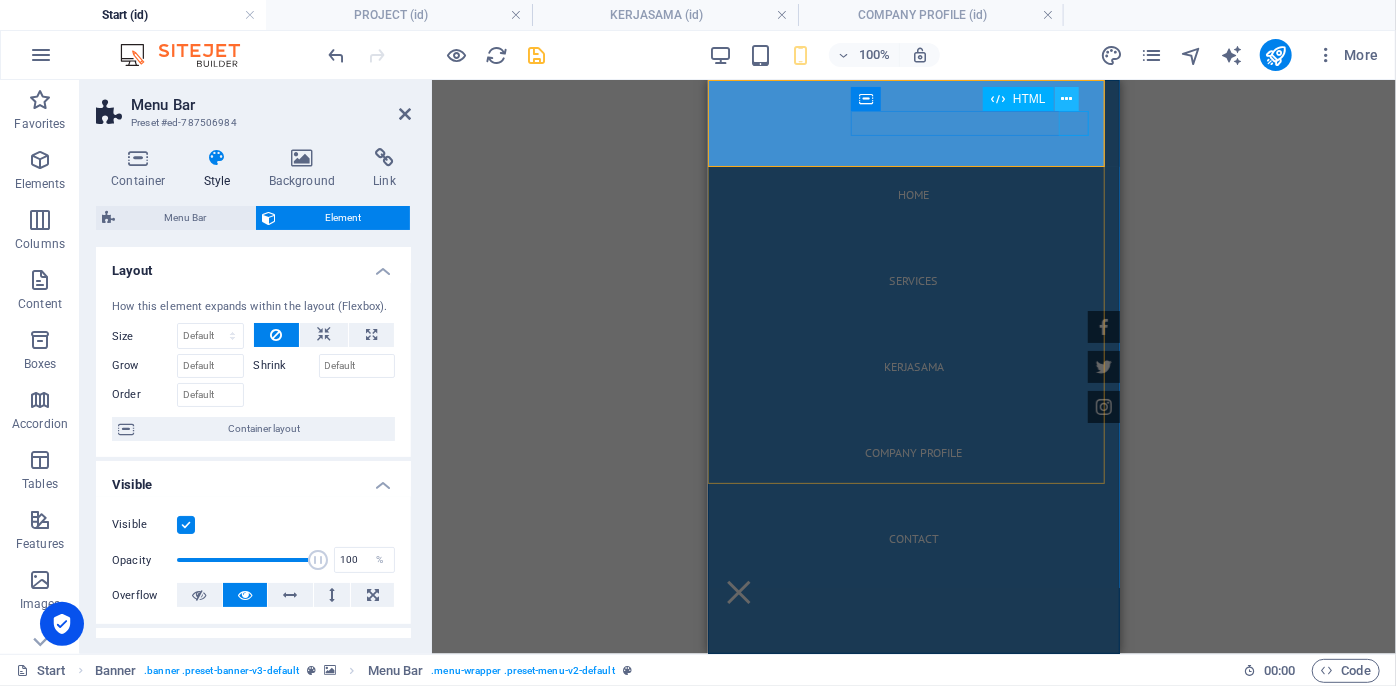 click at bounding box center (1066, 99) 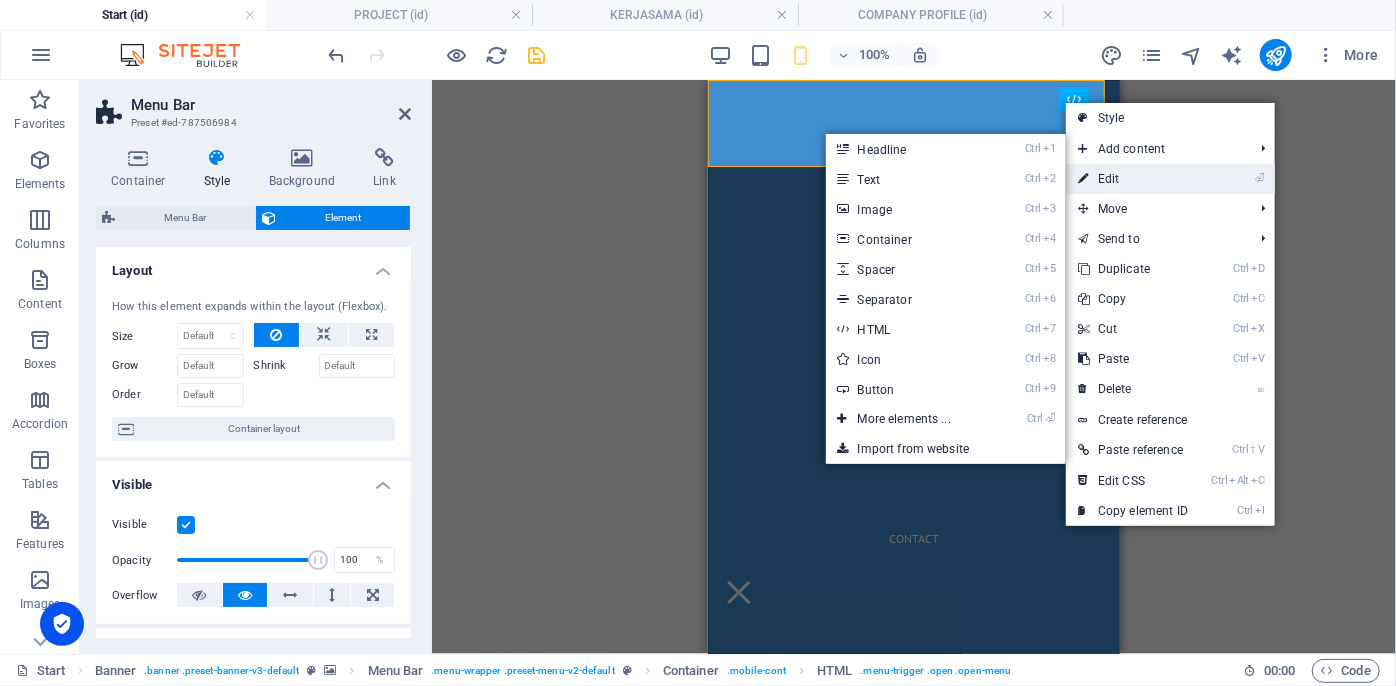 click on "⏎  Edit" at bounding box center (1133, 179) 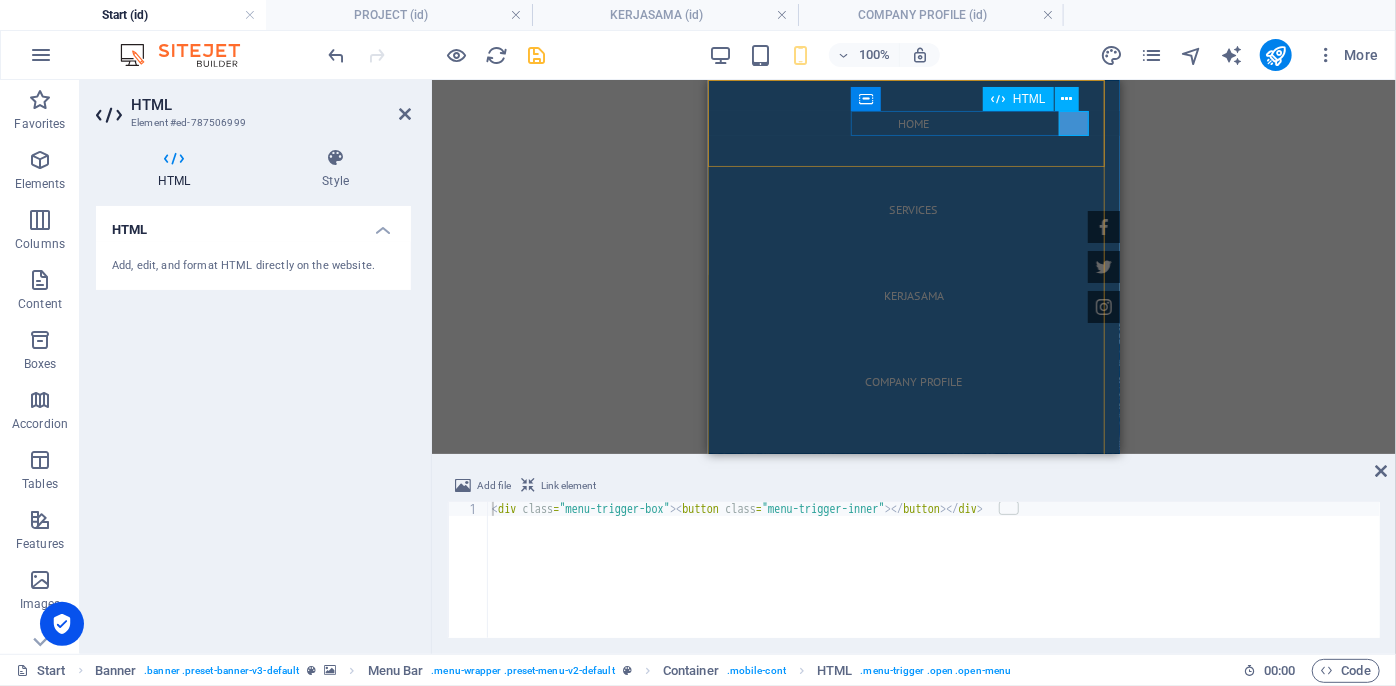 click at bounding box center (738, 591) 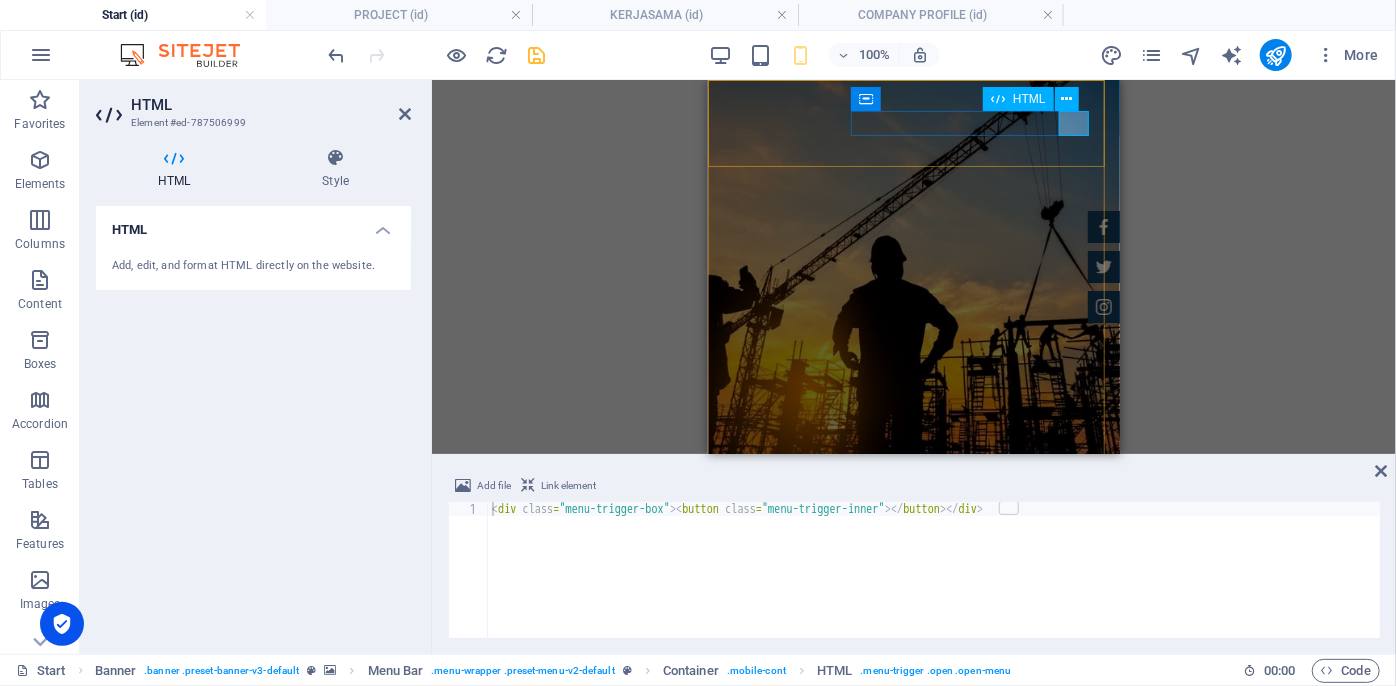 click at bounding box center (913, 591) 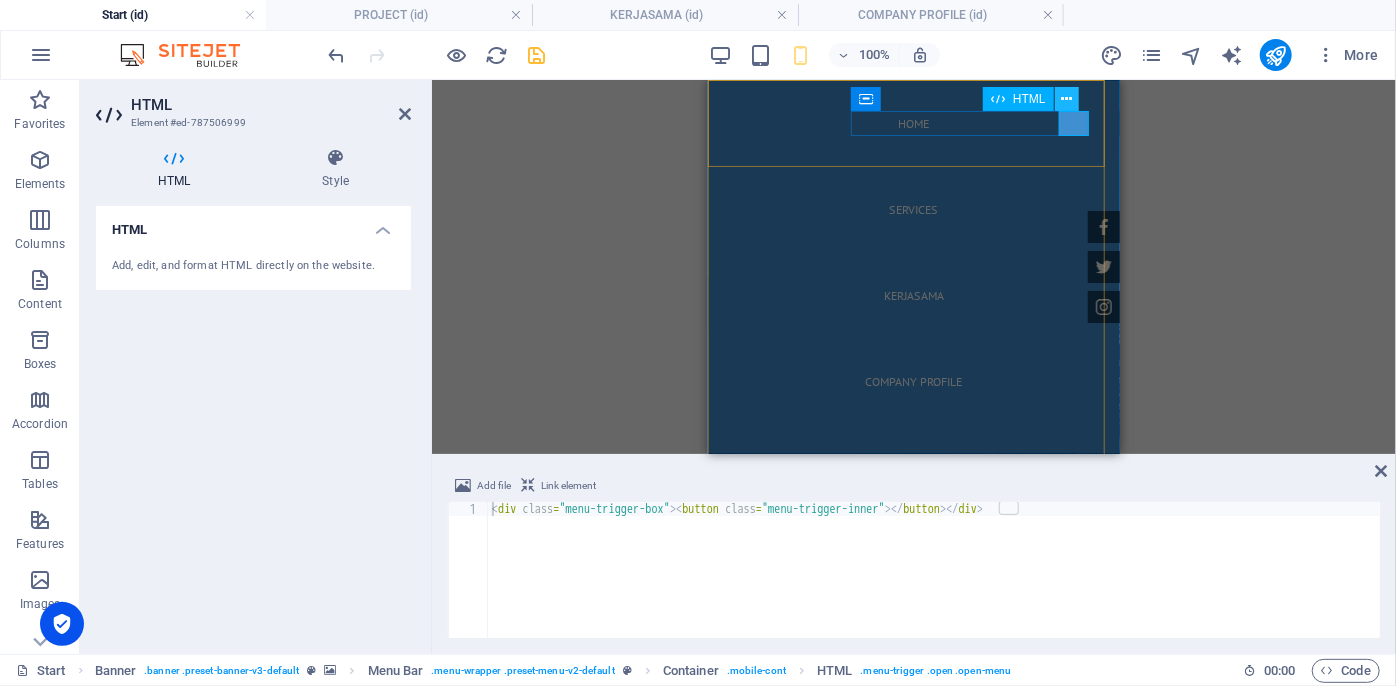 click at bounding box center (1066, 99) 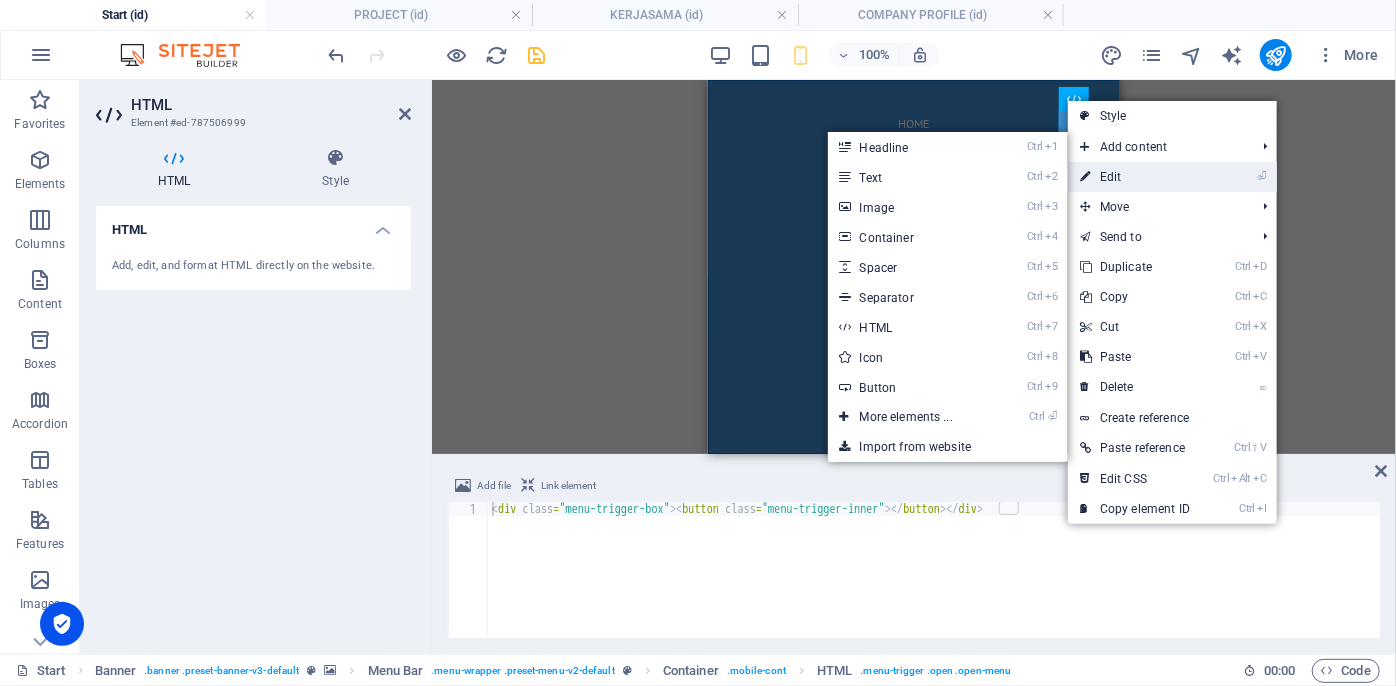 click on "⏎  Edit" at bounding box center [1135, 177] 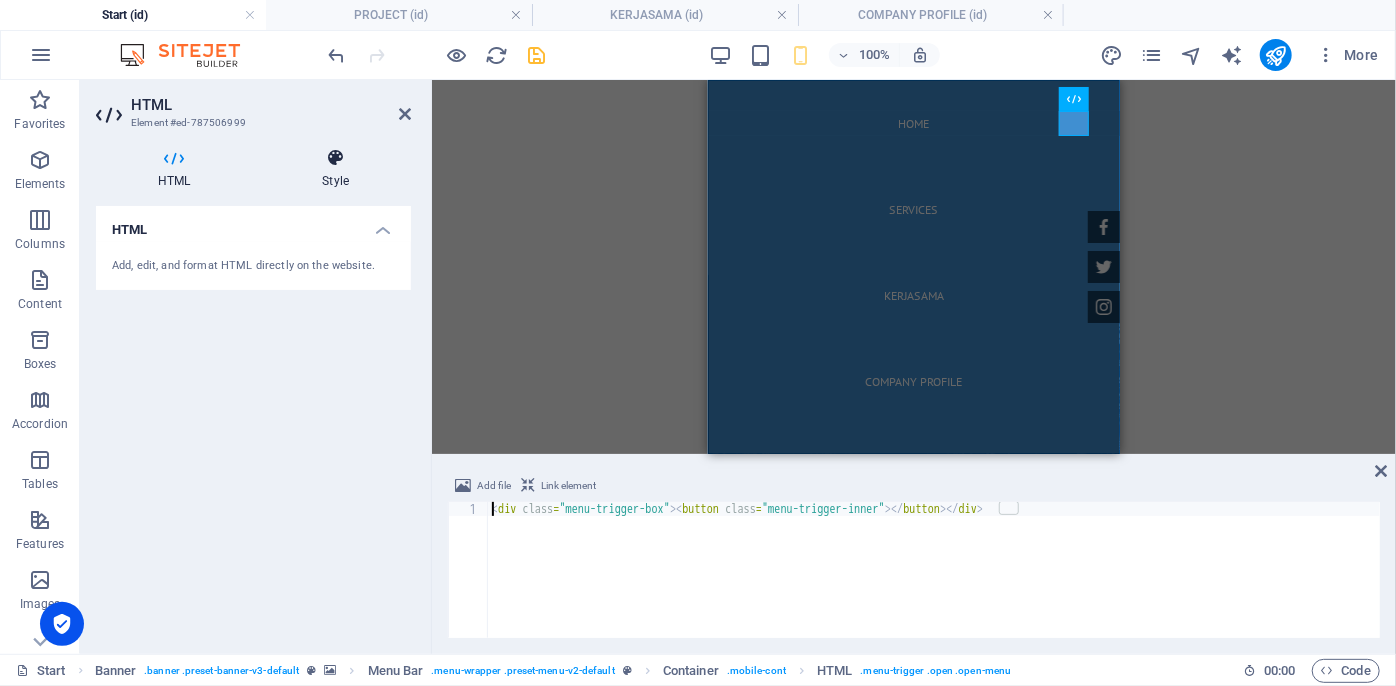 click on "Style" at bounding box center [335, 169] 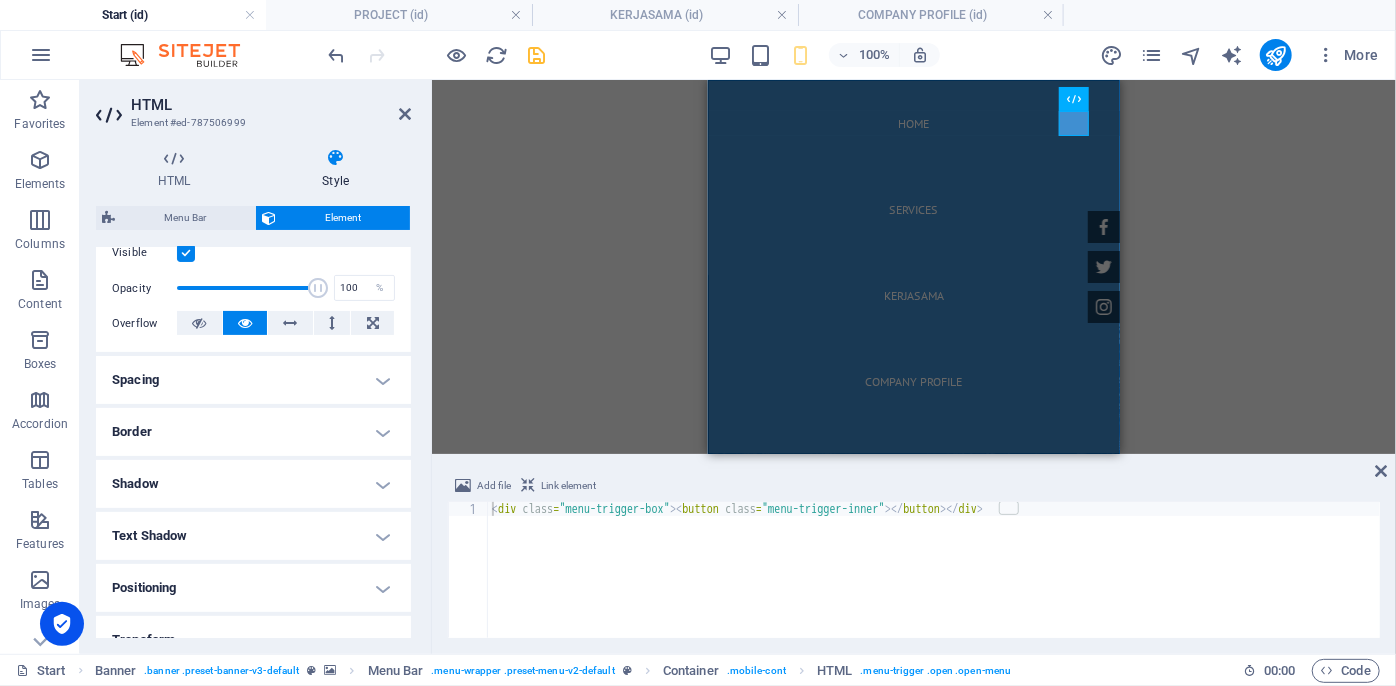 scroll, scrollTop: 363, scrollLeft: 0, axis: vertical 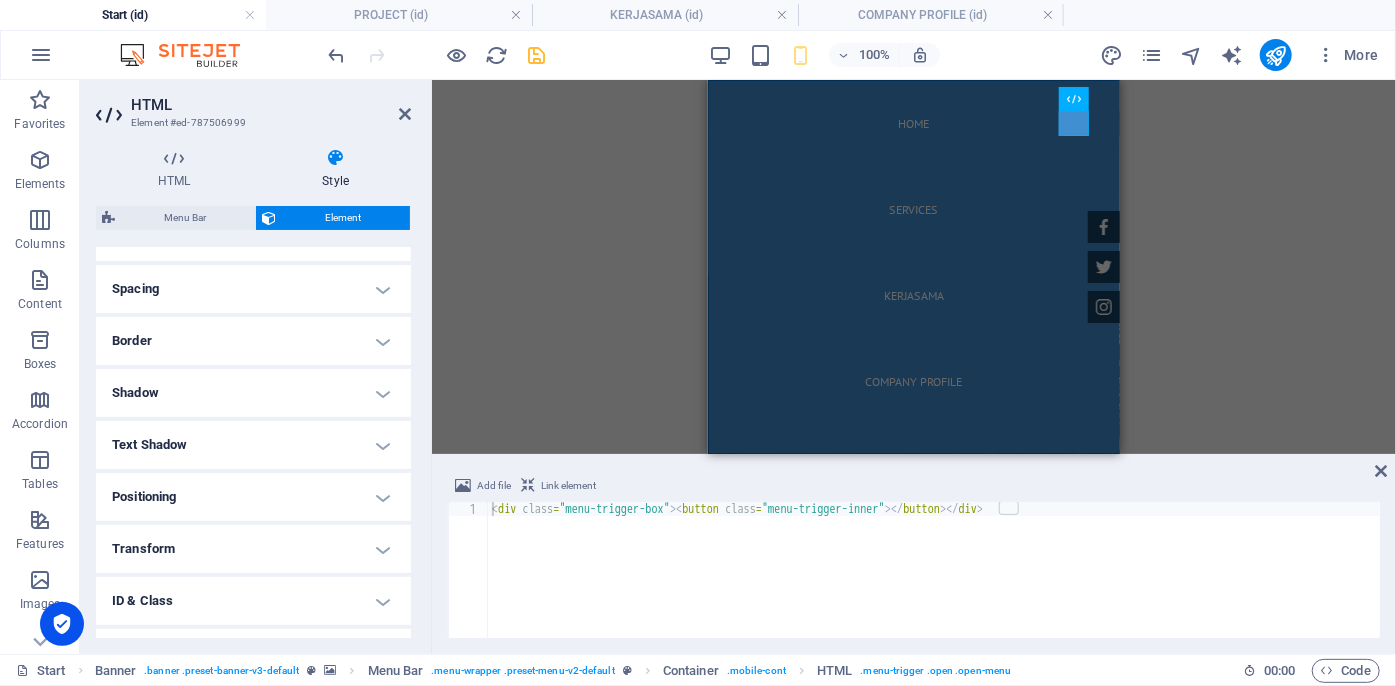 click on "Spacing" at bounding box center [253, 289] 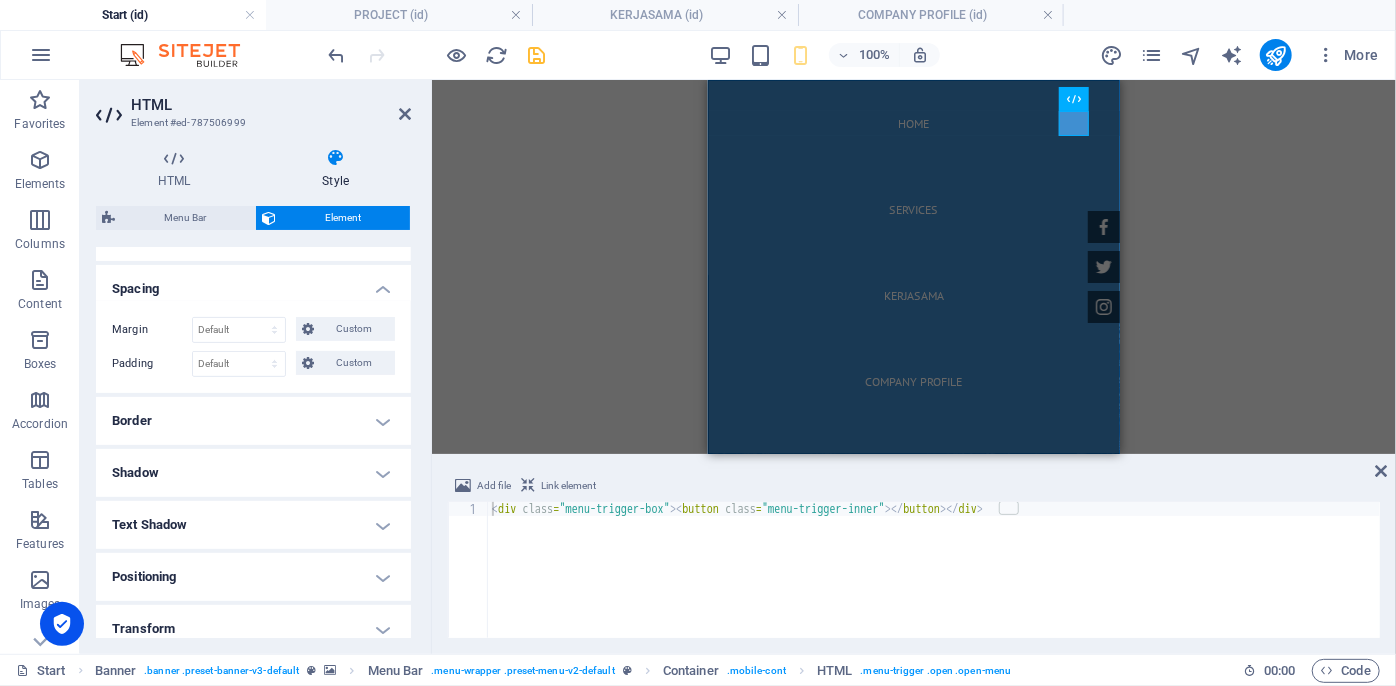 click on "Spacing" at bounding box center [253, 283] 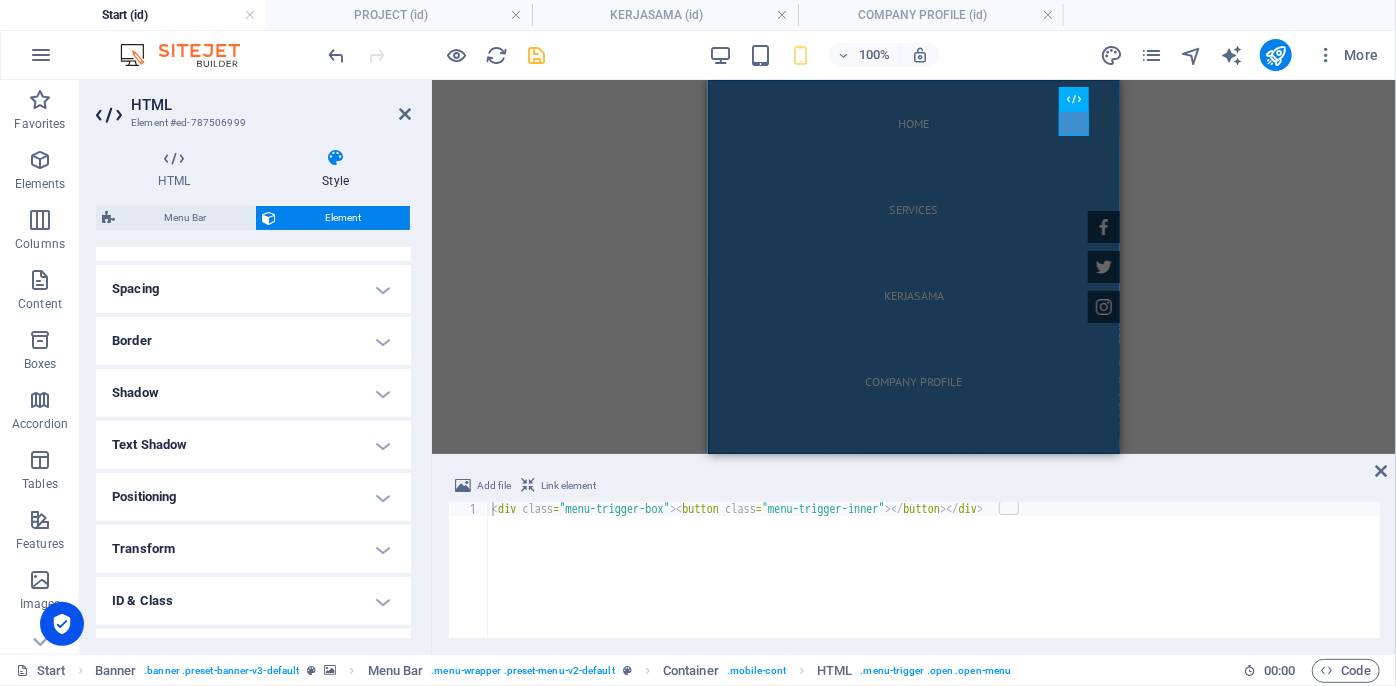 scroll, scrollTop: 453, scrollLeft: 0, axis: vertical 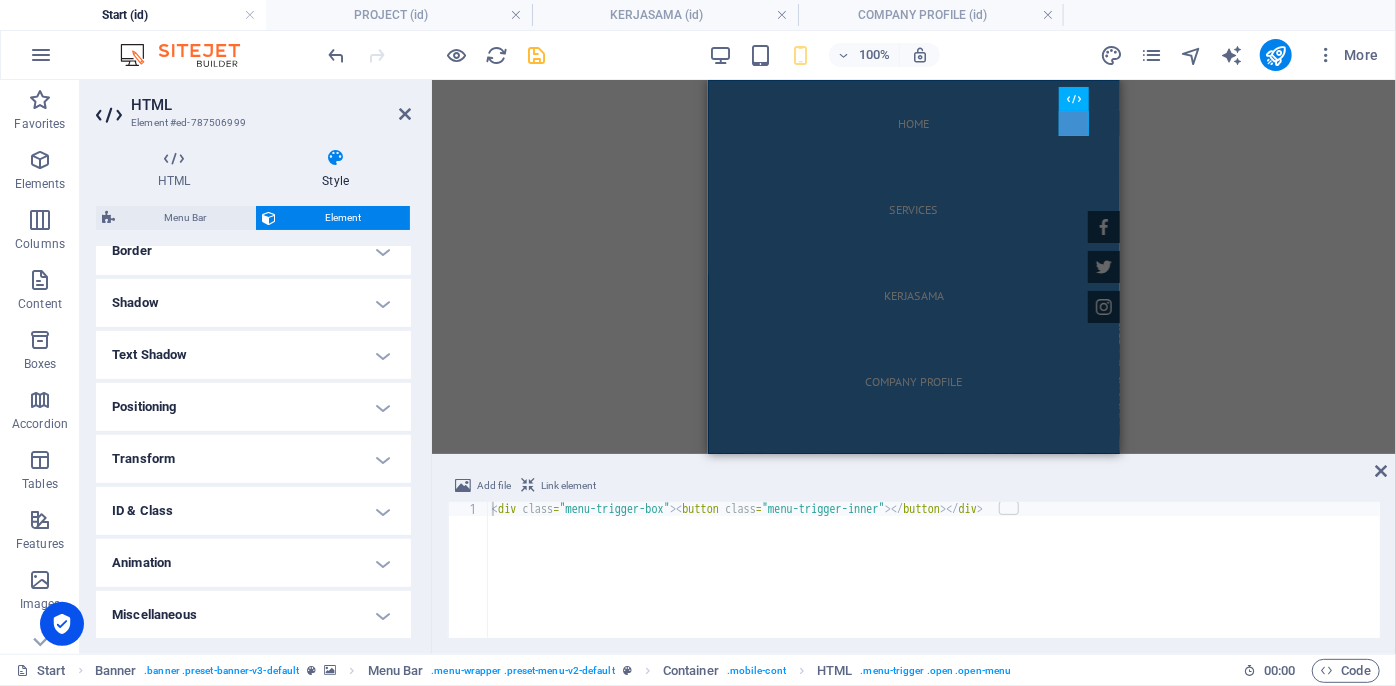 click on "Miscellaneous" at bounding box center (253, 615) 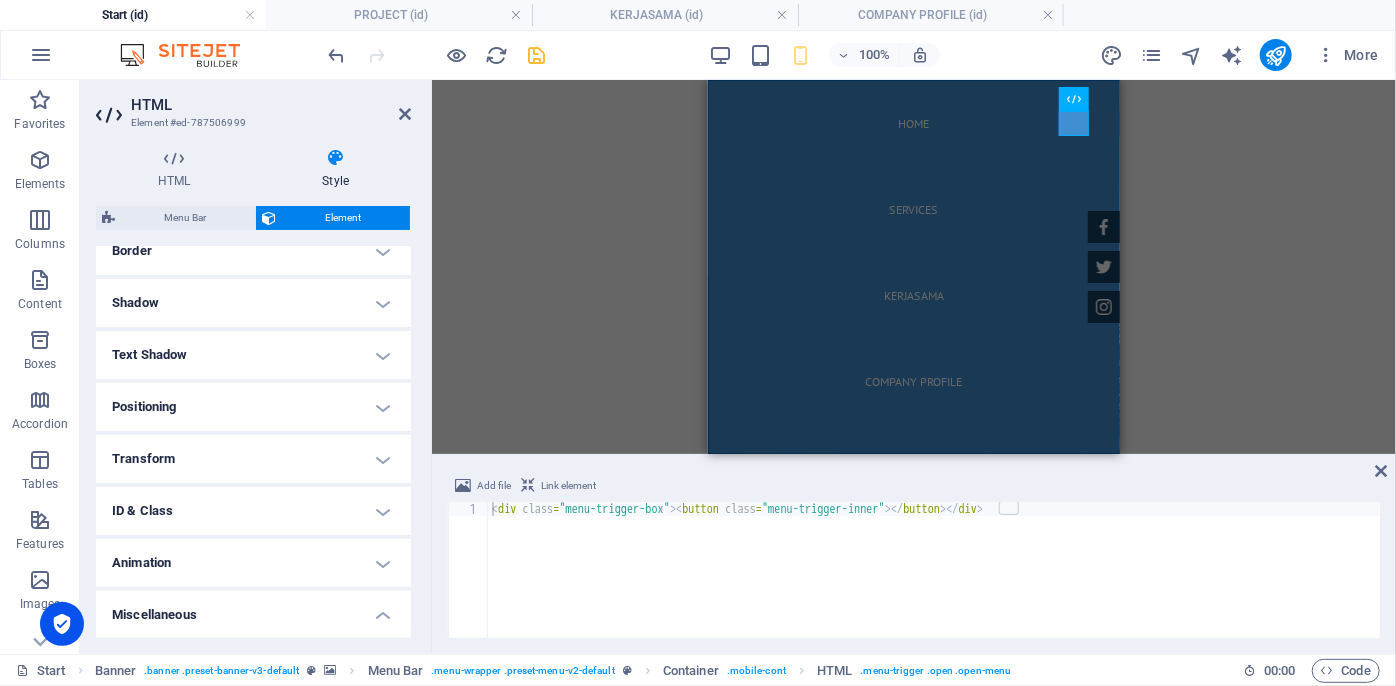 scroll, scrollTop: 576, scrollLeft: 0, axis: vertical 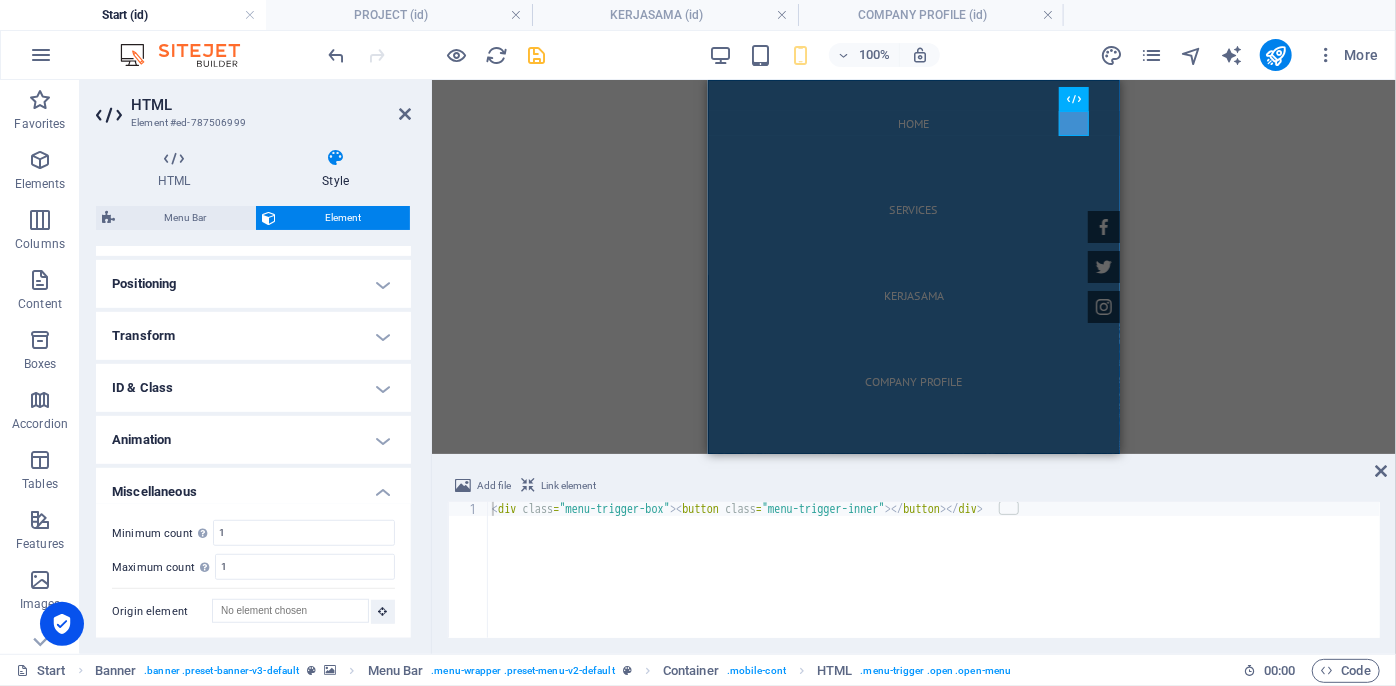 click on "Animation" at bounding box center (253, 440) 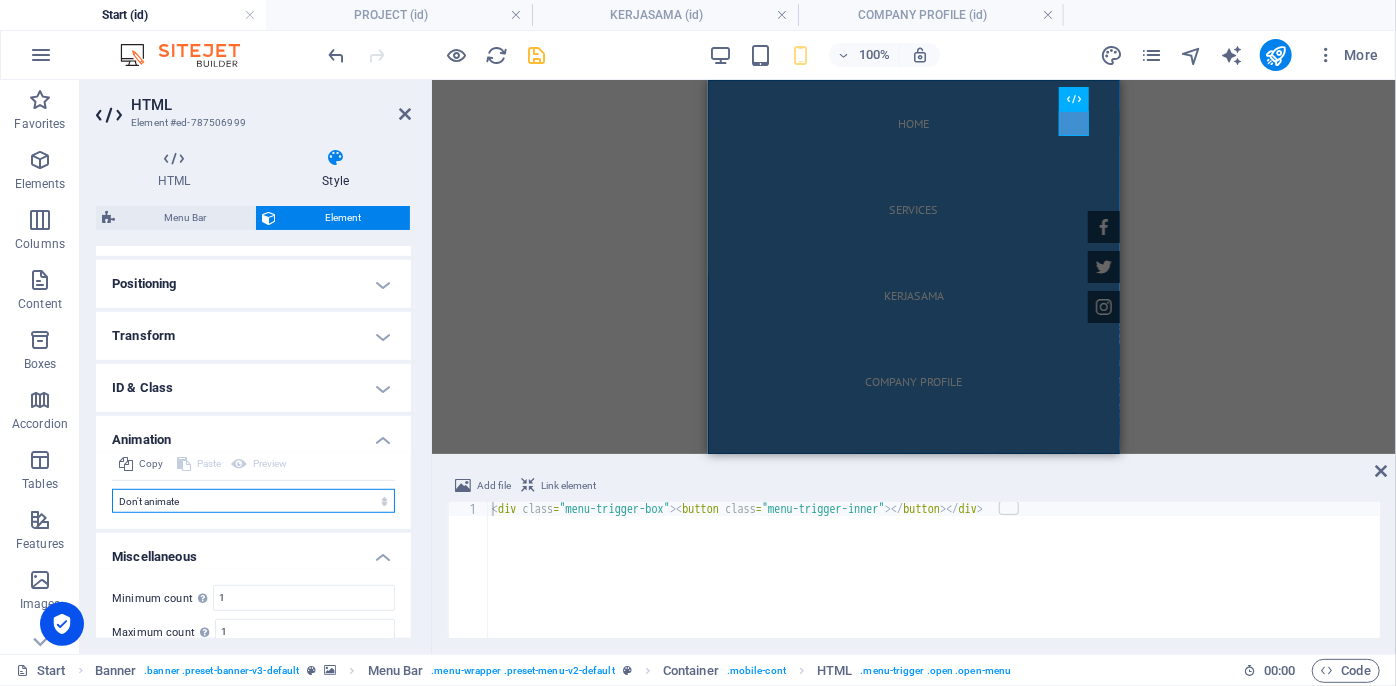 click on "Don't animate Show / Hide Slide up/down Zoom in/out Slide left to right Slide right to left Slide top to bottom Slide bottom to top Pulse Blink Open as overlay" at bounding box center (253, 501) 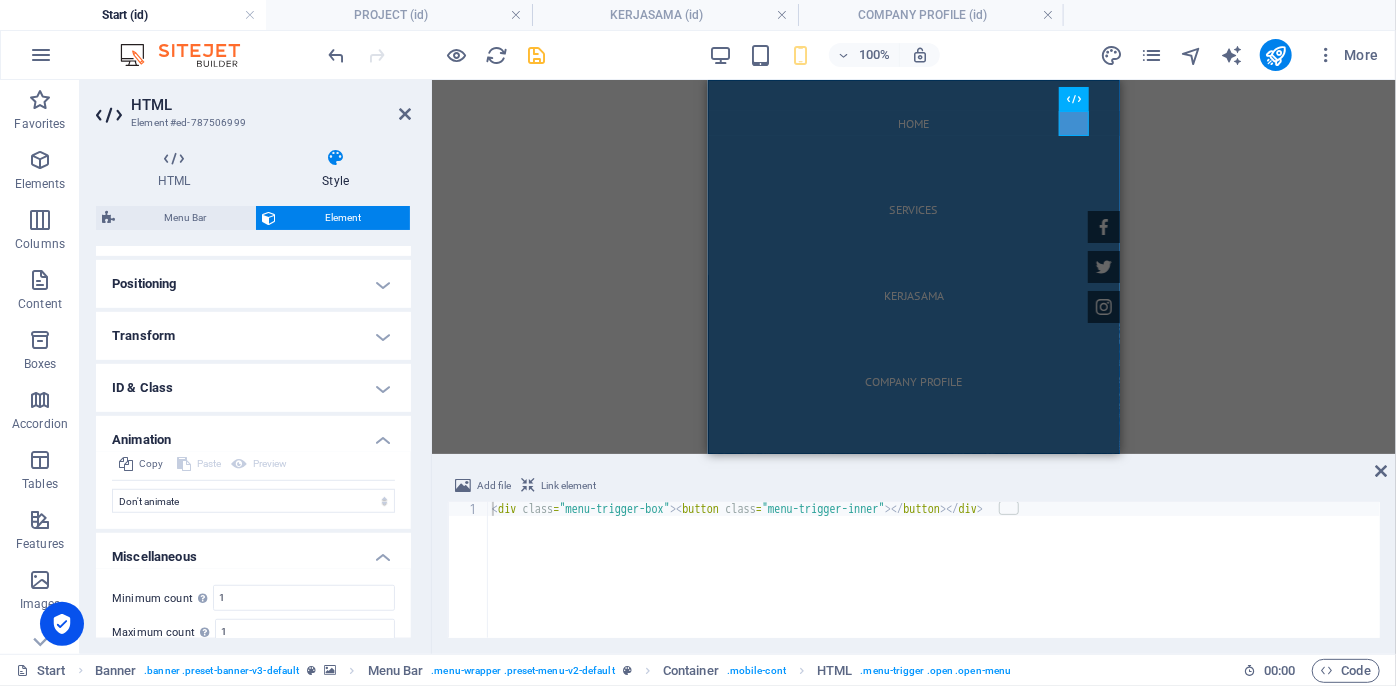 click on "ID & Class" at bounding box center (253, 388) 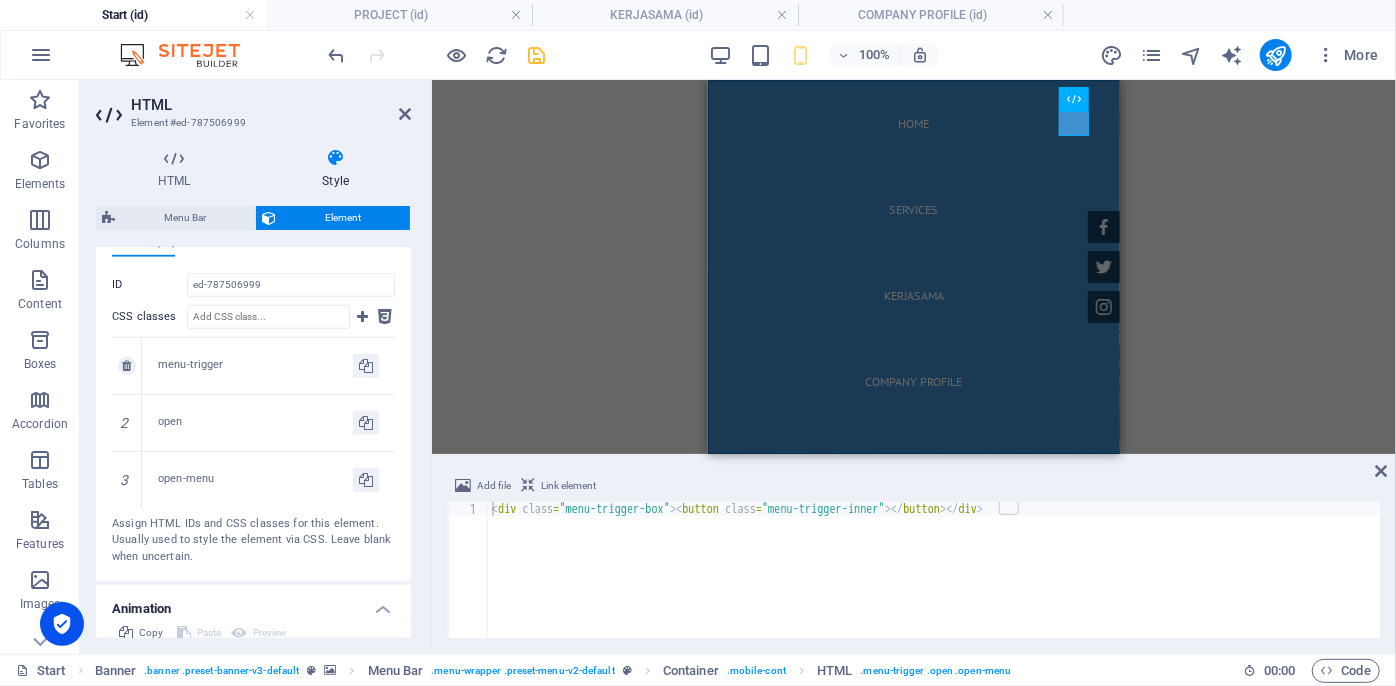 scroll, scrollTop: 485, scrollLeft: 0, axis: vertical 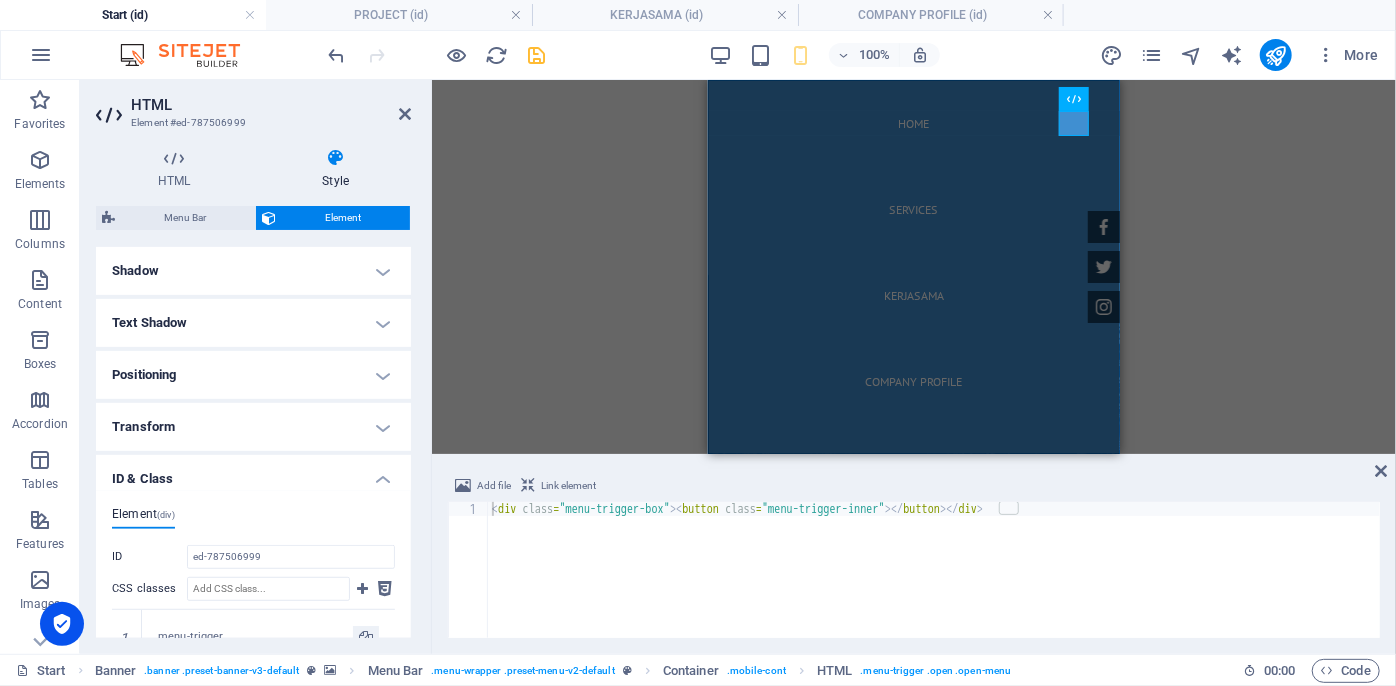click on "Transform" at bounding box center [253, 427] 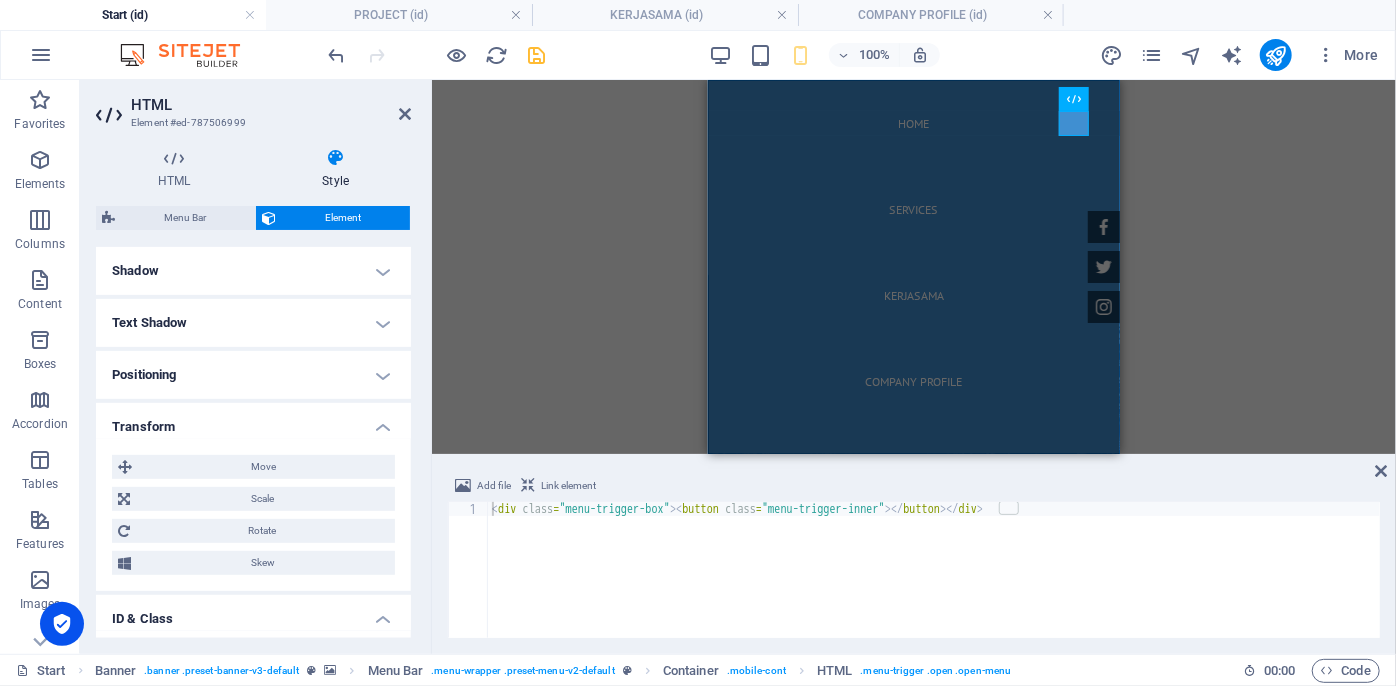 click on "Positioning" at bounding box center (253, 375) 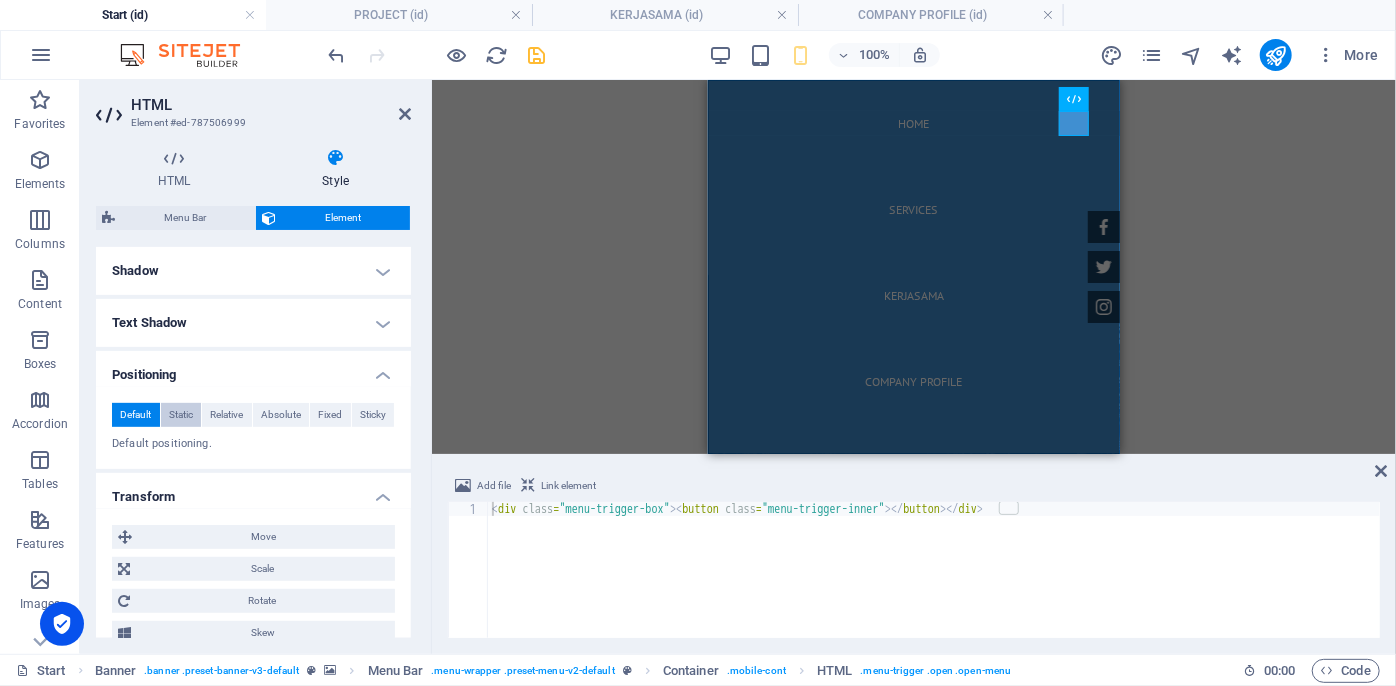 click on "Static" at bounding box center [181, 415] 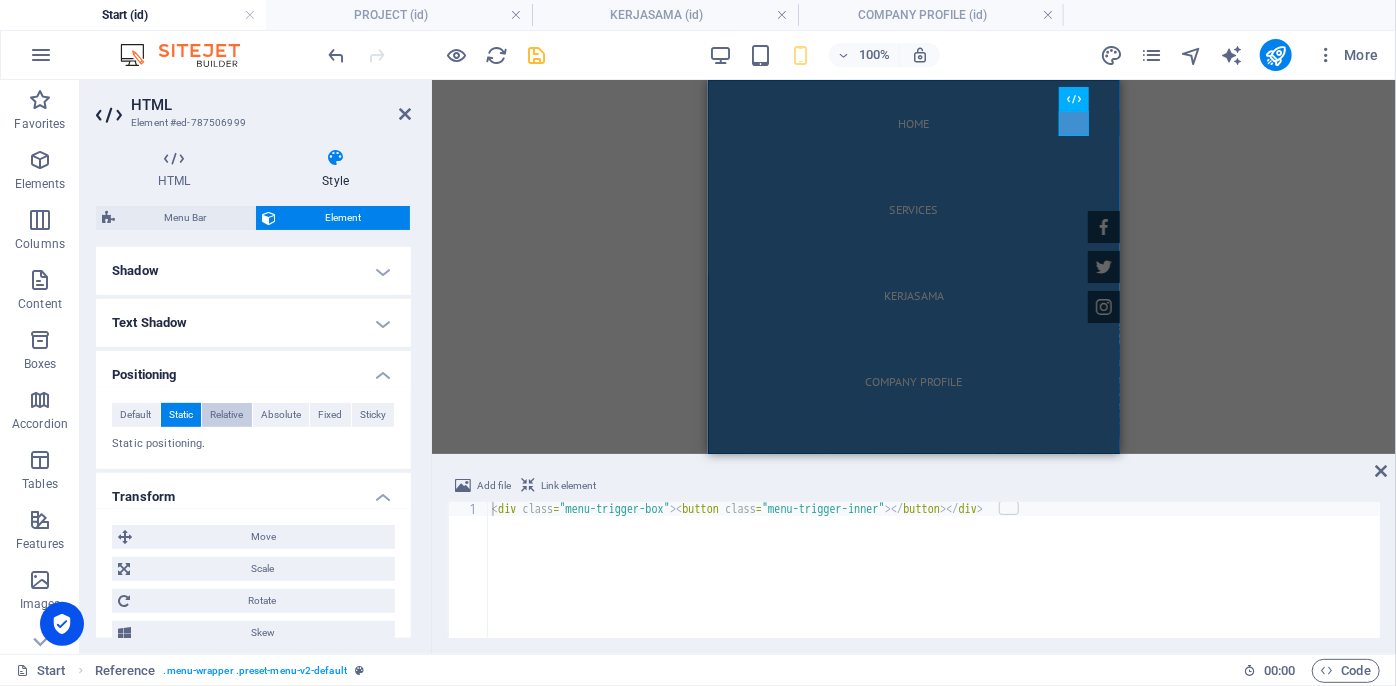 click on "Relative" at bounding box center [226, 415] 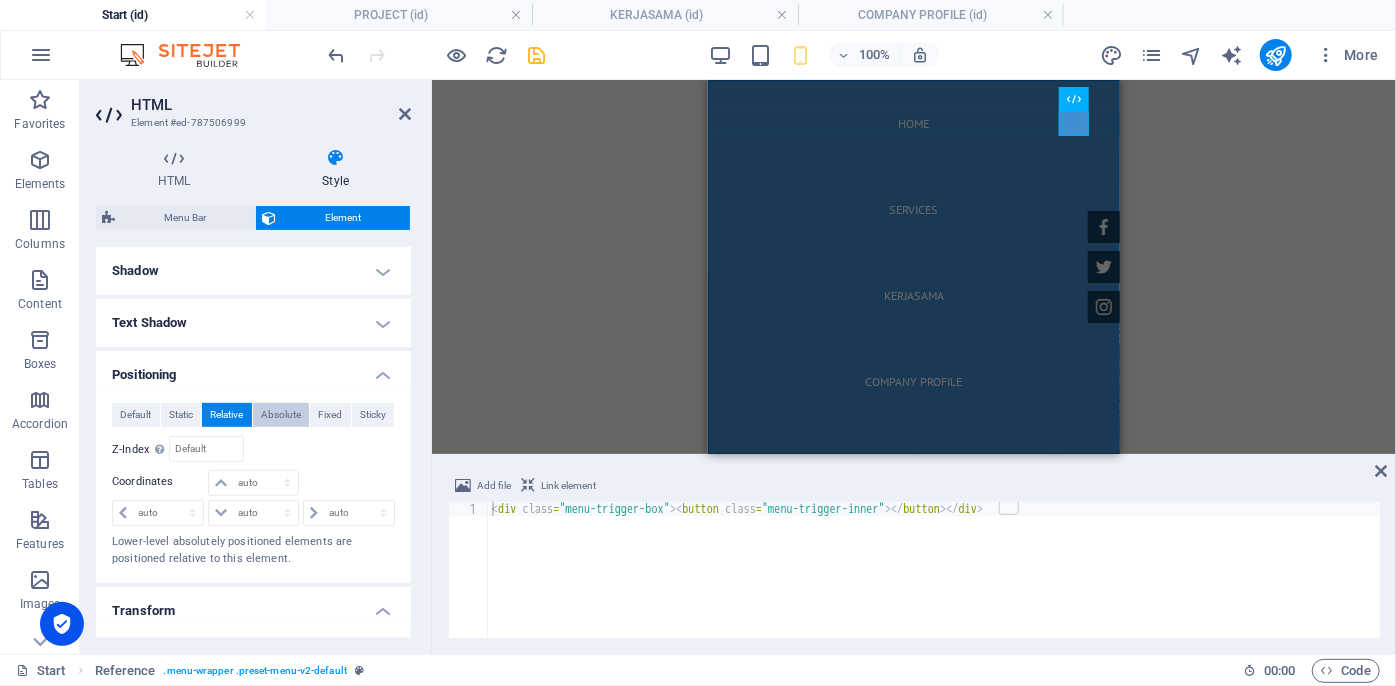 click on "Absolute" at bounding box center (281, 415) 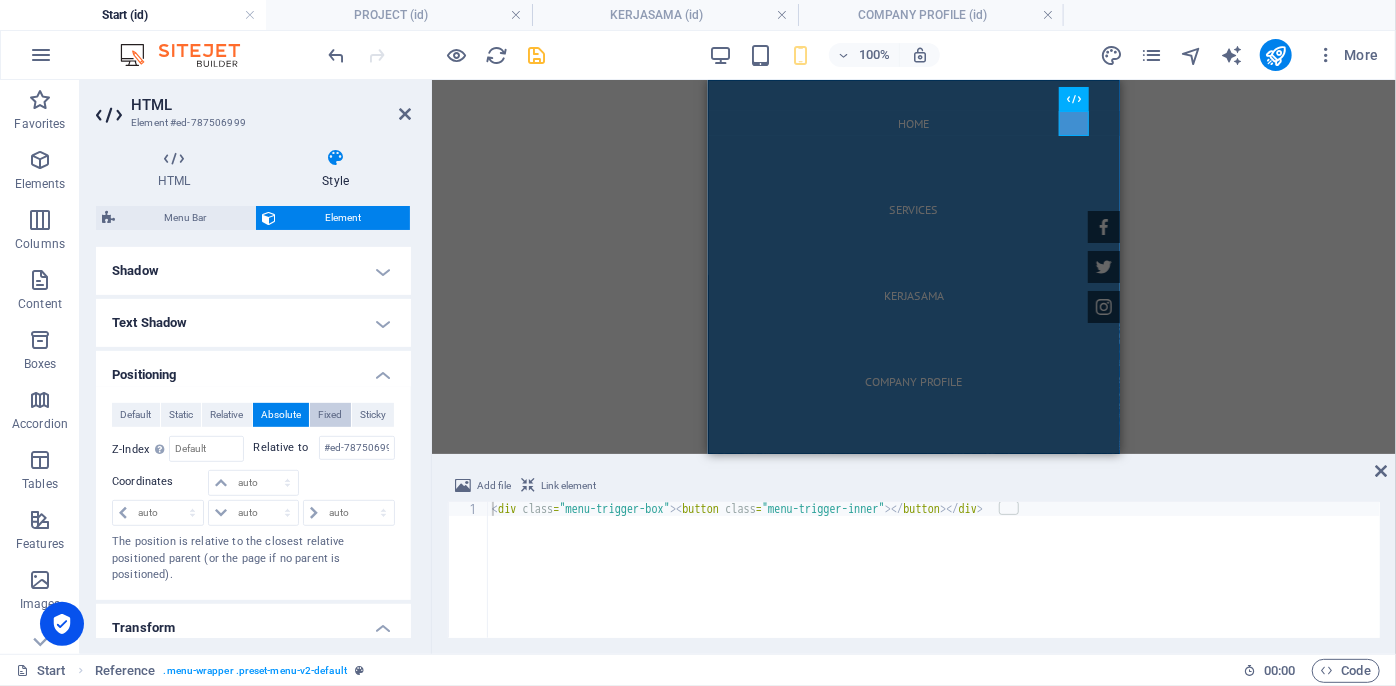 click on "Fixed" at bounding box center (330, 415) 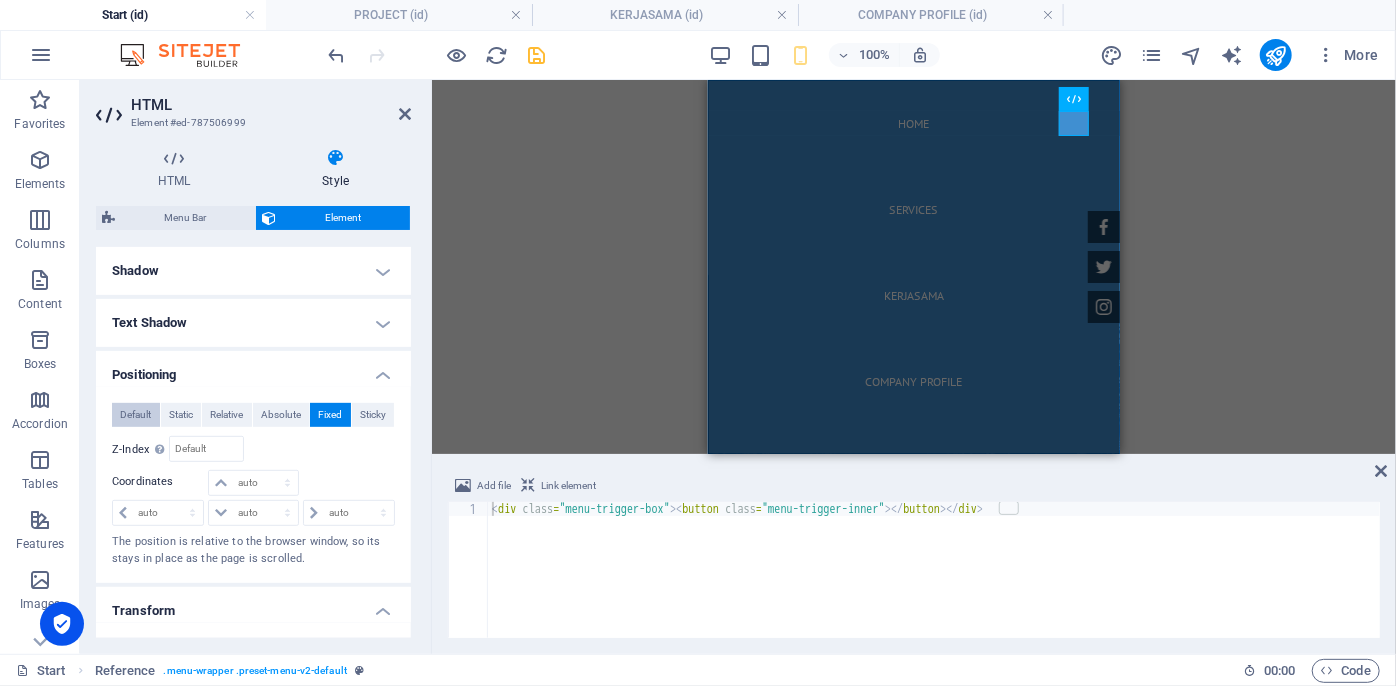click on "Default" at bounding box center [135, 415] 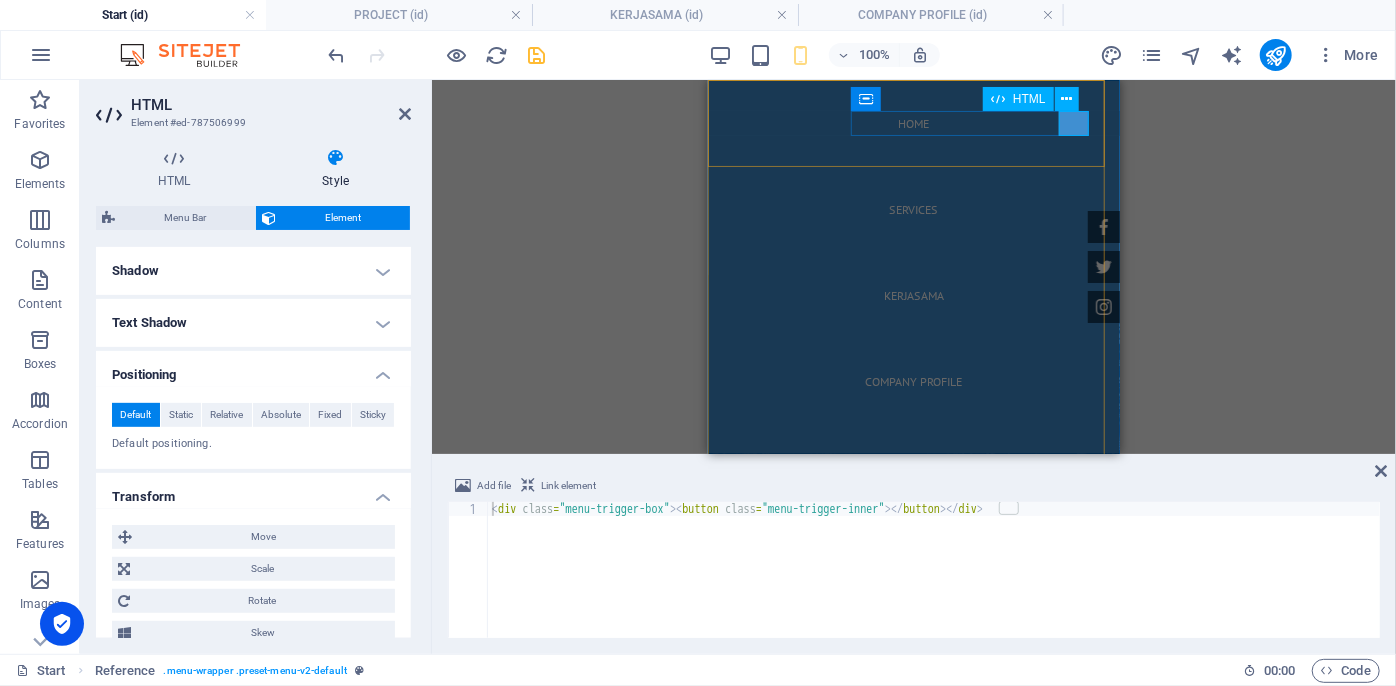 click at bounding box center (738, 591) 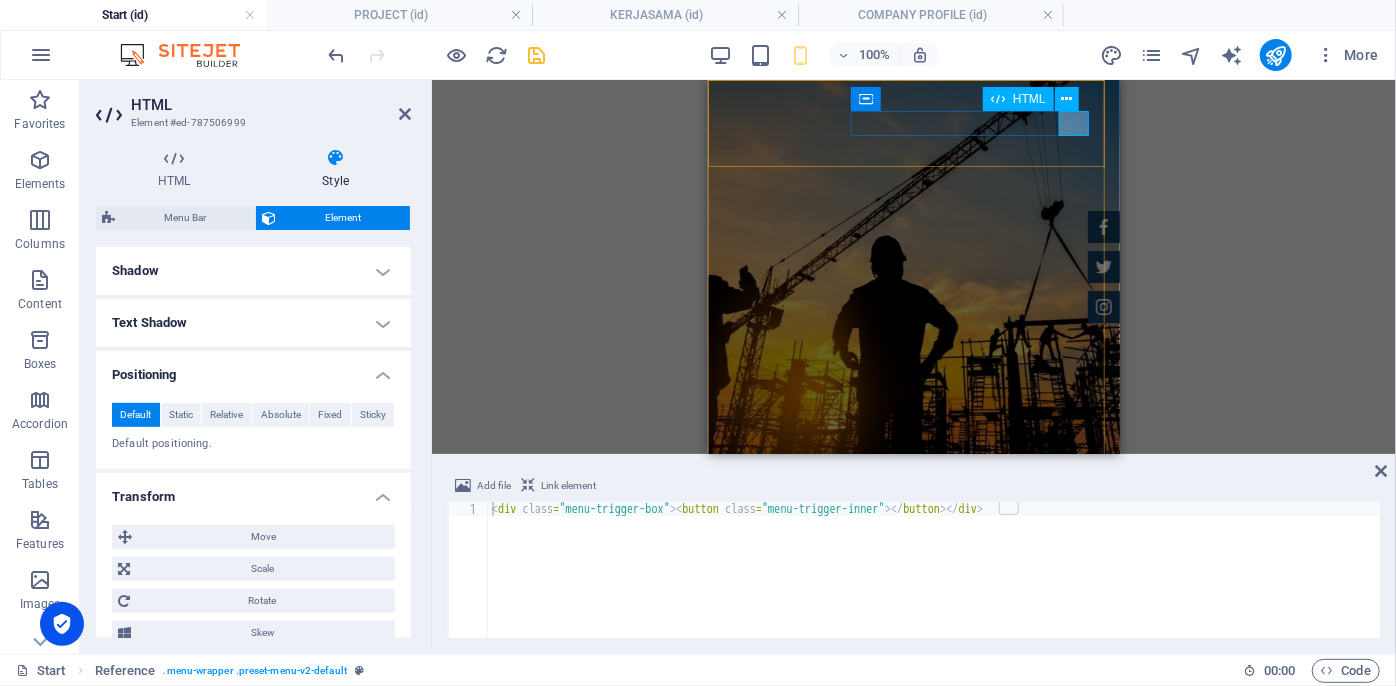 click at bounding box center [913, 591] 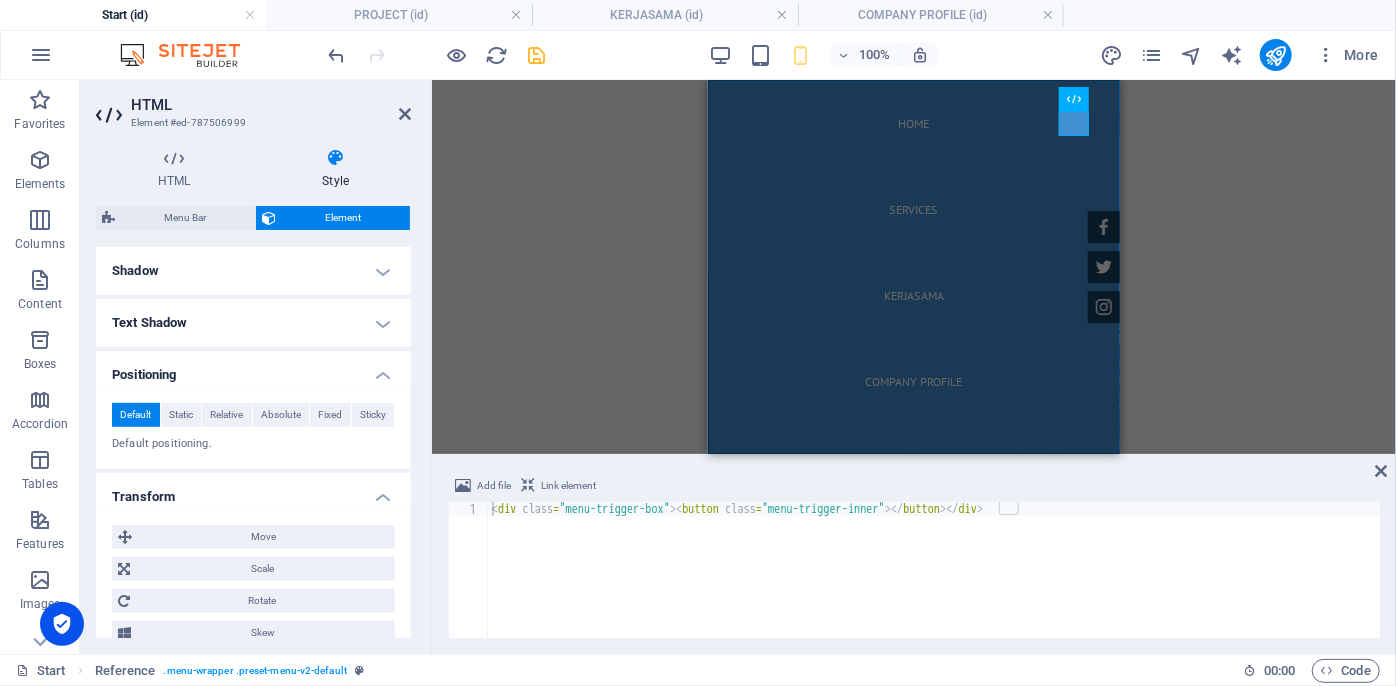 click on "Shadow" at bounding box center [253, 271] 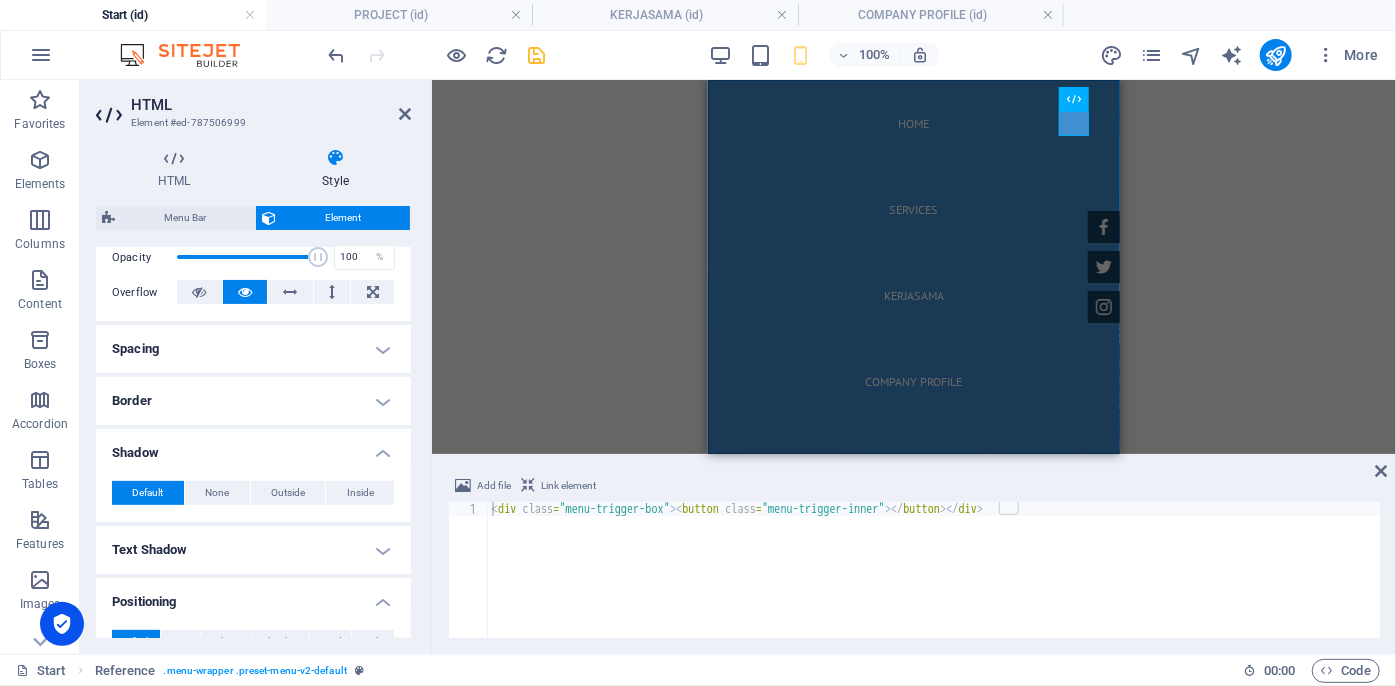 scroll, scrollTop: 30, scrollLeft: 0, axis: vertical 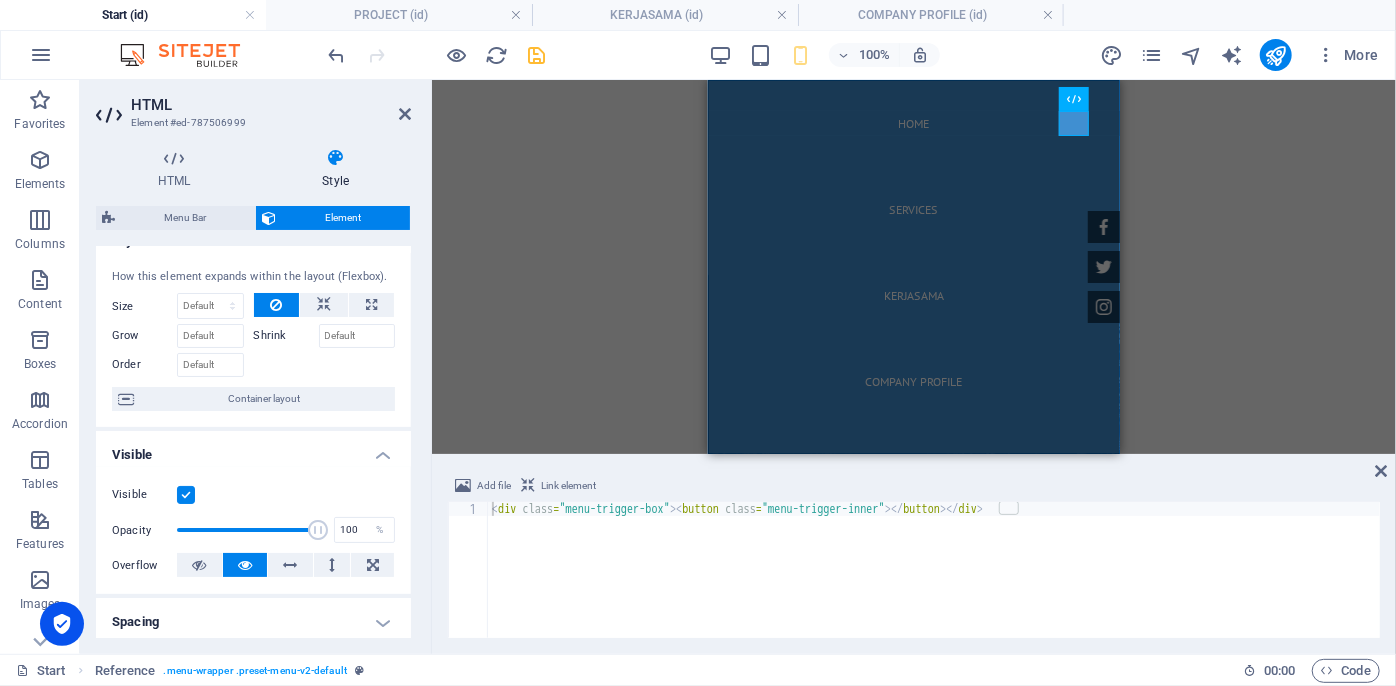 click at bounding box center [186, 495] 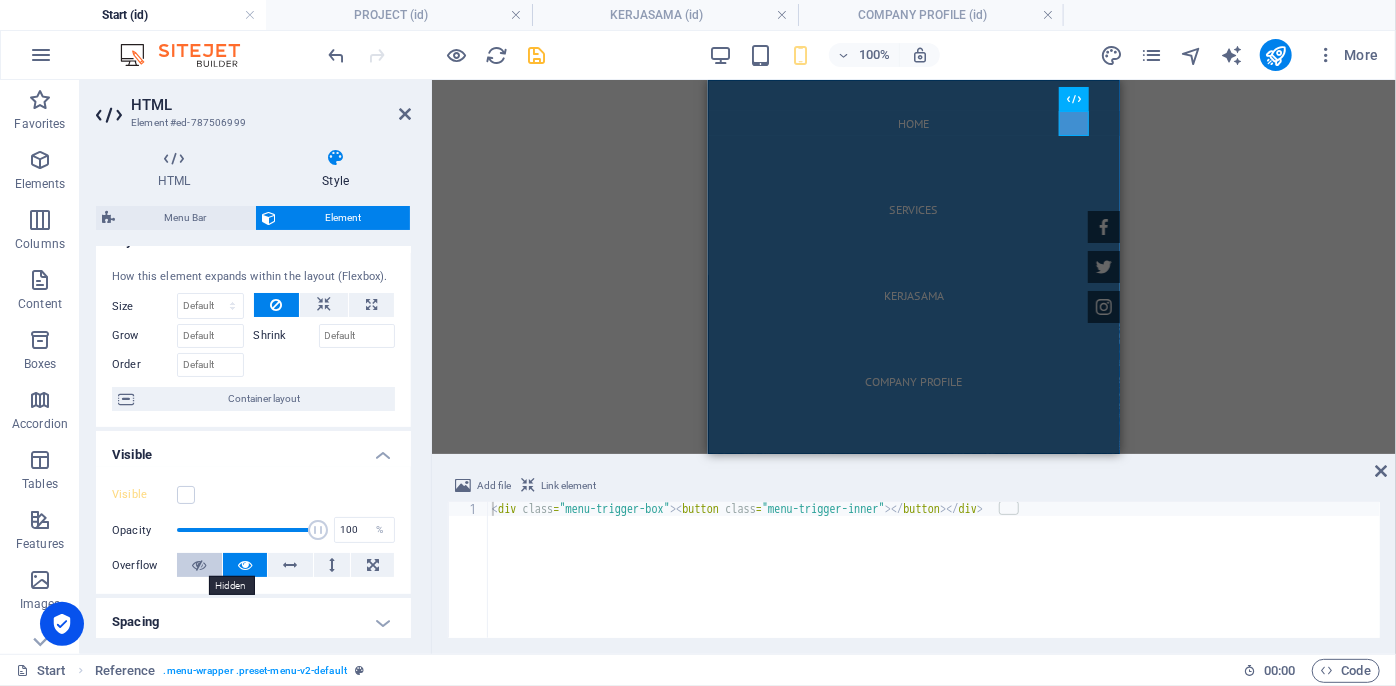 click at bounding box center (199, 565) 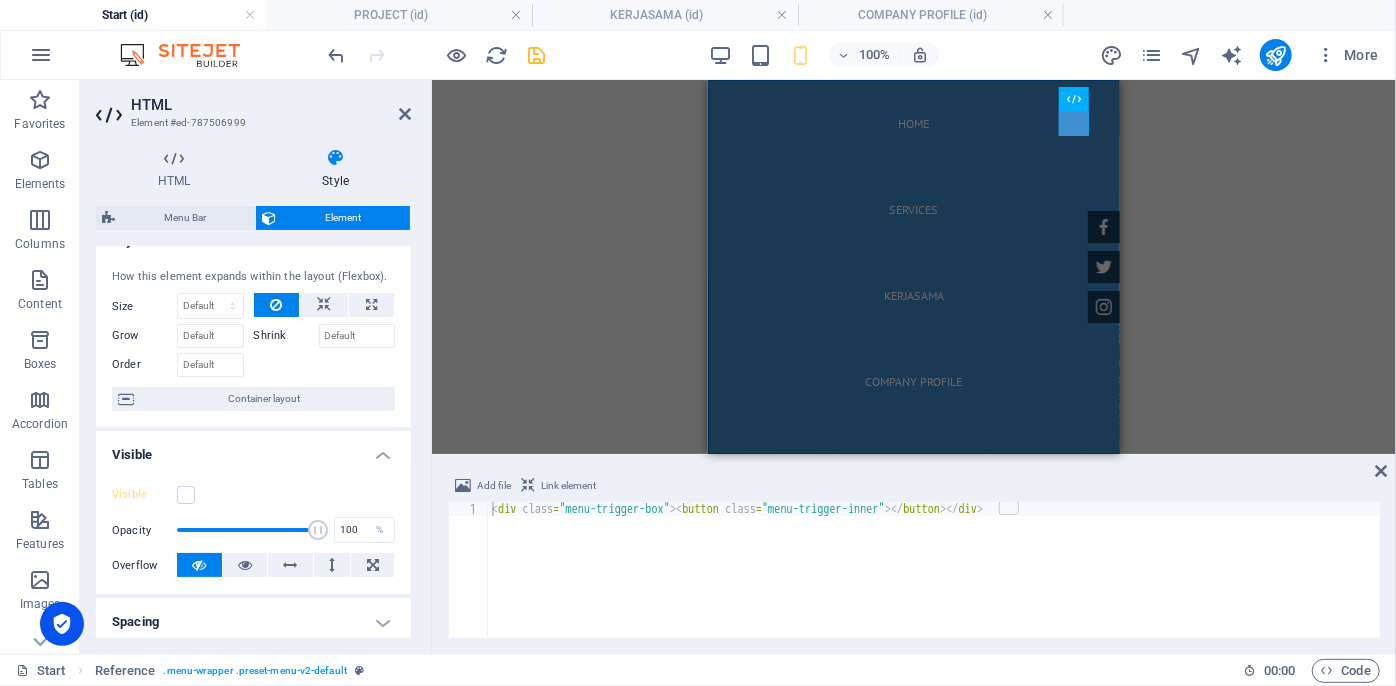 scroll, scrollTop: 0, scrollLeft: 0, axis: both 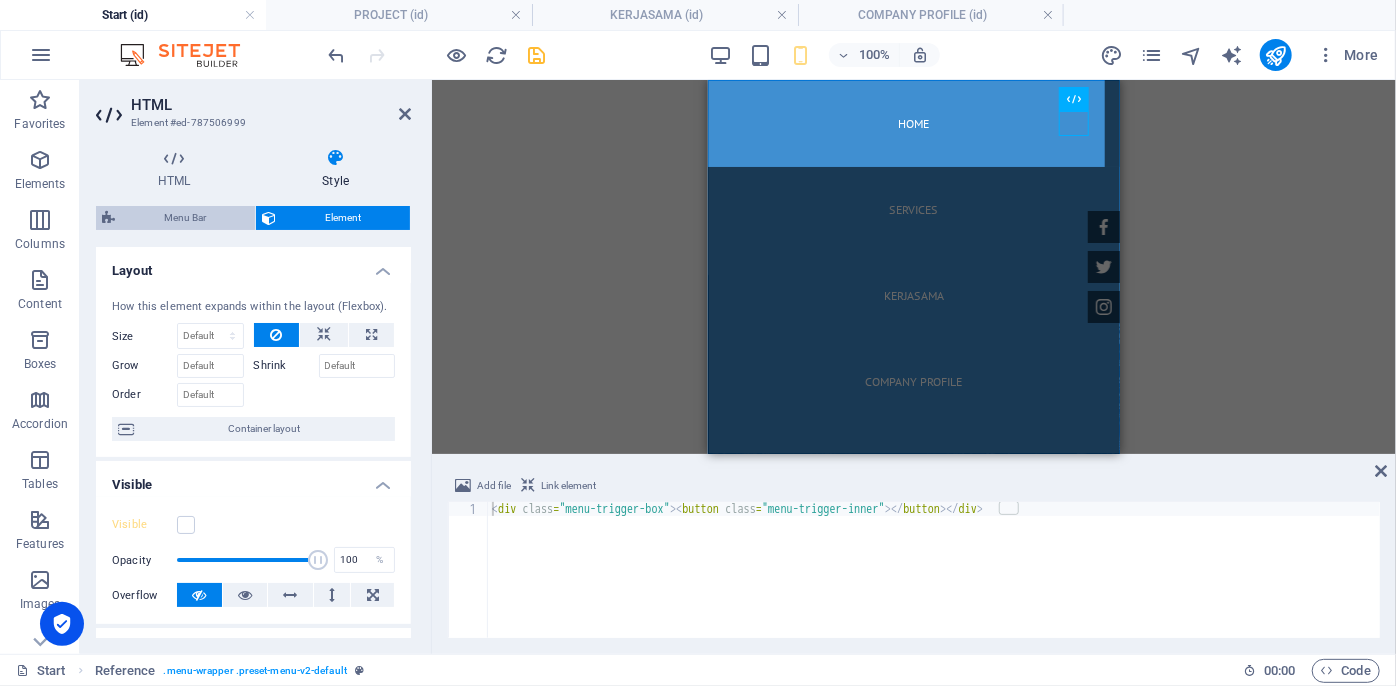 click on "Menu Bar" at bounding box center [185, 218] 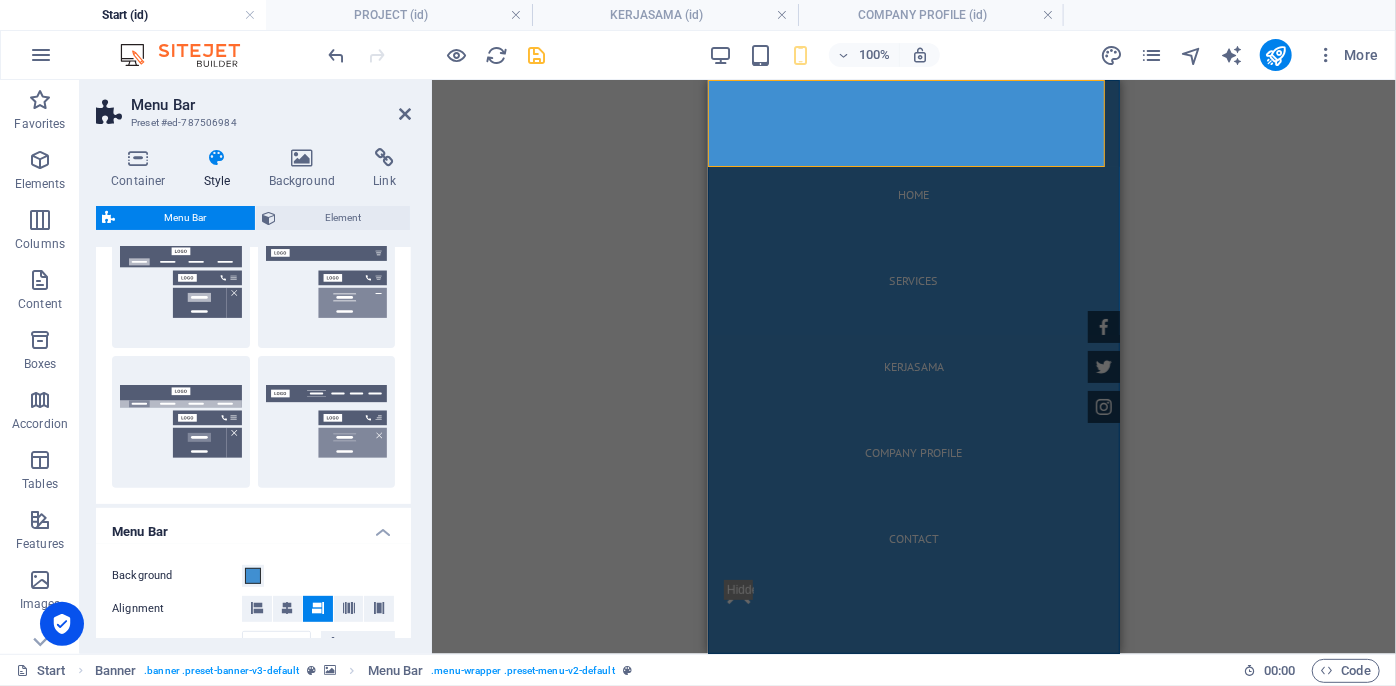 scroll, scrollTop: 454, scrollLeft: 0, axis: vertical 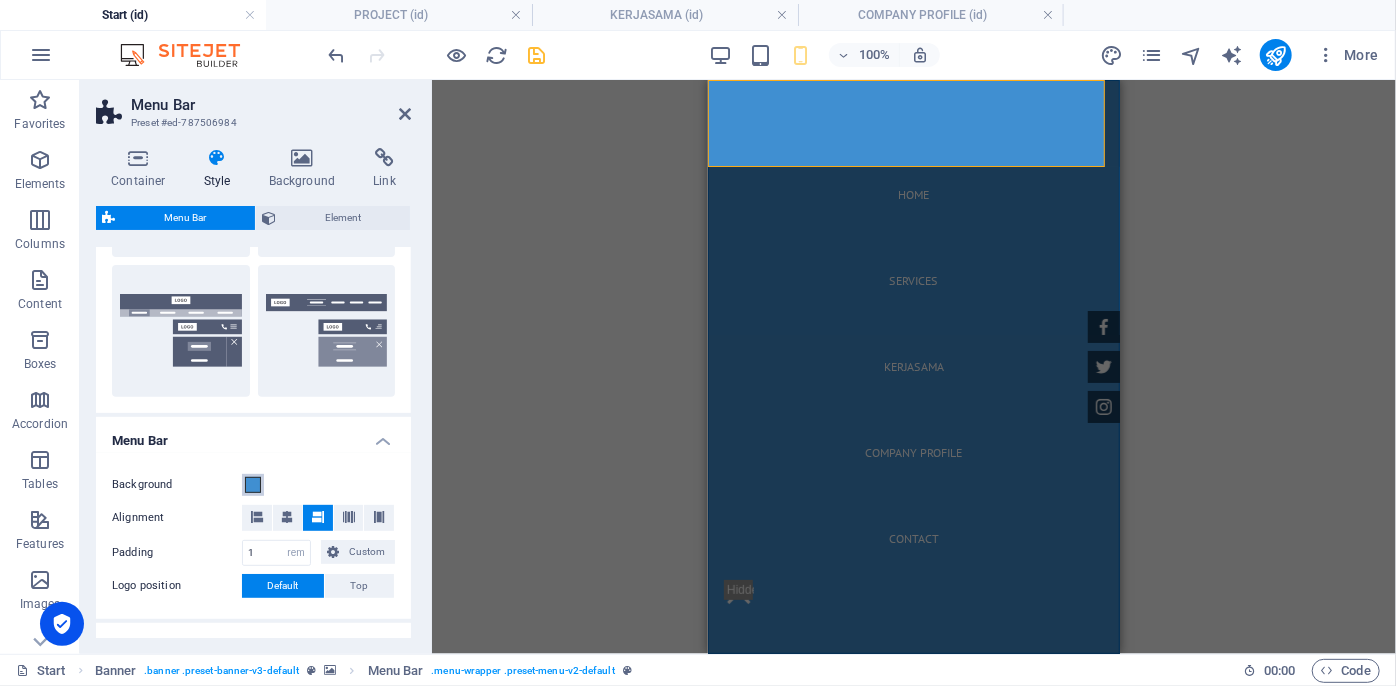 click at bounding box center [253, 485] 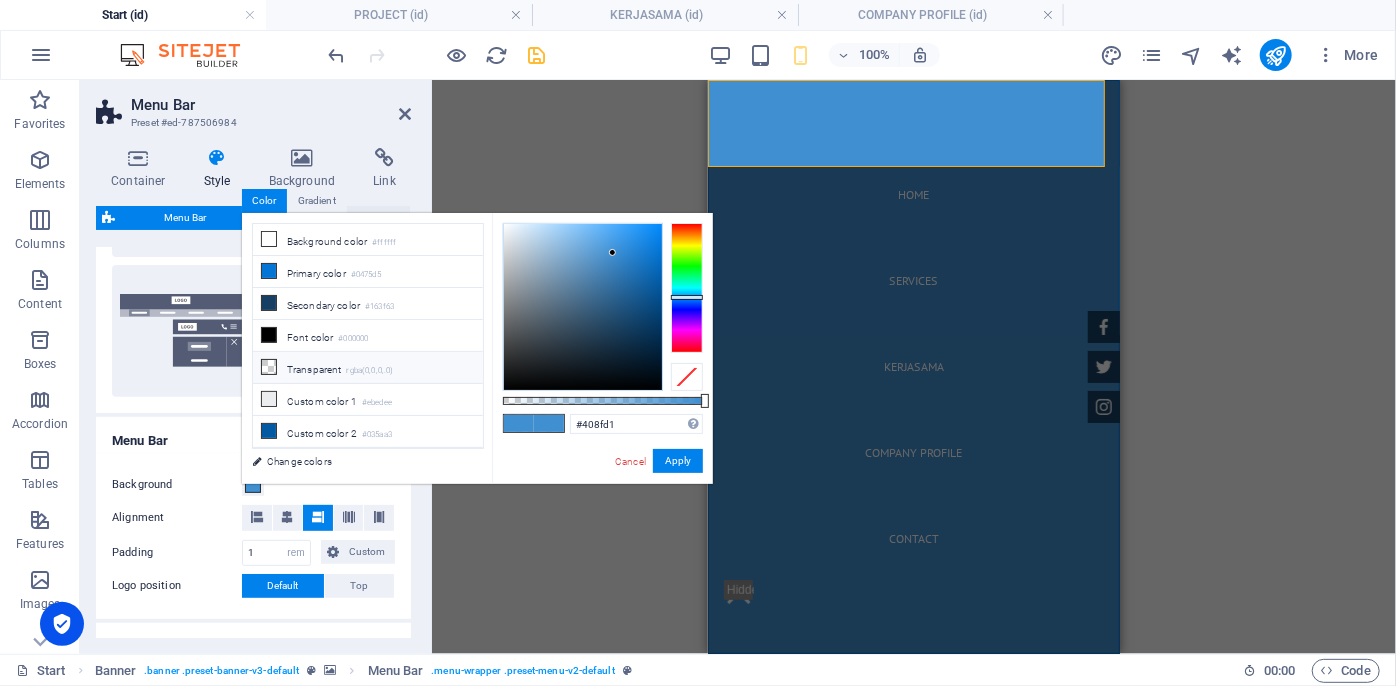 click at bounding box center (269, 367) 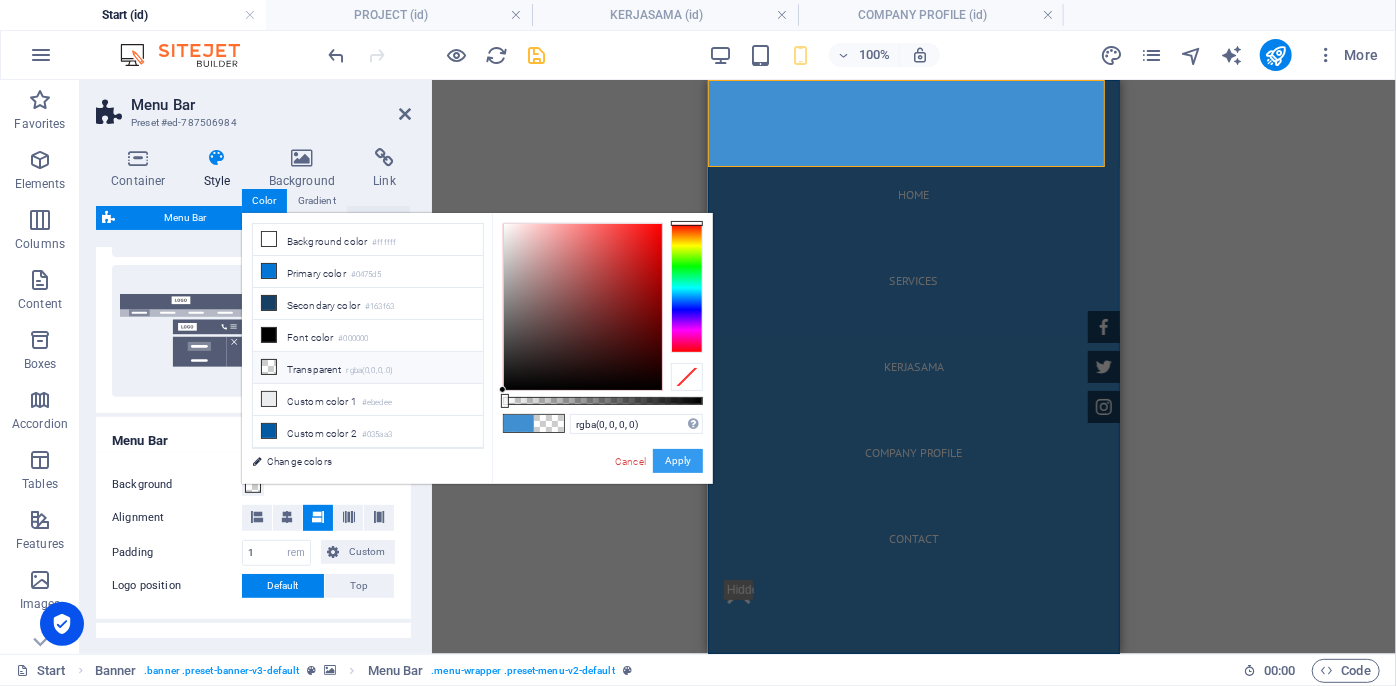 click on "Apply" at bounding box center [678, 461] 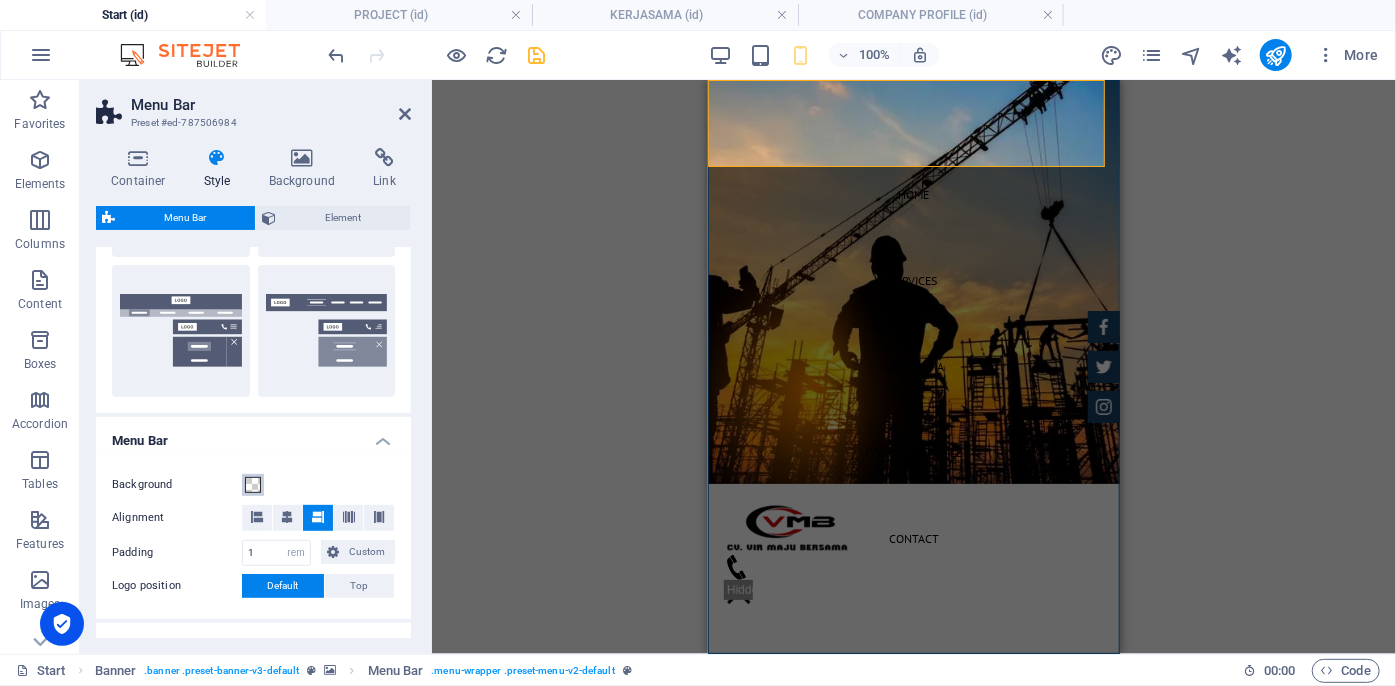 click on "Background" at bounding box center [253, 485] 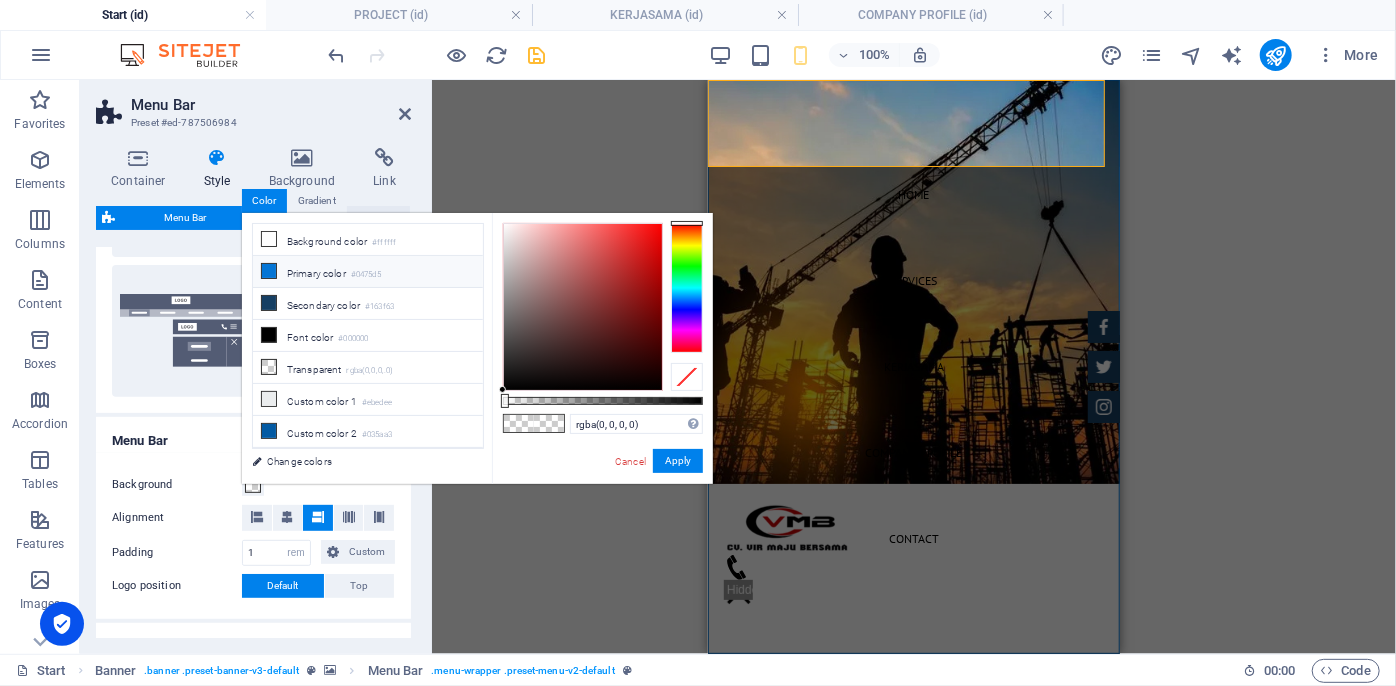 click on "Primary color
#0475d5" at bounding box center (368, 272) 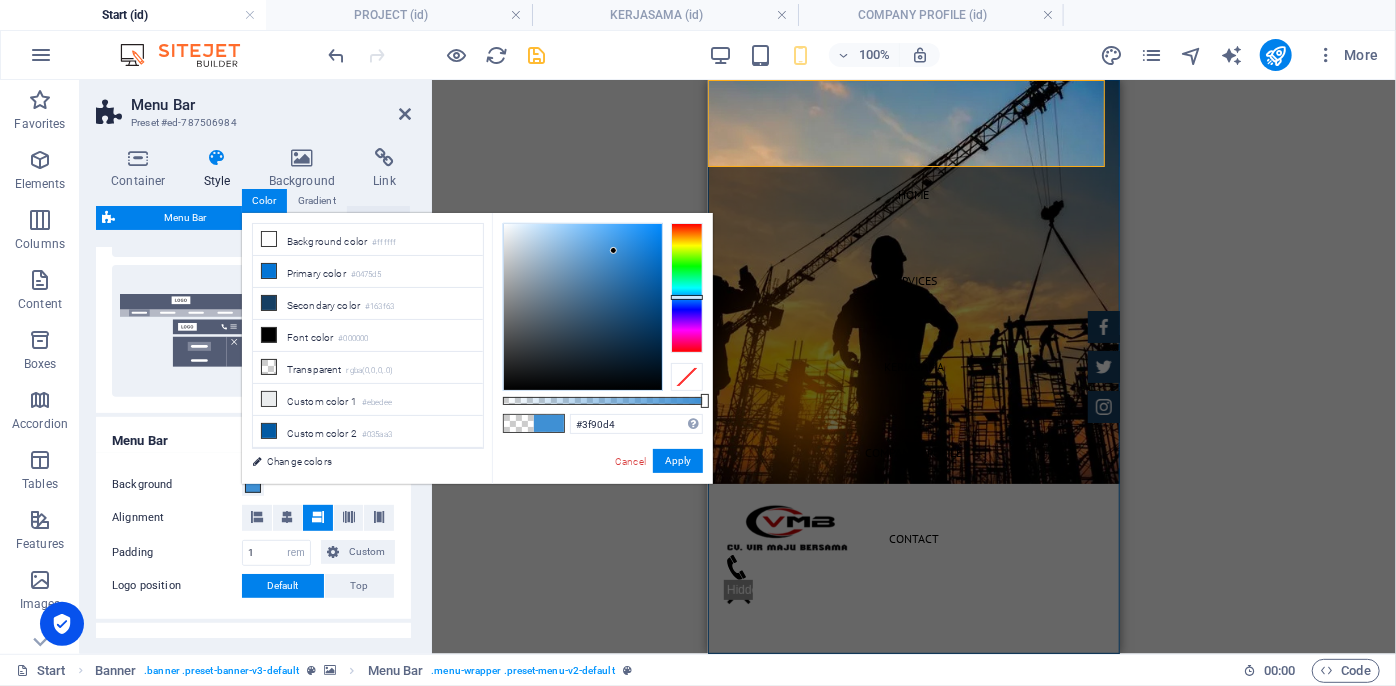 click at bounding box center (583, 307) 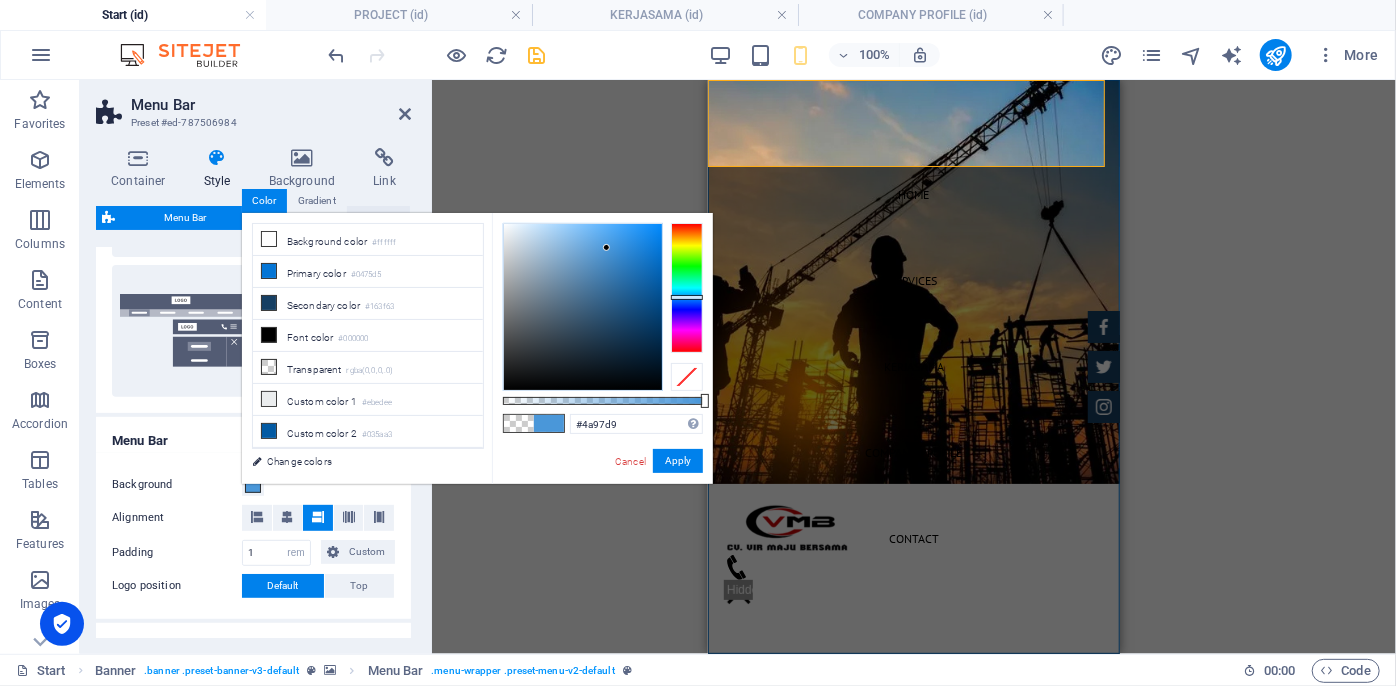click at bounding box center (583, 307) 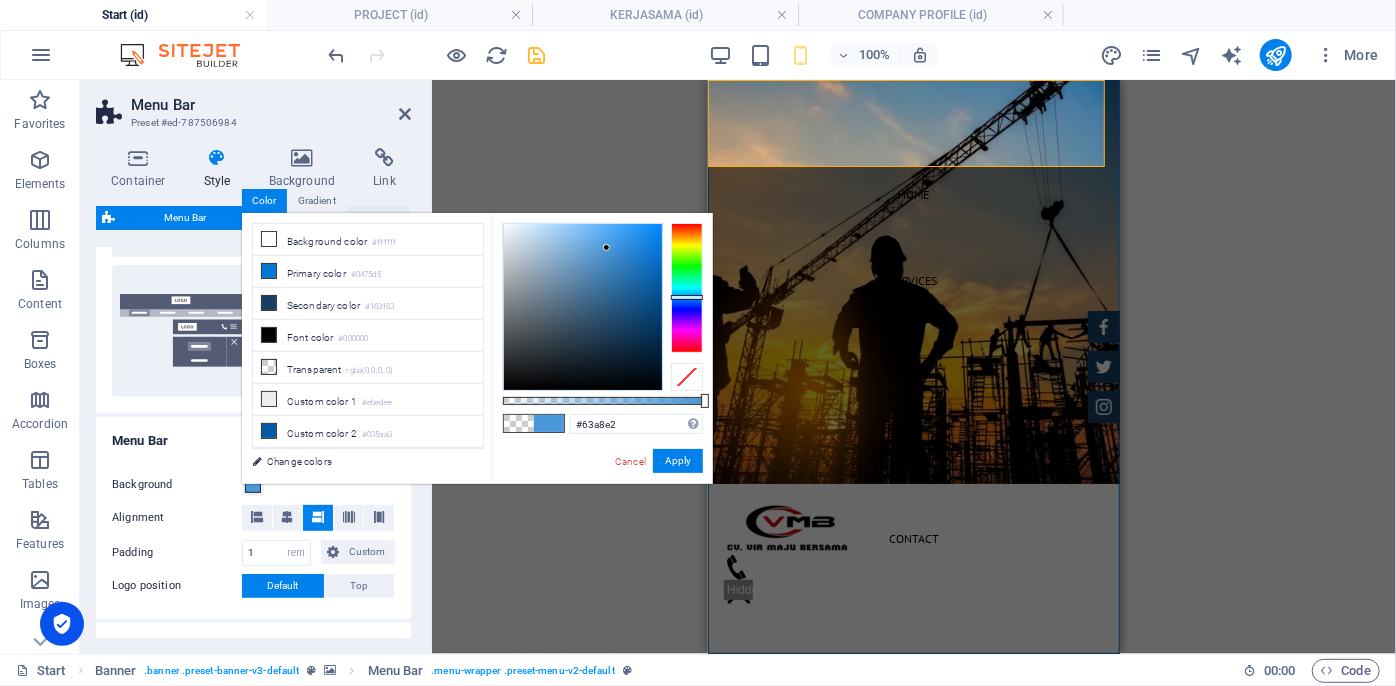 click at bounding box center [583, 307] 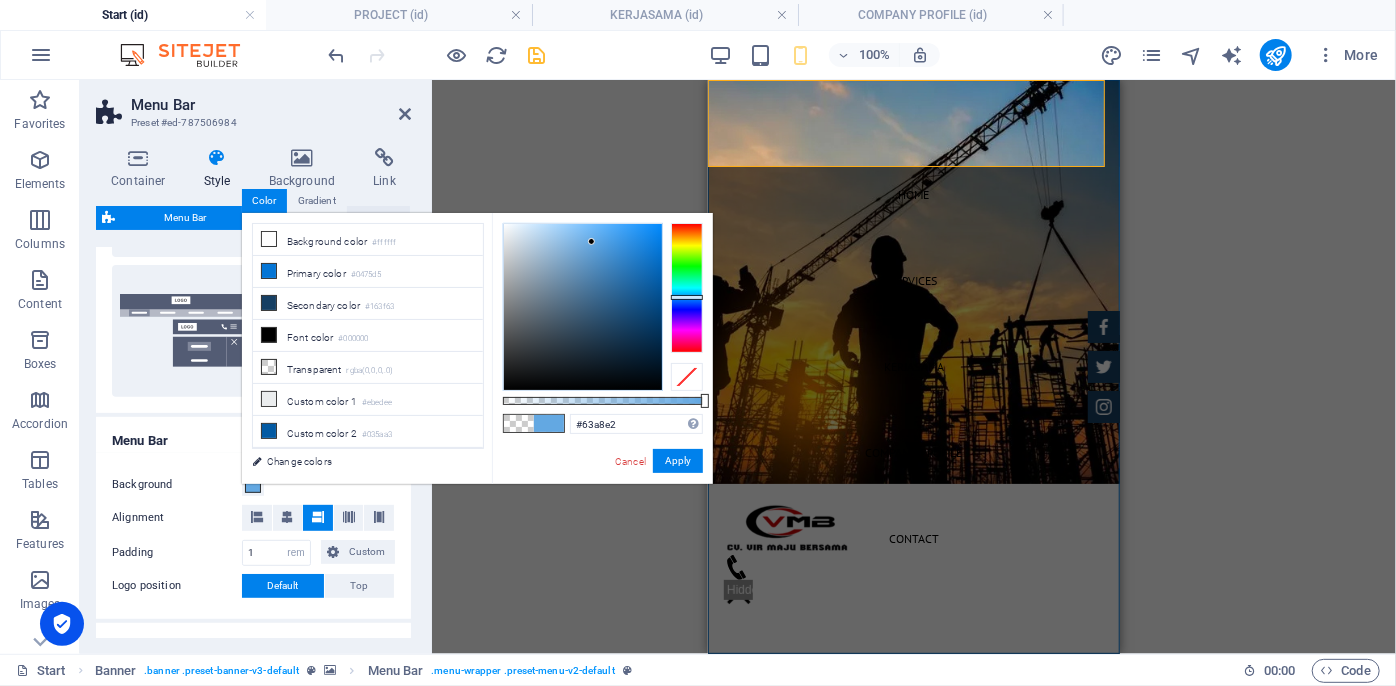 type on "#539fdf" 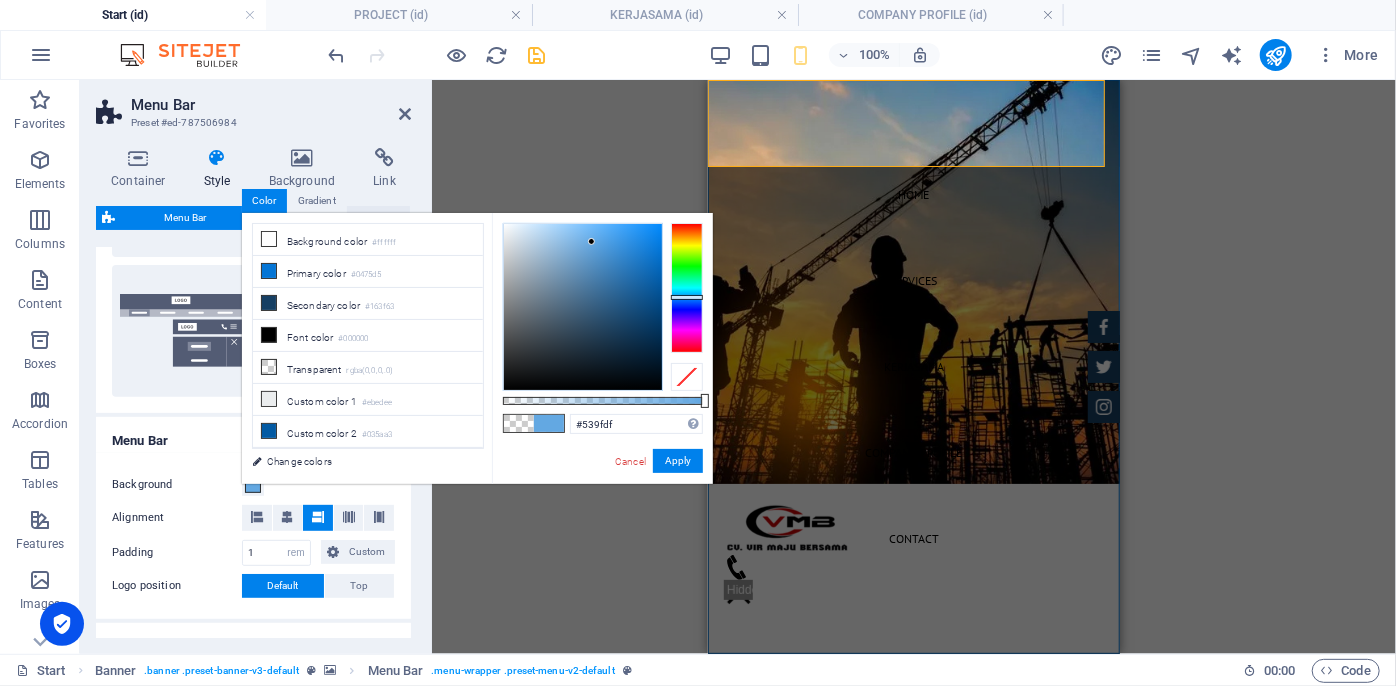 click at bounding box center (583, 307) 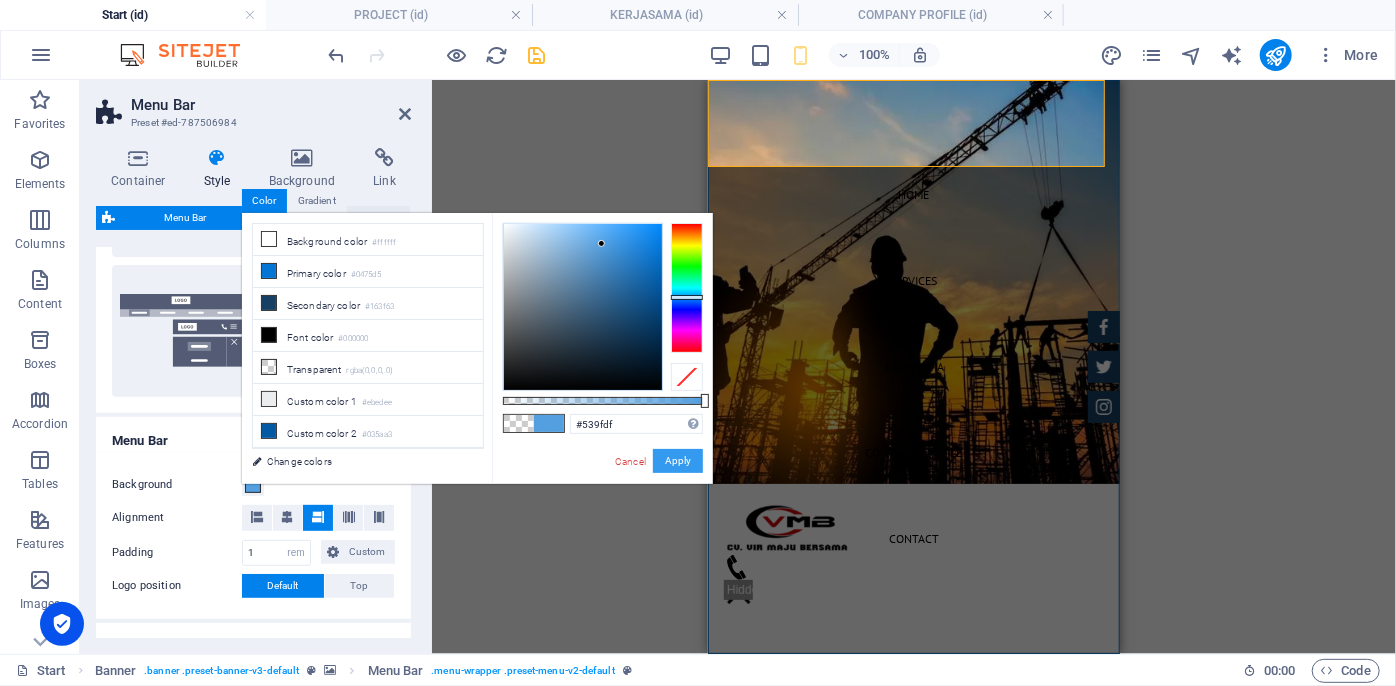 drag, startPoint x: 669, startPoint y: 457, endPoint x: 10, endPoint y: 345, distance: 668.4497 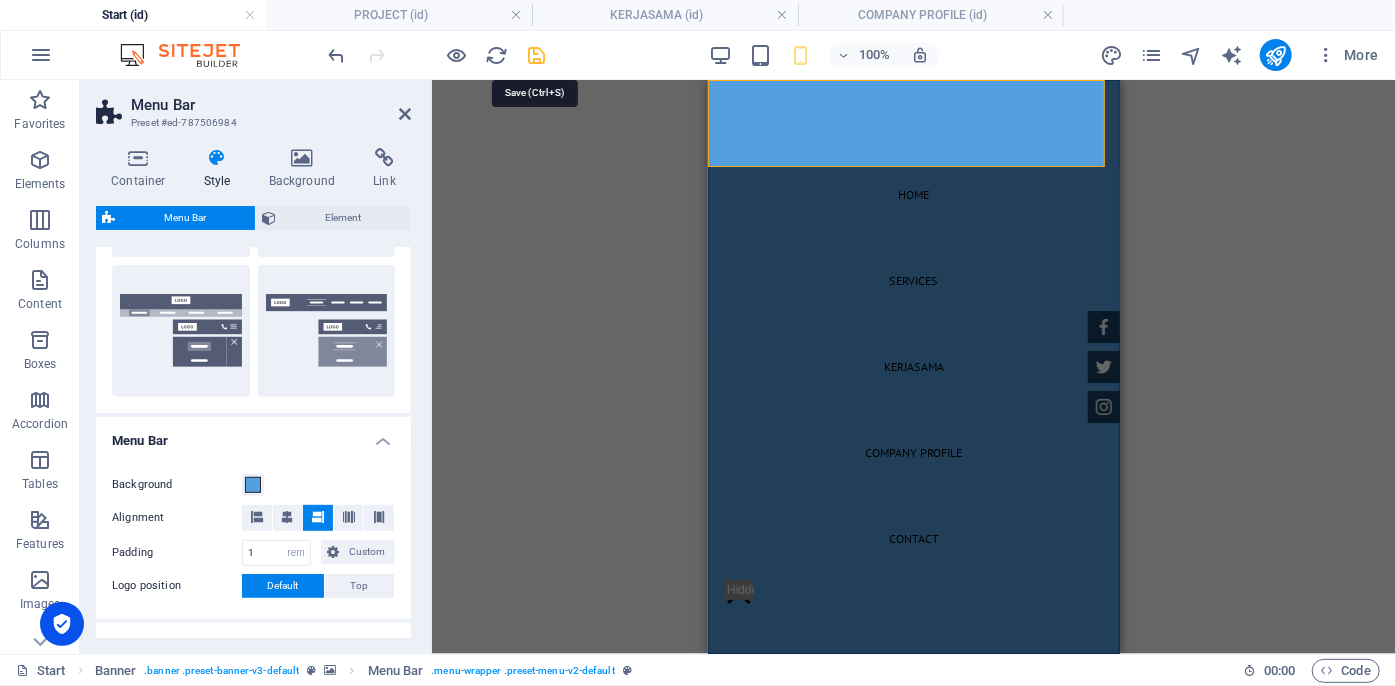 click at bounding box center (537, 55) 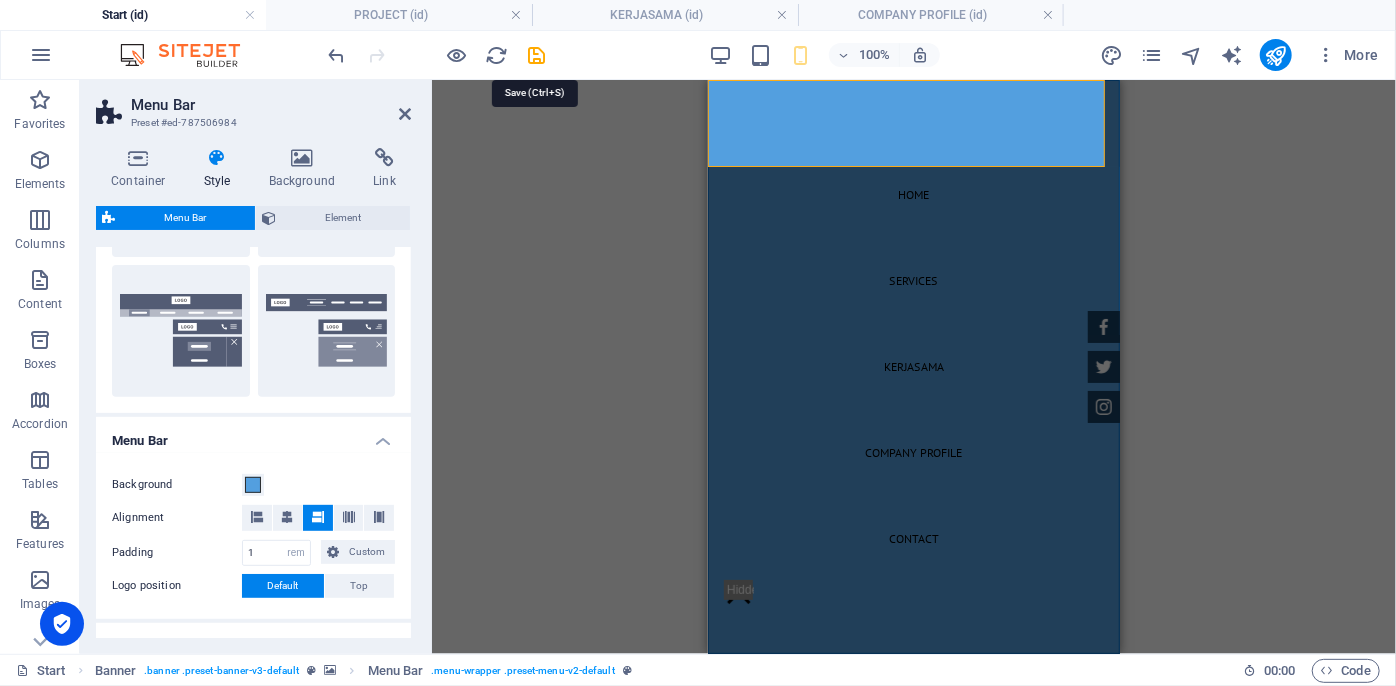select on "rem" 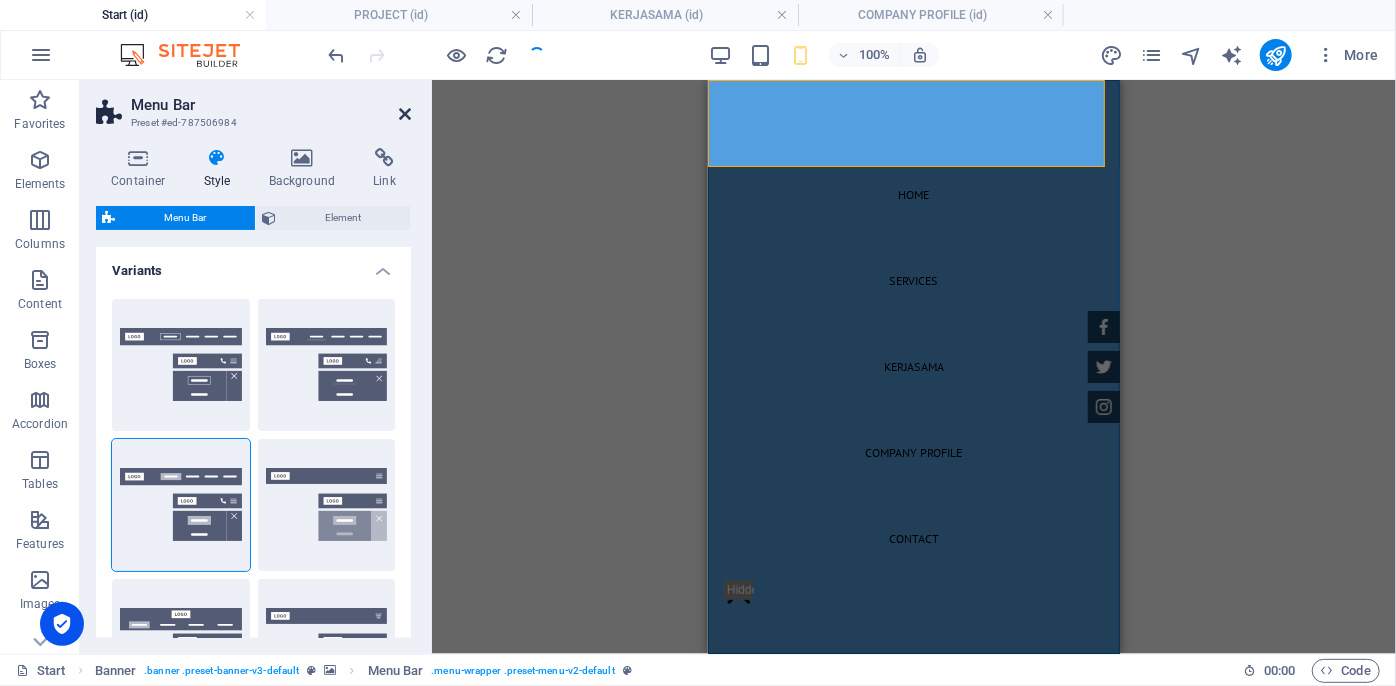click at bounding box center [405, 114] 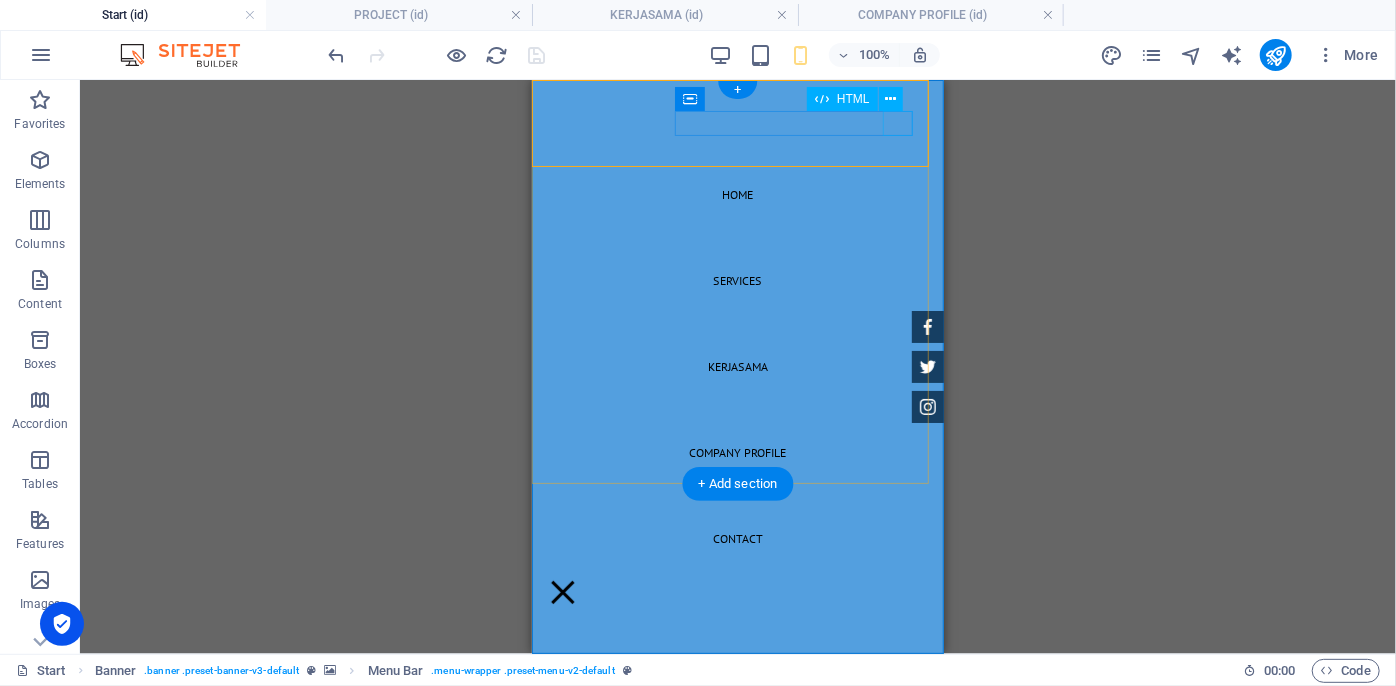 click at bounding box center (562, 591) 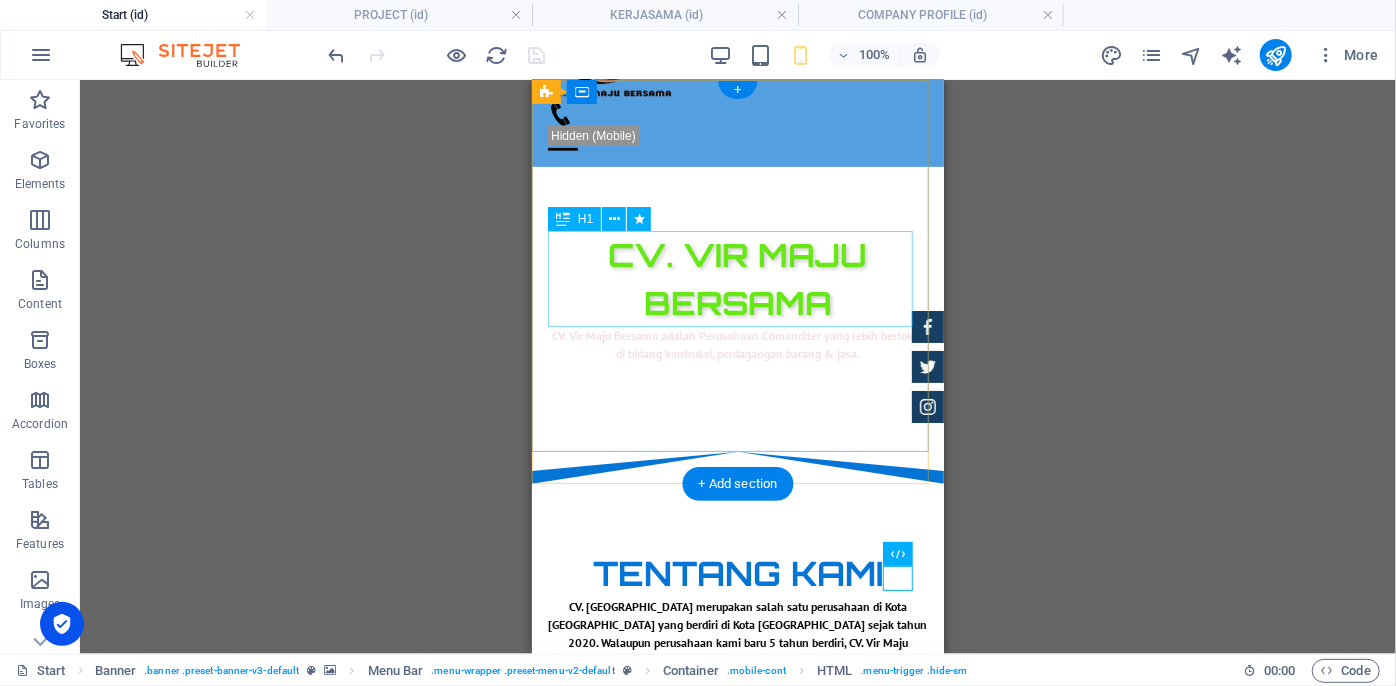 scroll, scrollTop: 0, scrollLeft: 0, axis: both 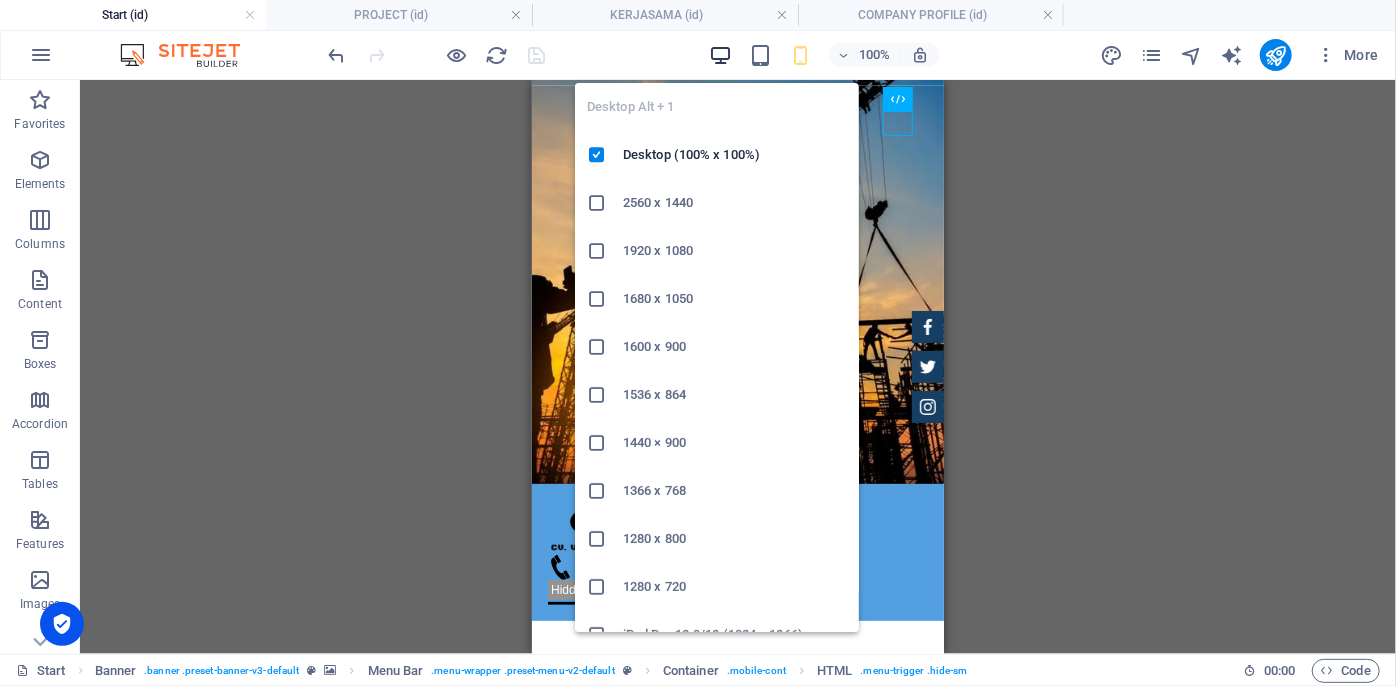 click at bounding box center (720, 55) 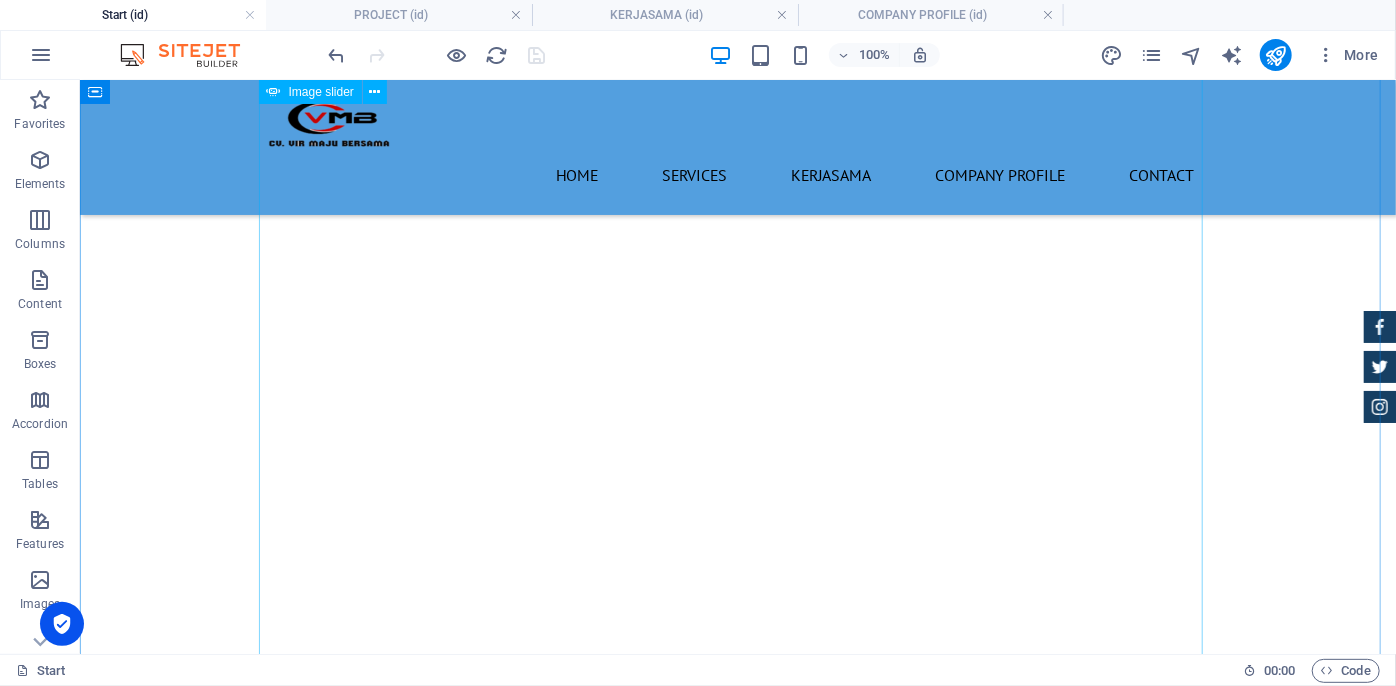 scroll, scrollTop: 3727, scrollLeft: 0, axis: vertical 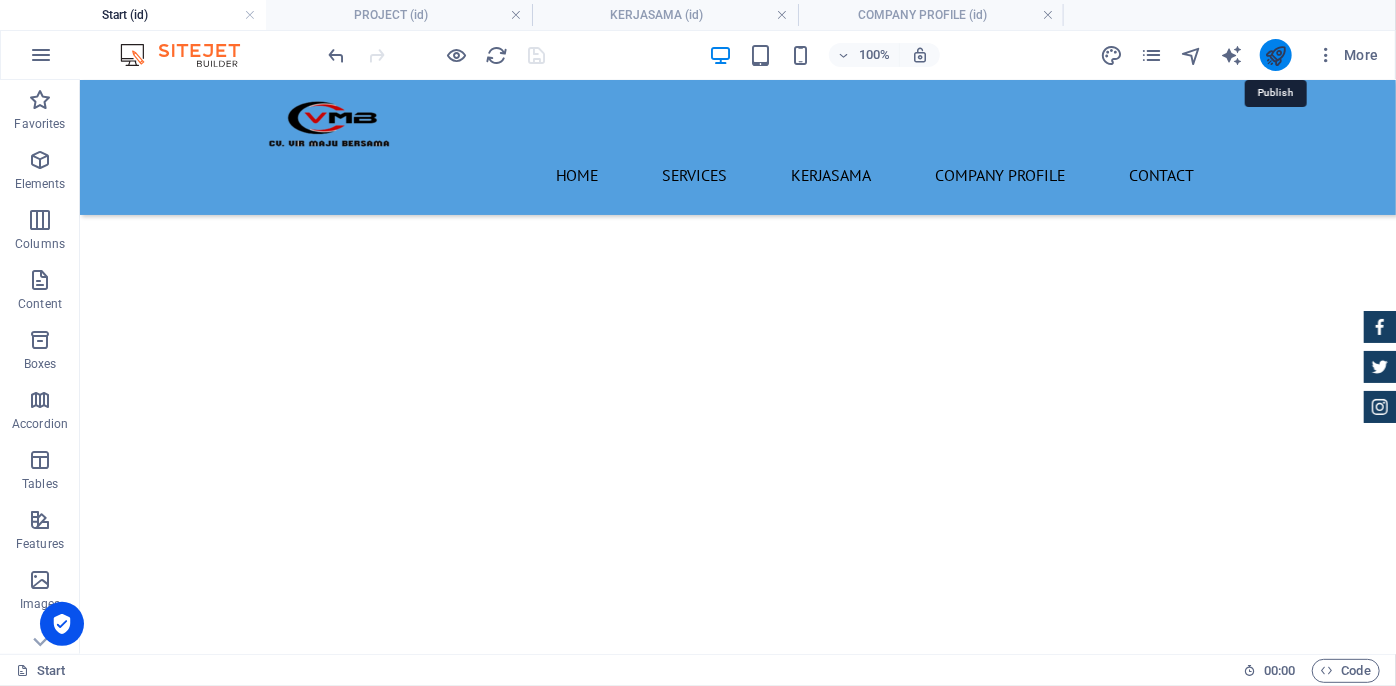click at bounding box center [1275, 55] 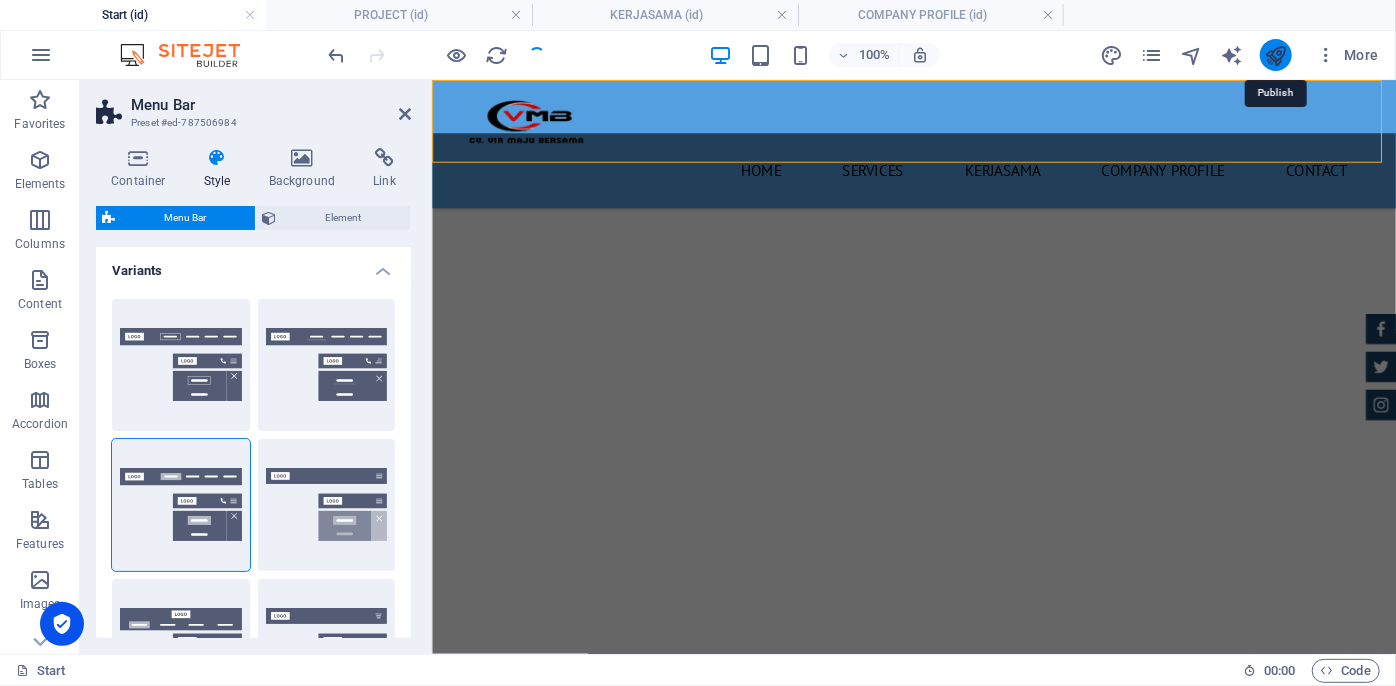 scroll, scrollTop: 3757, scrollLeft: 0, axis: vertical 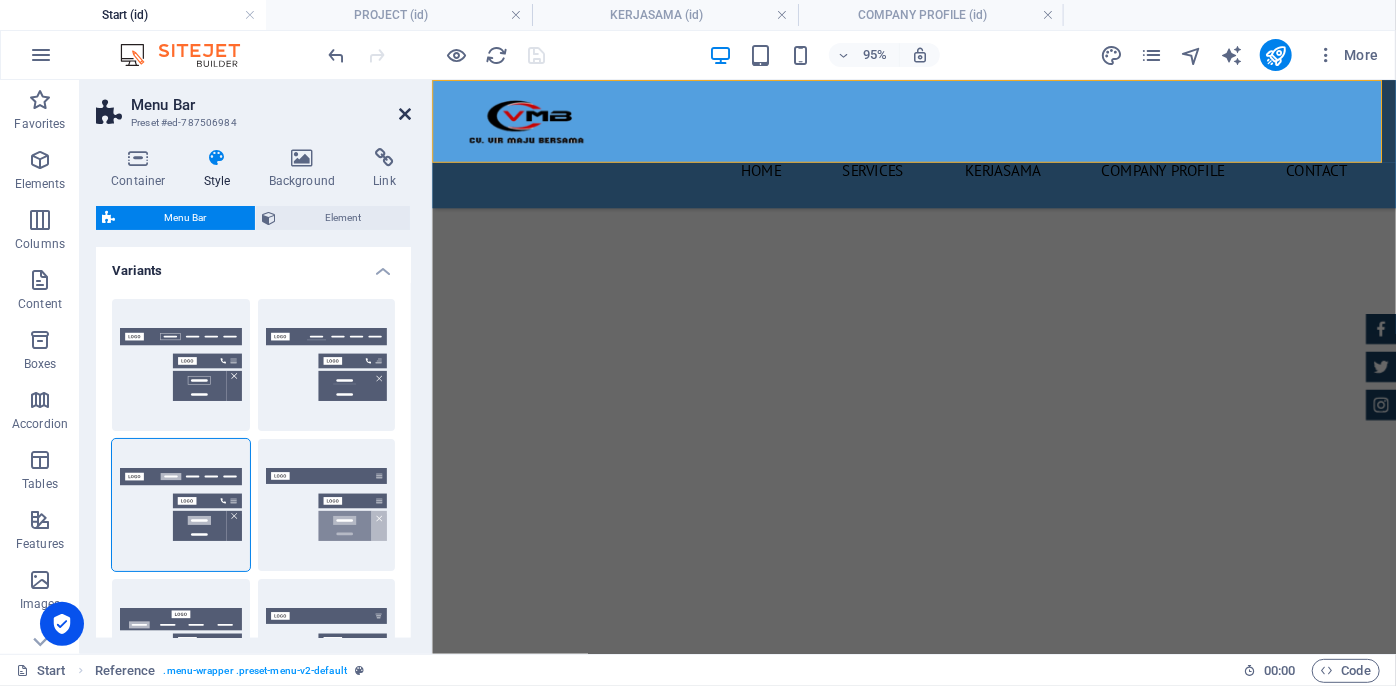click at bounding box center (405, 114) 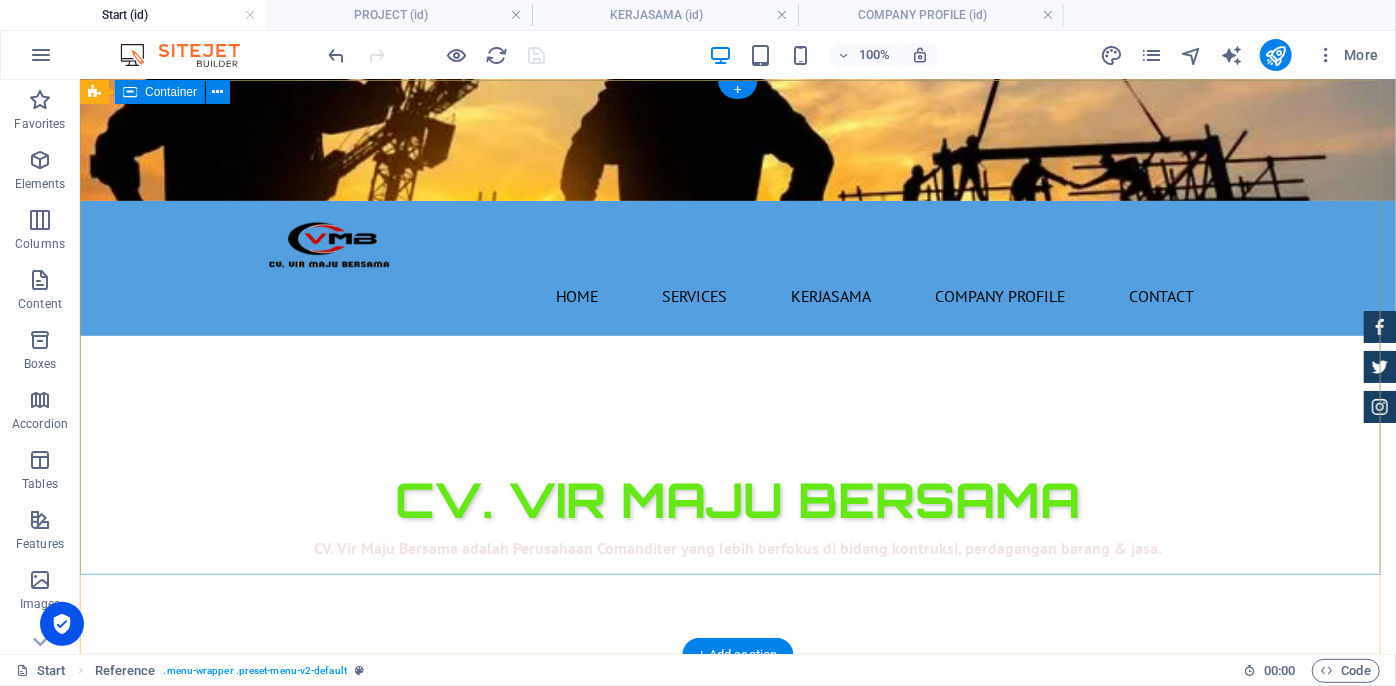 scroll, scrollTop: 0, scrollLeft: 0, axis: both 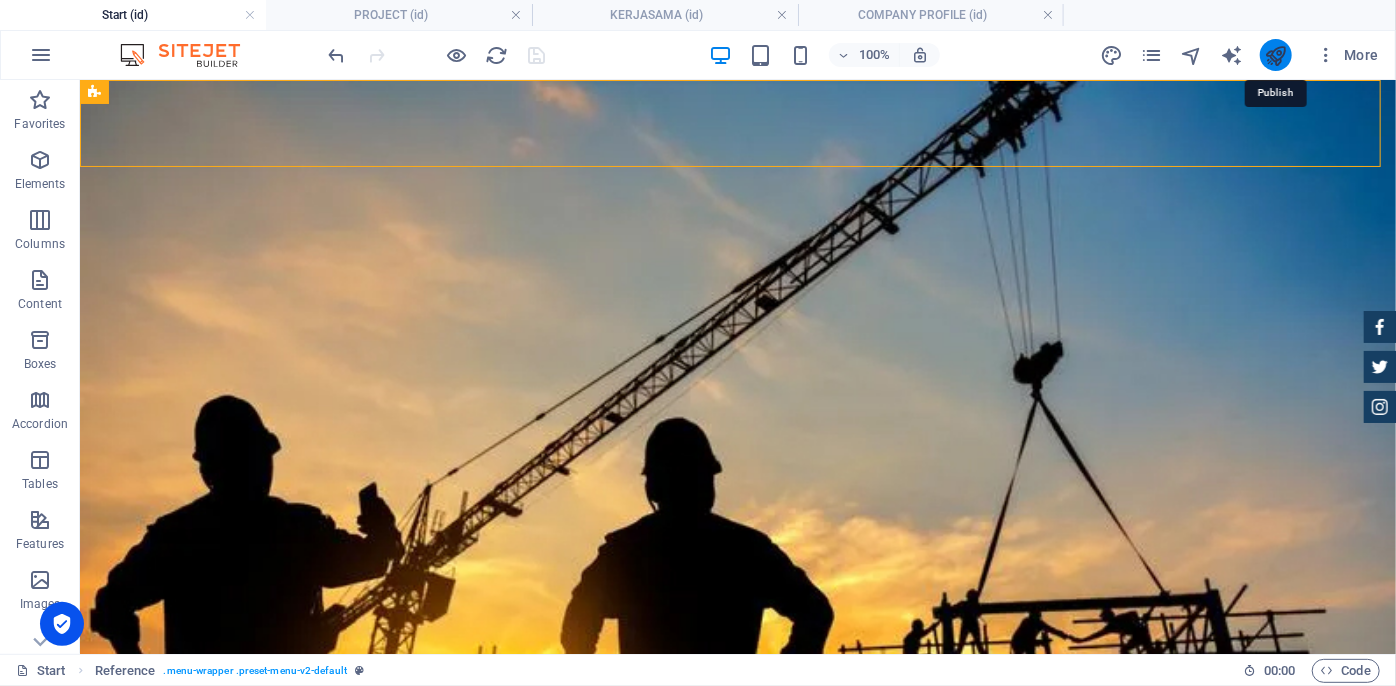 click at bounding box center [1275, 55] 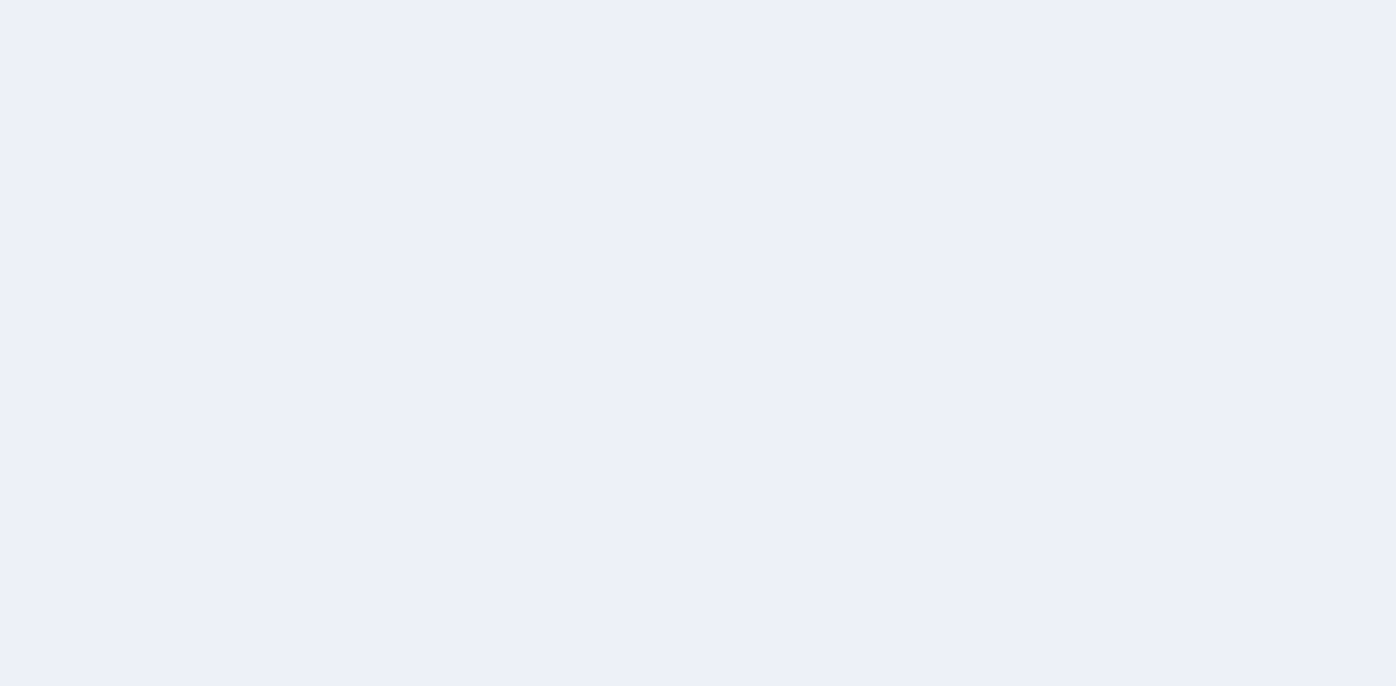 scroll, scrollTop: 0, scrollLeft: 0, axis: both 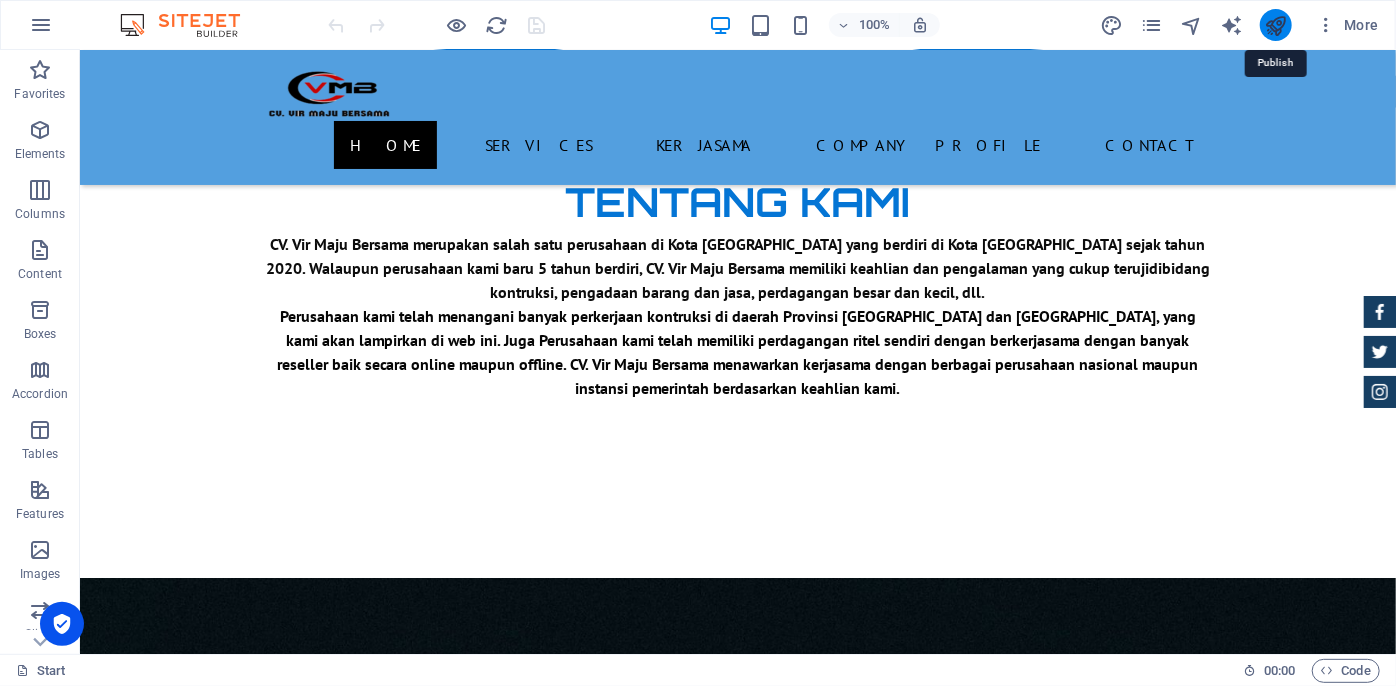 click at bounding box center [1275, 25] 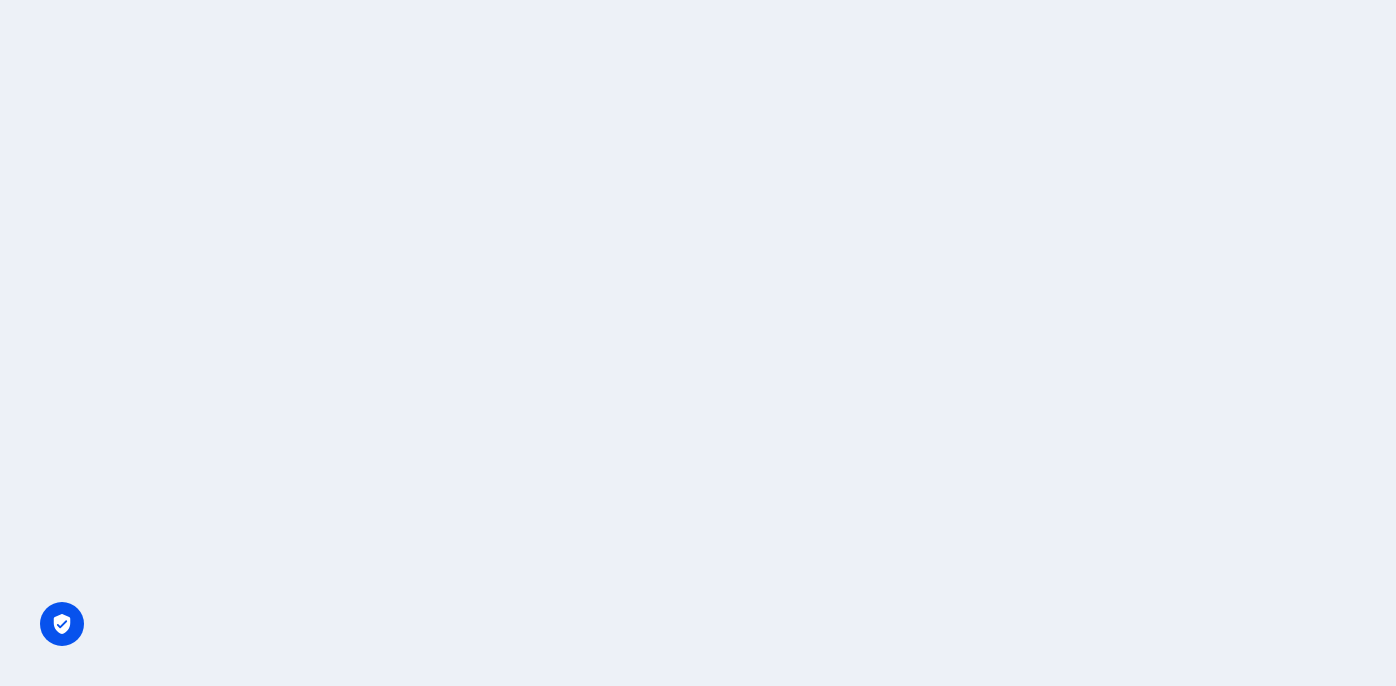 scroll, scrollTop: 0, scrollLeft: 0, axis: both 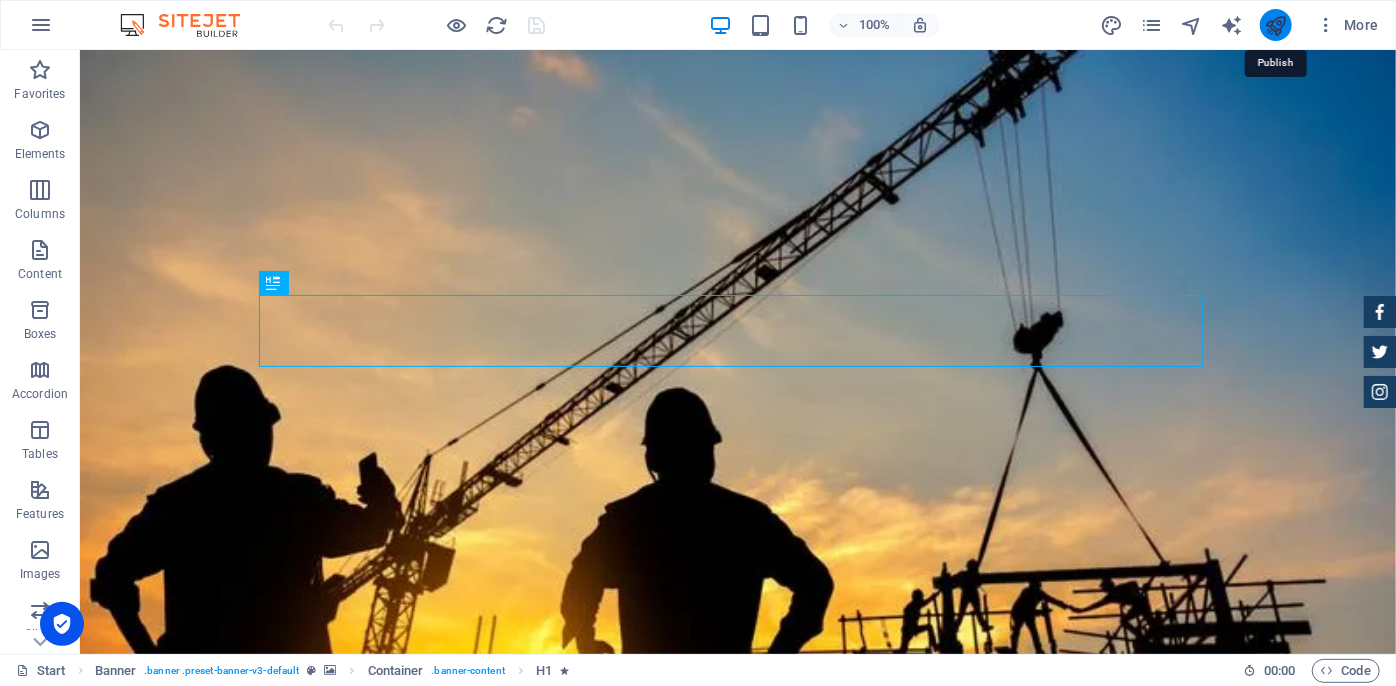 click at bounding box center [1275, 25] 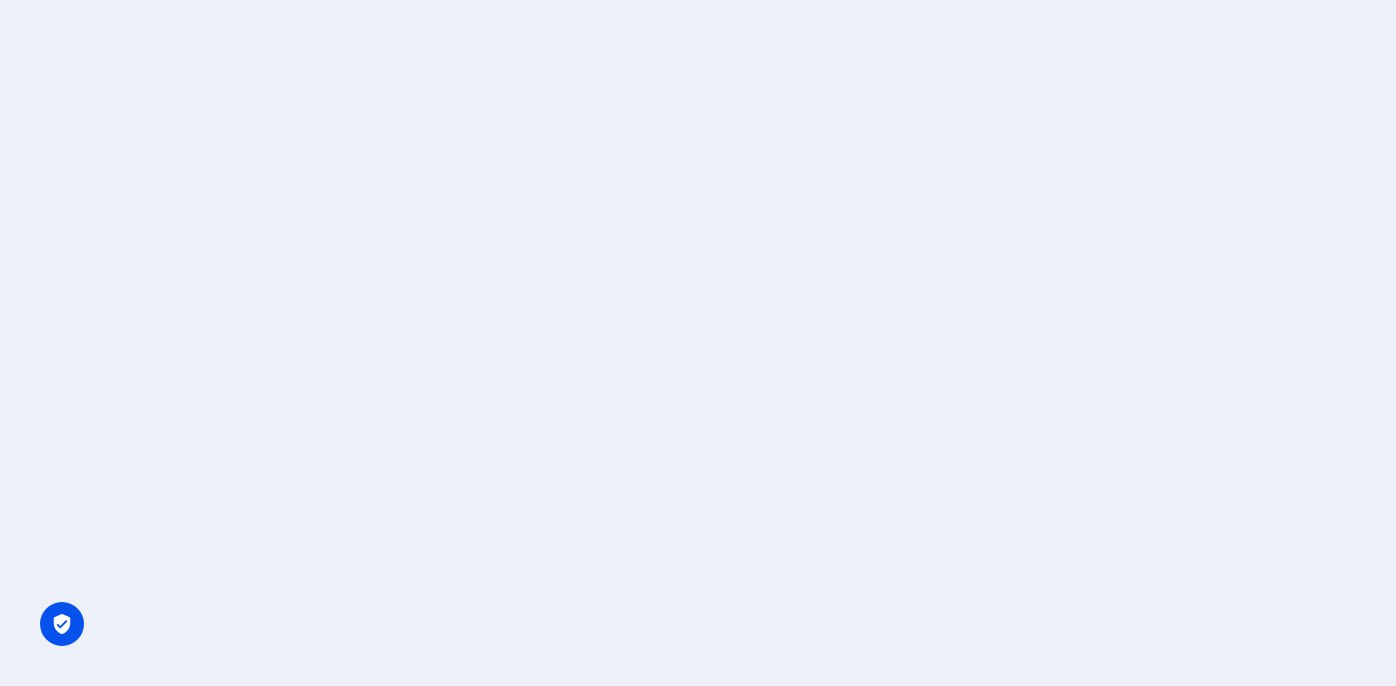 scroll, scrollTop: 0, scrollLeft: 0, axis: both 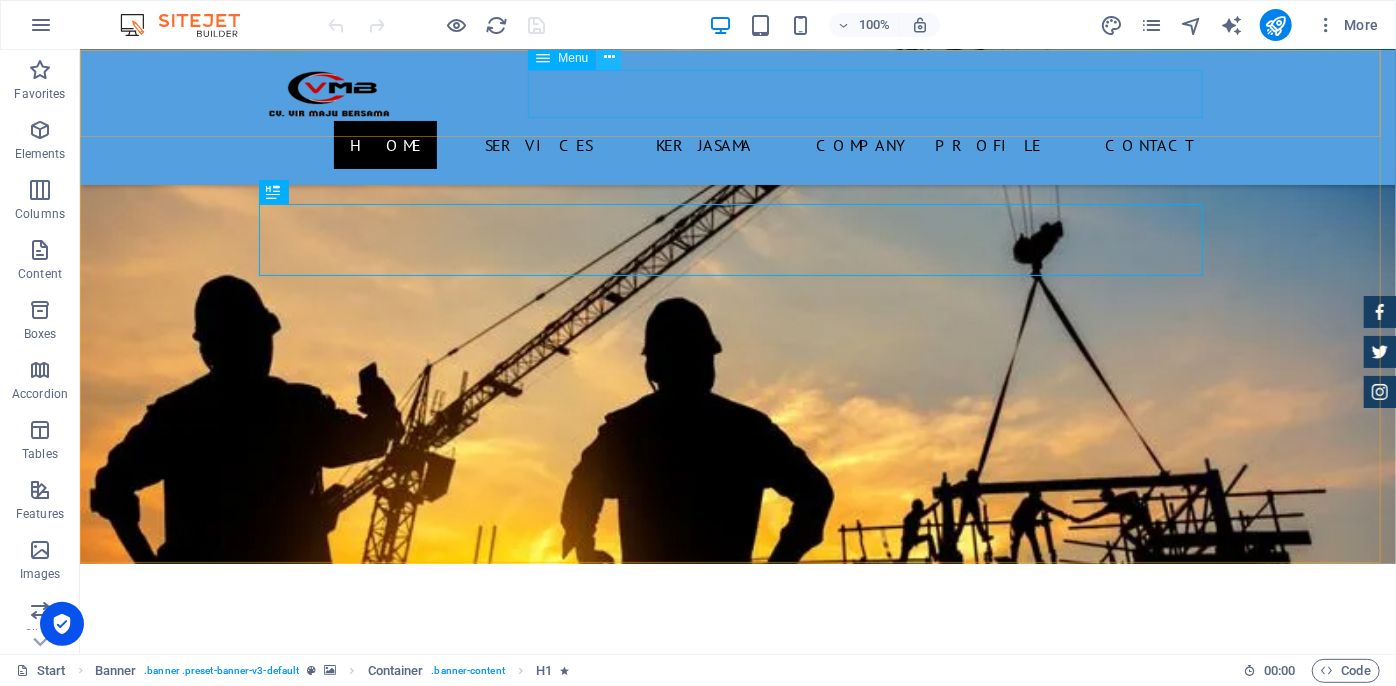 click at bounding box center [609, 58] 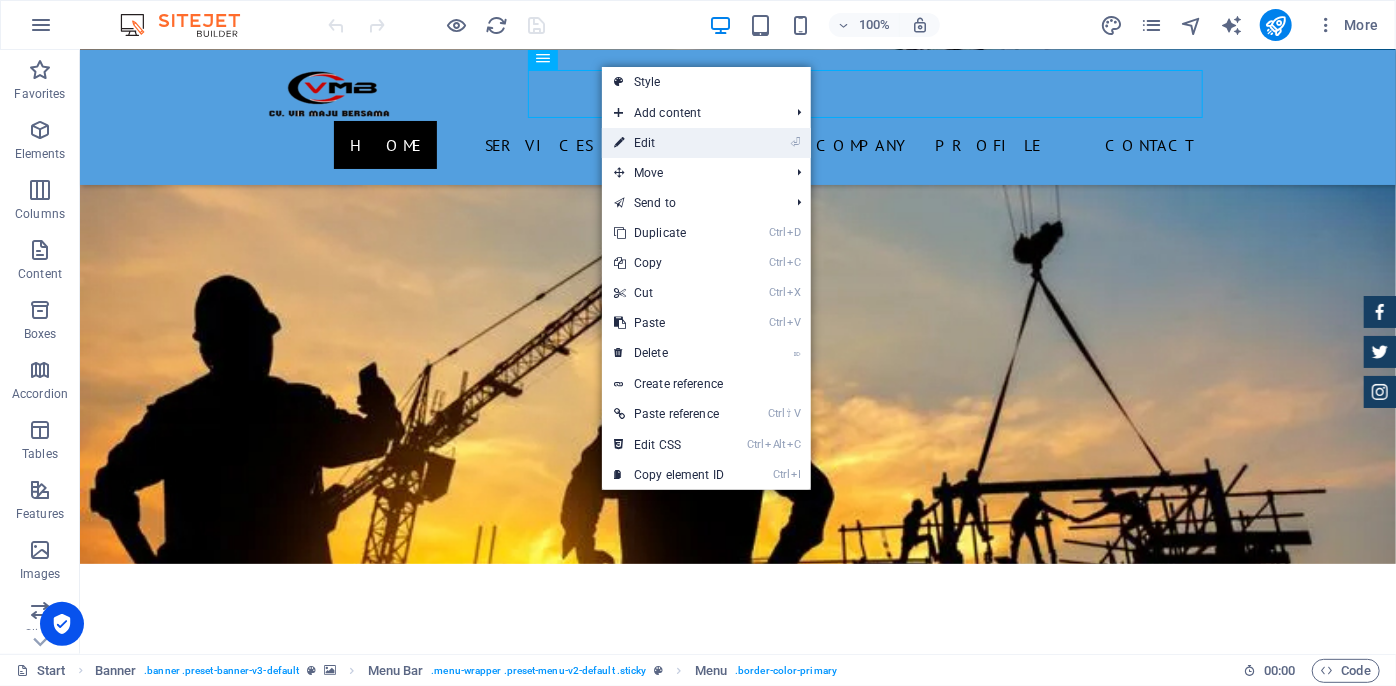 click on "⏎  Edit" at bounding box center [669, 143] 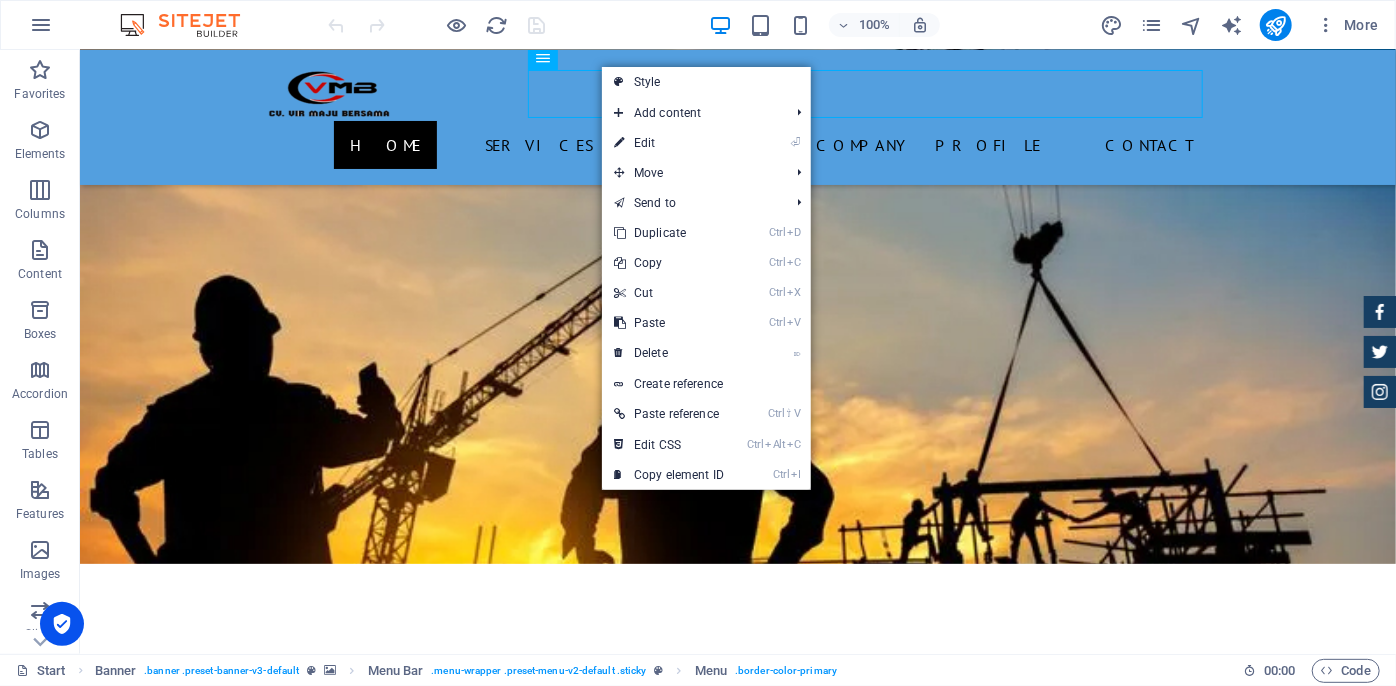 select 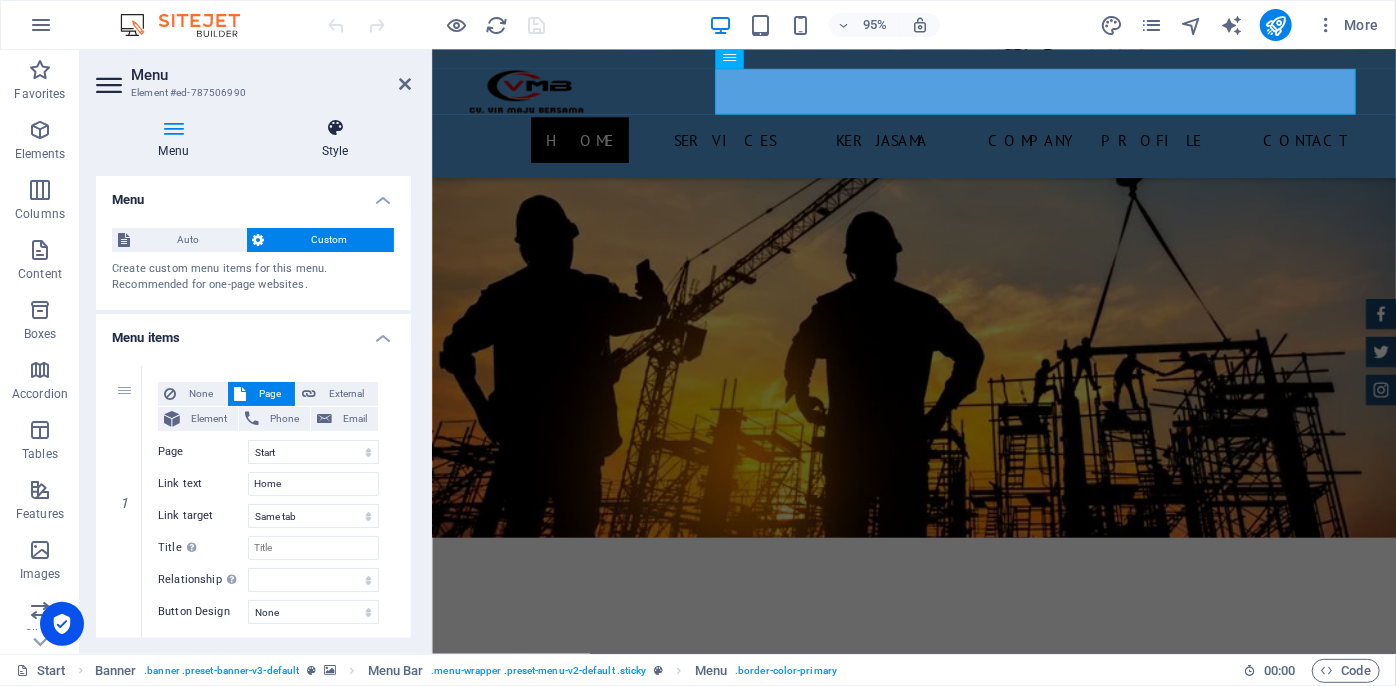 click at bounding box center [335, 128] 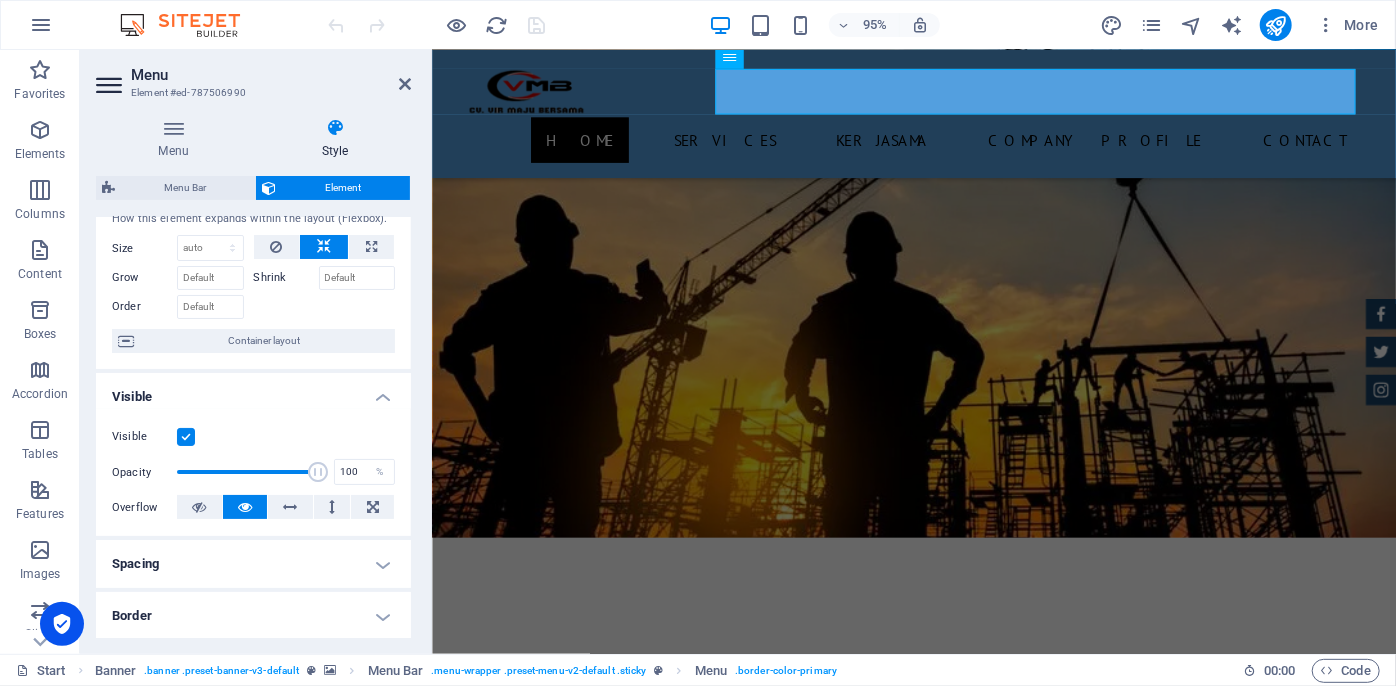scroll, scrollTop: 0, scrollLeft: 0, axis: both 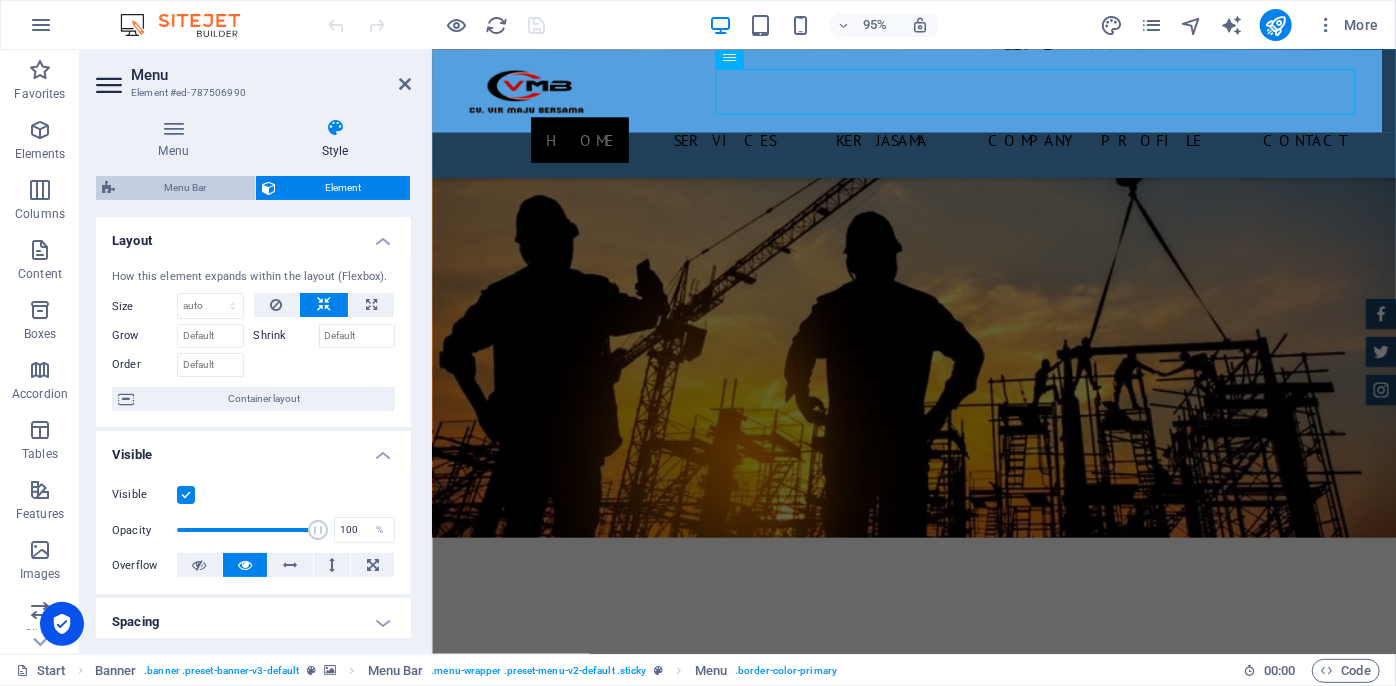 click on "Menu Bar" at bounding box center (185, 188) 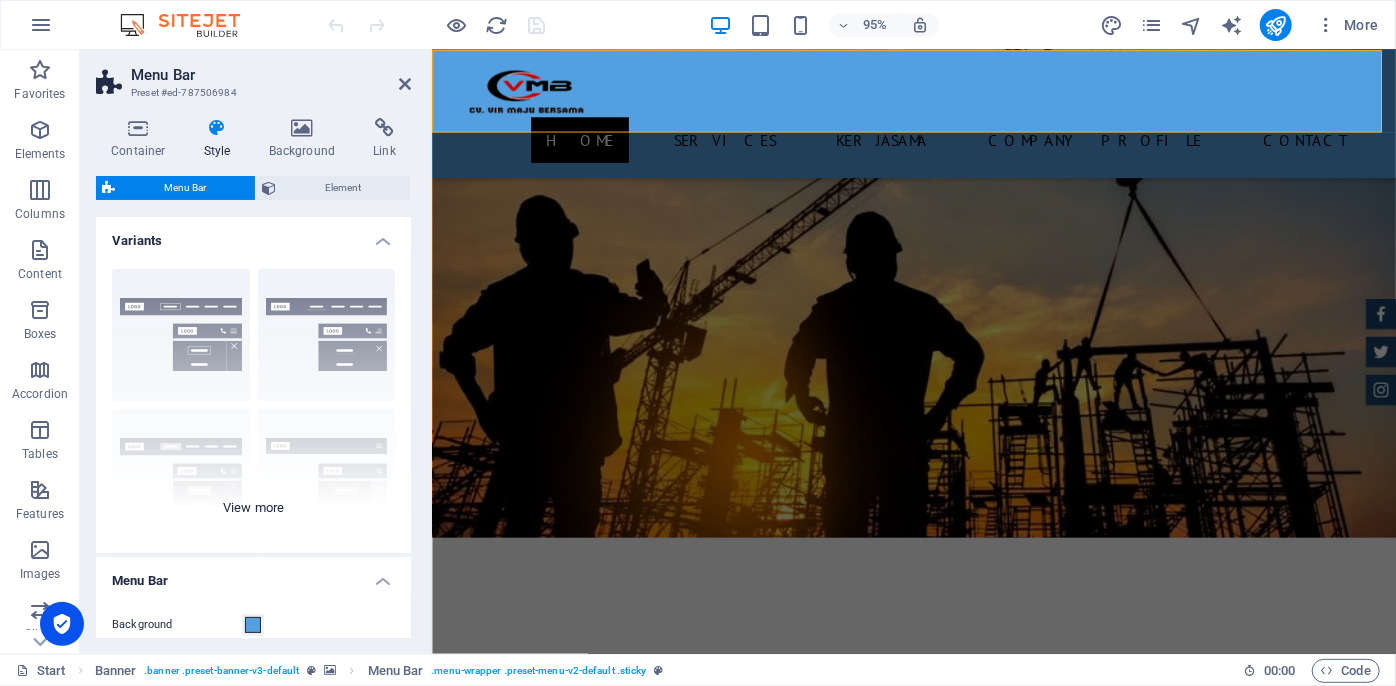 scroll, scrollTop: 90, scrollLeft: 0, axis: vertical 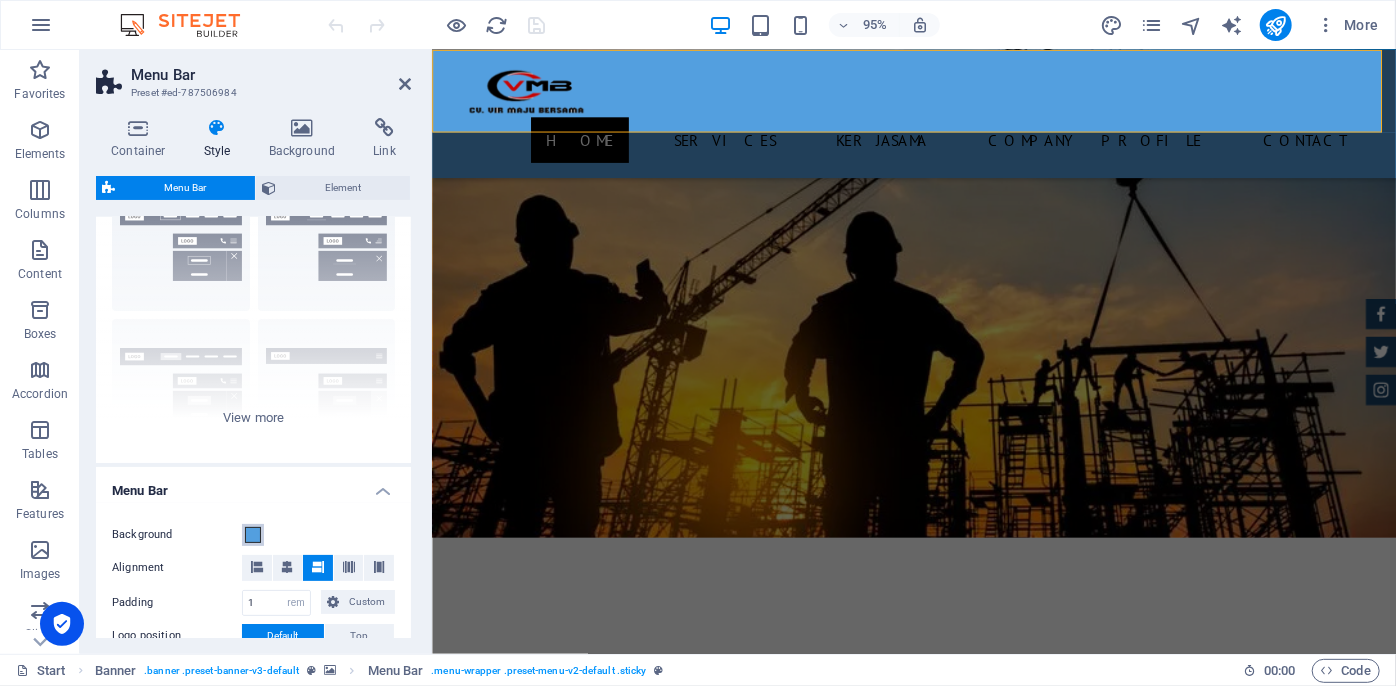 click at bounding box center [253, 535] 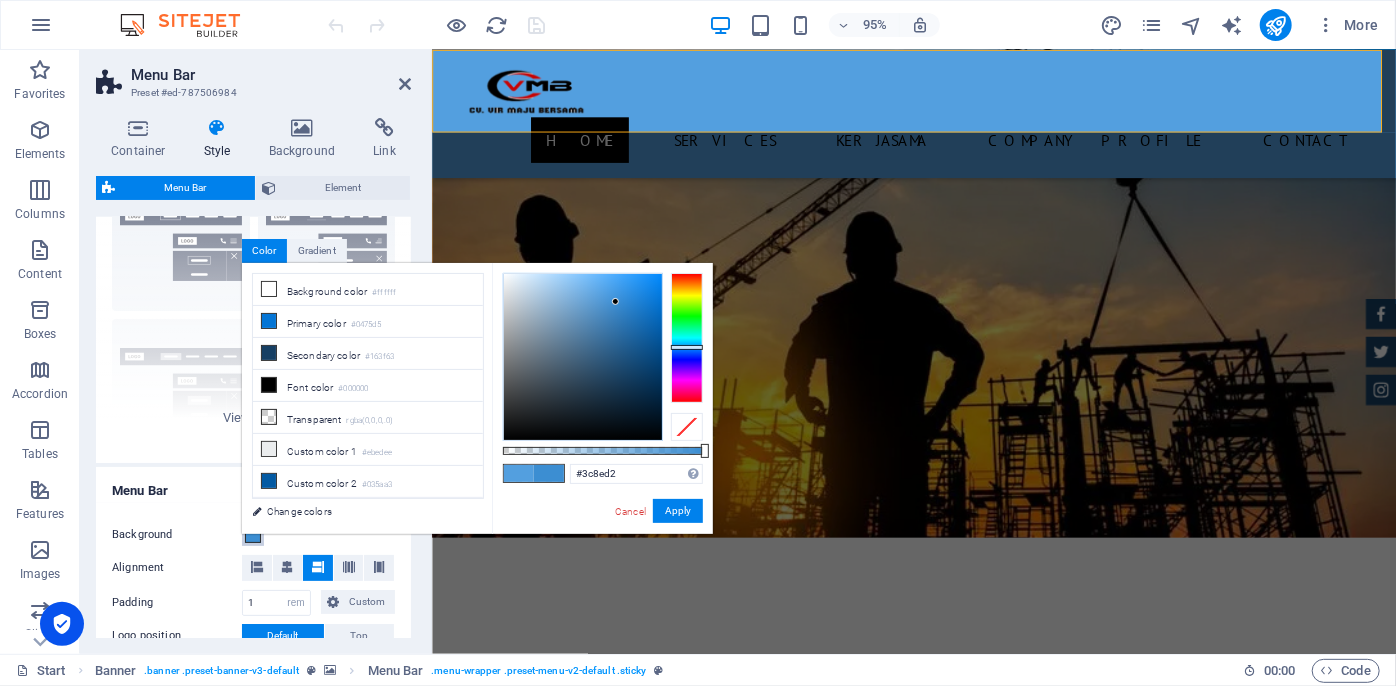 click at bounding box center (583, 357) 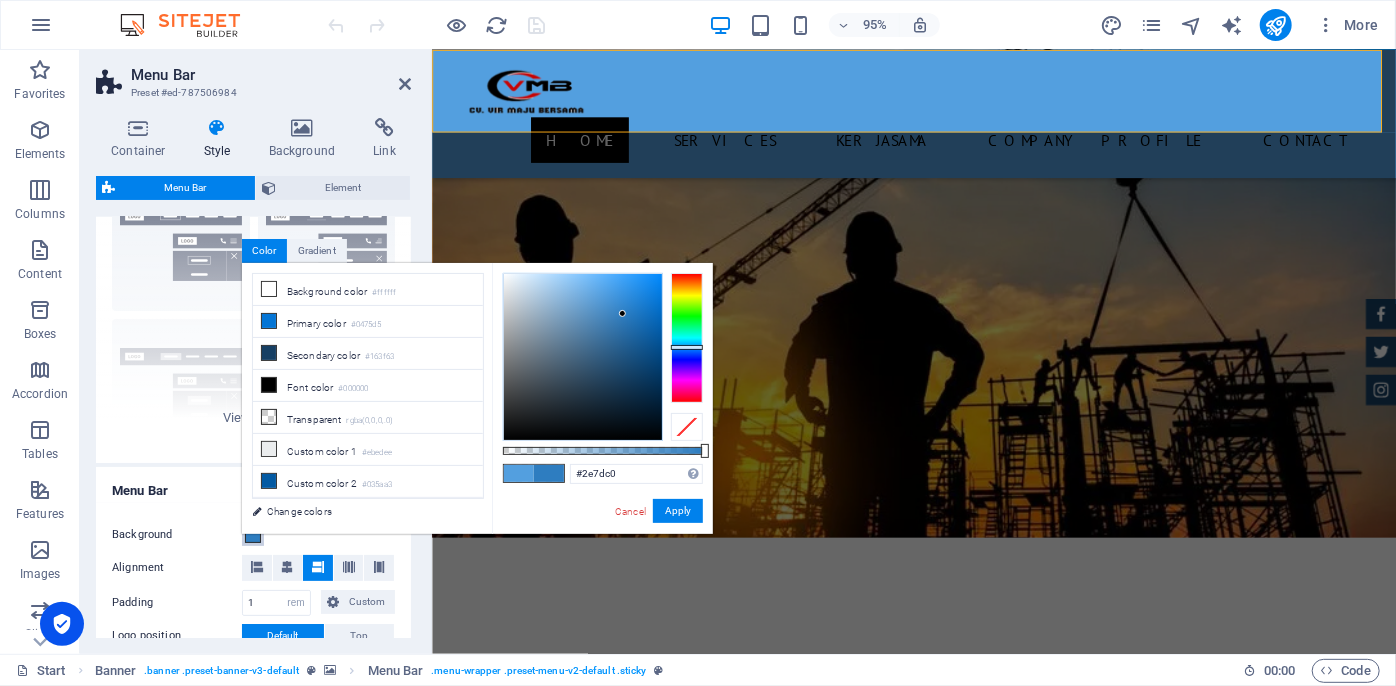 click at bounding box center (583, 357) 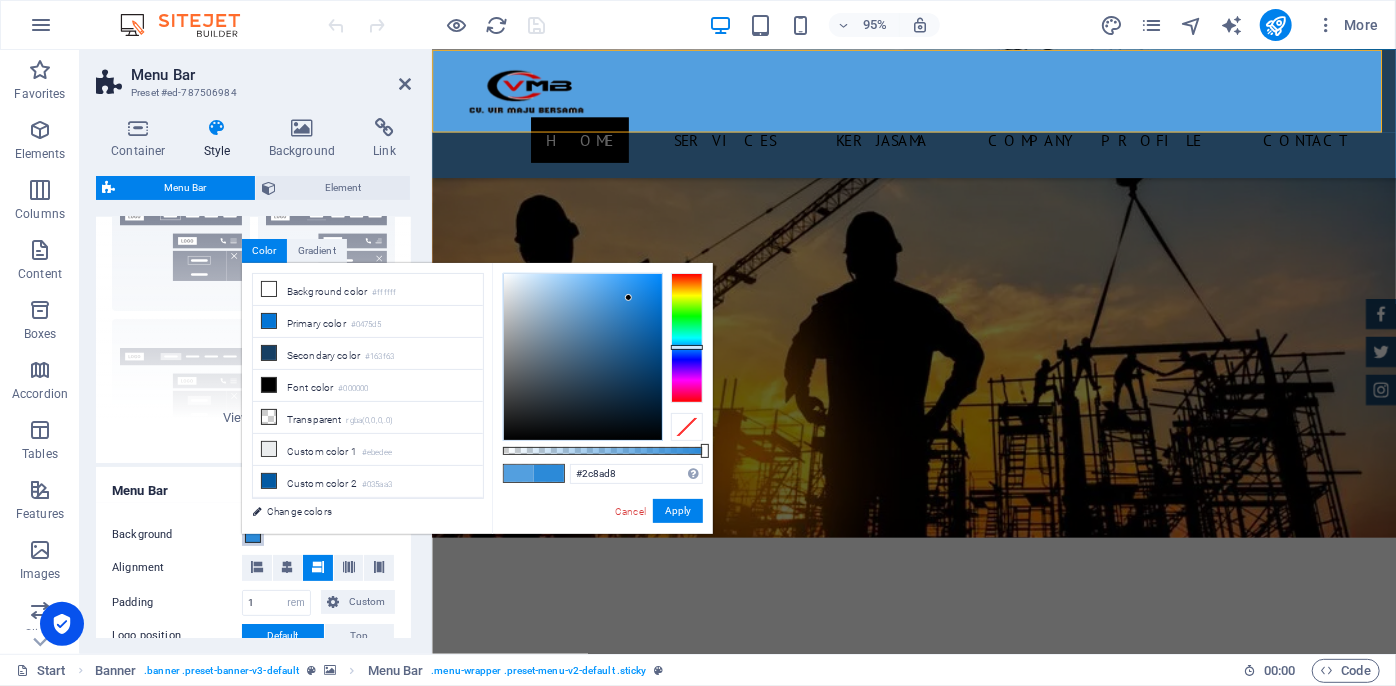 click at bounding box center [583, 357] 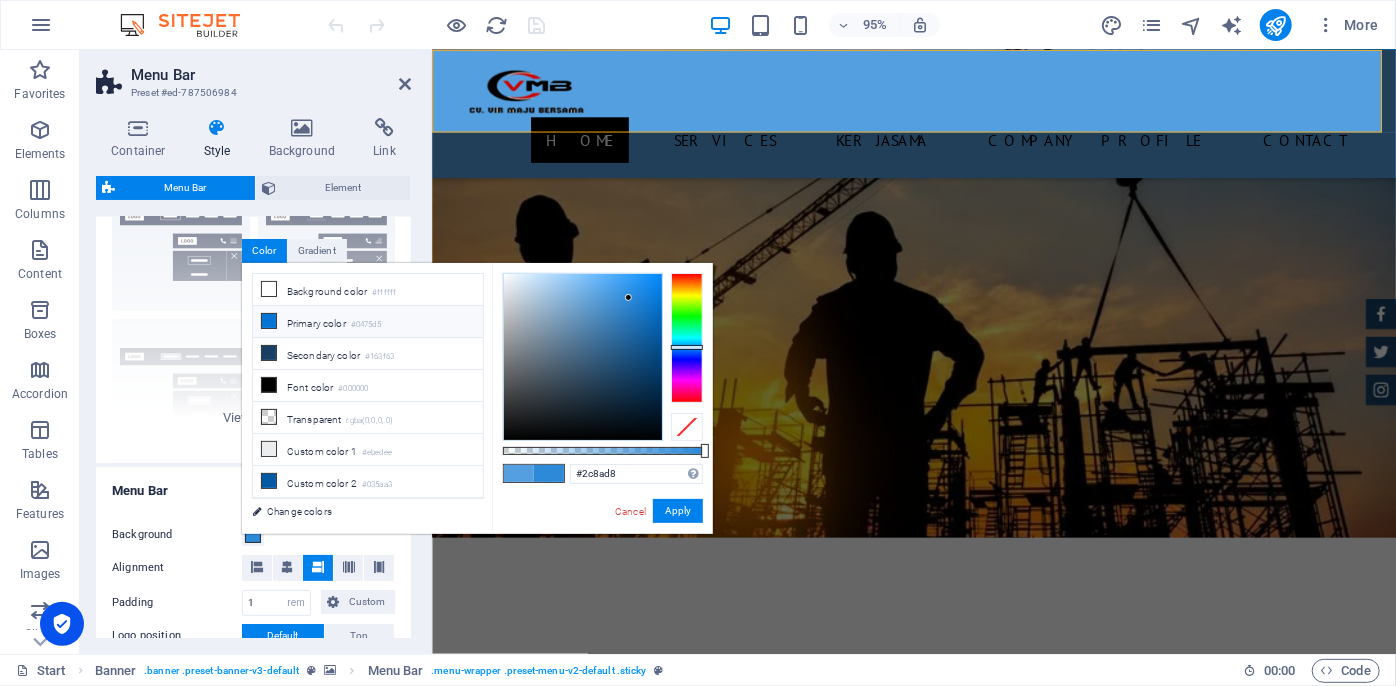 click at bounding box center (269, 321) 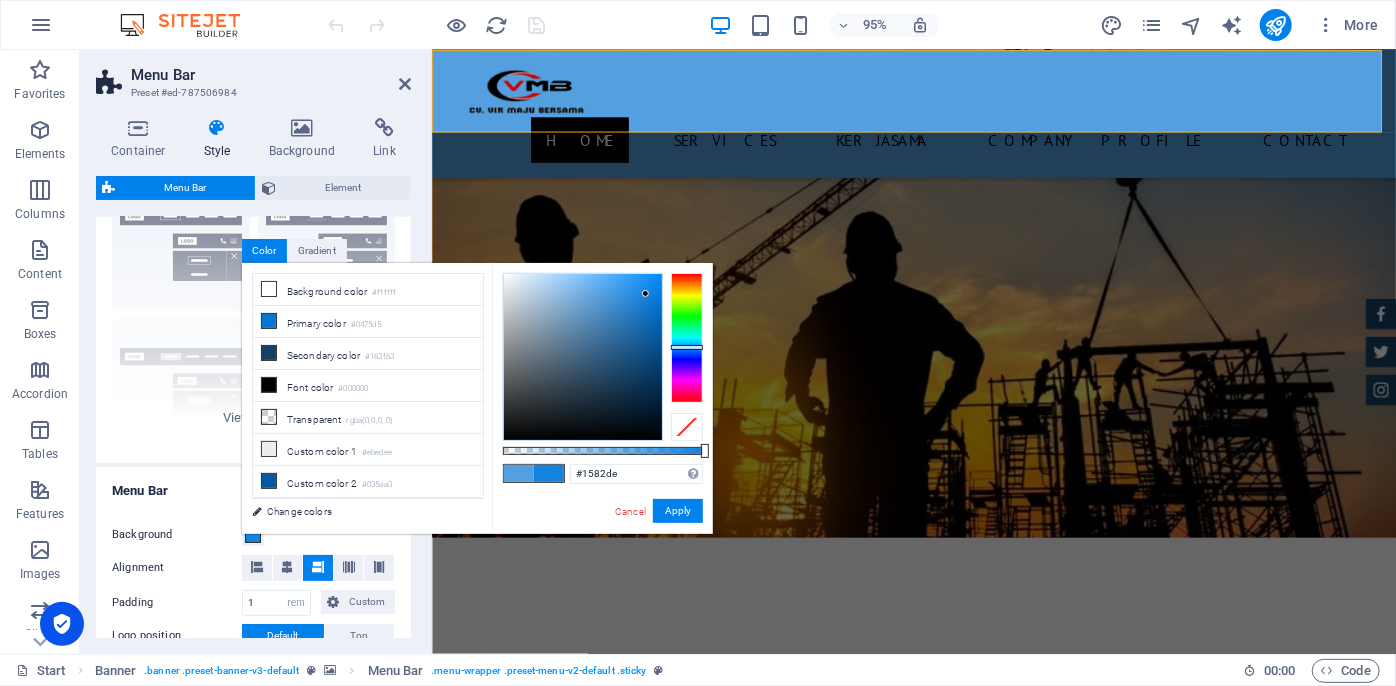 click at bounding box center [583, 357] 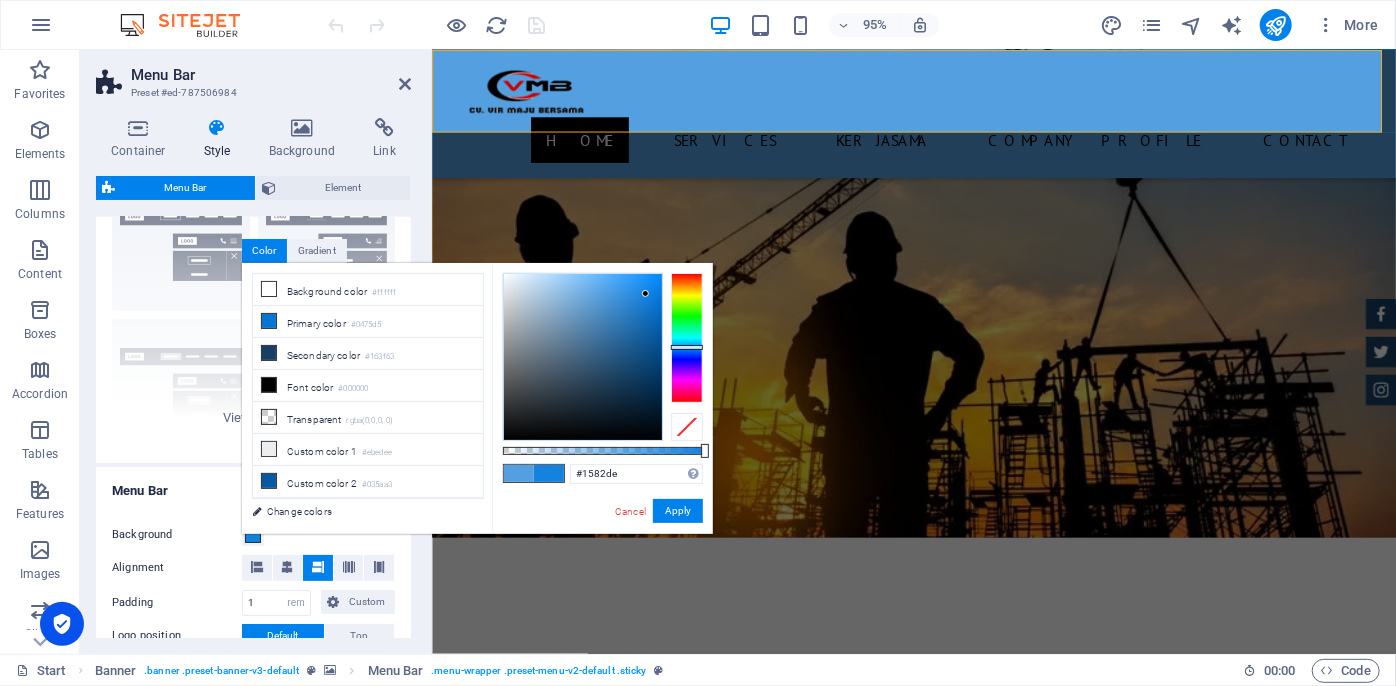 type on "#1581dd" 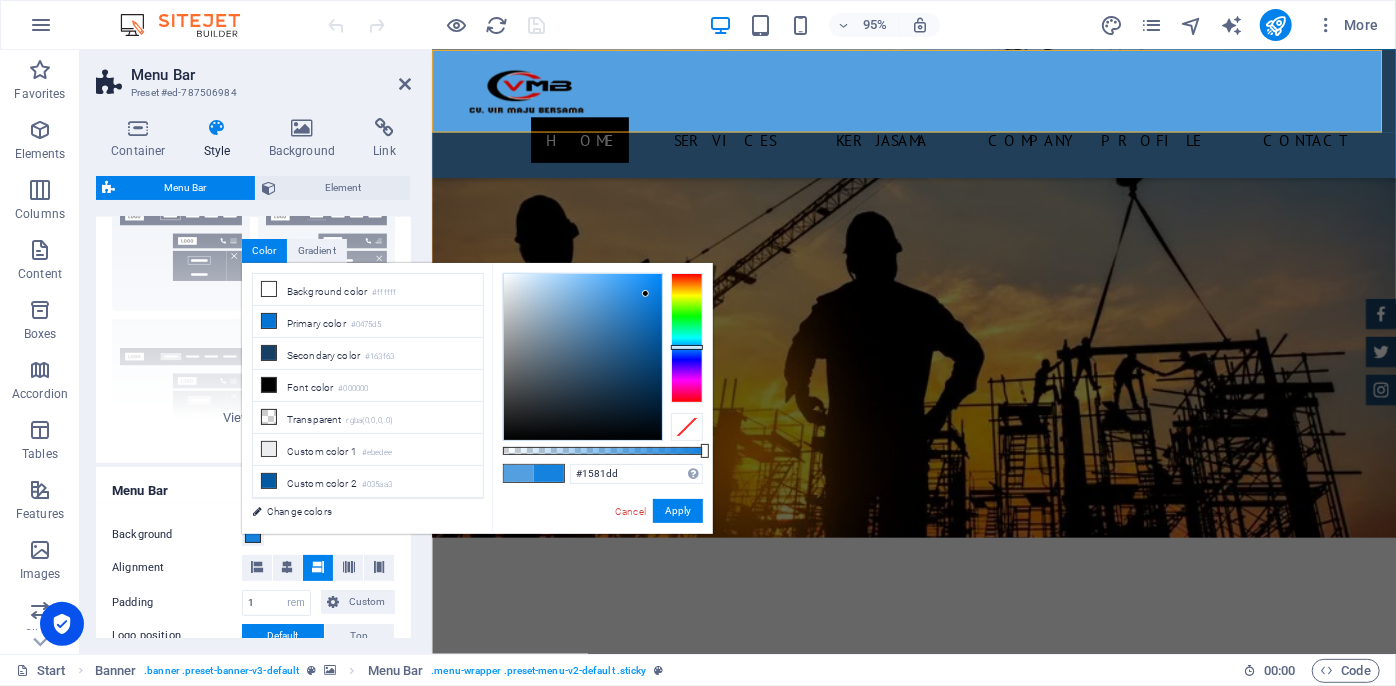 click at bounding box center [583, 357] 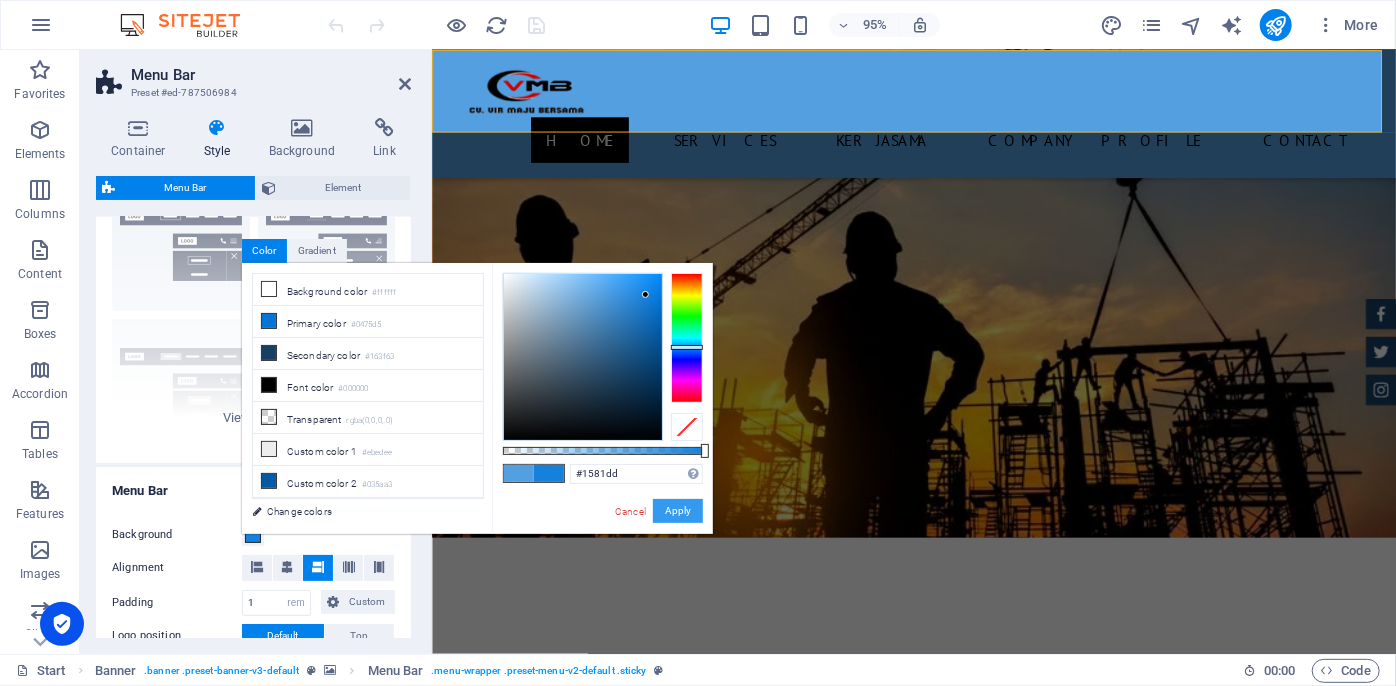 drag, startPoint x: 668, startPoint y: 510, endPoint x: 255, endPoint y: 453, distance: 416.91486 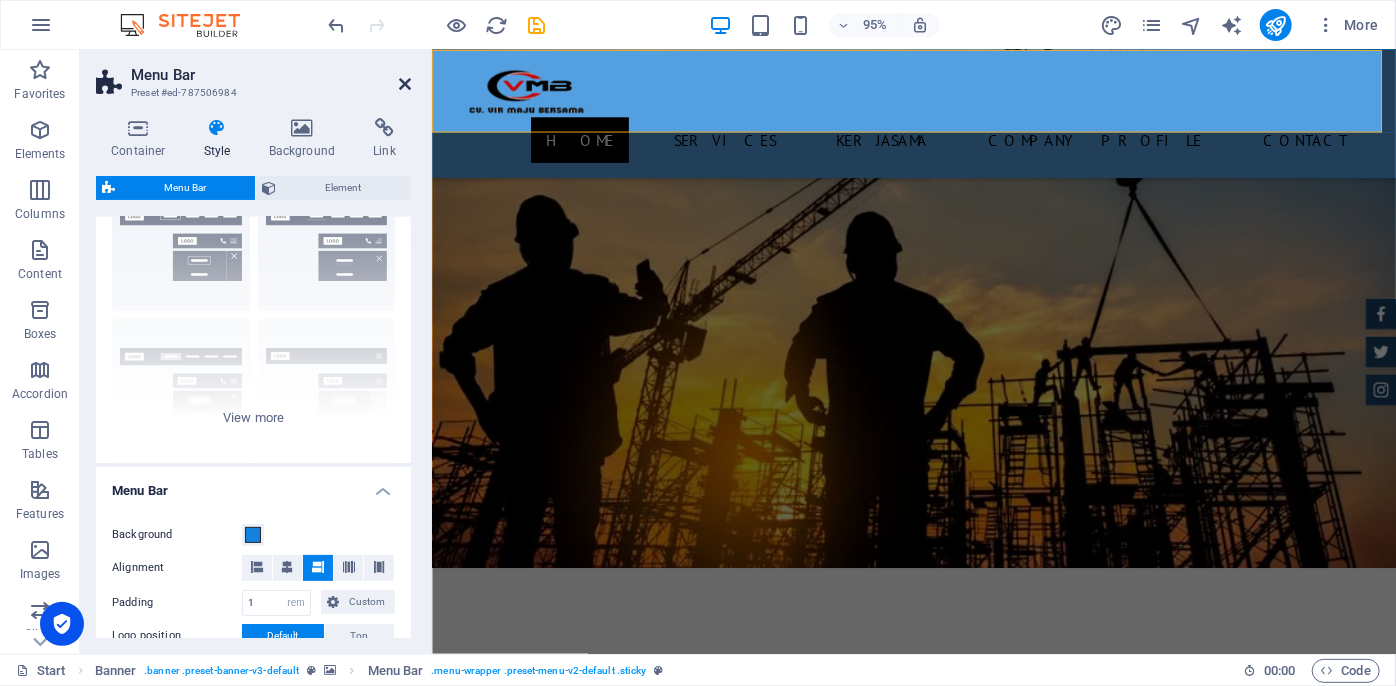 click at bounding box center [405, 84] 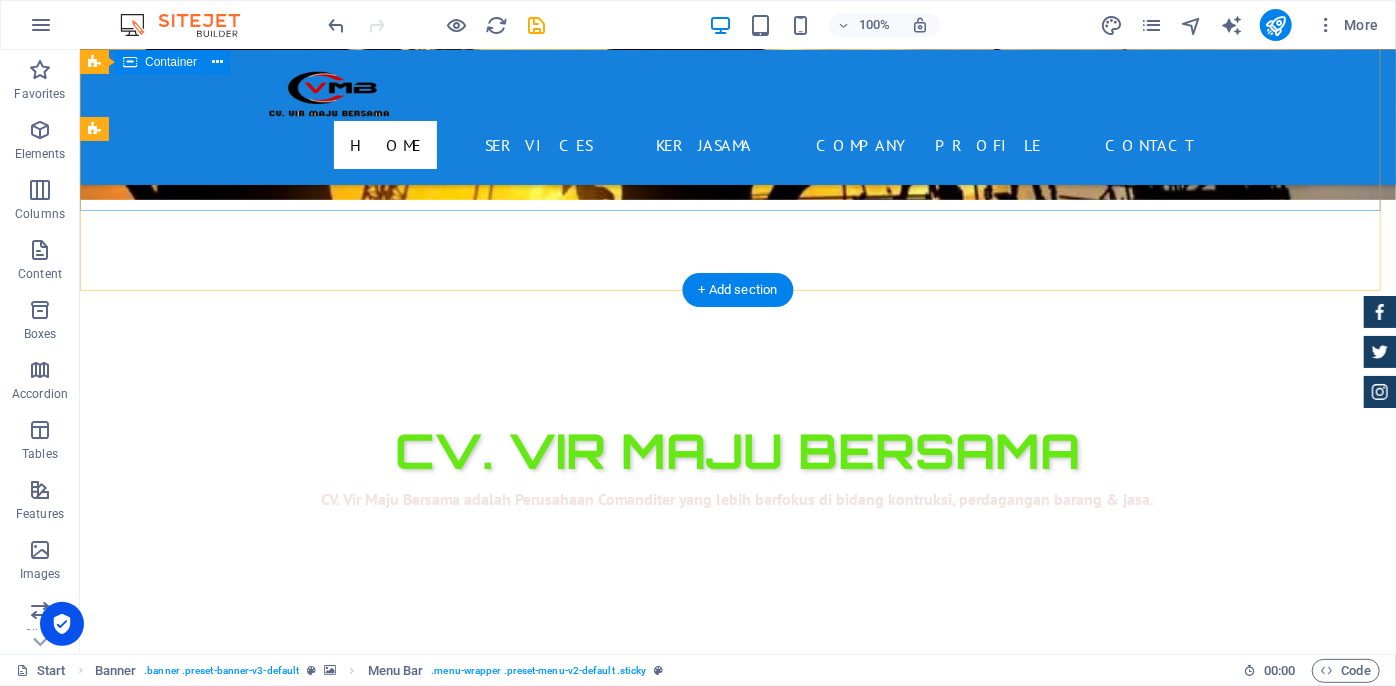 scroll, scrollTop: 272, scrollLeft: 0, axis: vertical 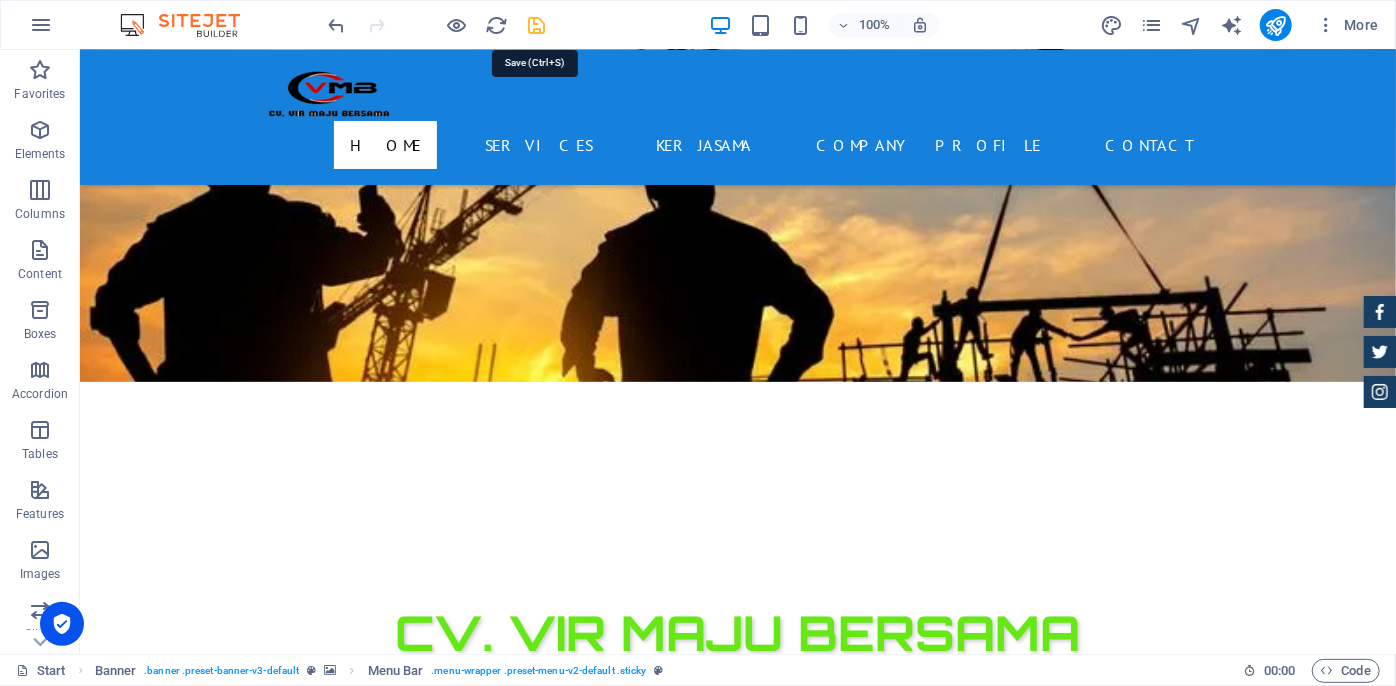 click at bounding box center [537, 25] 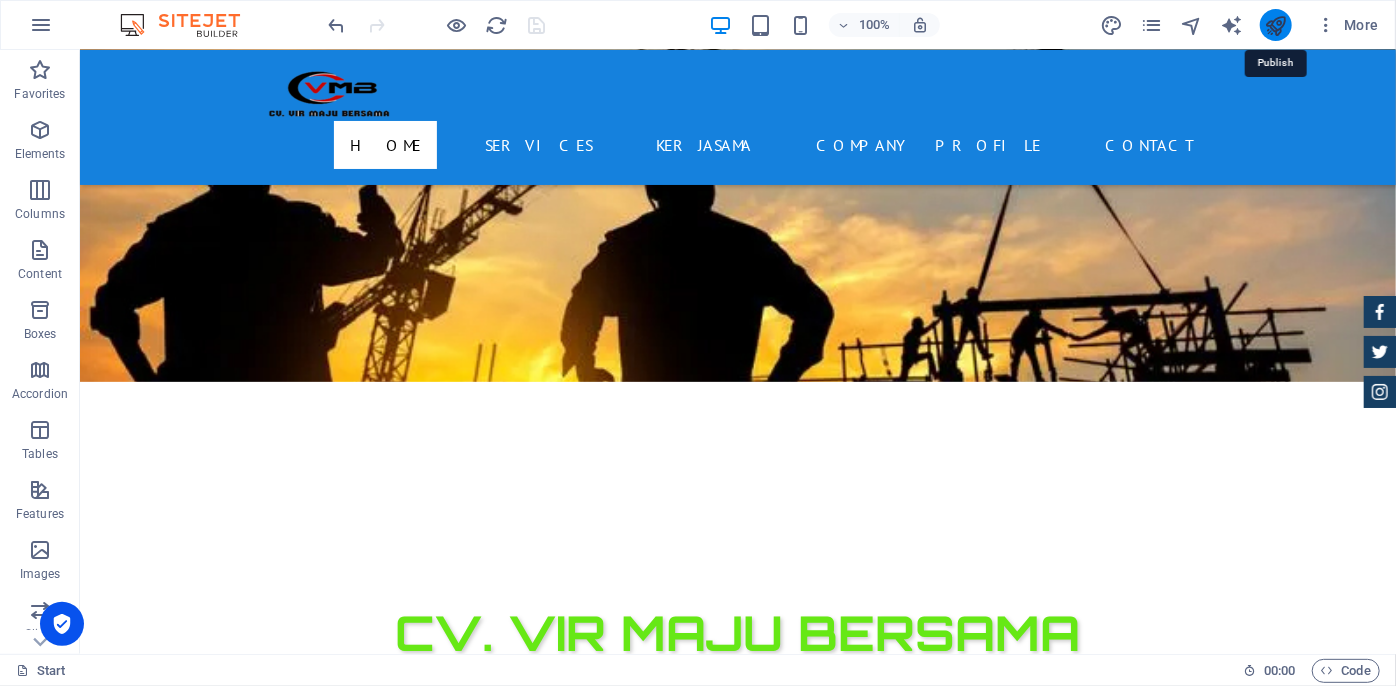 click at bounding box center (1275, 25) 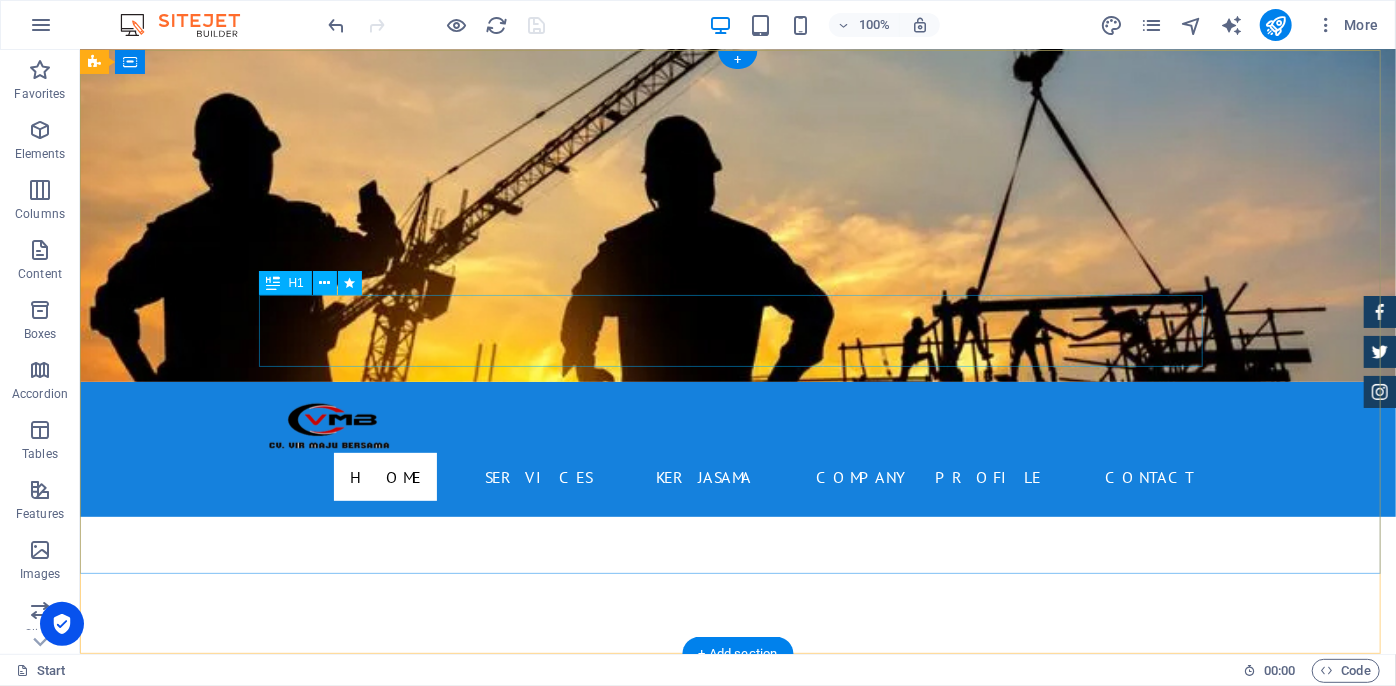 scroll, scrollTop: 0, scrollLeft: 0, axis: both 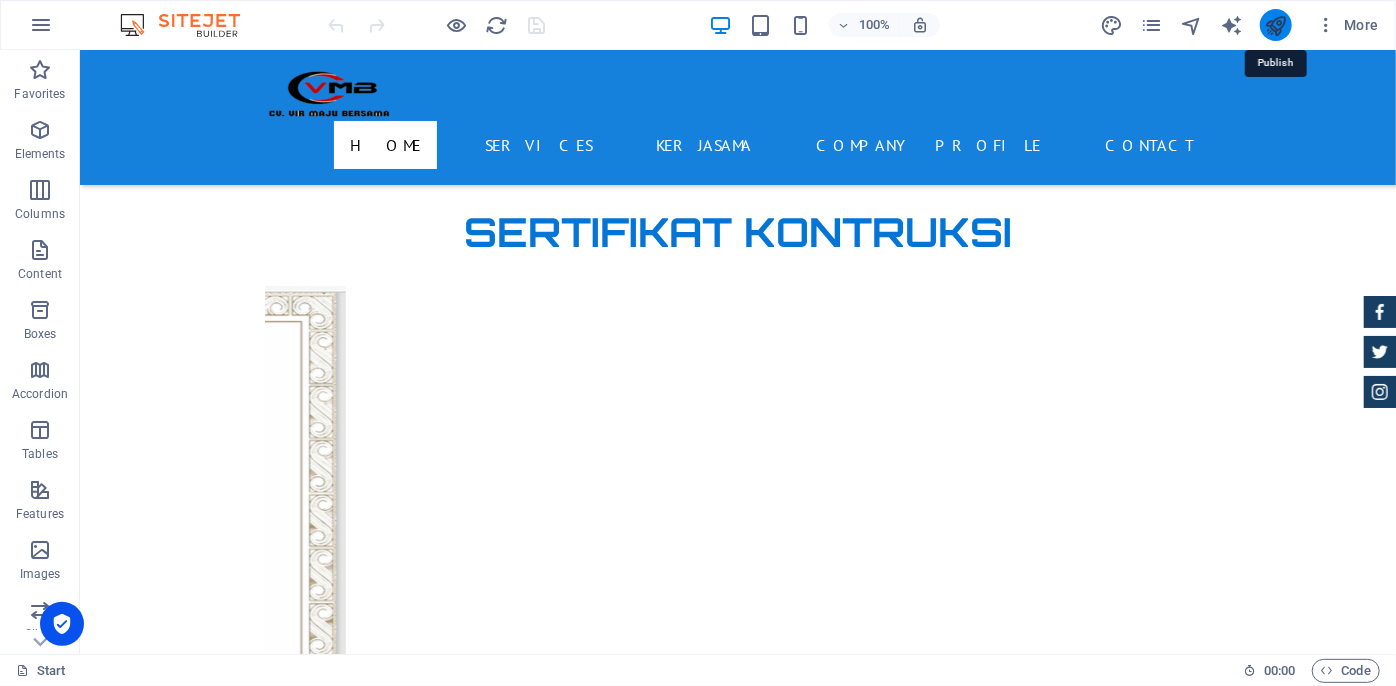 click at bounding box center (1275, 25) 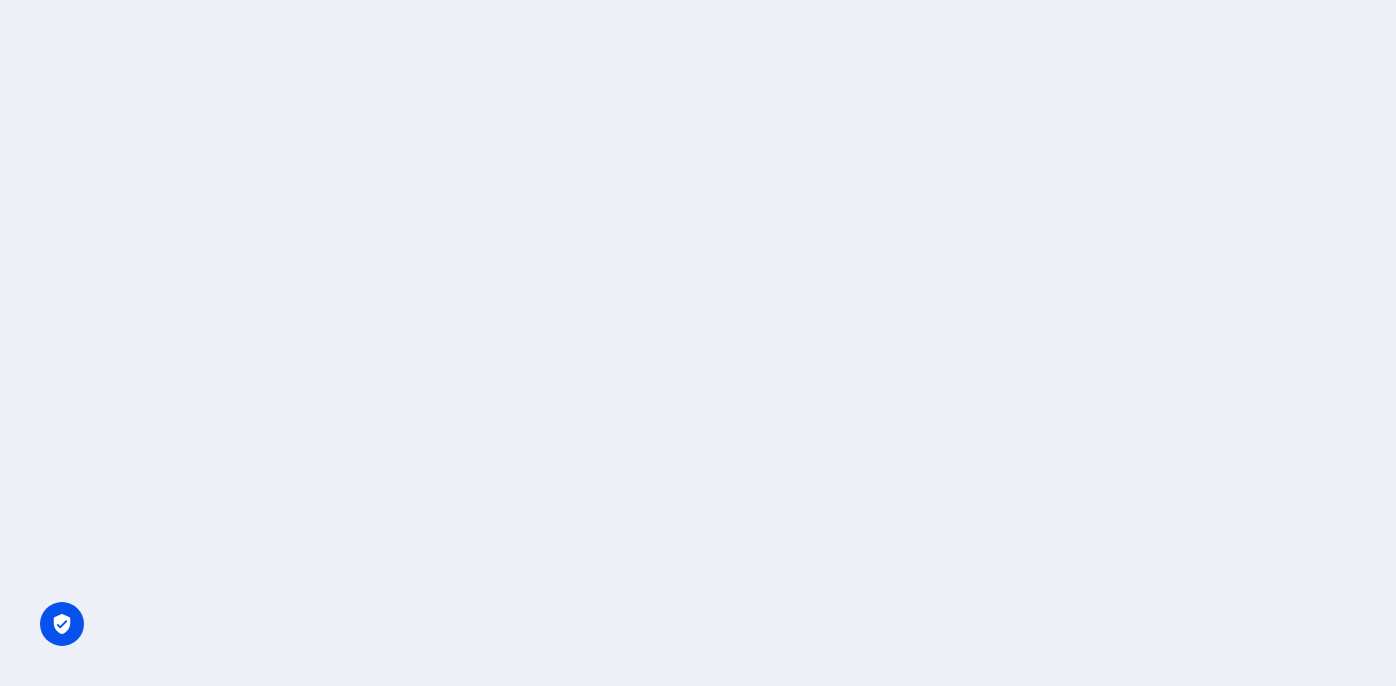 scroll, scrollTop: 0, scrollLeft: 0, axis: both 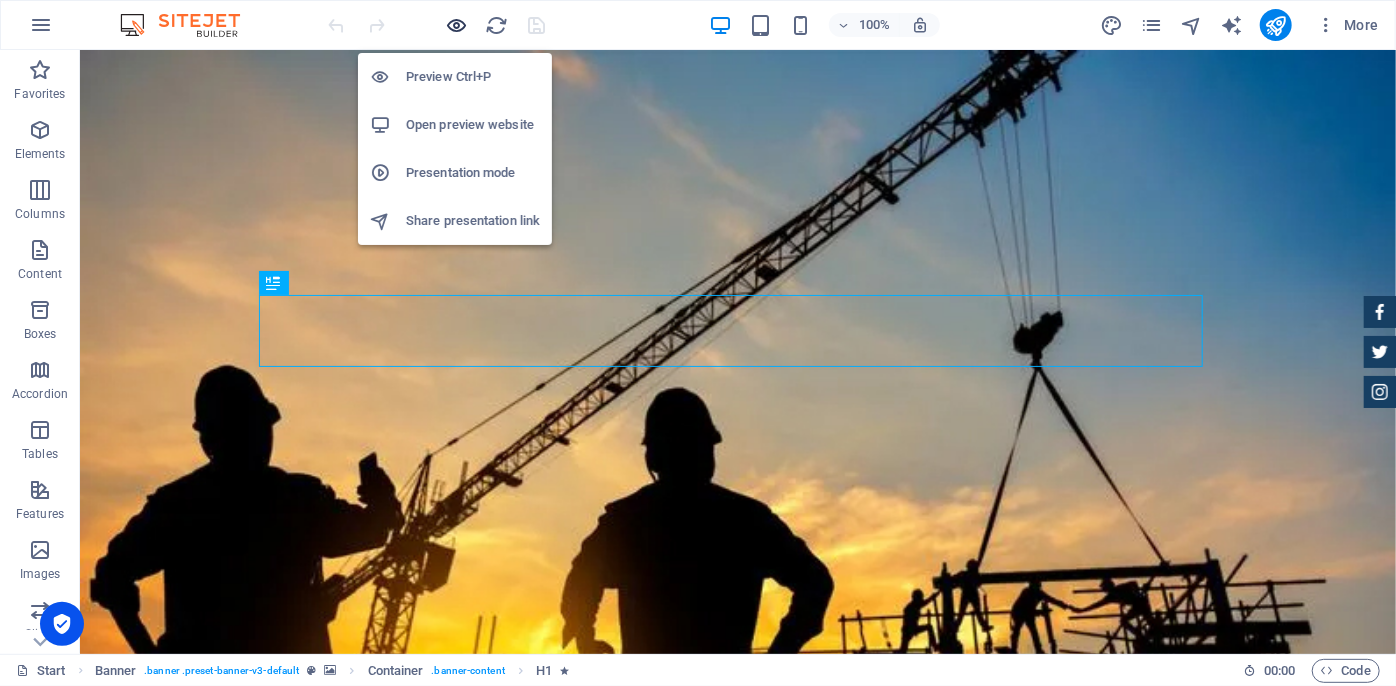 click at bounding box center (457, 25) 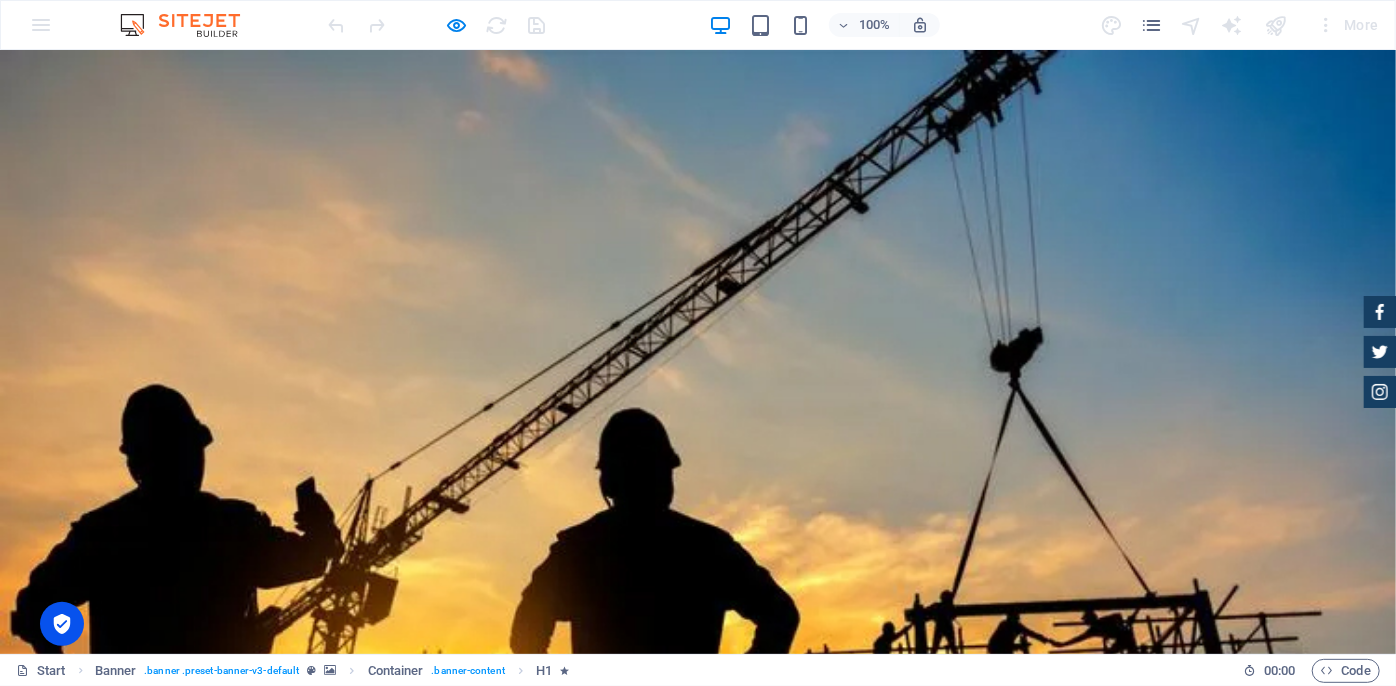 type 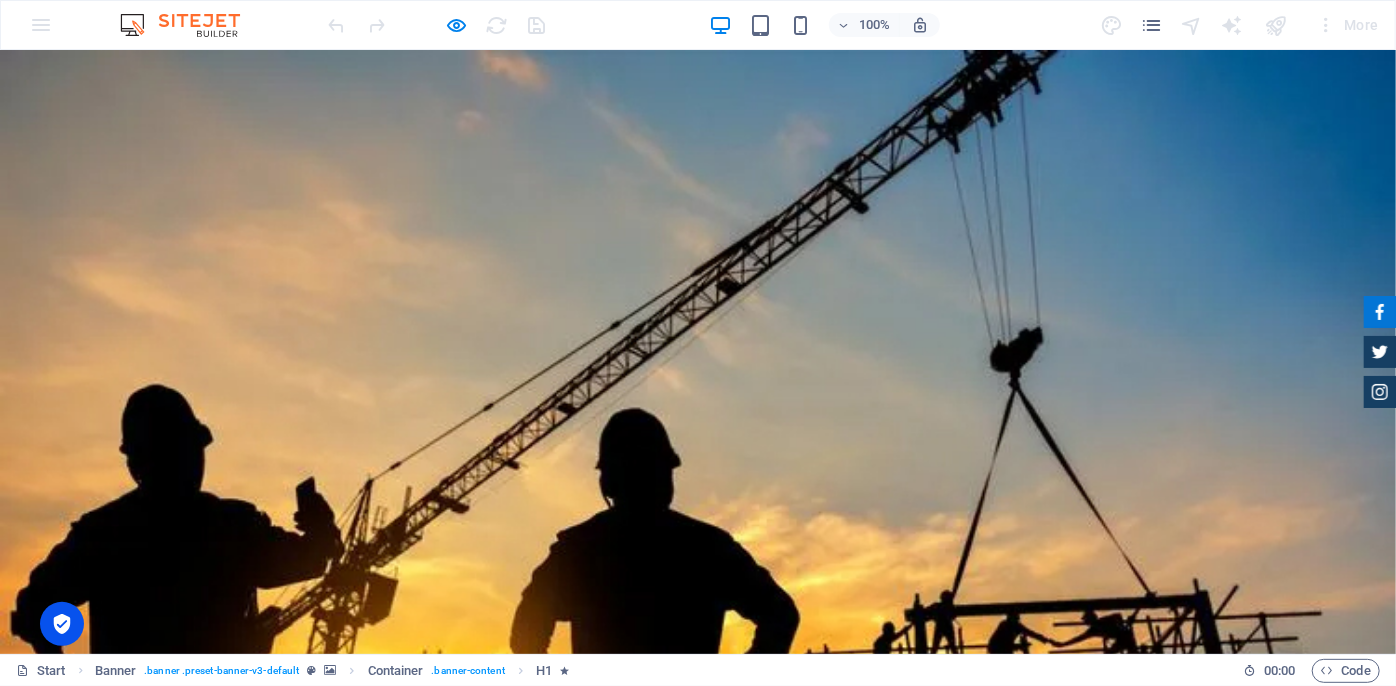 click 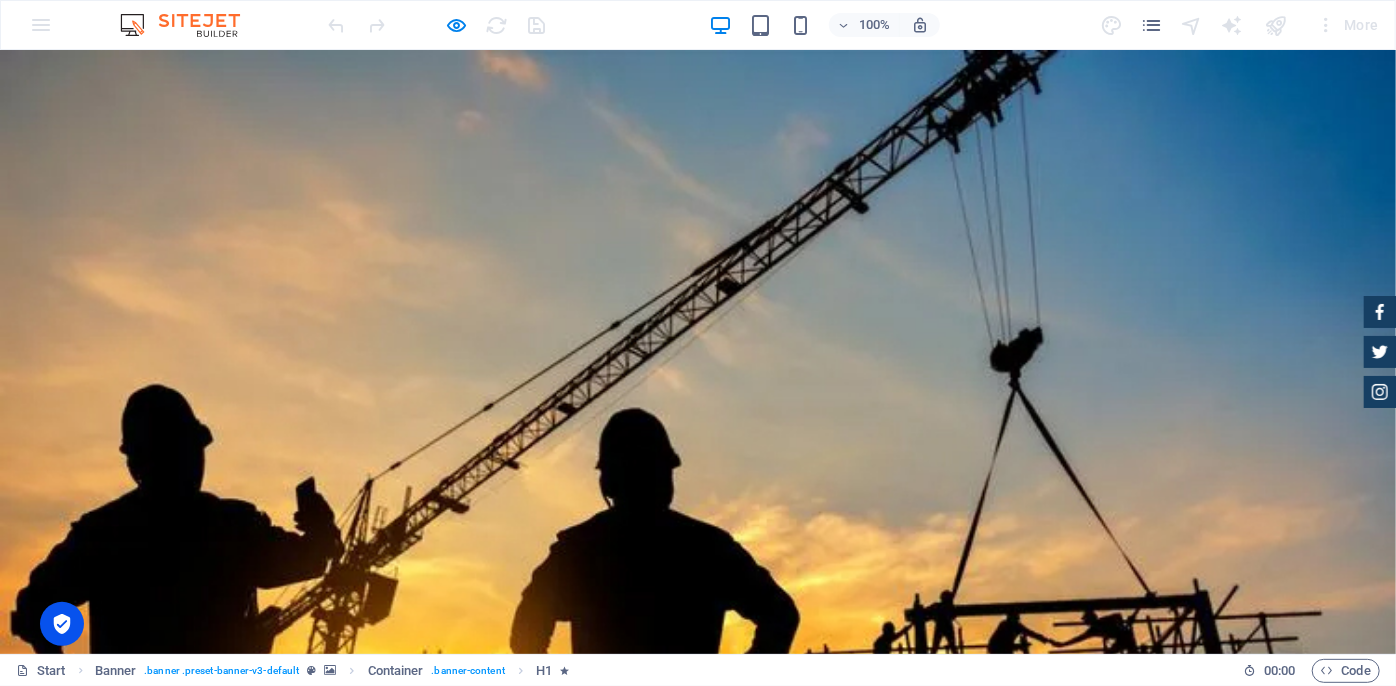 drag, startPoint x: 1369, startPoint y: 304, endPoint x: 1295, endPoint y: 261, distance: 85.58621 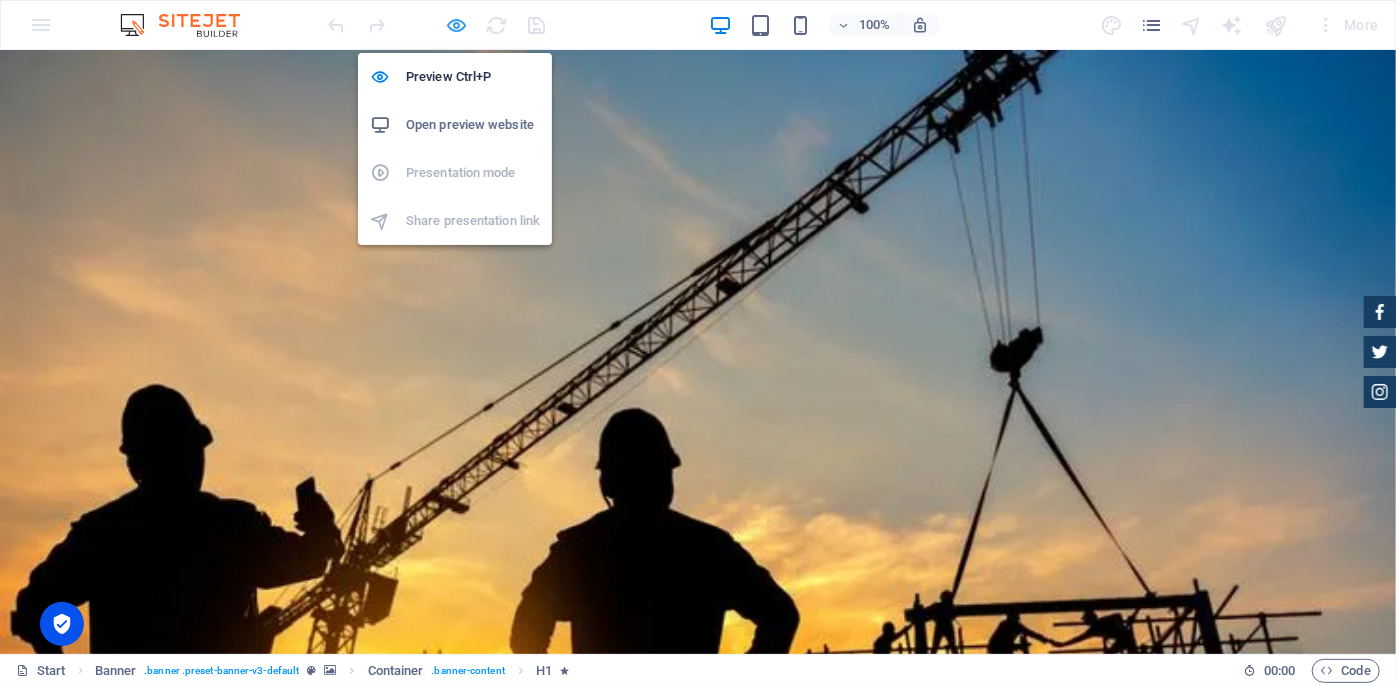 click at bounding box center [457, 25] 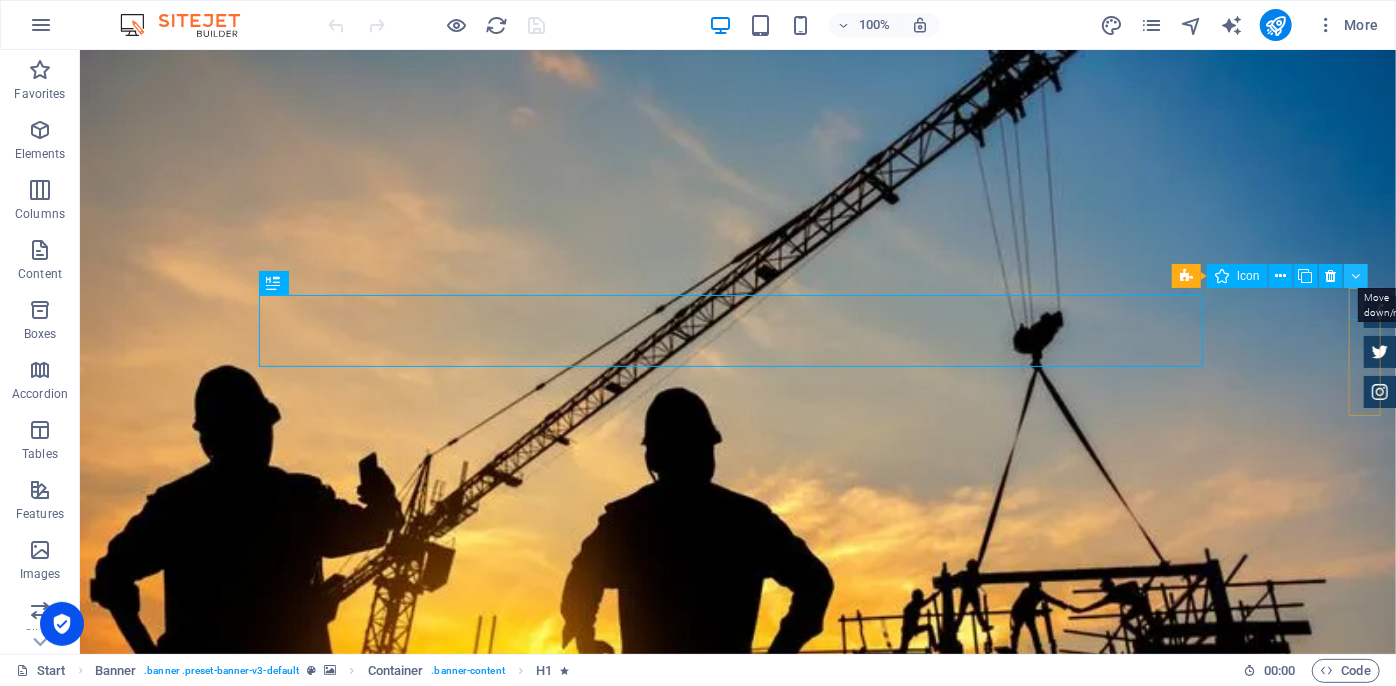 click at bounding box center (1356, 276) 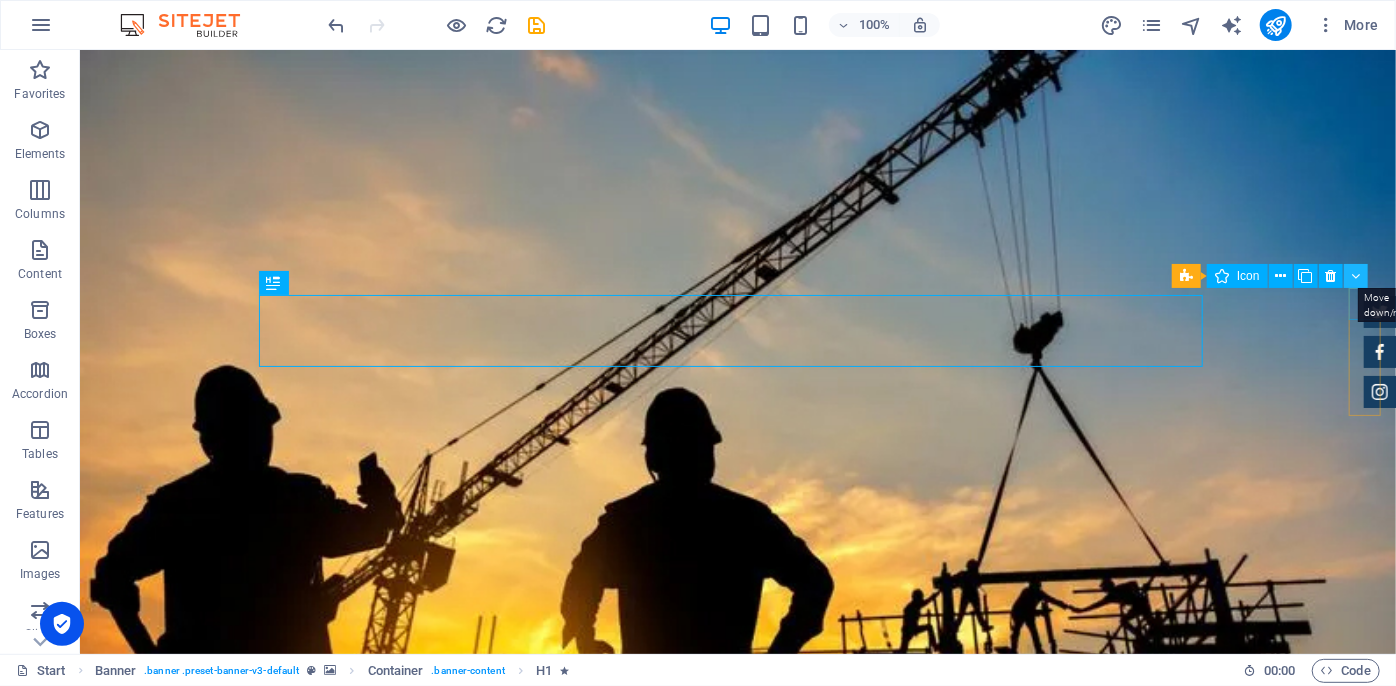 click at bounding box center [1355, 276] 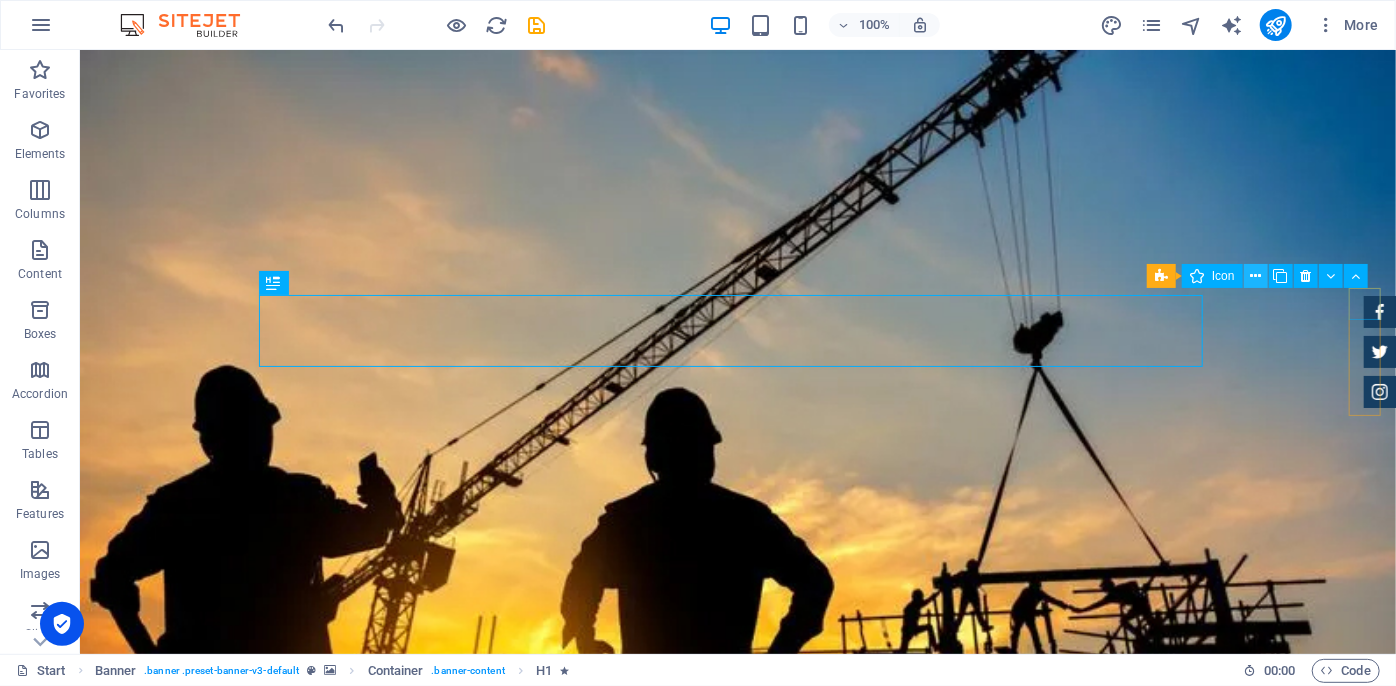 click at bounding box center (1255, 276) 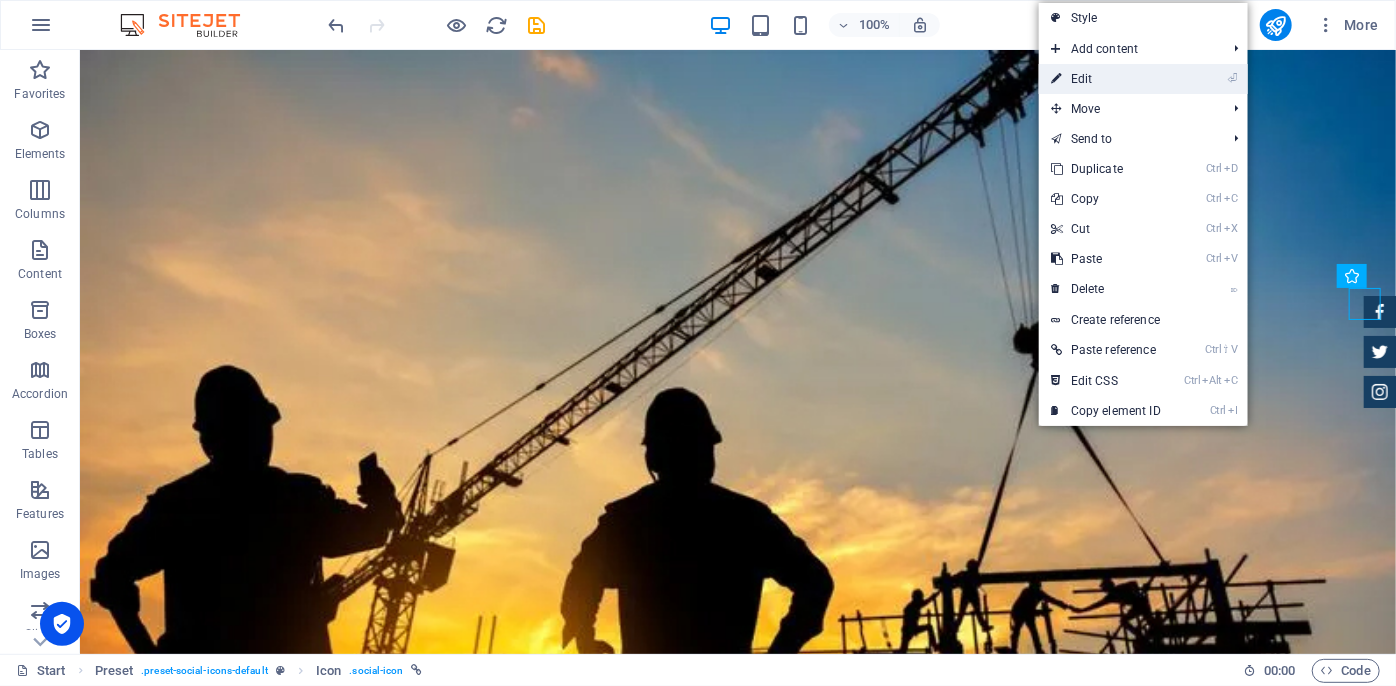 drag, startPoint x: 1130, startPoint y: 84, endPoint x: 725, endPoint y: 61, distance: 405.65256 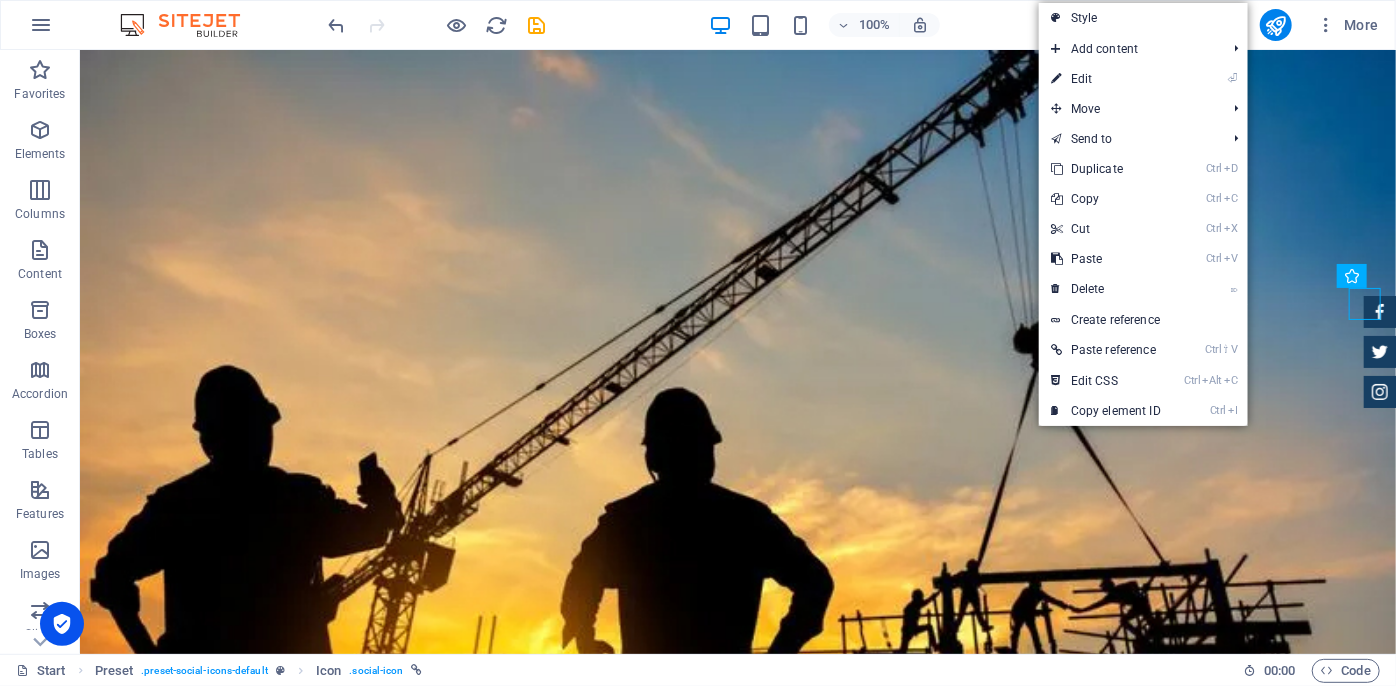 select on "xMidYMid" 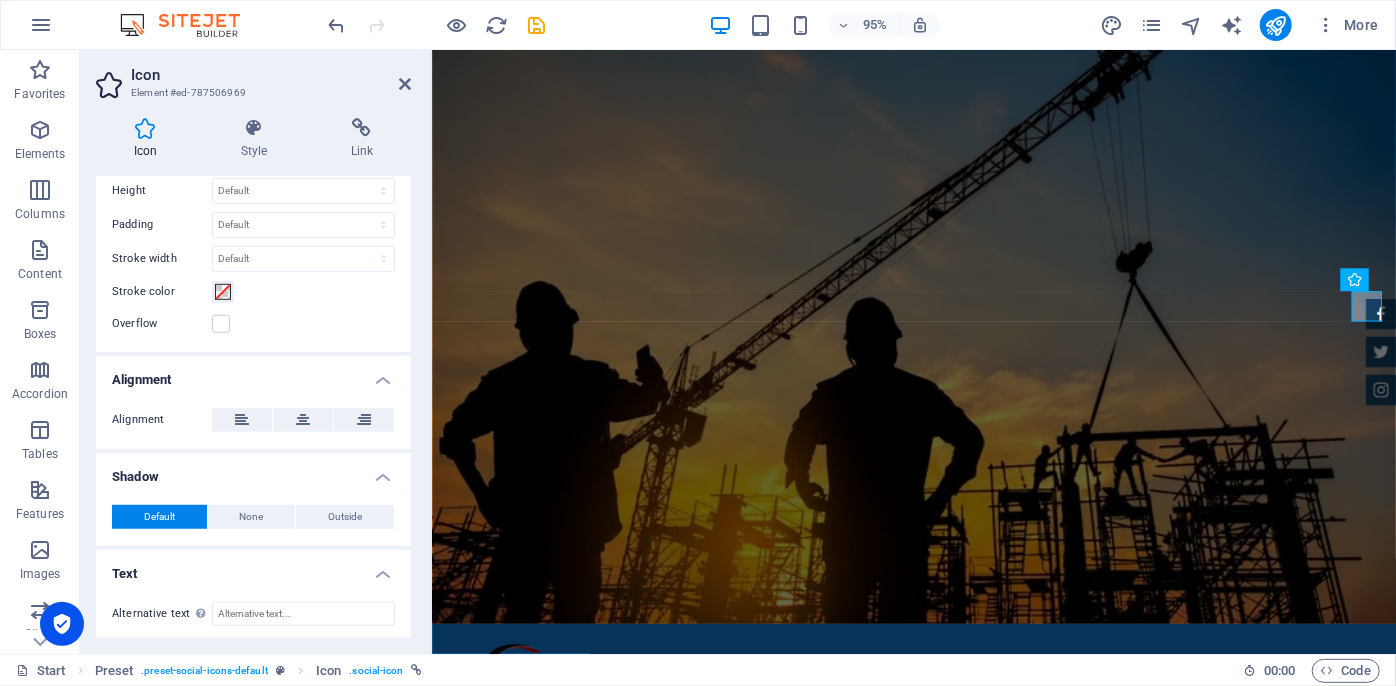 scroll, scrollTop: 402, scrollLeft: 0, axis: vertical 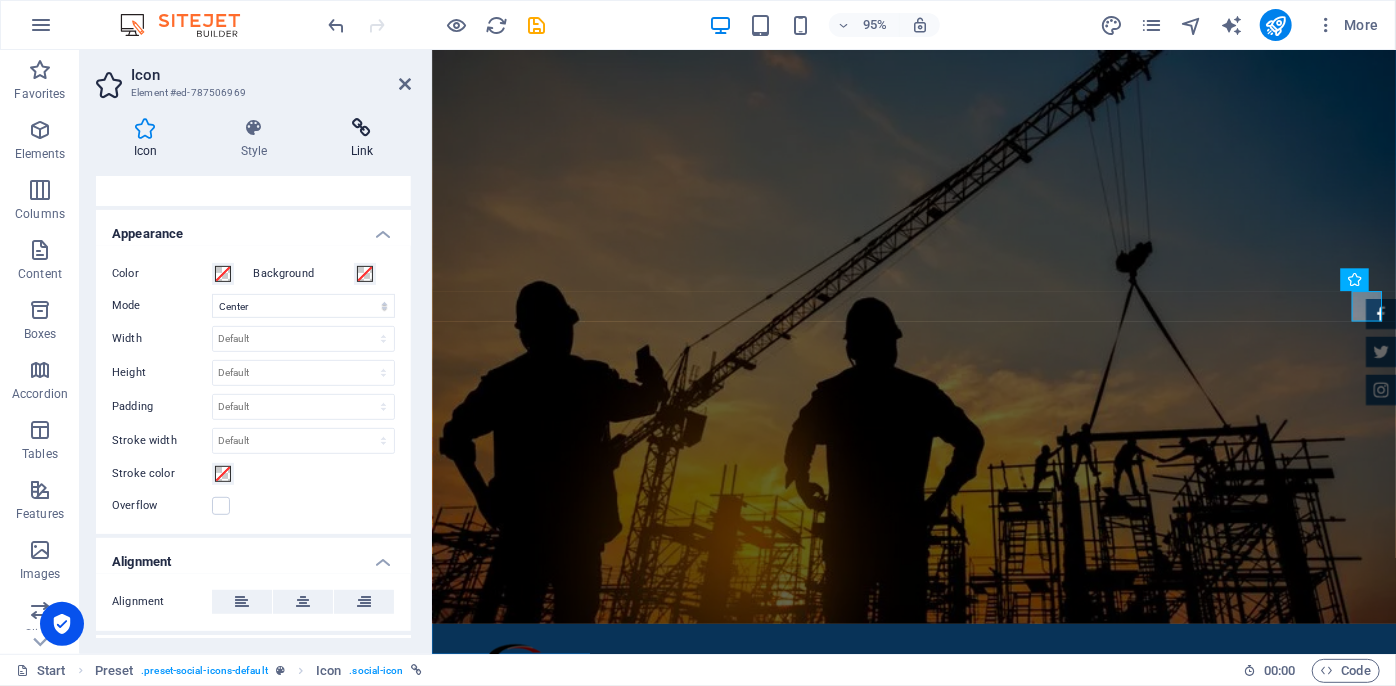 click at bounding box center (362, 128) 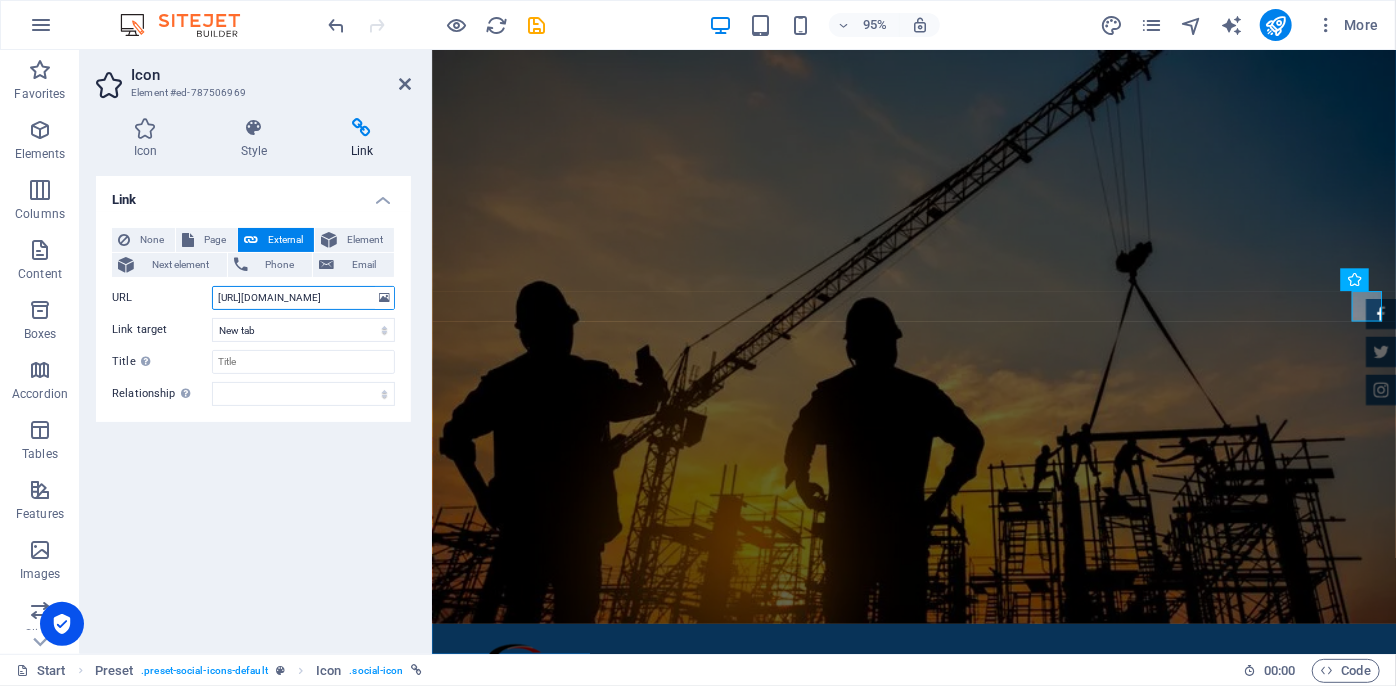 click on "[URL][DOMAIN_NAME]" at bounding box center (303, 298) 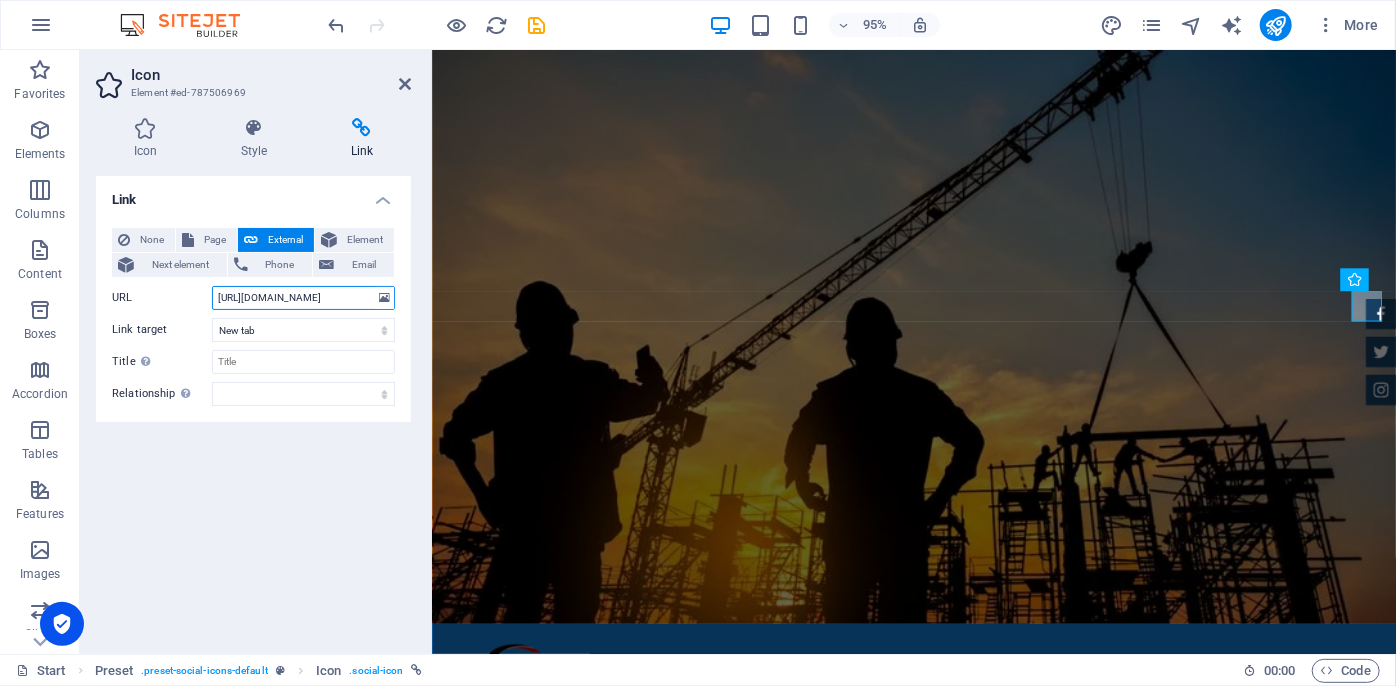 drag, startPoint x: 347, startPoint y: 297, endPoint x: 206, endPoint y: 315, distance: 142.14429 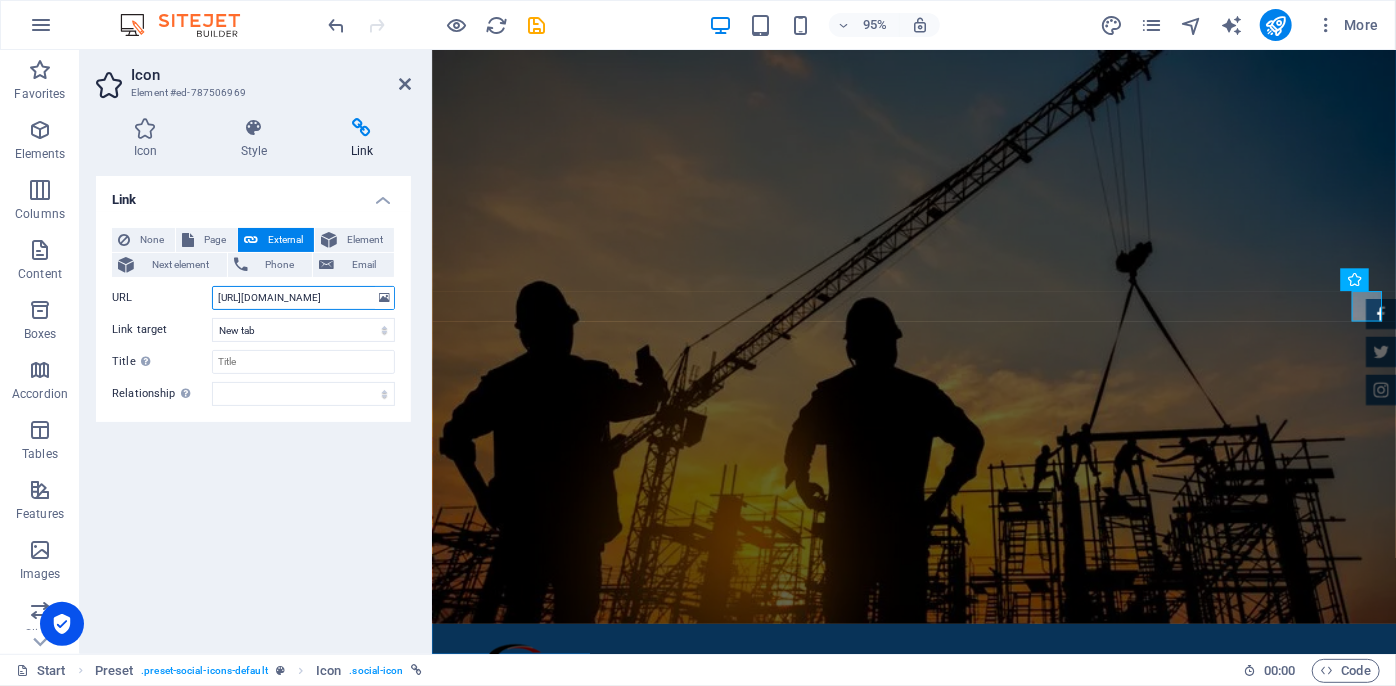 paste on "profile.php?id=61578201275849" 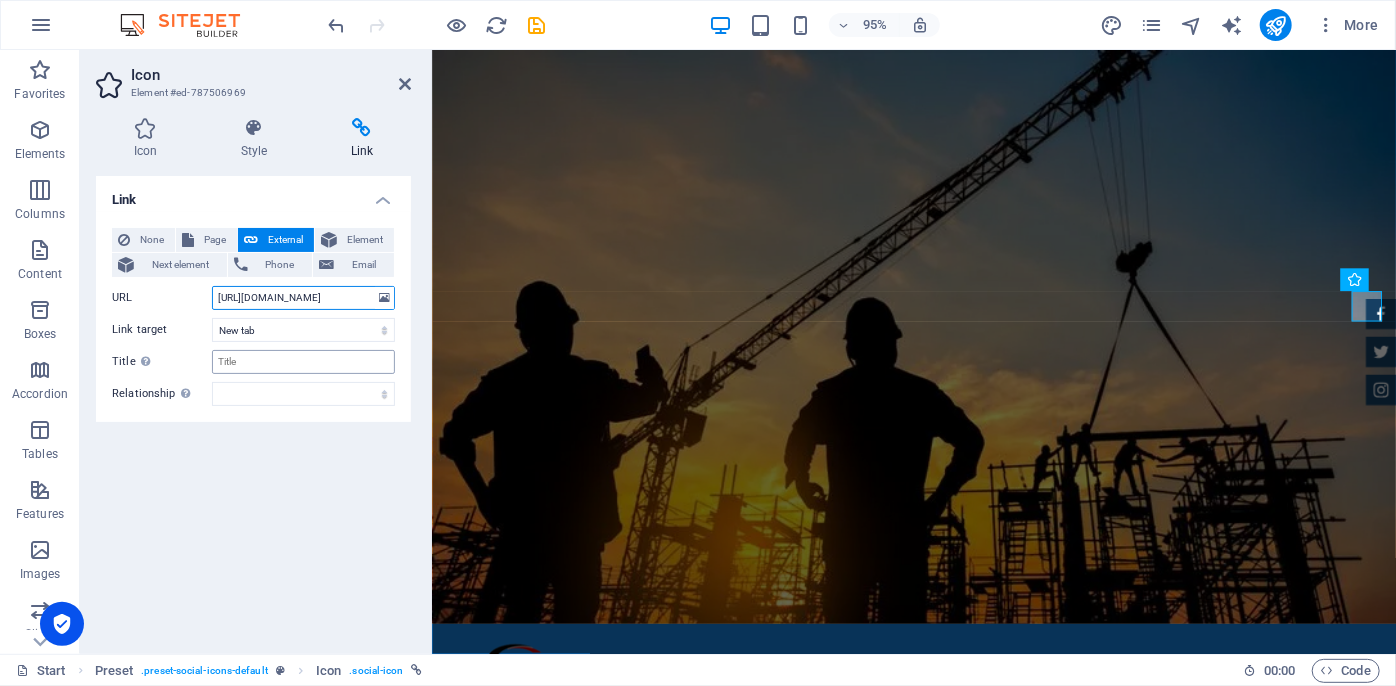 scroll, scrollTop: 0, scrollLeft: 125, axis: horizontal 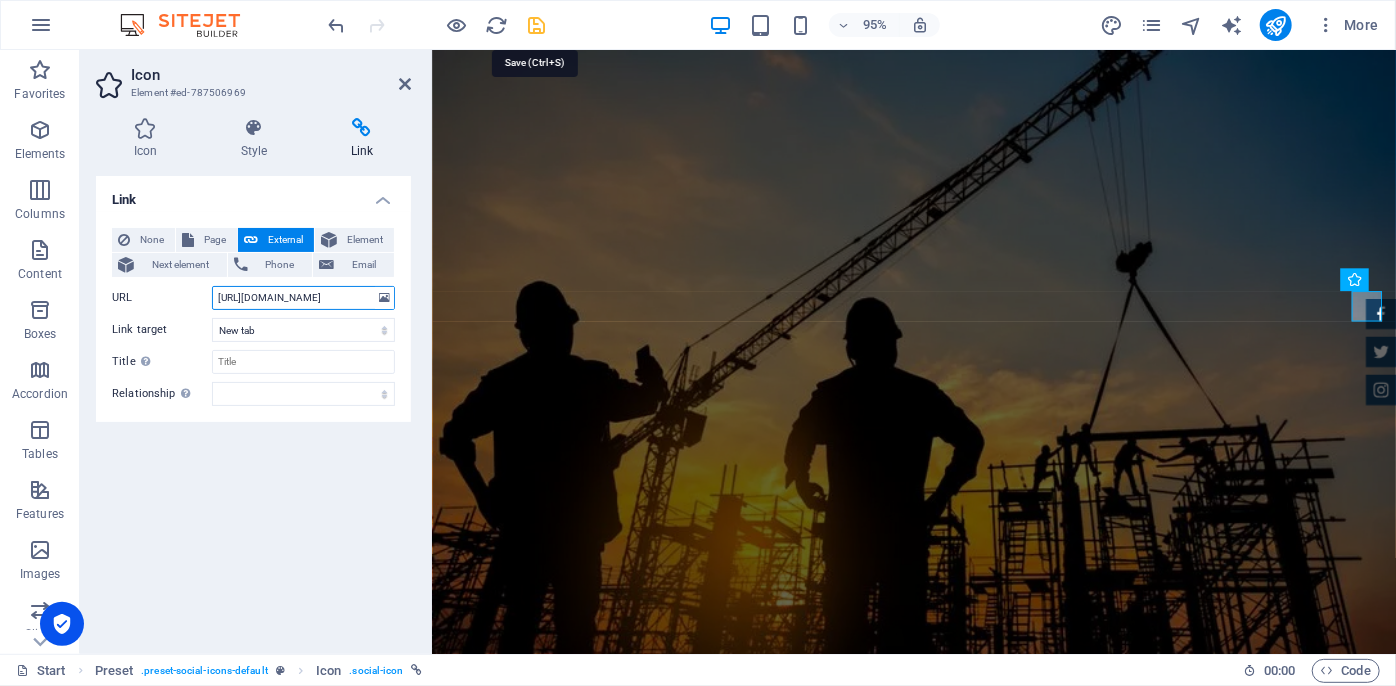 type on "[URL][DOMAIN_NAME]" 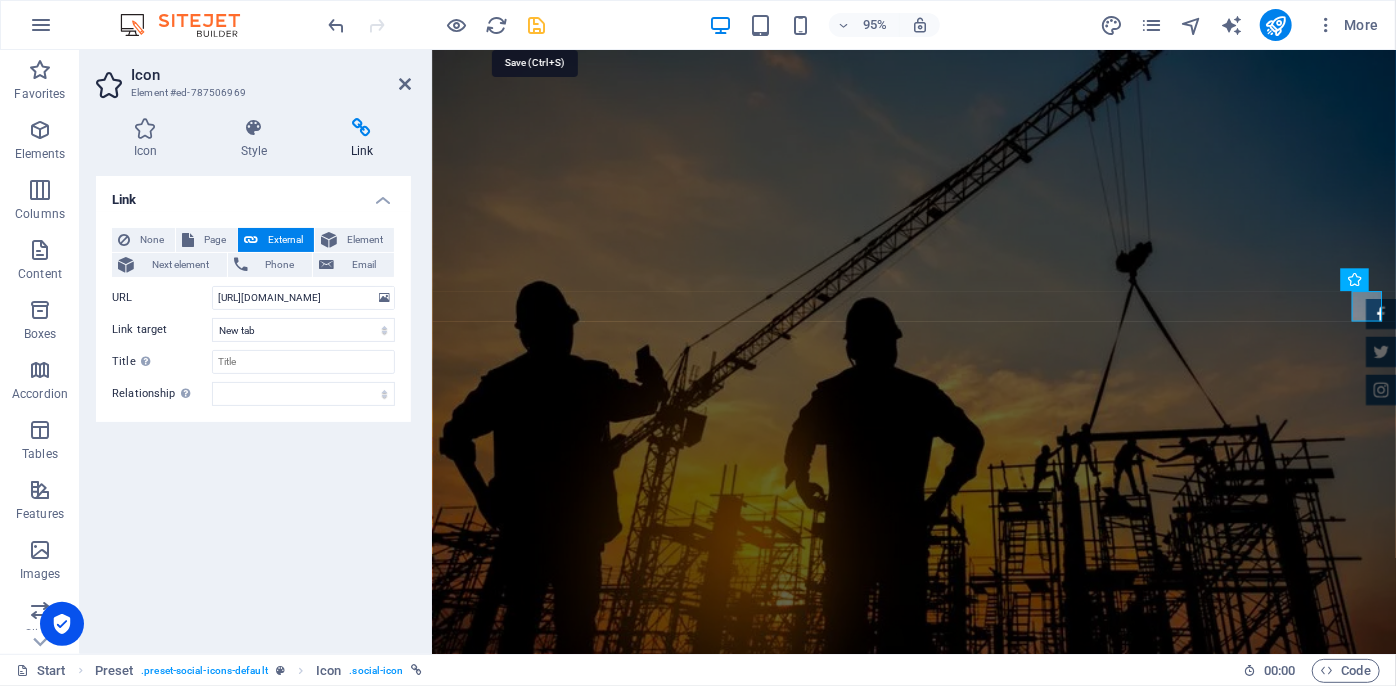 click at bounding box center (537, 25) 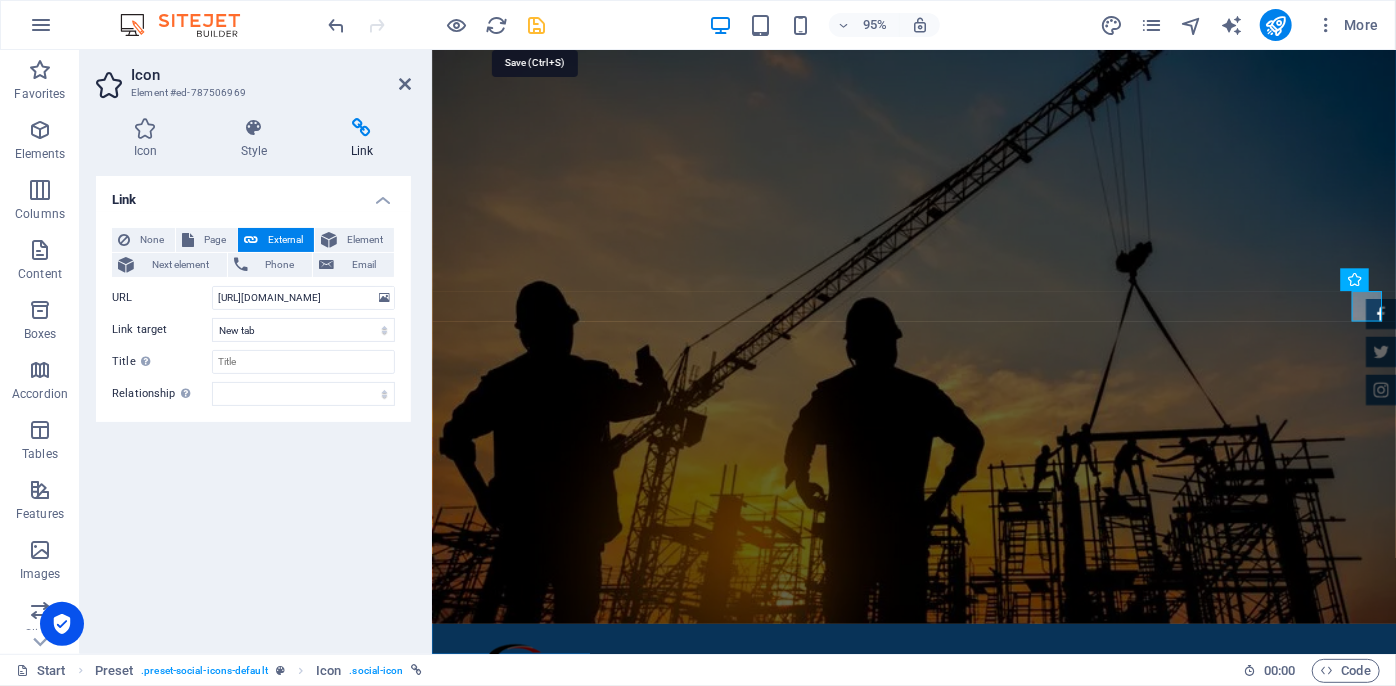 scroll, scrollTop: 0, scrollLeft: 0, axis: both 